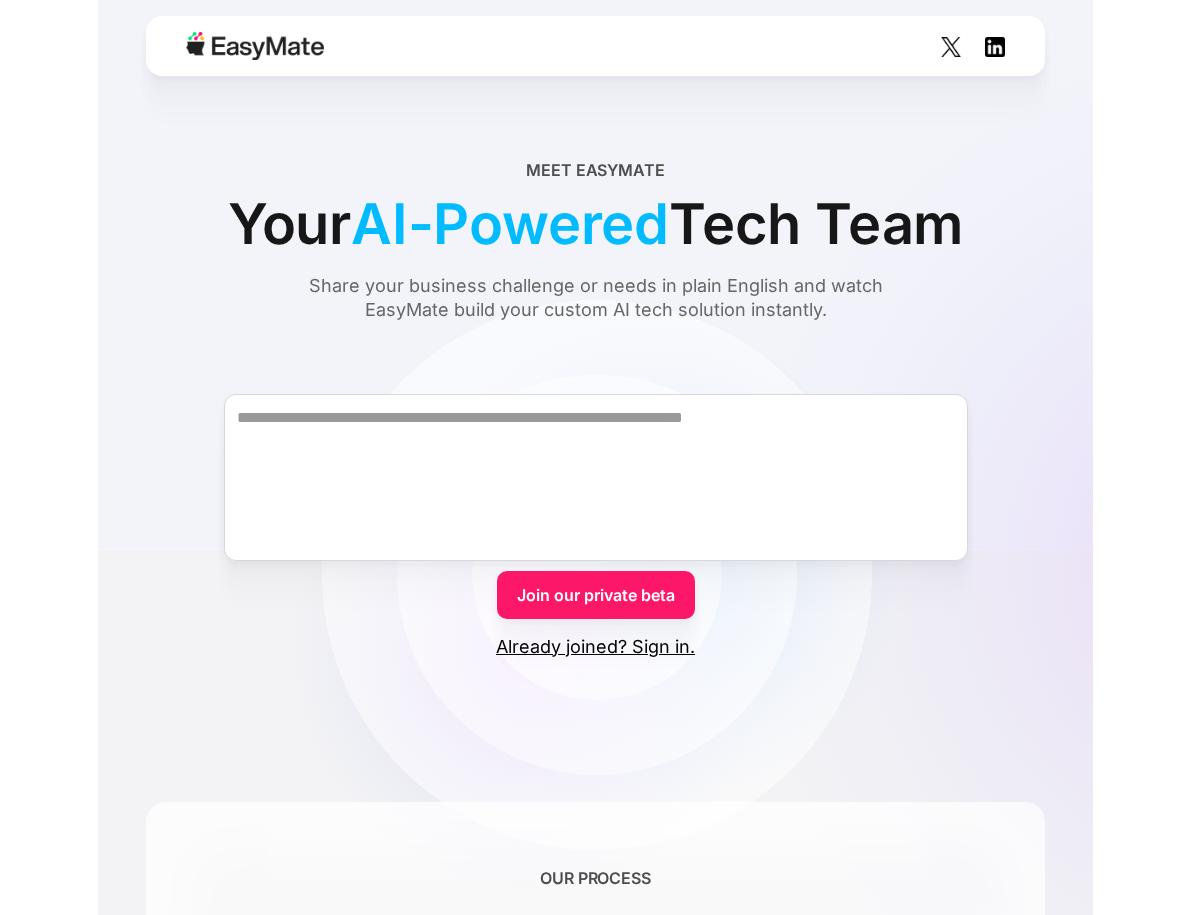 scroll, scrollTop: 0, scrollLeft: 0, axis: both 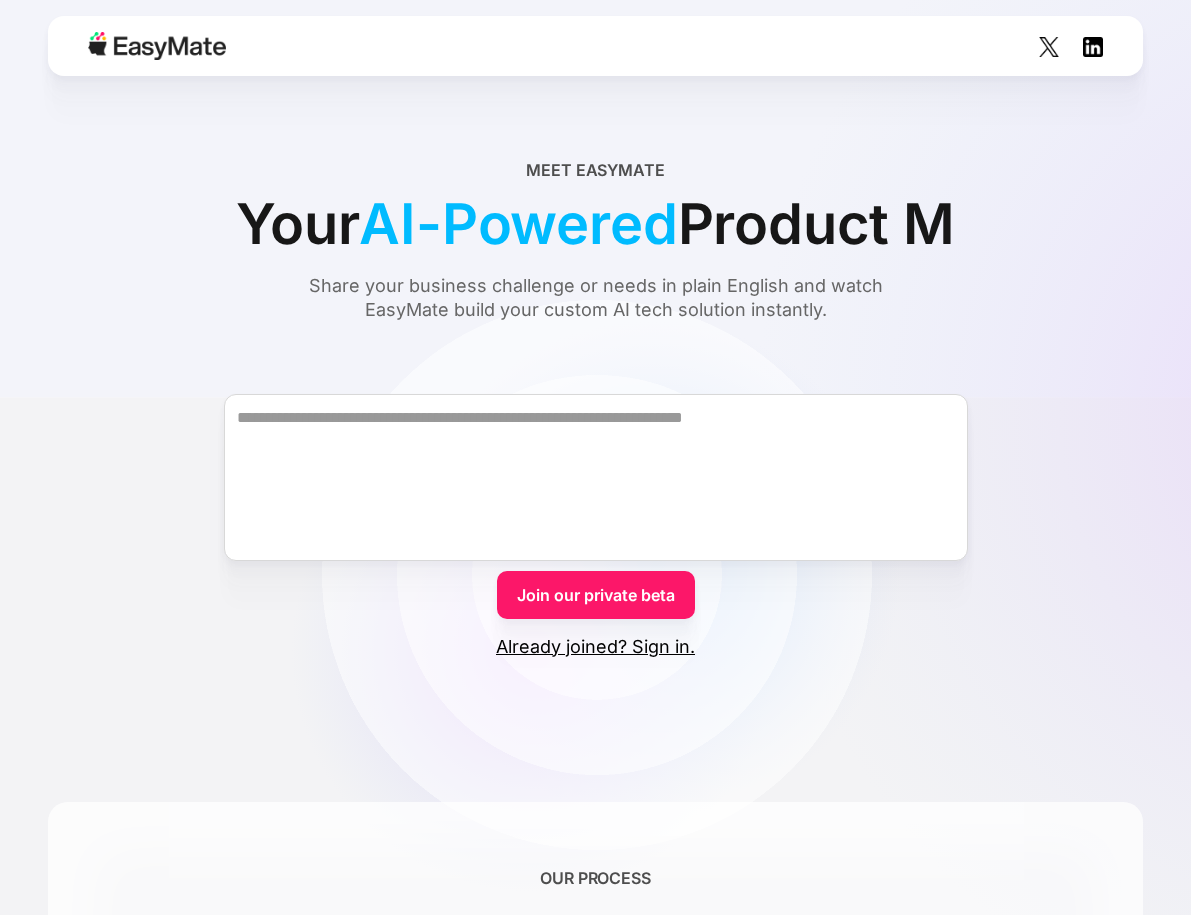click on "Join our private beta" at bounding box center (596, 595) 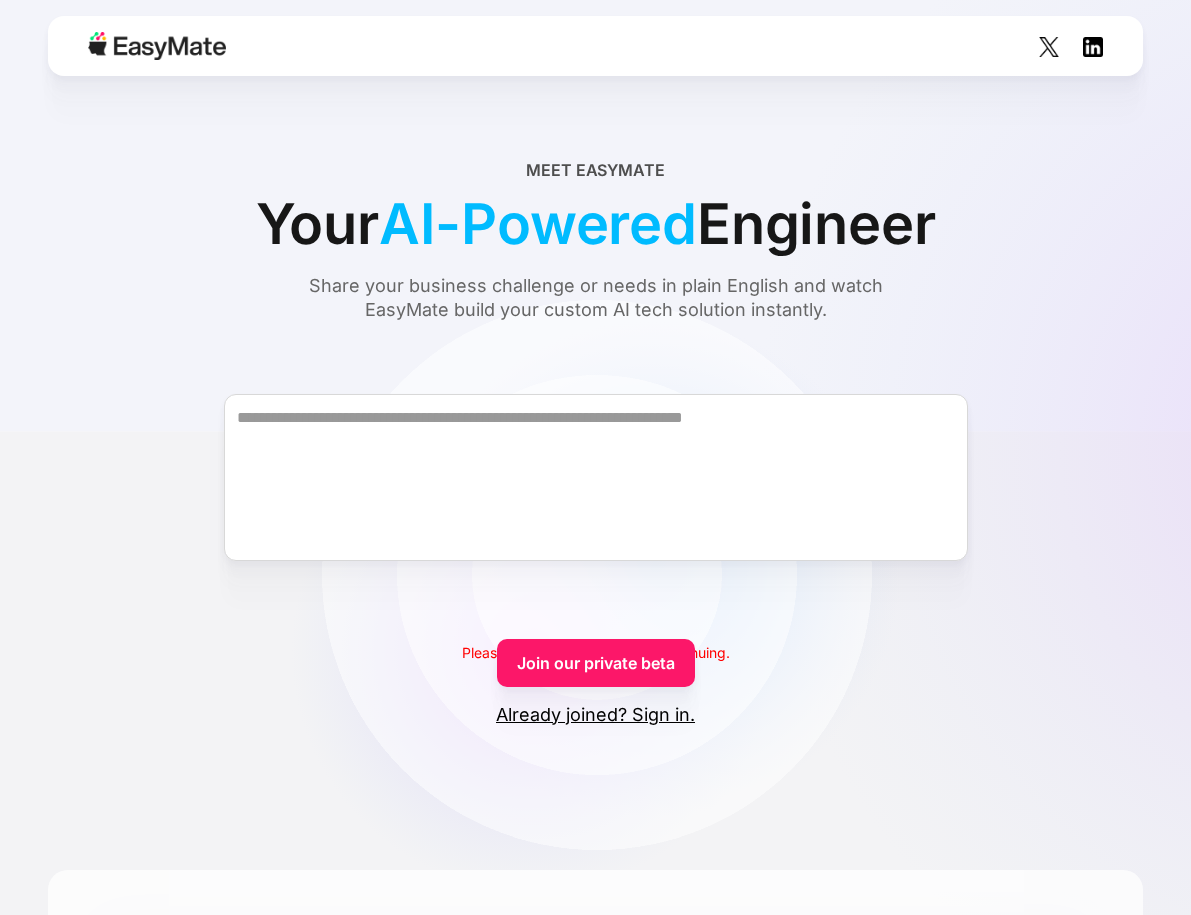 click on "Already joined? Sign in." at bounding box center (595, 715) 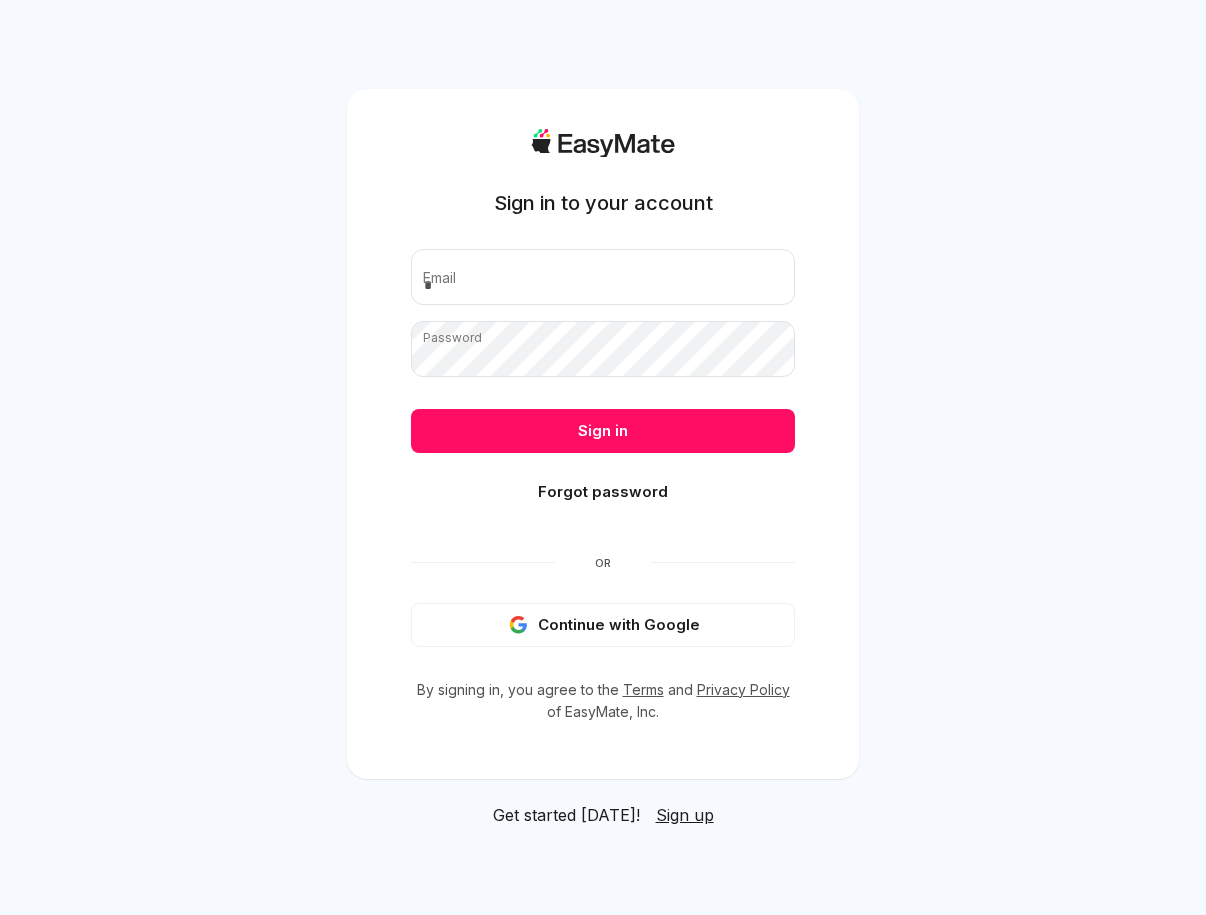 scroll, scrollTop: 0, scrollLeft: 0, axis: both 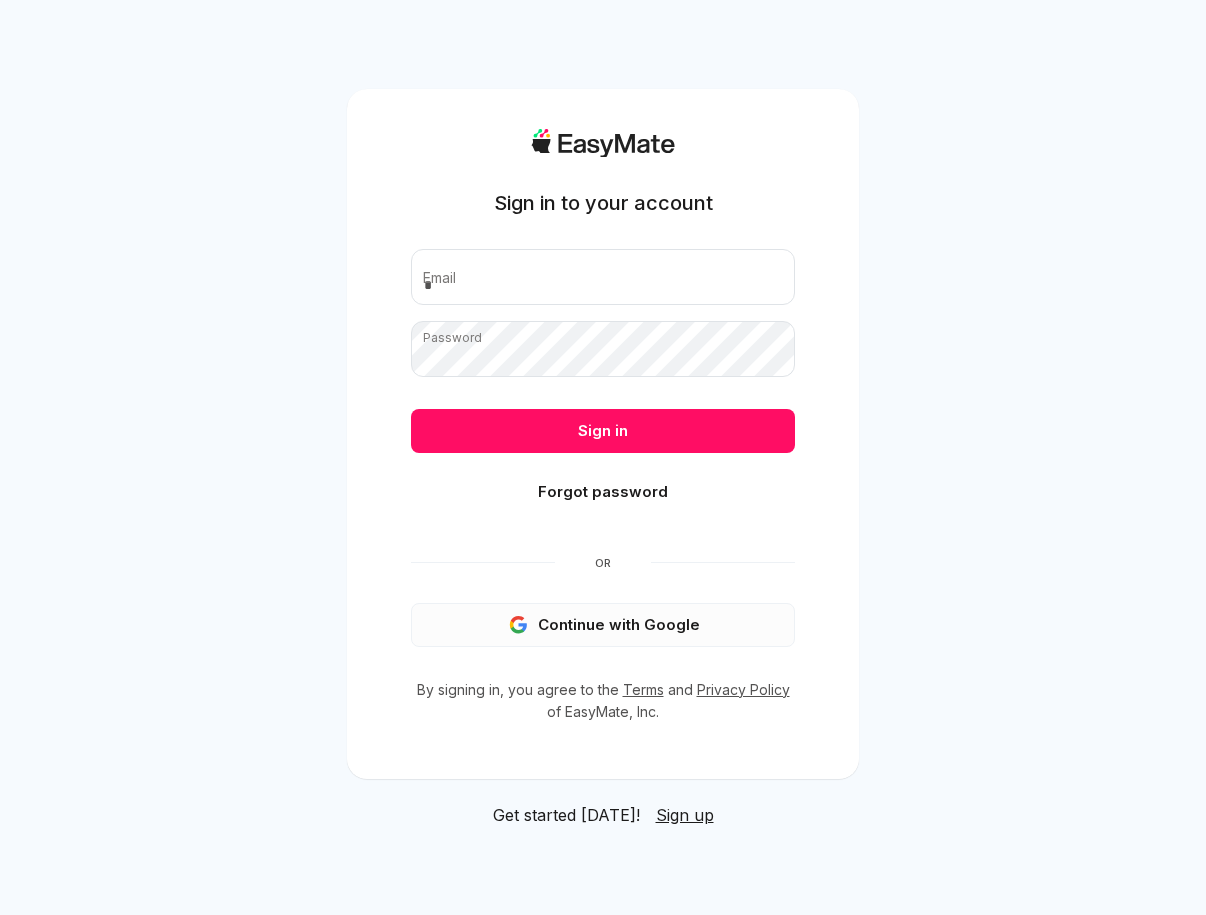 click on "Continue with Google" at bounding box center (603, 625) 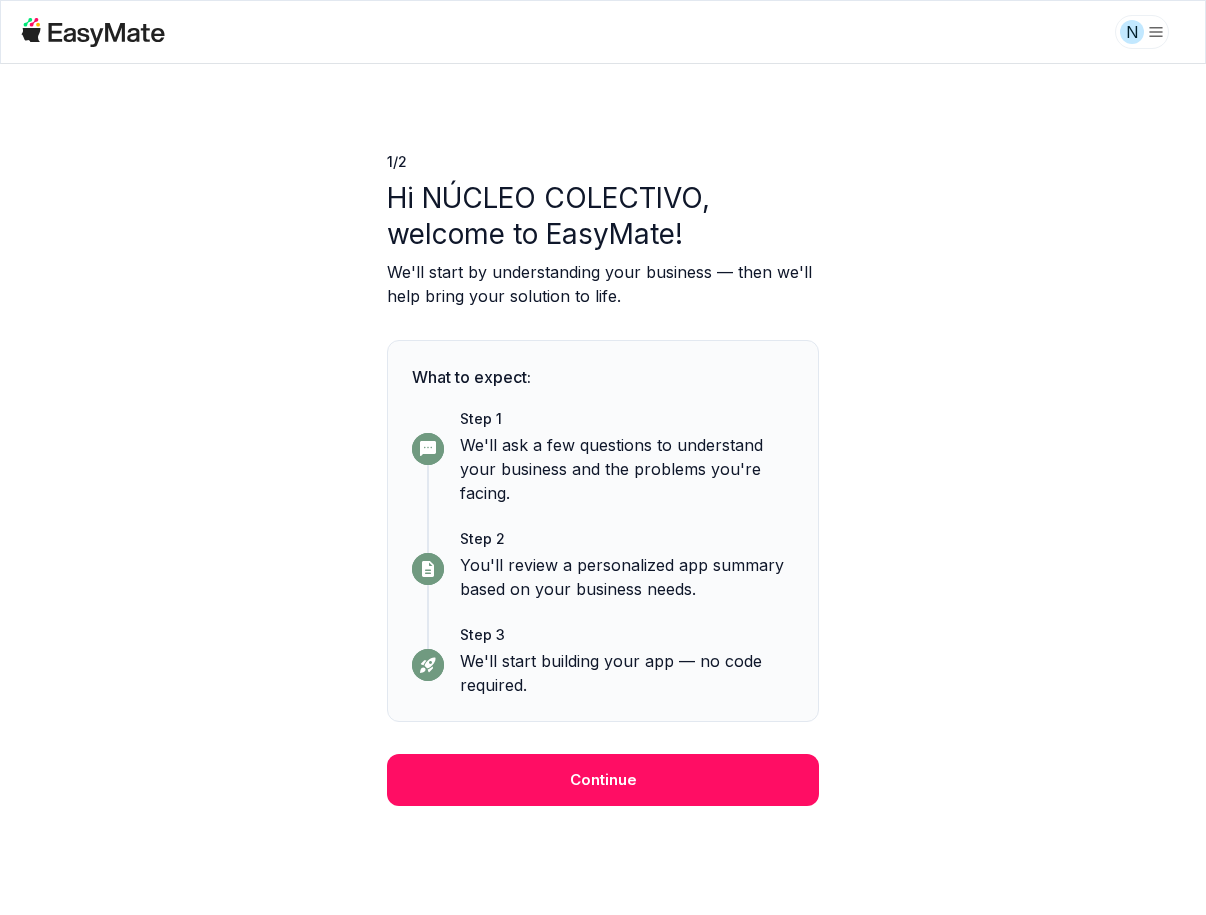 scroll, scrollTop: 0, scrollLeft: 0, axis: both 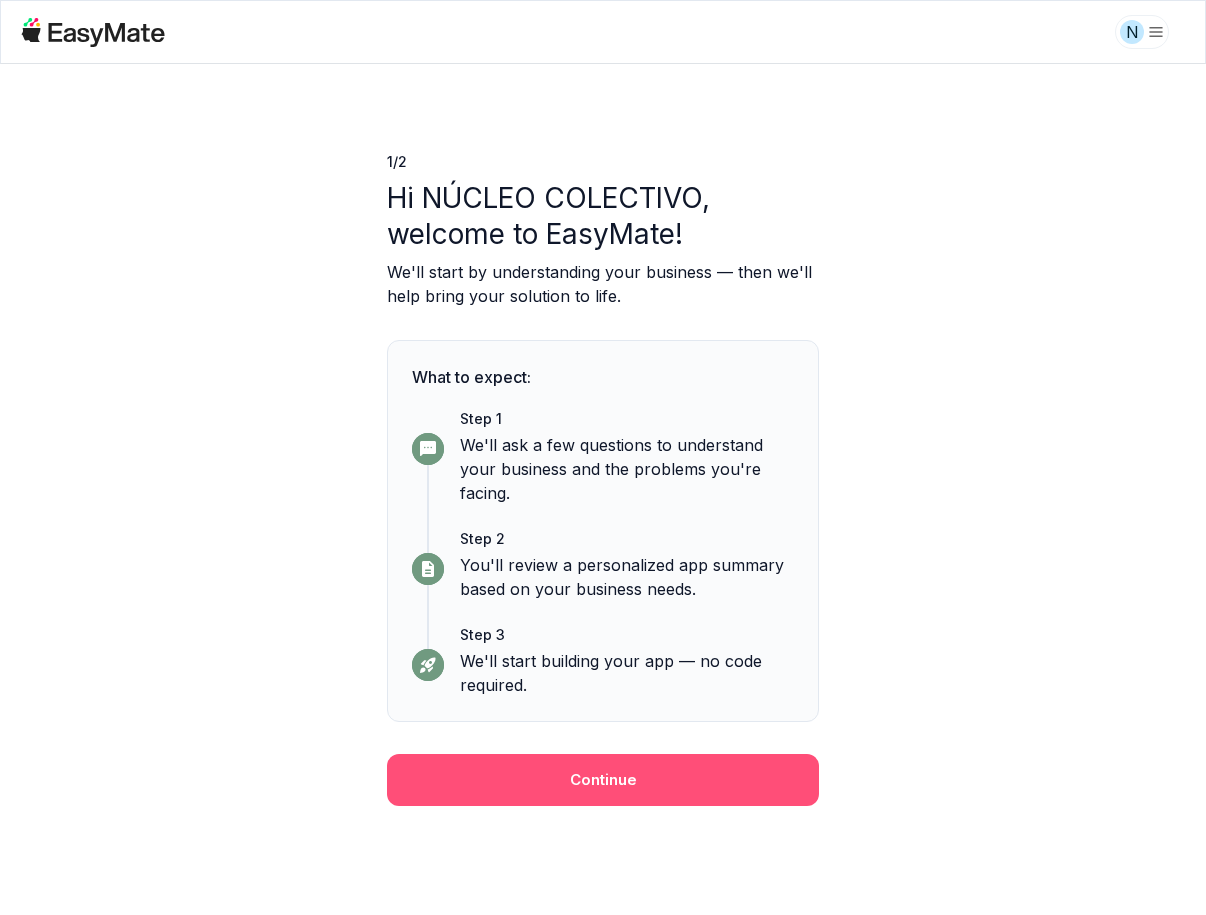 click on "Continue" at bounding box center [603, 780] 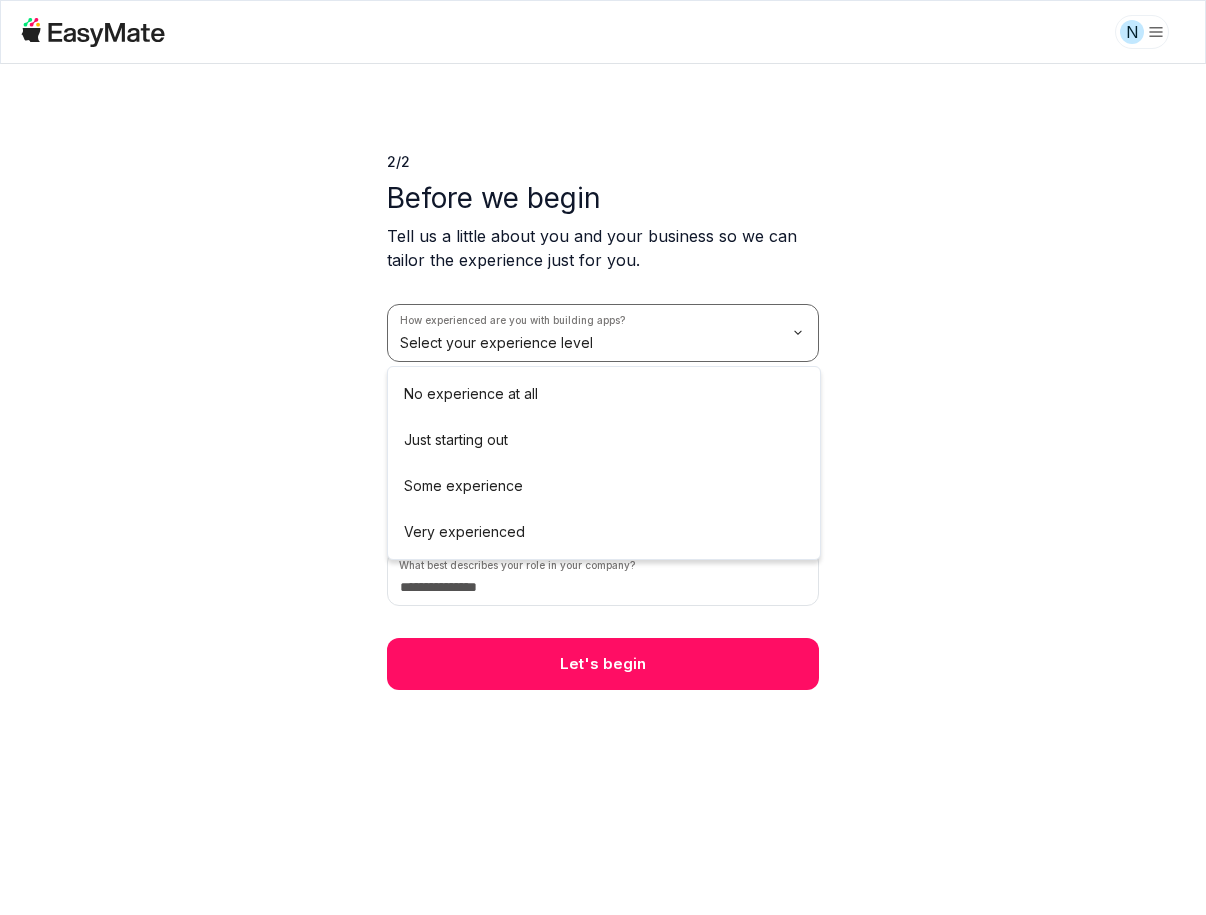 click on "N 2 / 2 Before we begin Tell us a little about you and your business so we can tailor the experience just for you. How experienced are you with building apps? Select your experience level How many employees does your company have? Select company size How did you hear about EasyMate? Select source What best describes your role in your company? Let's begin
No experience at all Just starting out Some experience Very experienced" at bounding box center (603, 457) 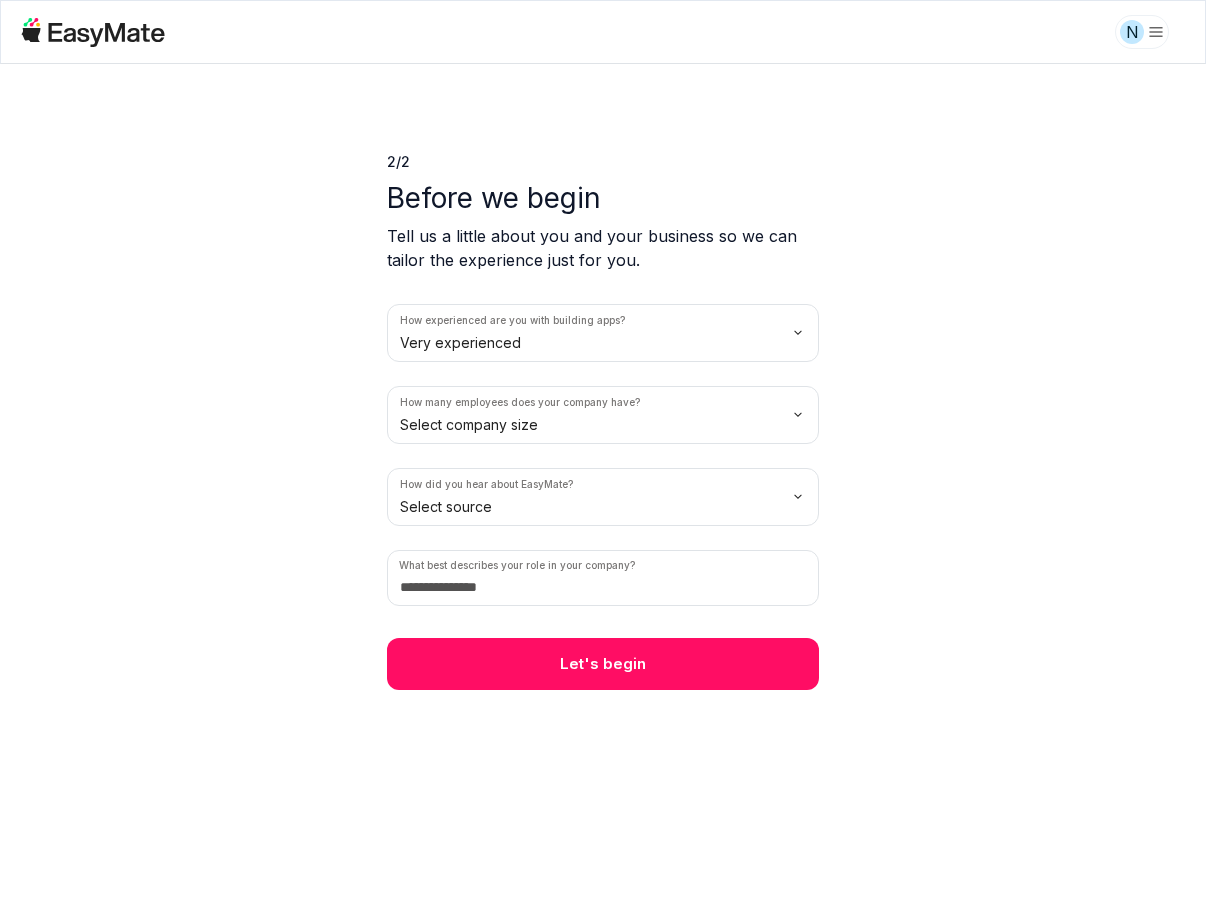 click on "N 2 / 2 Before we begin Tell us a little about you and your business so we can tailor the experience just for you. How experienced are you with building apps? Very experienced How many employees does your company have? Select company size How did you hear about EasyMate? Select source What best describes your role in your company? Let's begin" at bounding box center (603, 457) 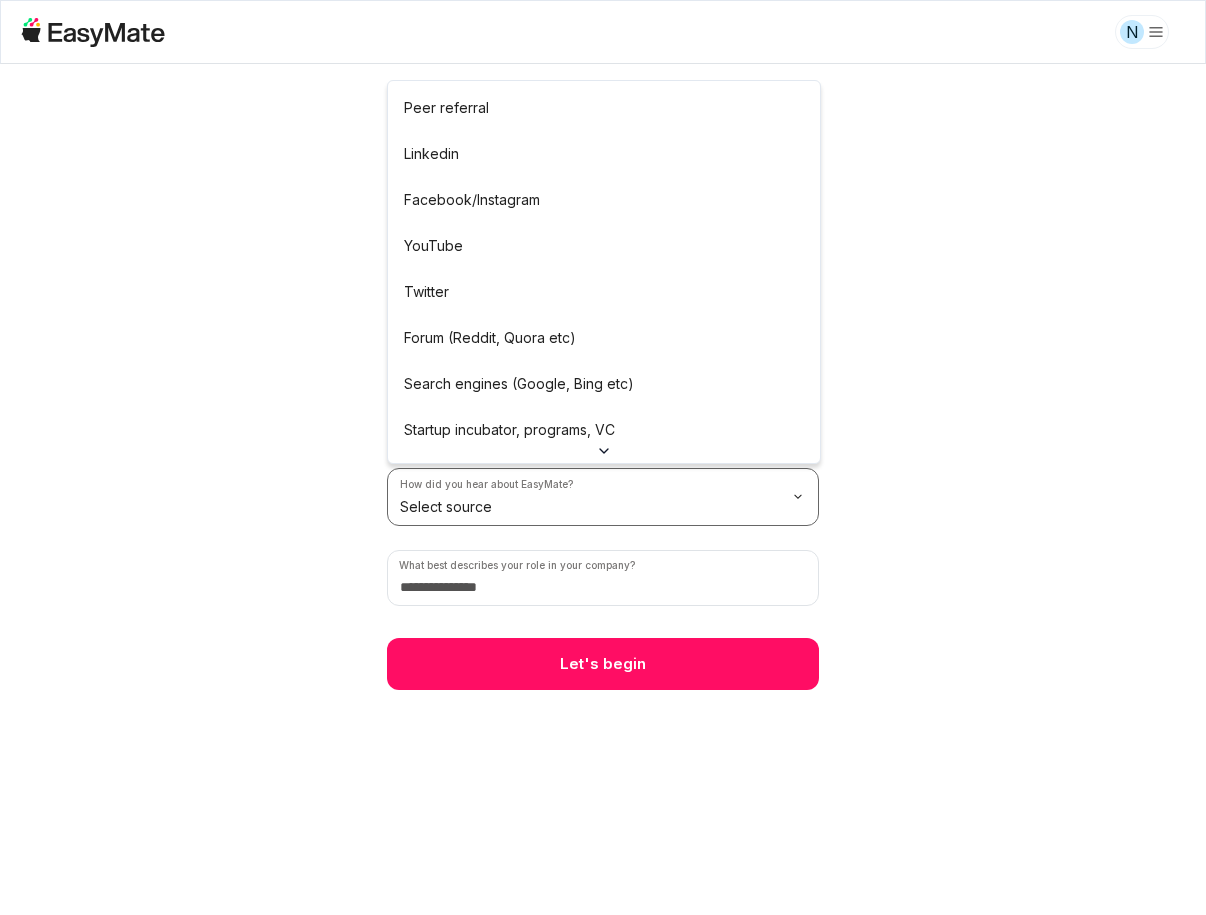 click on "N 2 / 2 Before we begin Tell us a little about you and your business so we can tailor the experience just for you. How experienced are you with building apps? Very experienced How many employees does your company have? Solo How did you hear about EasyMate? Select source What best describes your role in your company? Let's begin
Peer referral Linkedin Facebook/Instagram YouTube Twitter Forum (Reddit, Quora etc) Search engines (Google, Bing etc) Startup incubator, programs, VC Podcast Press or news outlet Other" at bounding box center (603, 457) 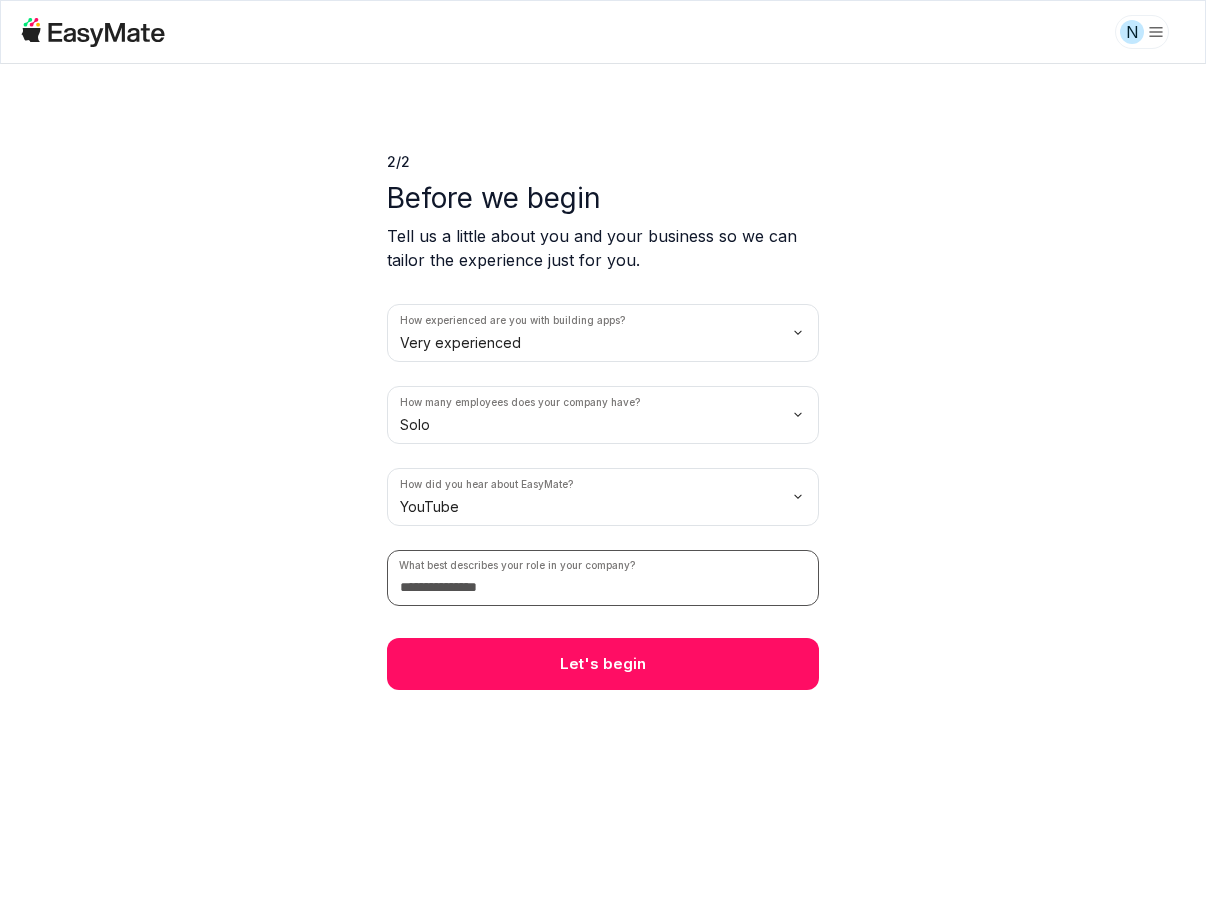click at bounding box center (603, 578) 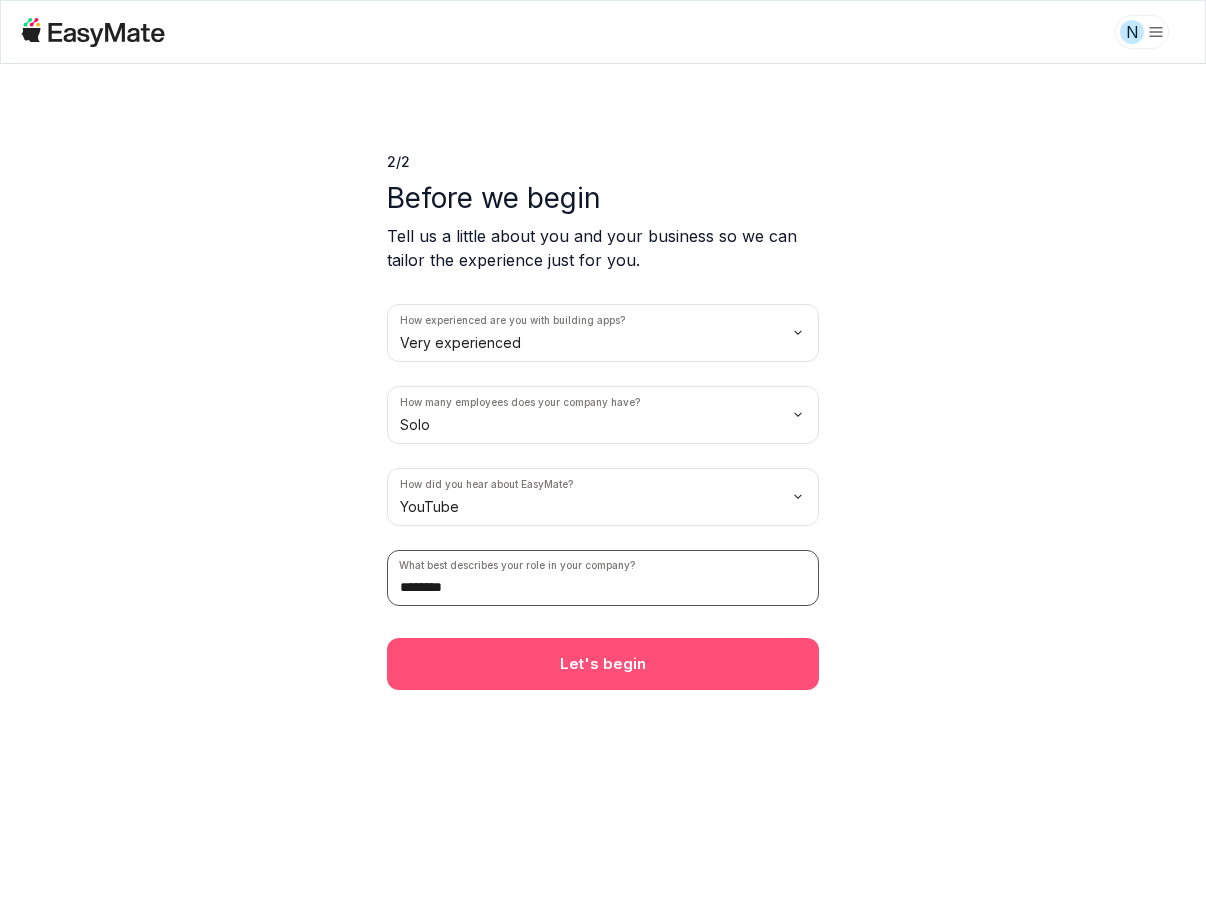 type on "********" 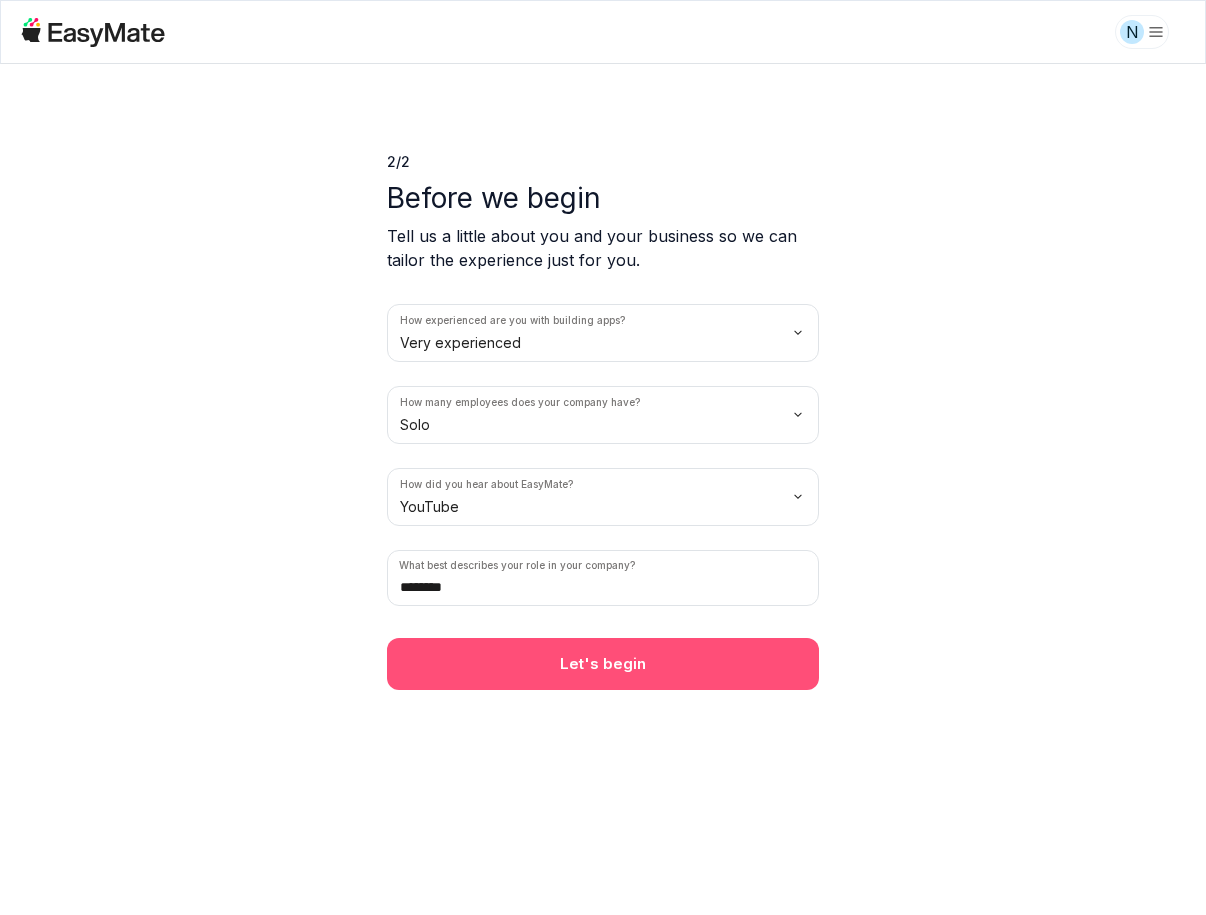 click on "Let's begin" at bounding box center [603, 664] 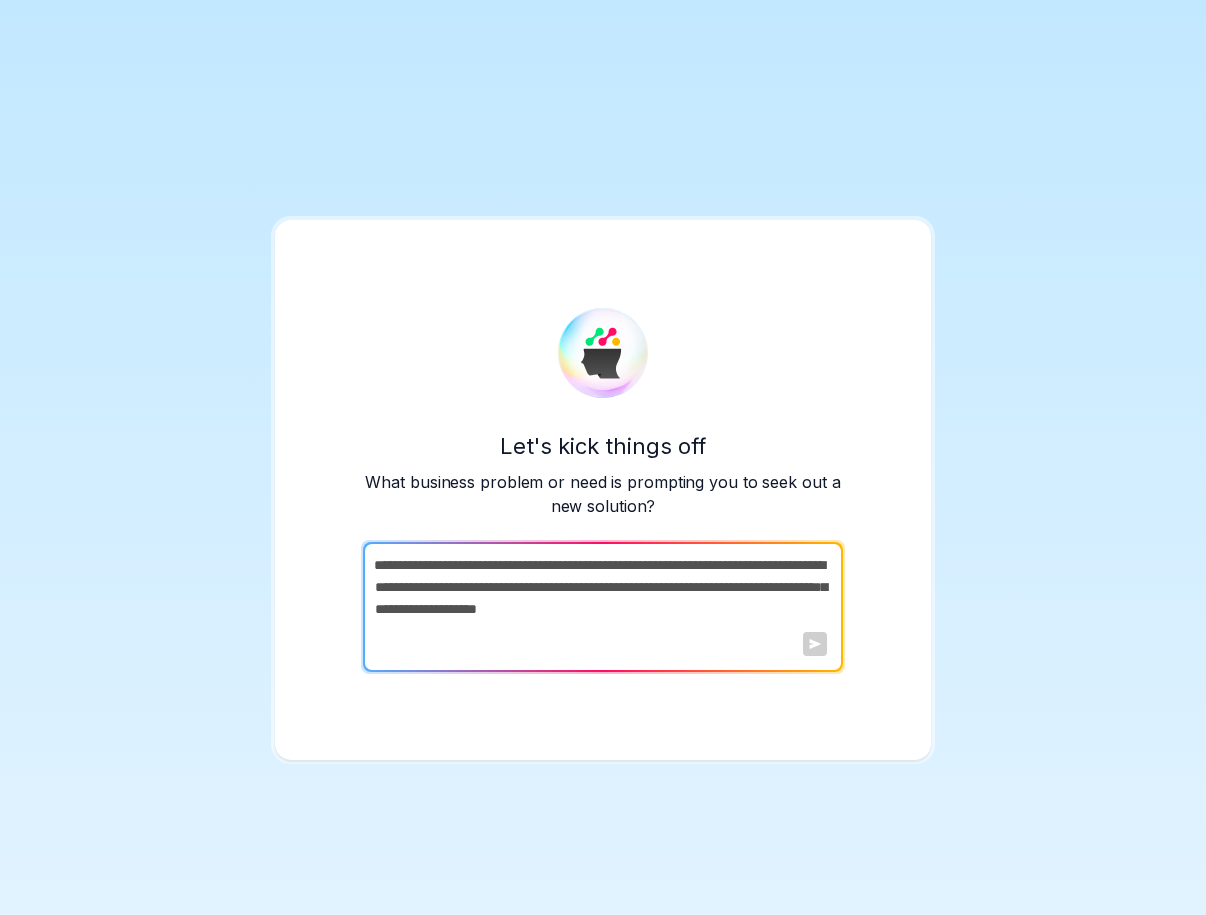 click at bounding box center (601, 607) 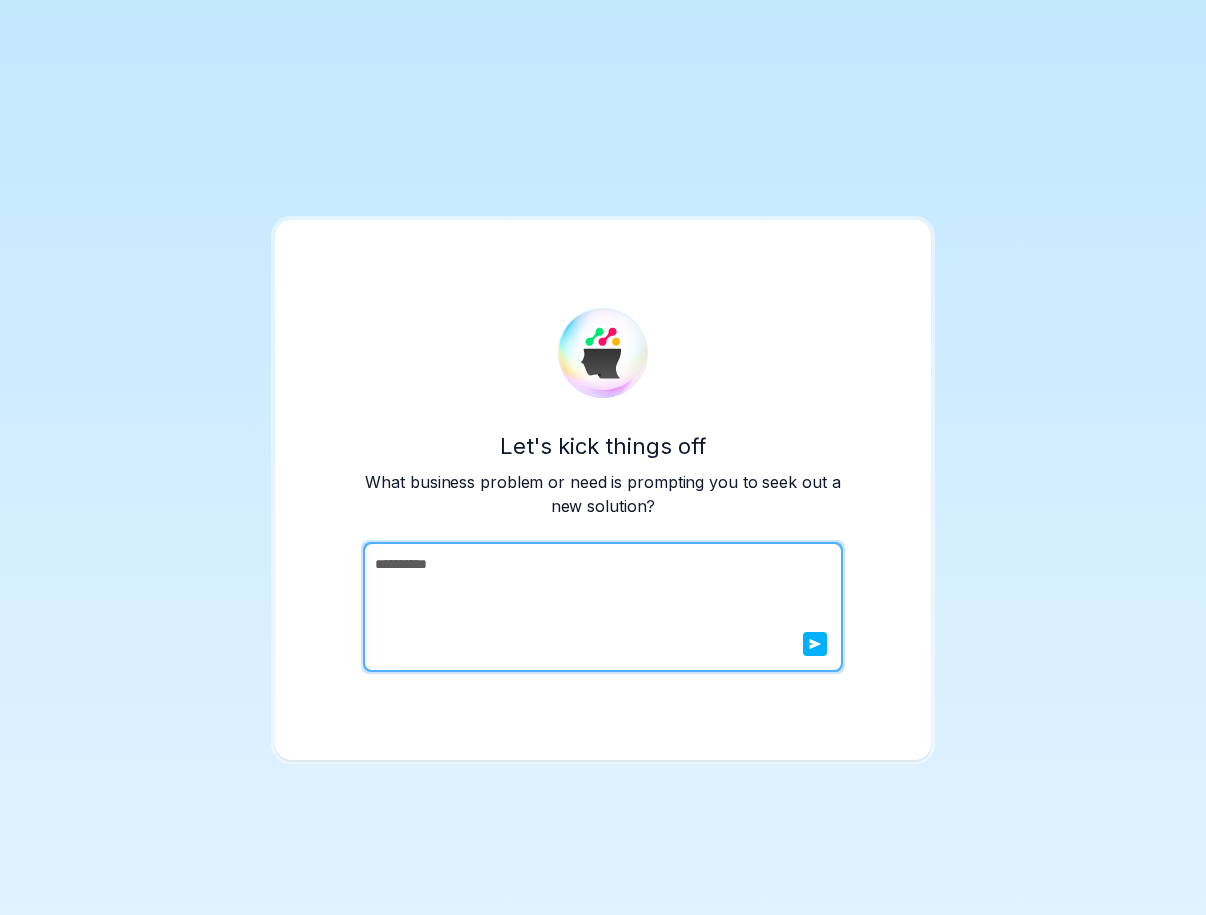 click on "*********" at bounding box center (601, 607) 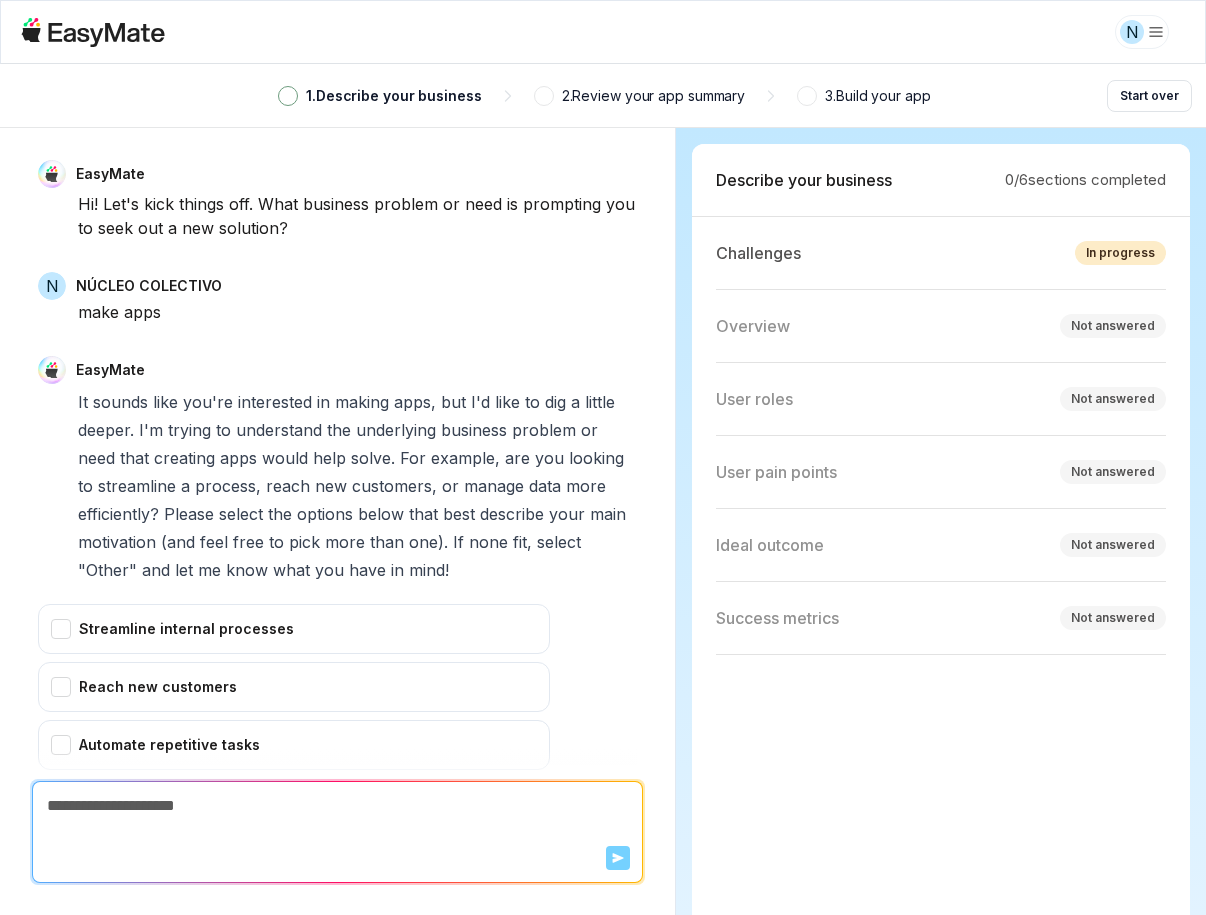 scroll, scrollTop: 311, scrollLeft: 0, axis: vertical 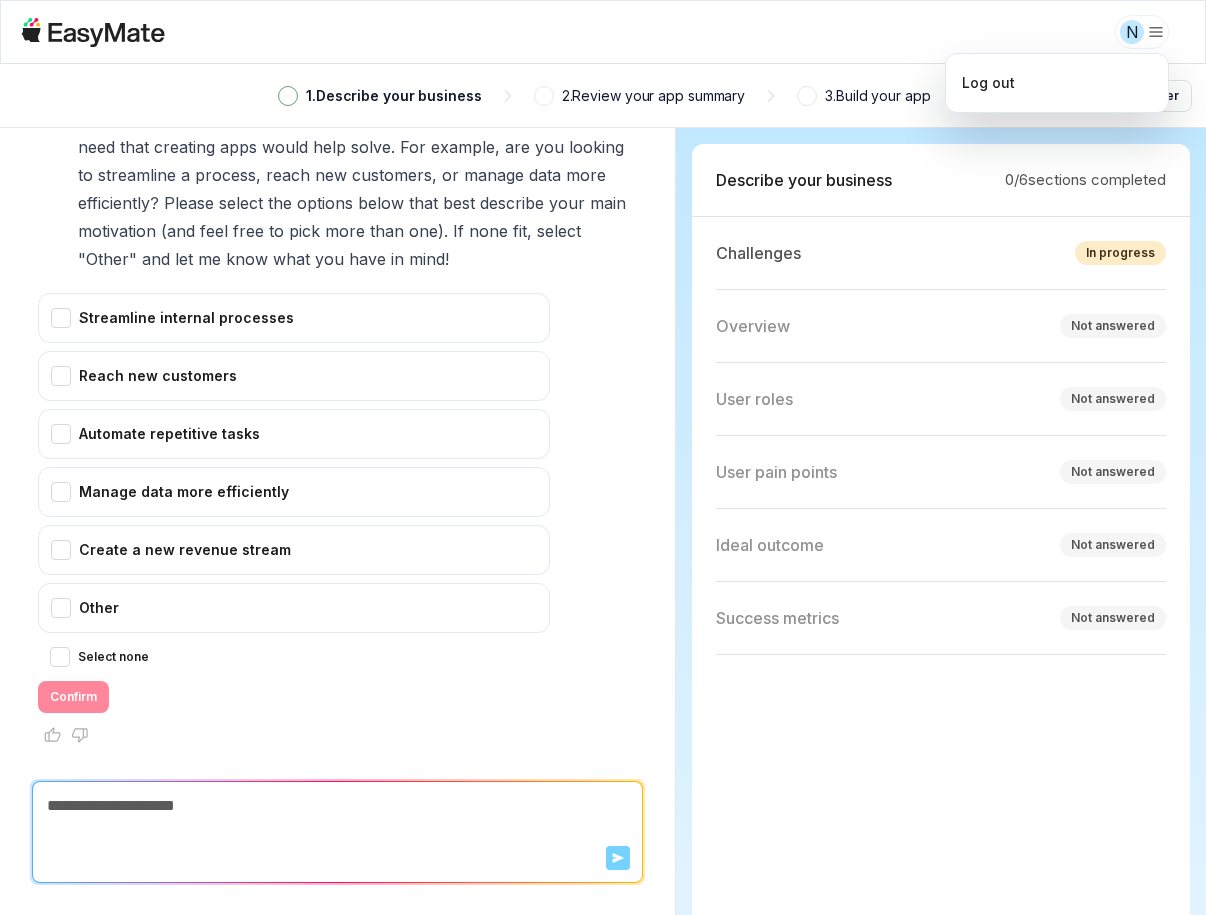click on "N 1 .  Describe your business 2 .  Review your app summary 3 .  Build your app Start over EasyMate Hi! Let's kick things off. What business problem or need is prompting you to seek out a new solution? N NÚCLEO COLECTIVO make apps
EasyMate It   sounds   like   you're   interested   in   making   apps,   but   I'd   like   to   dig   a   little   deeper.   I'm   trying   to   understand   the   underlying   business   problem   or   need   that   creating   apps   would   help   solve.   For   example,   are   you   looking   to   streamline   a   process,   reach   new   customers,   or   manage   data   more   efficiently?   Please   select   the   options   below   that   best   describe   your   main   motivation   (and   feel   free   to   pick   more   than   one).   If   none   fit,   select   "Other"   and   let   me   know   what   you   have   in   mind! Streamline internal processes Reach new customers Automate repetitive tasks Manage data more efficiently Create a new revenue stream Other Confirm" at bounding box center [603, 457] 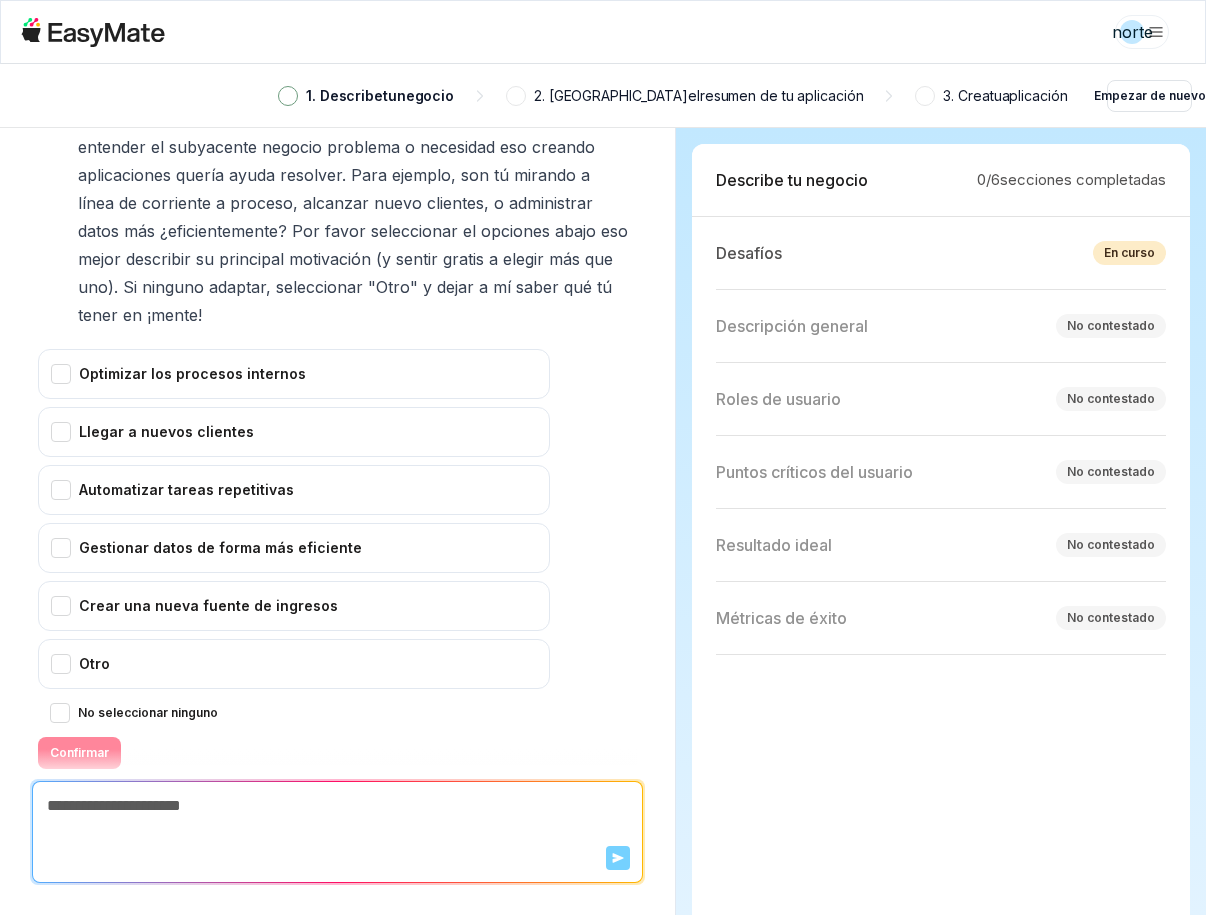 scroll, scrollTop: 367, scrollLeft: 0, axis: vertical 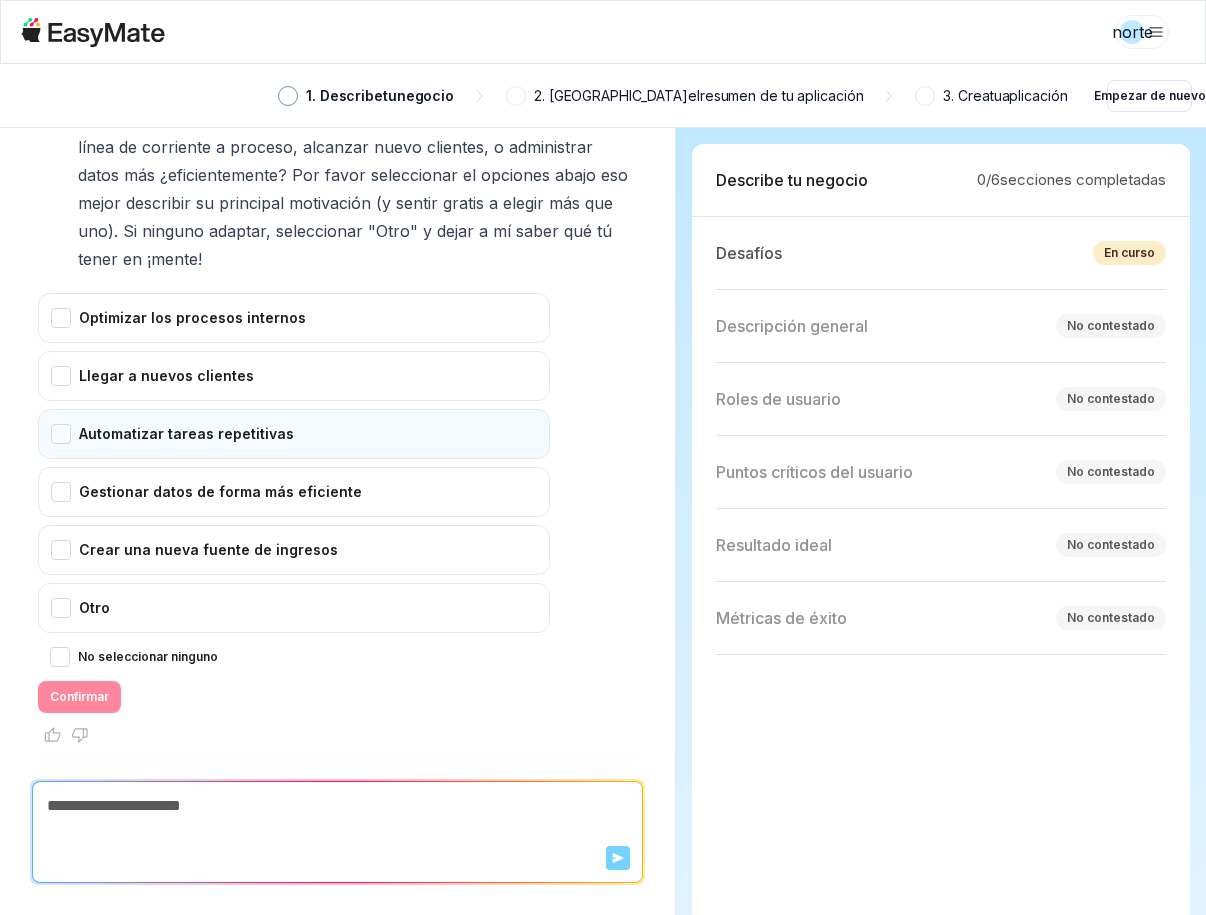 click on "Automatizar tareas repetitivas" at bounding box center [294, 434] 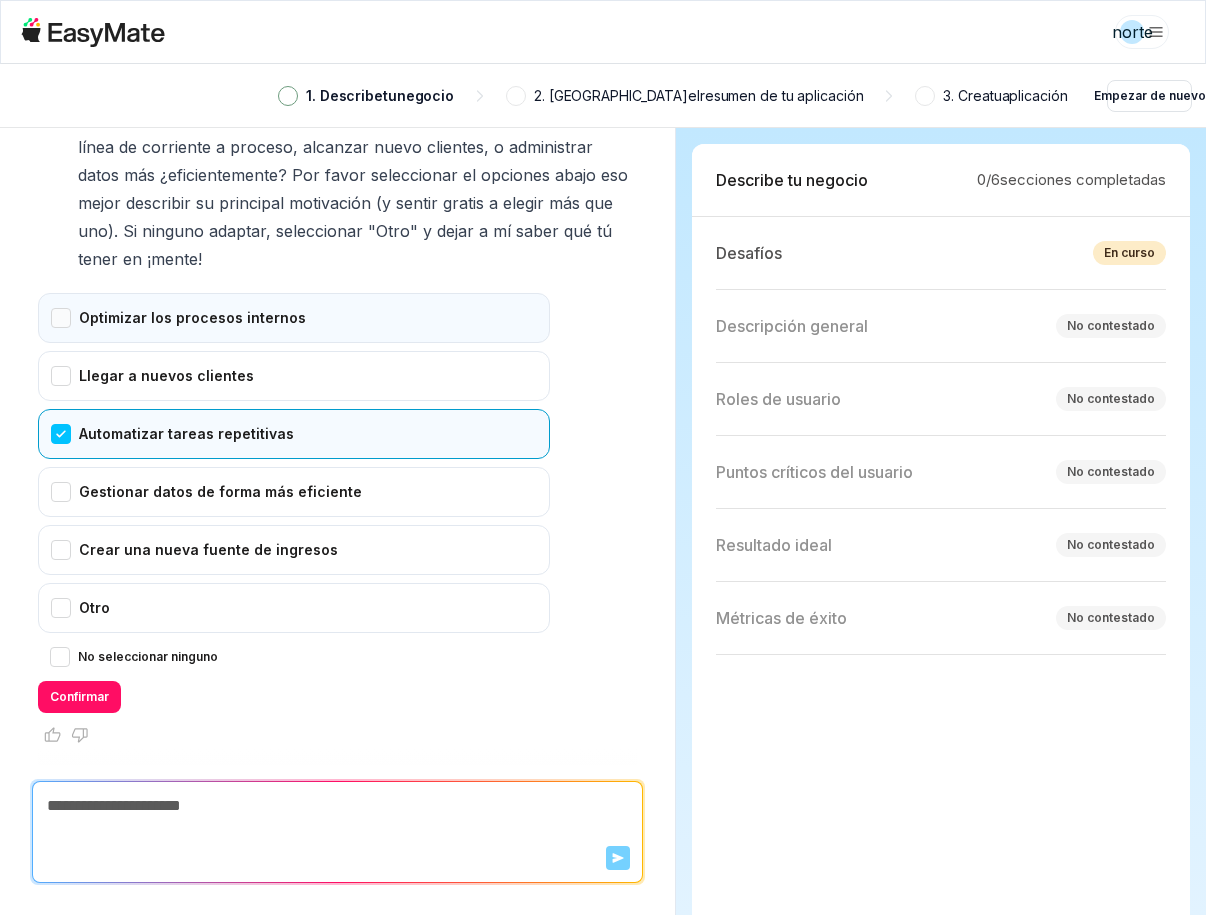 click on "Optimizar los procesos internos" at bounding box center [294, 318] 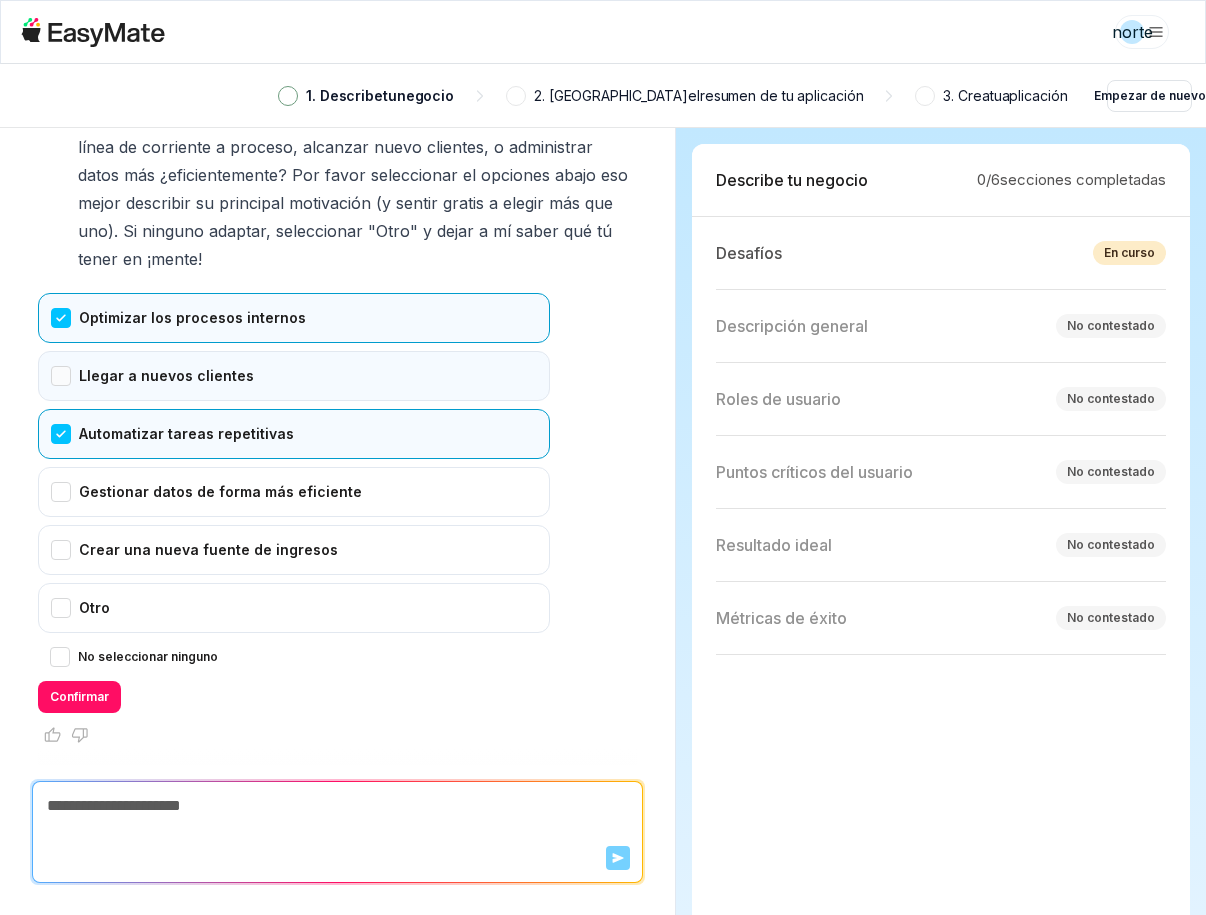 click on "Llegar a nuevos clientes" at bounding box center (294, 376) 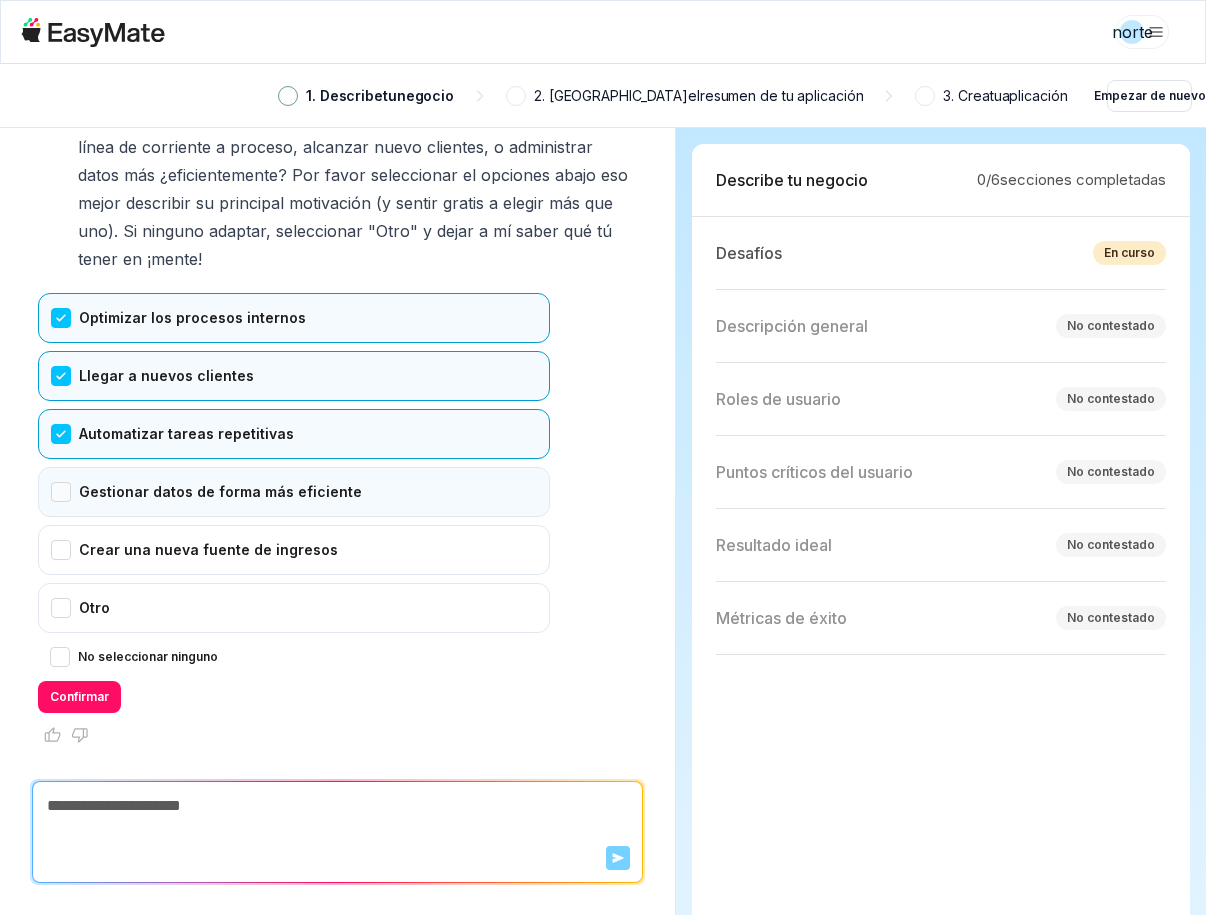 click on "Gestionar datos de forma más eficiente" at bounding box center (294, 492) 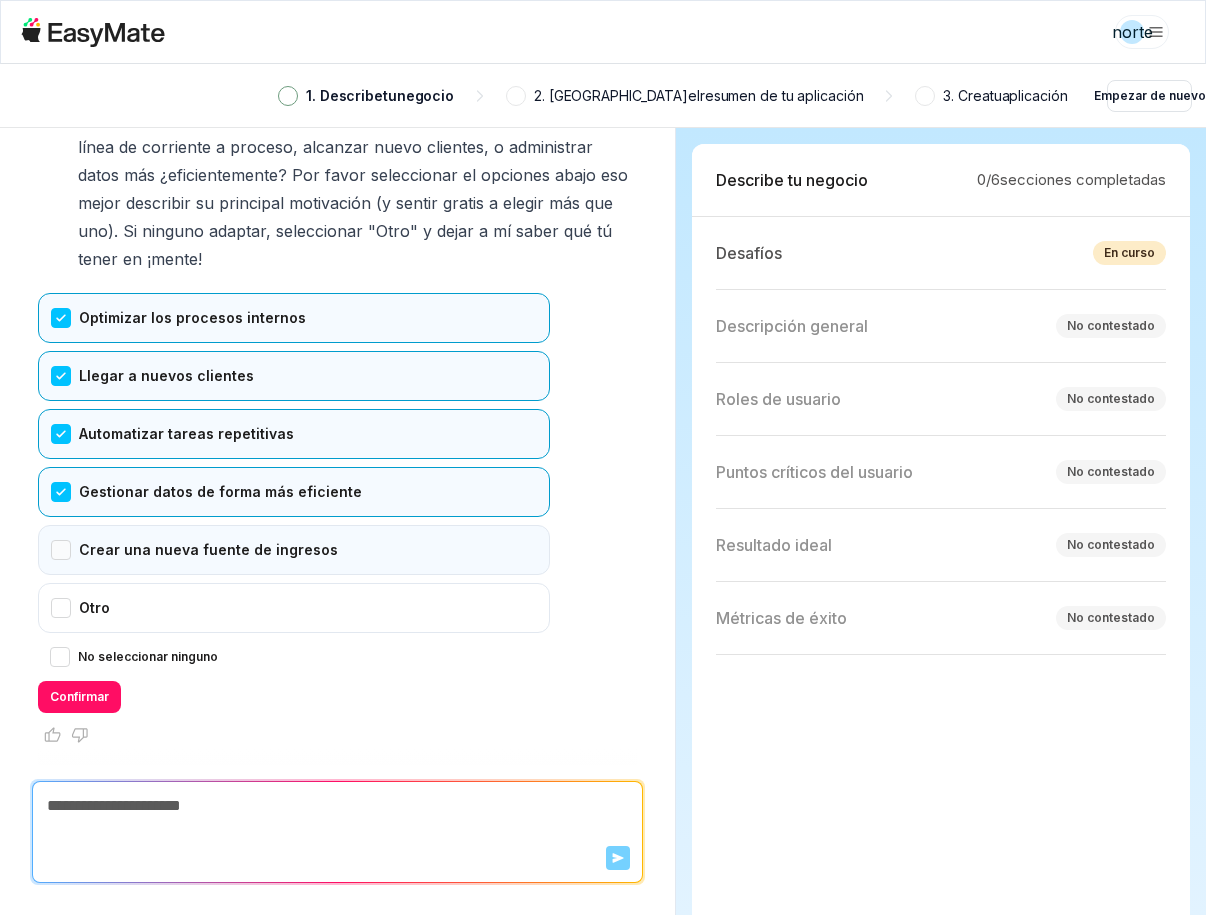 click on "Crear una nueva fuente de ingresos" at bounding box center [294, 550] 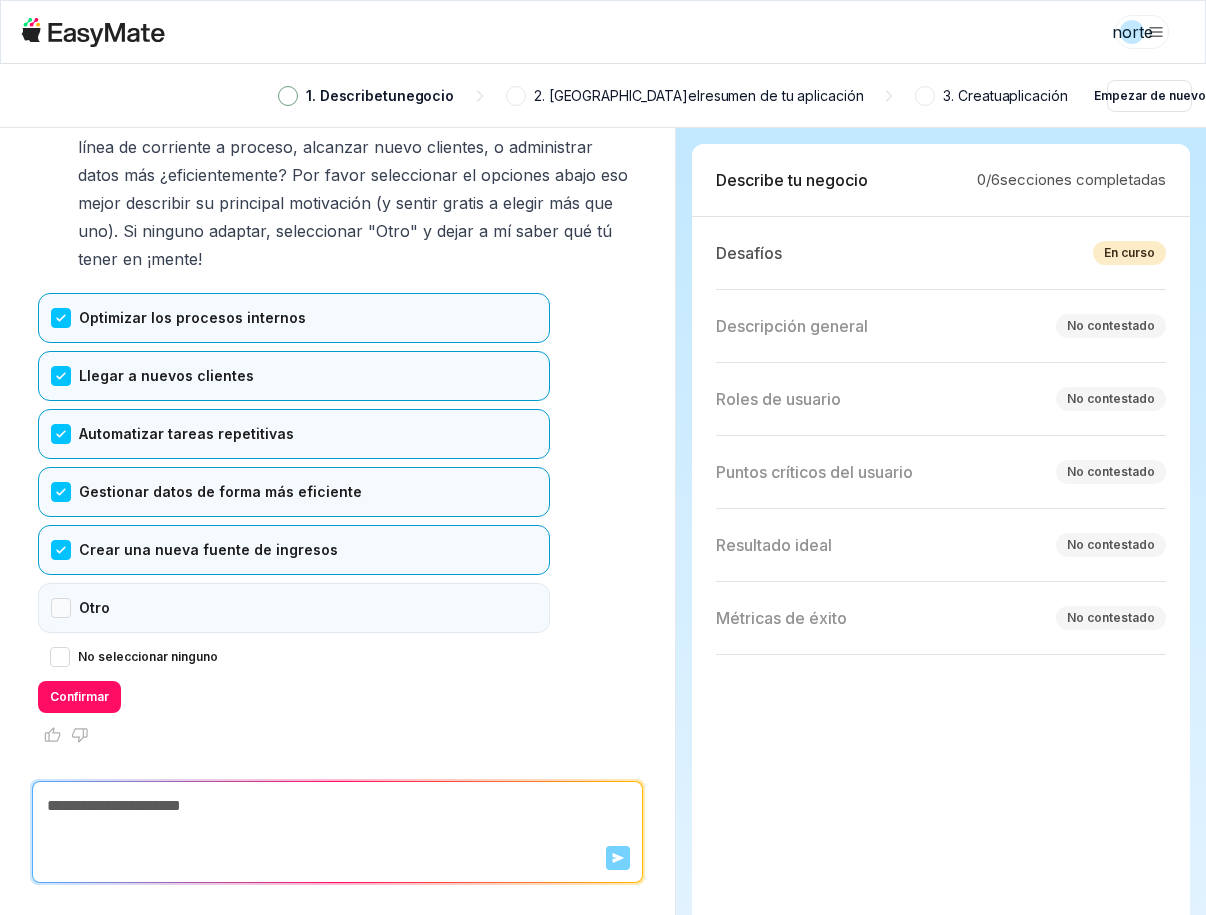 click on "Otro" at bounding box center (294, 608) 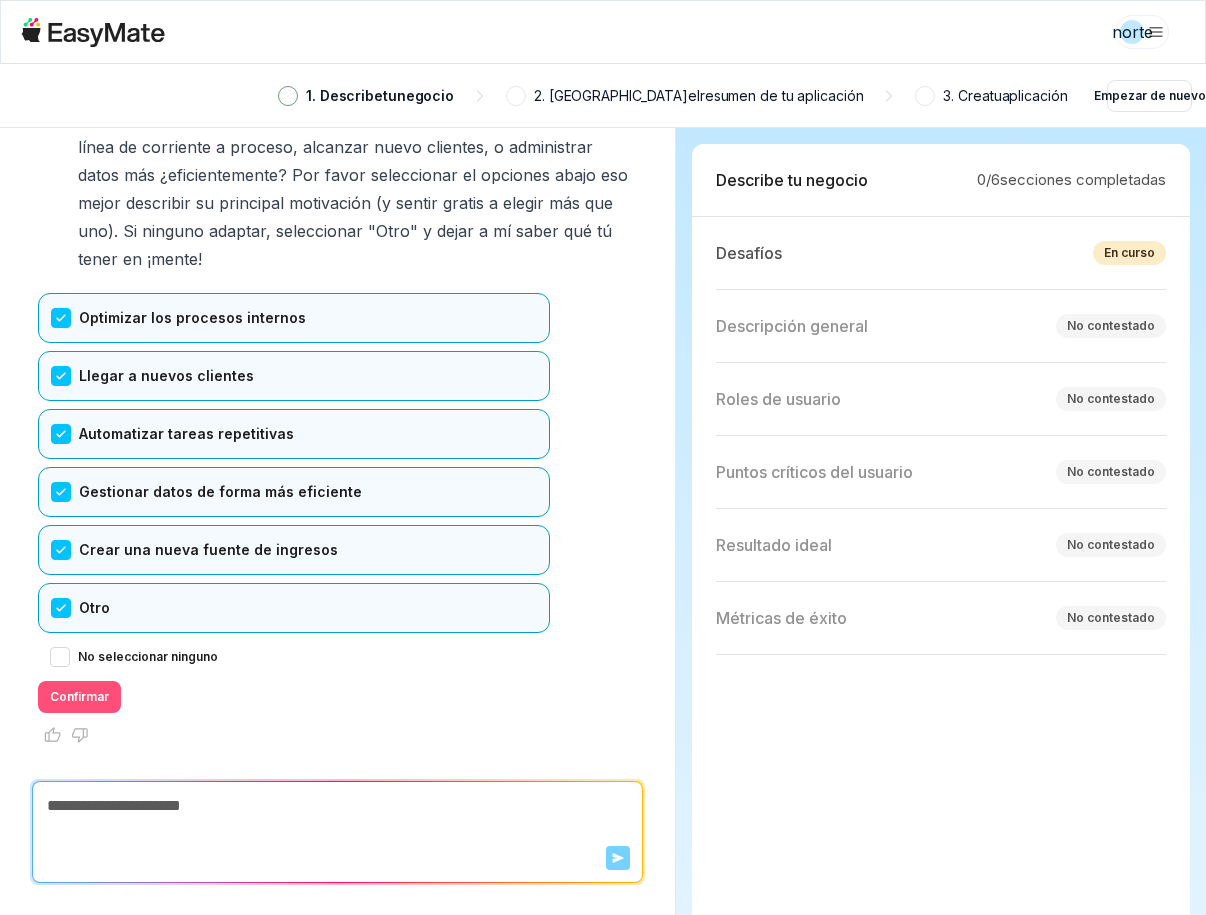 click on "Confirmar" at bounding box center [79, 696] 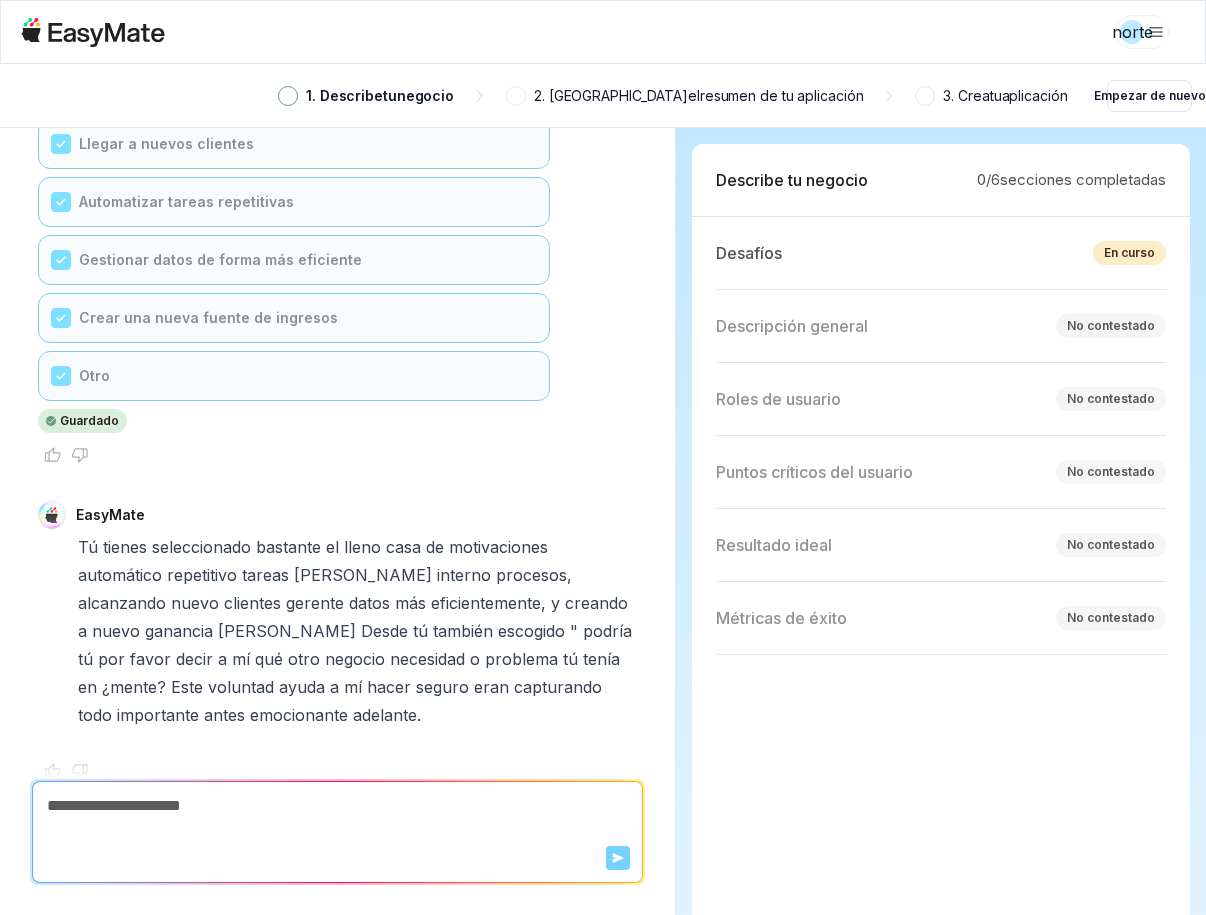 scroll, scrollTop: 635, scrollLeft: 0, axis: vertical 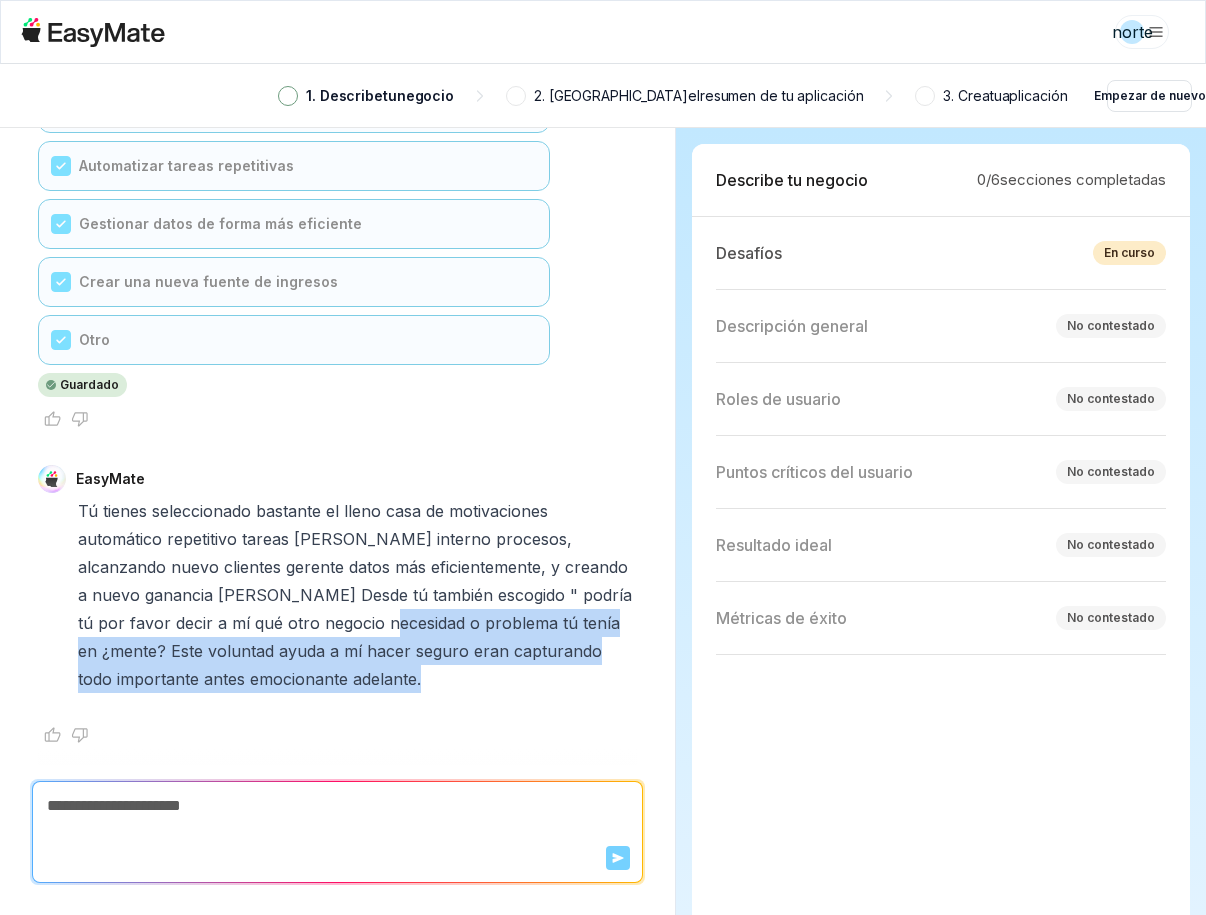 drag, startPoint x: 263, startPoint y: 677, endPoint x: 184, endPoint y: 626, distance: 94.031906 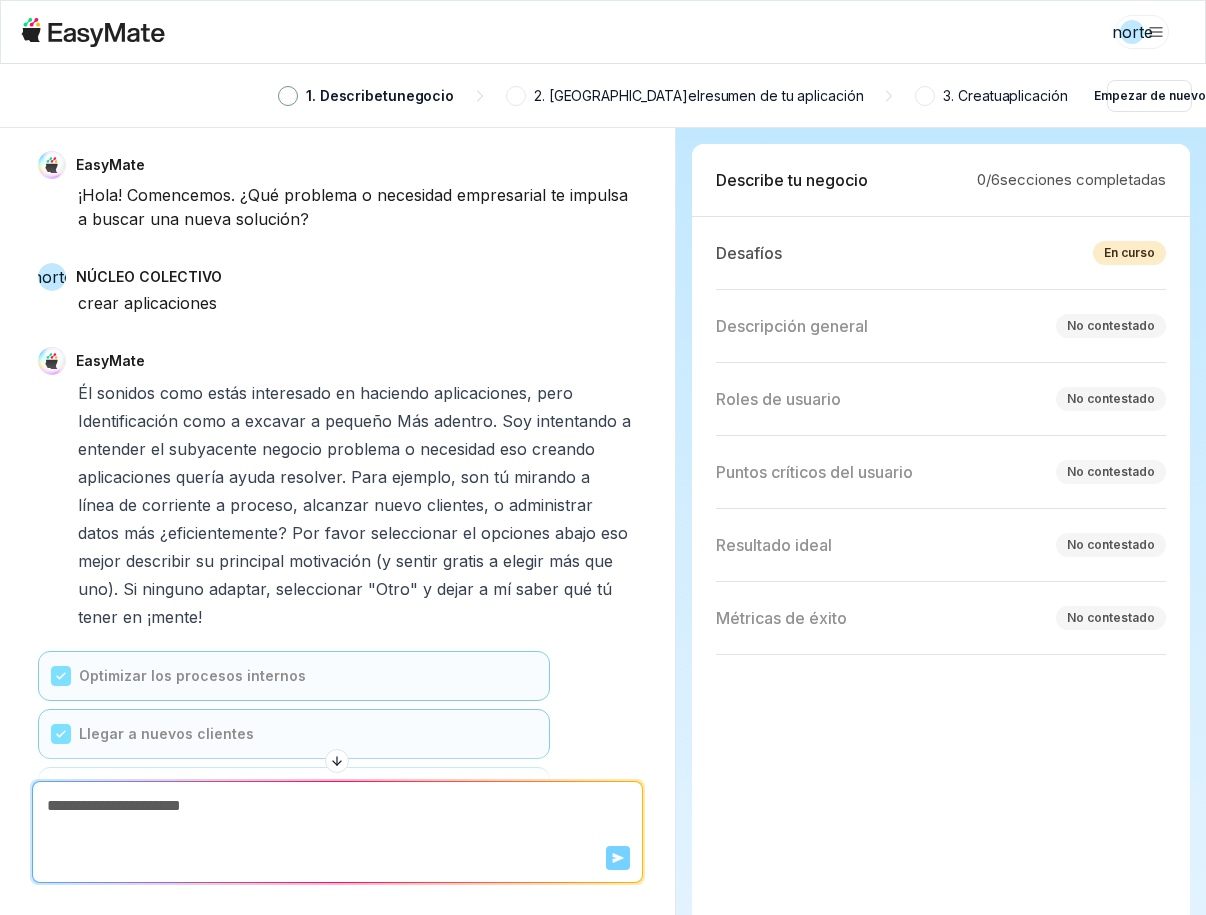 scroll, scrollTop: 0, scrollLeft: 0, axis: both 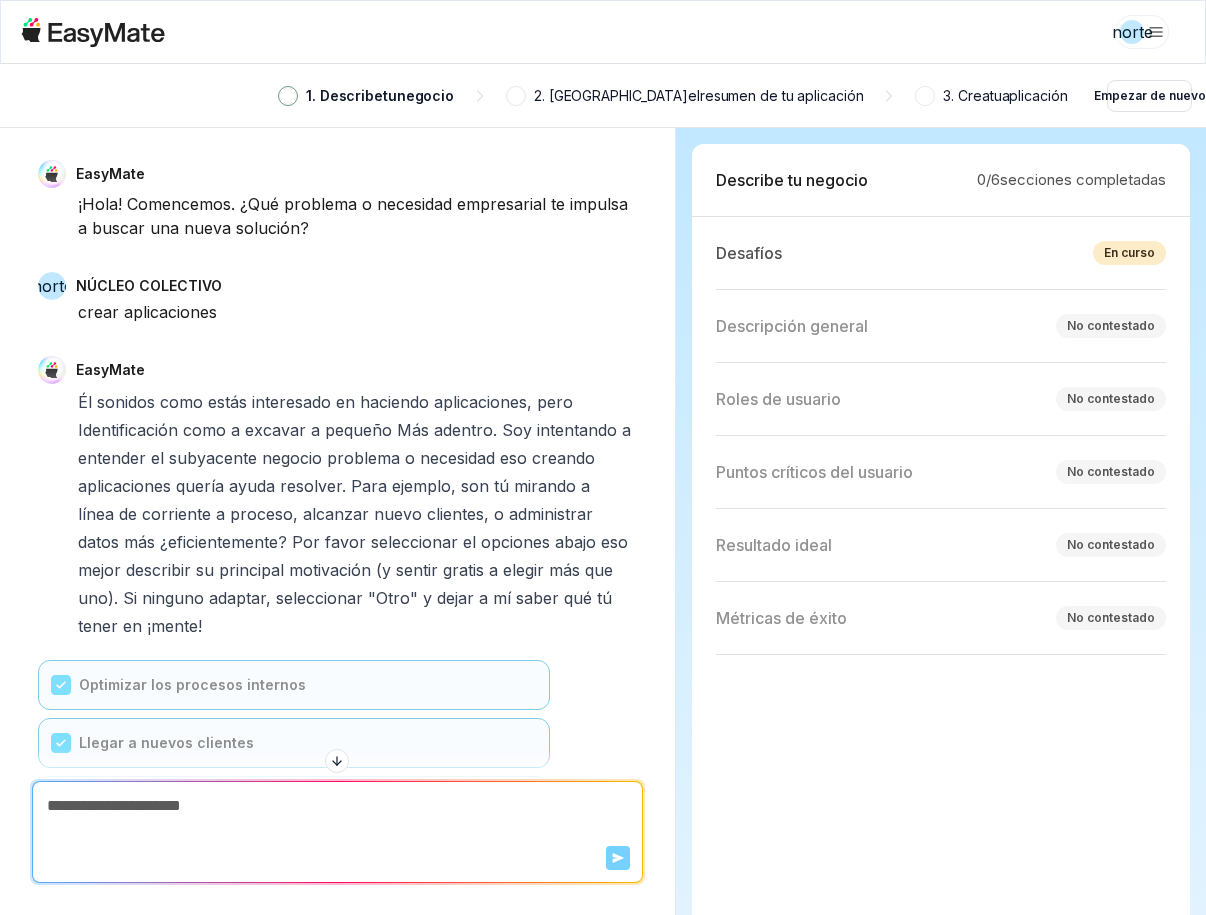 click on "crear aplicaciones" at bounding box center [147, 312] 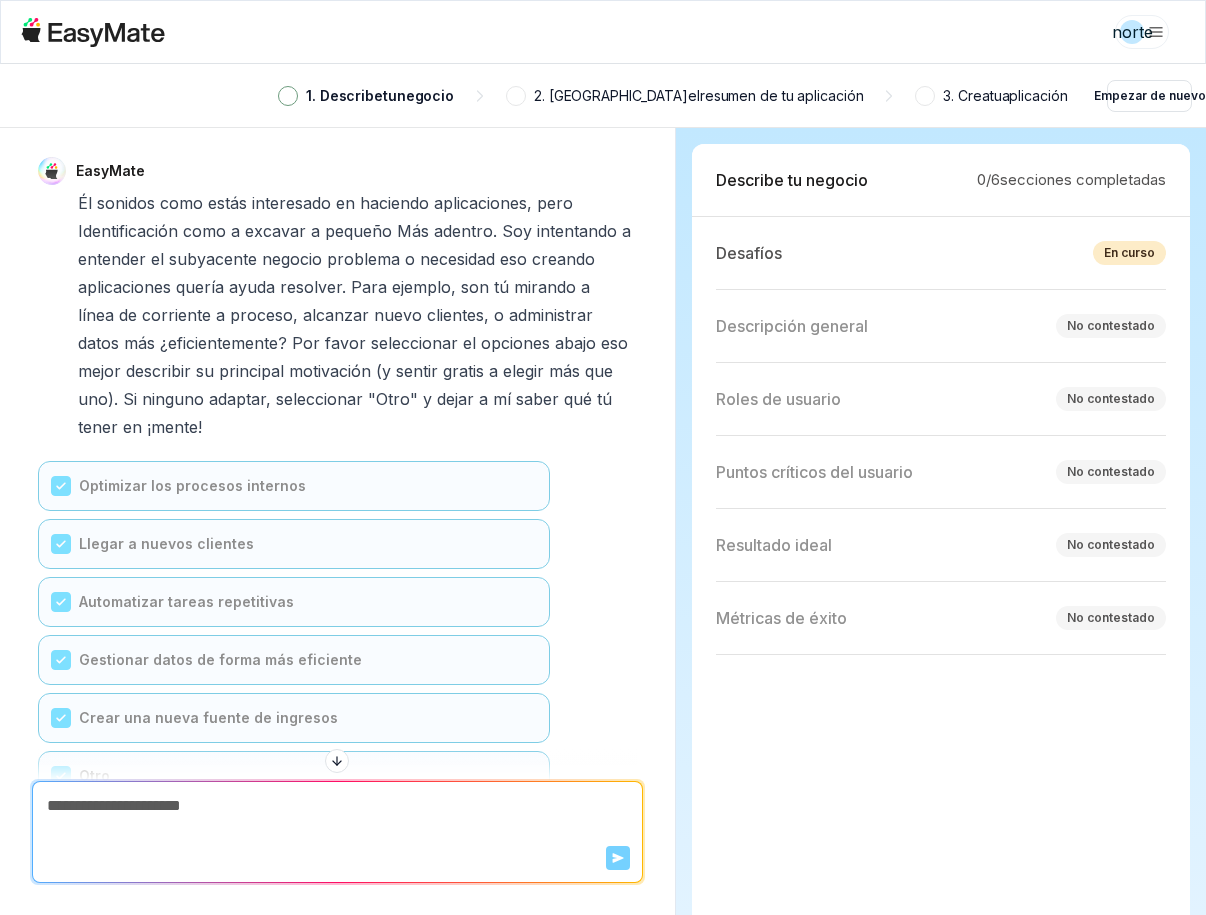scroll, scrollTop: 0, scrollLeft: 0, axis: both 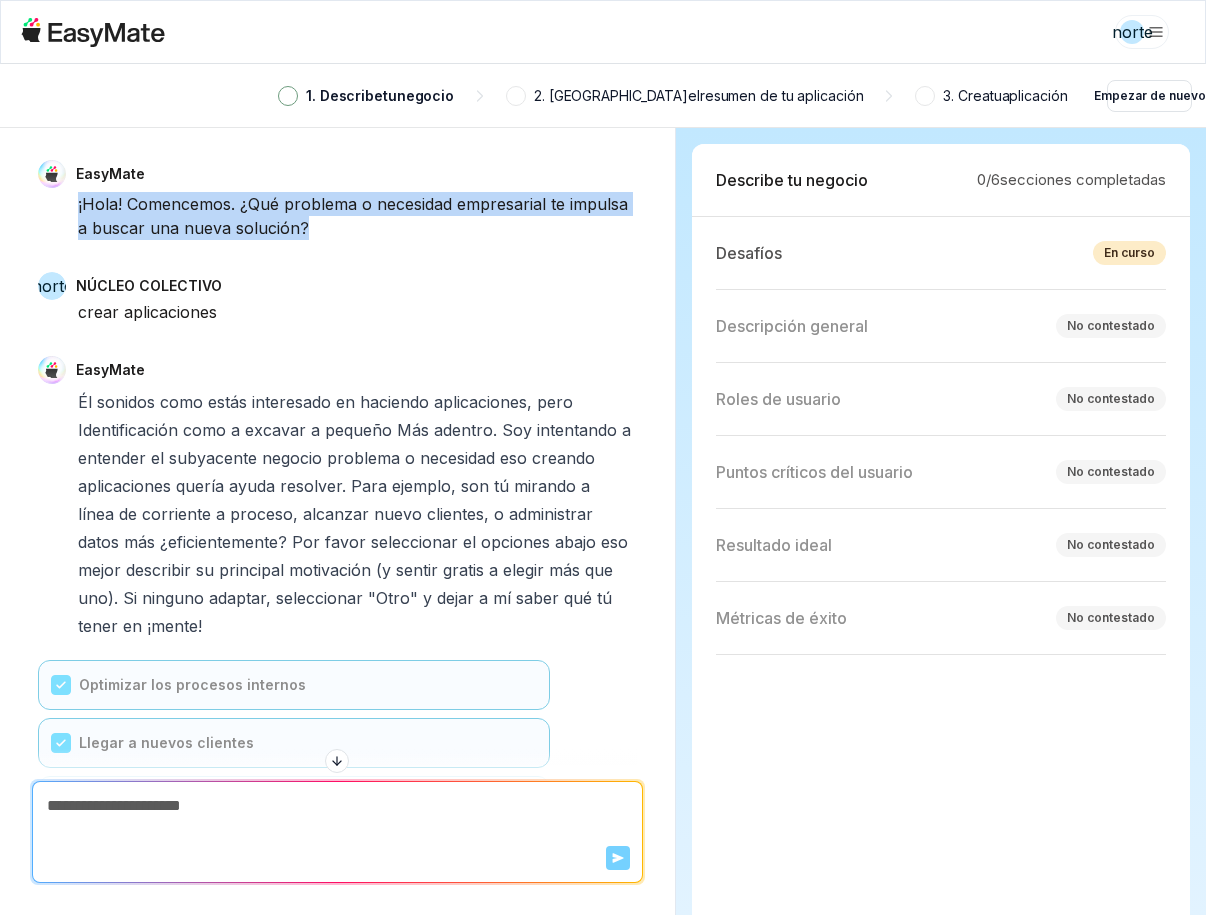 drag, startPoint x: 335, startPoint y: 234, endPoint x: 57, endPoint y: 214, distance: 278.7185 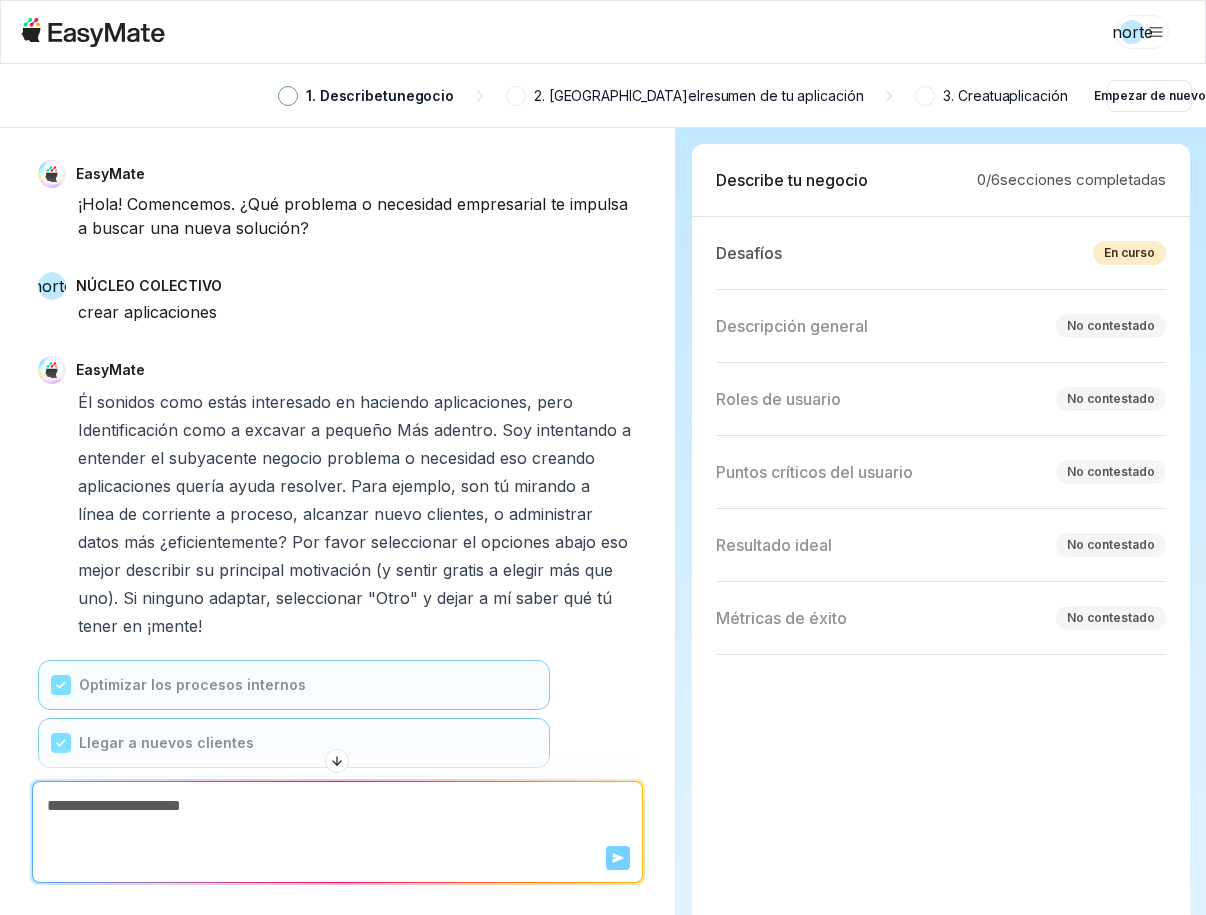 click at bounding box center [337, 806] 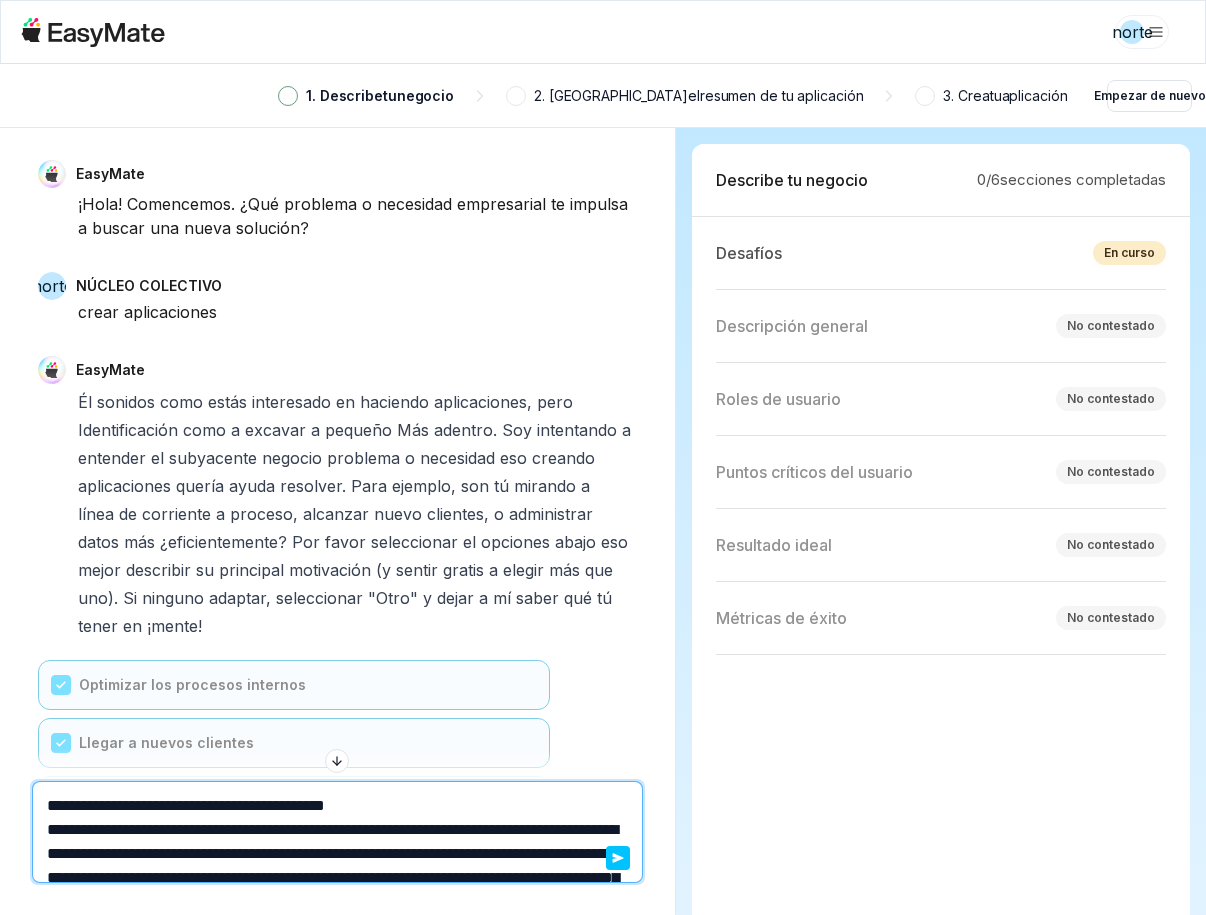 scroll, scrollTop: 414, scrollLeft: 0, axis: vertical 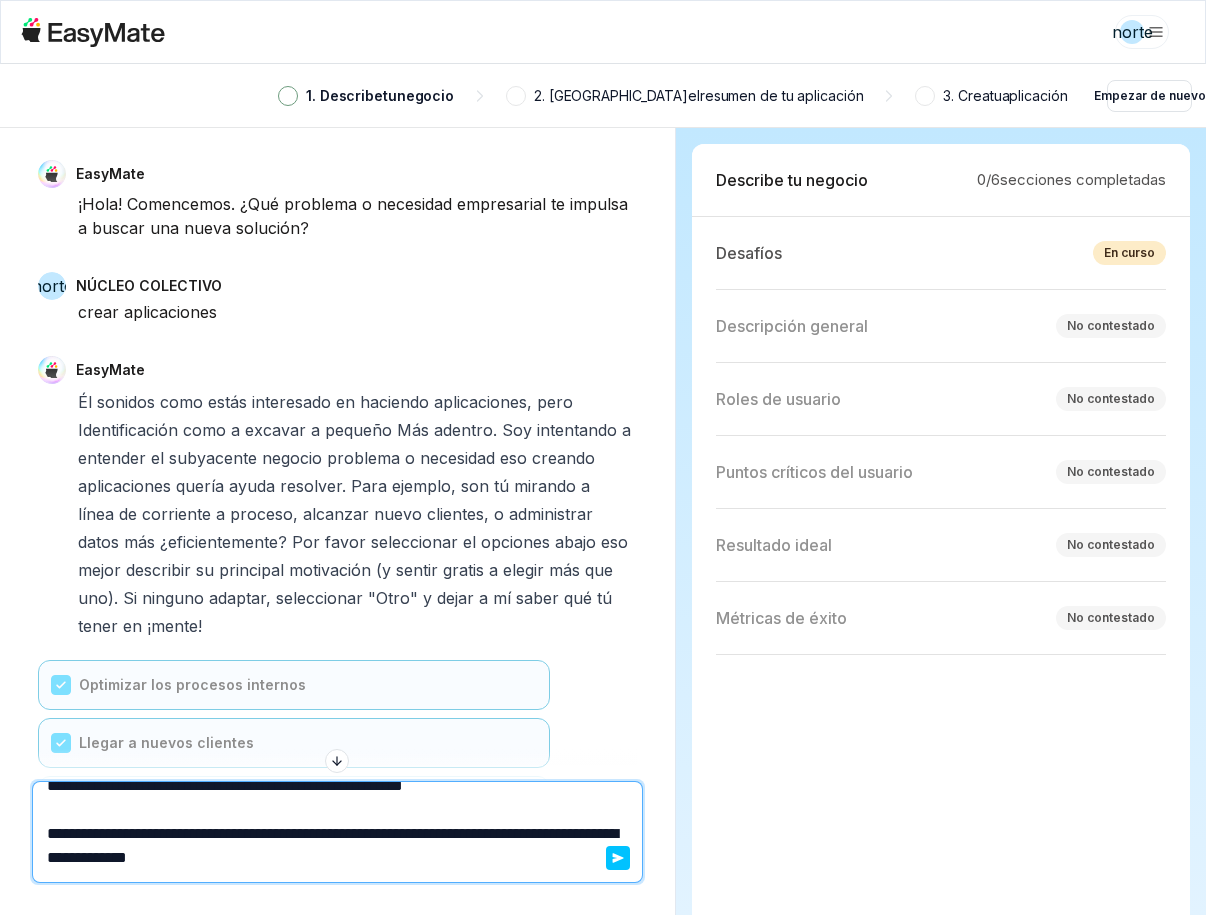 type on "*" 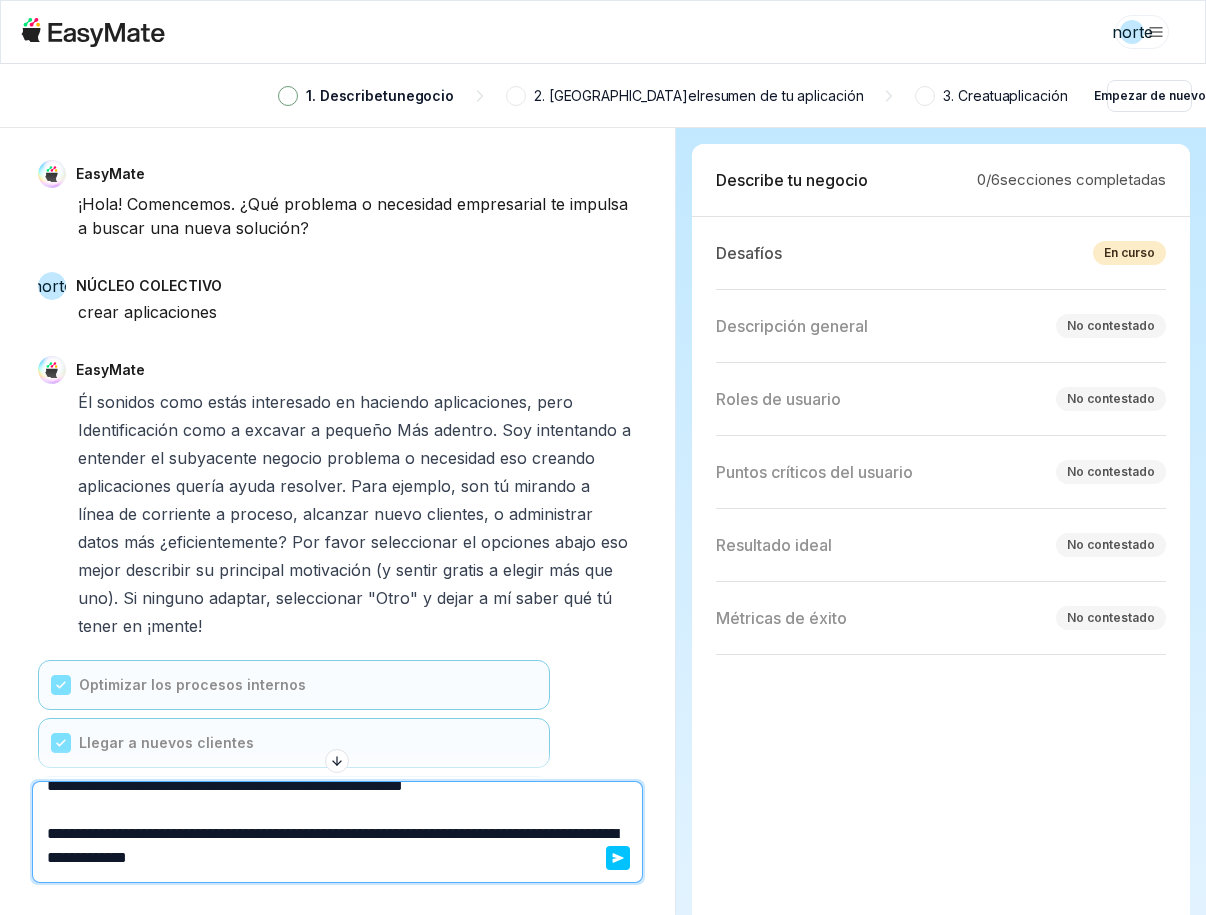 type 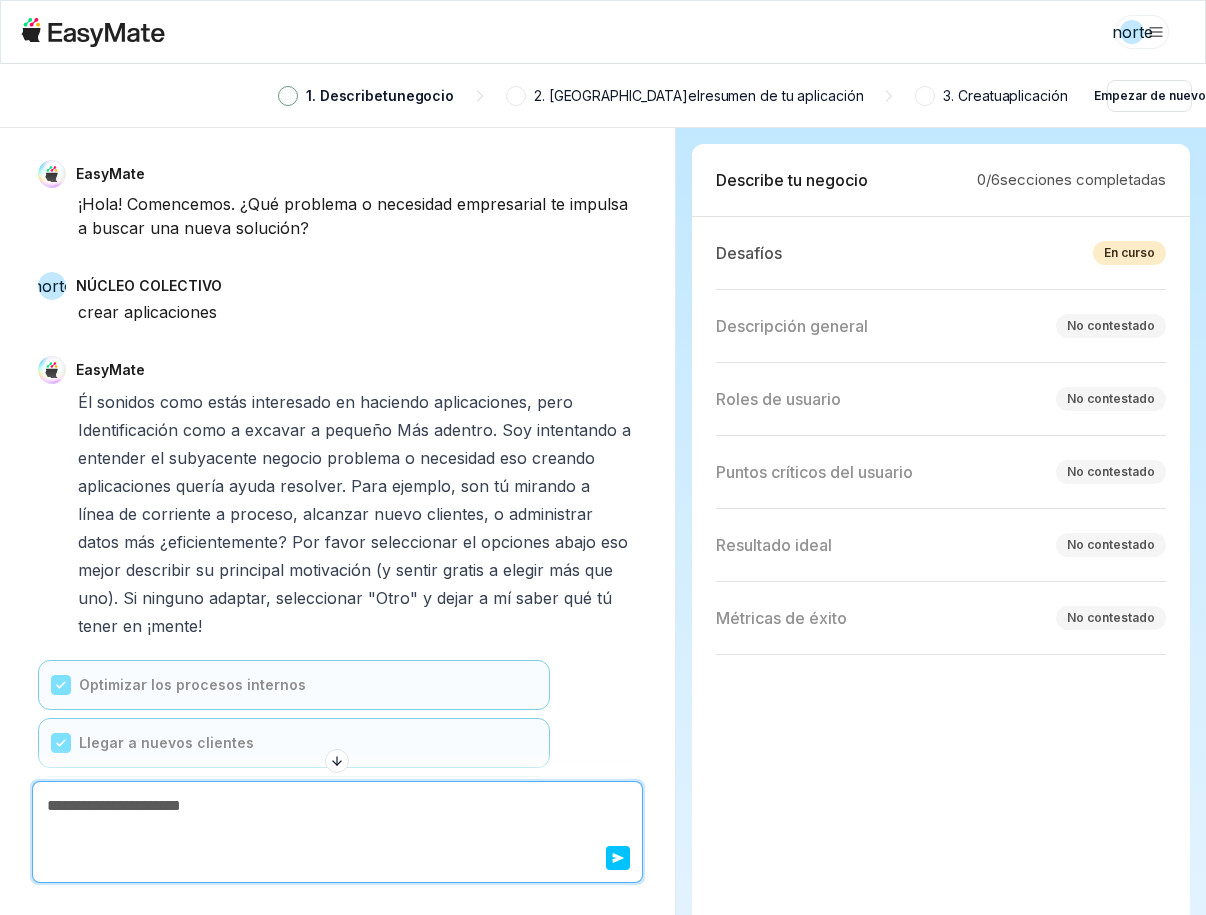 scroll, scrollTop: 0, scrollLeft: 0, axis: both 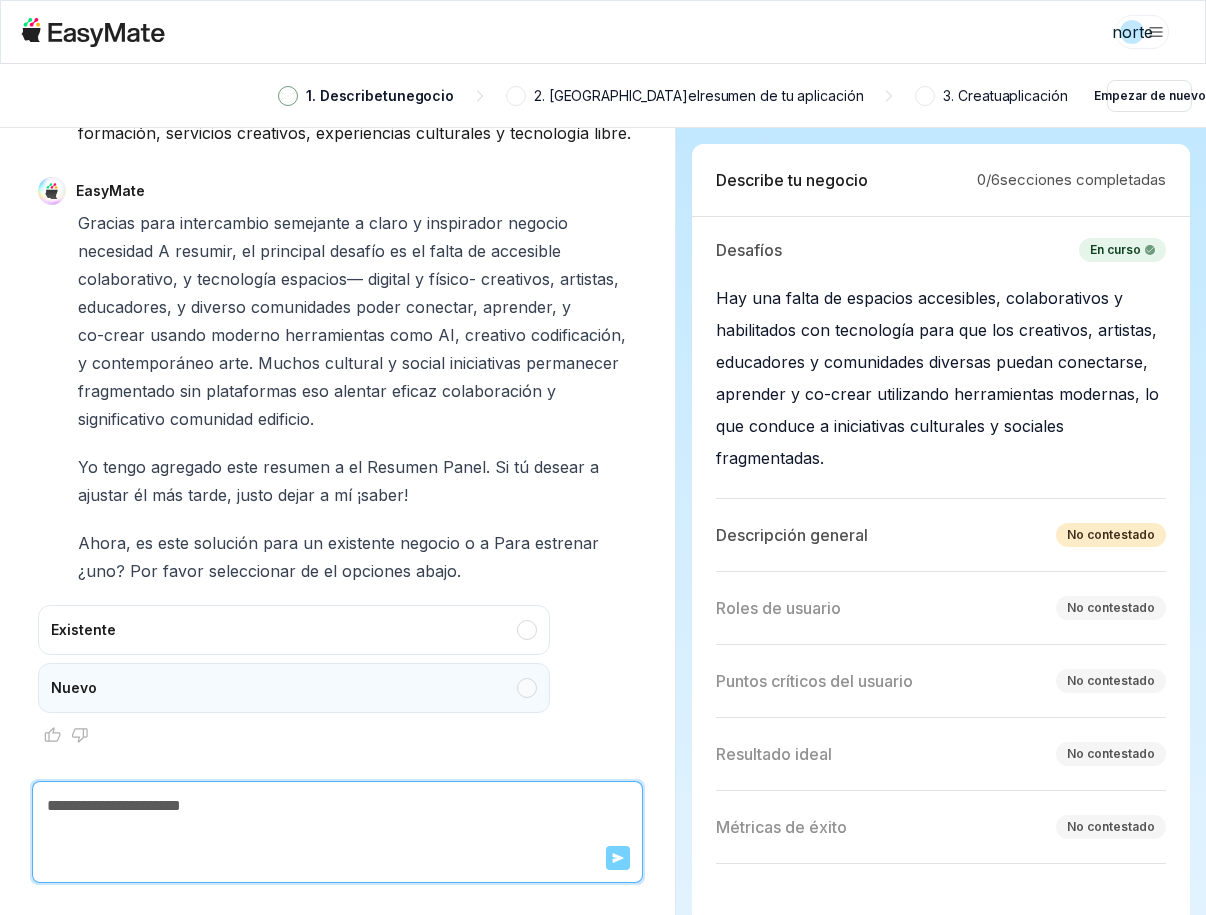 click on "Nuevo" at bounding box center (294, 688) 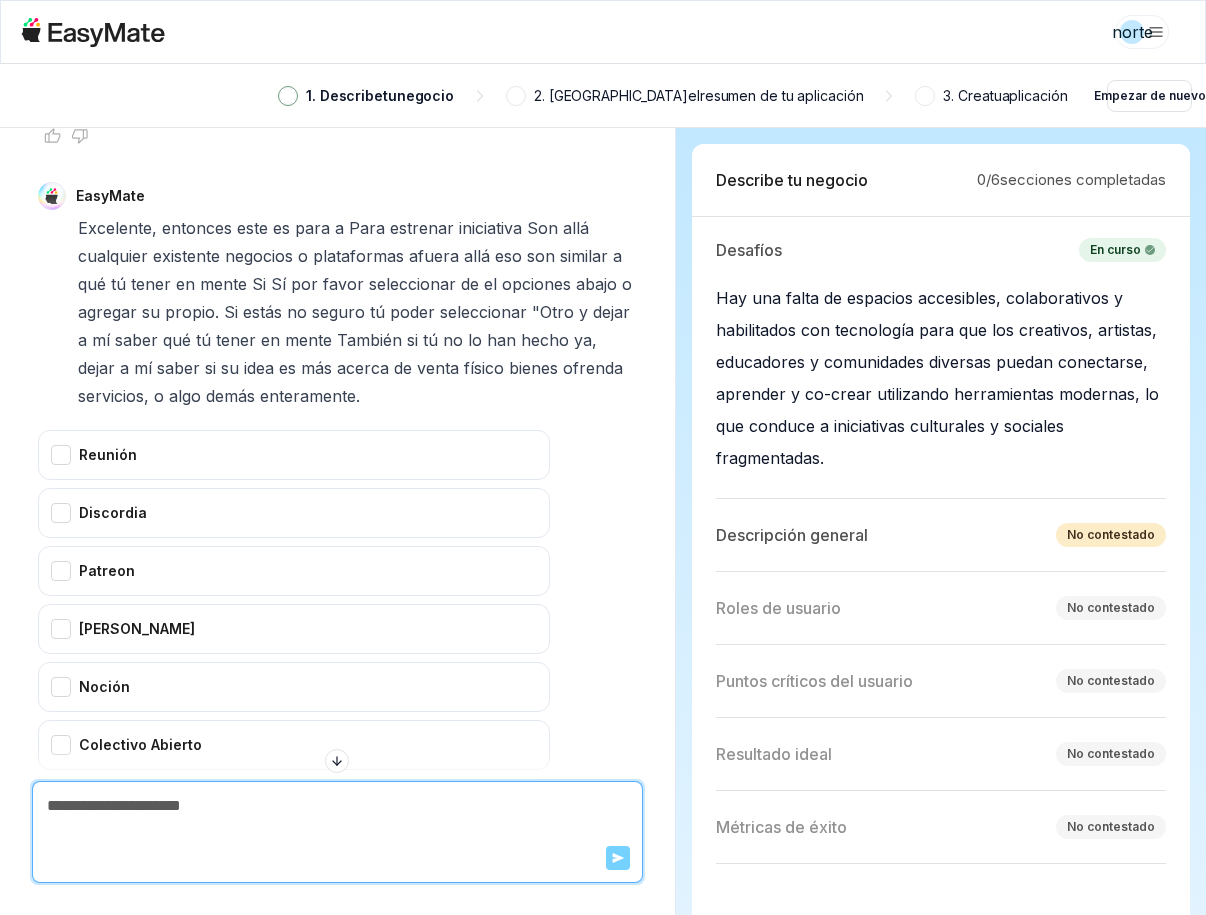 scroll, scrollTop: 2259, scrollLeft: 0, axis: vertical 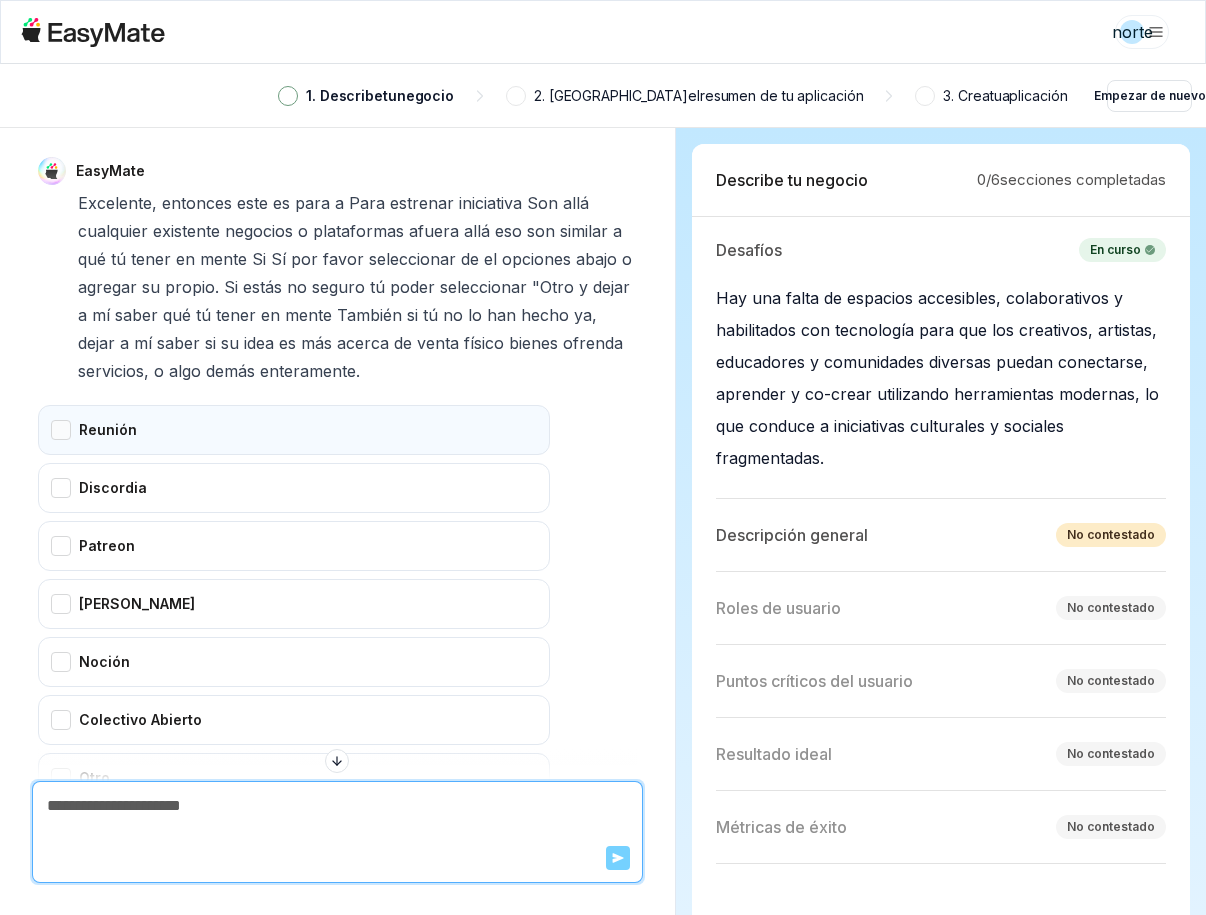 click on "Reunión" at bounding box center (294, 430) 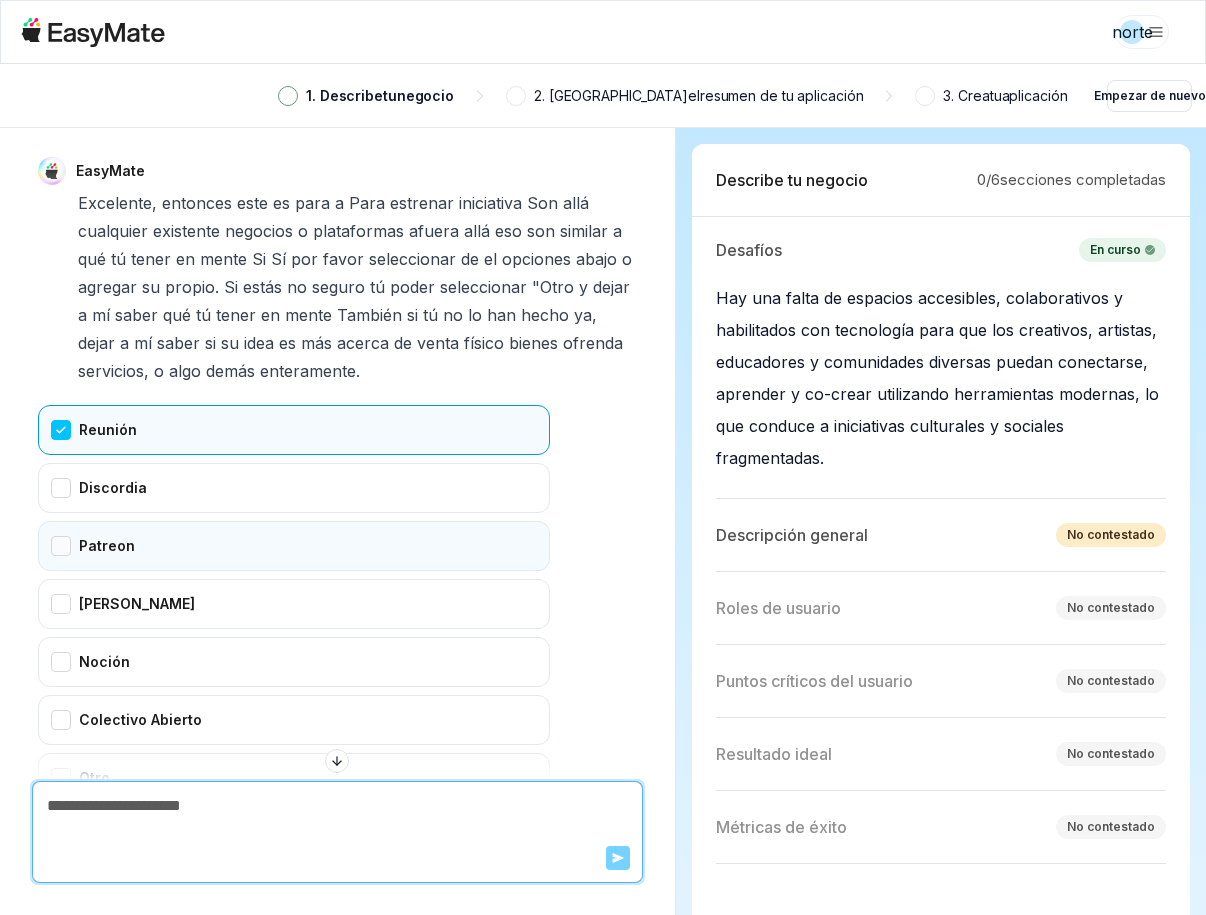click on "Patreon" at bounding box center [294, 546] 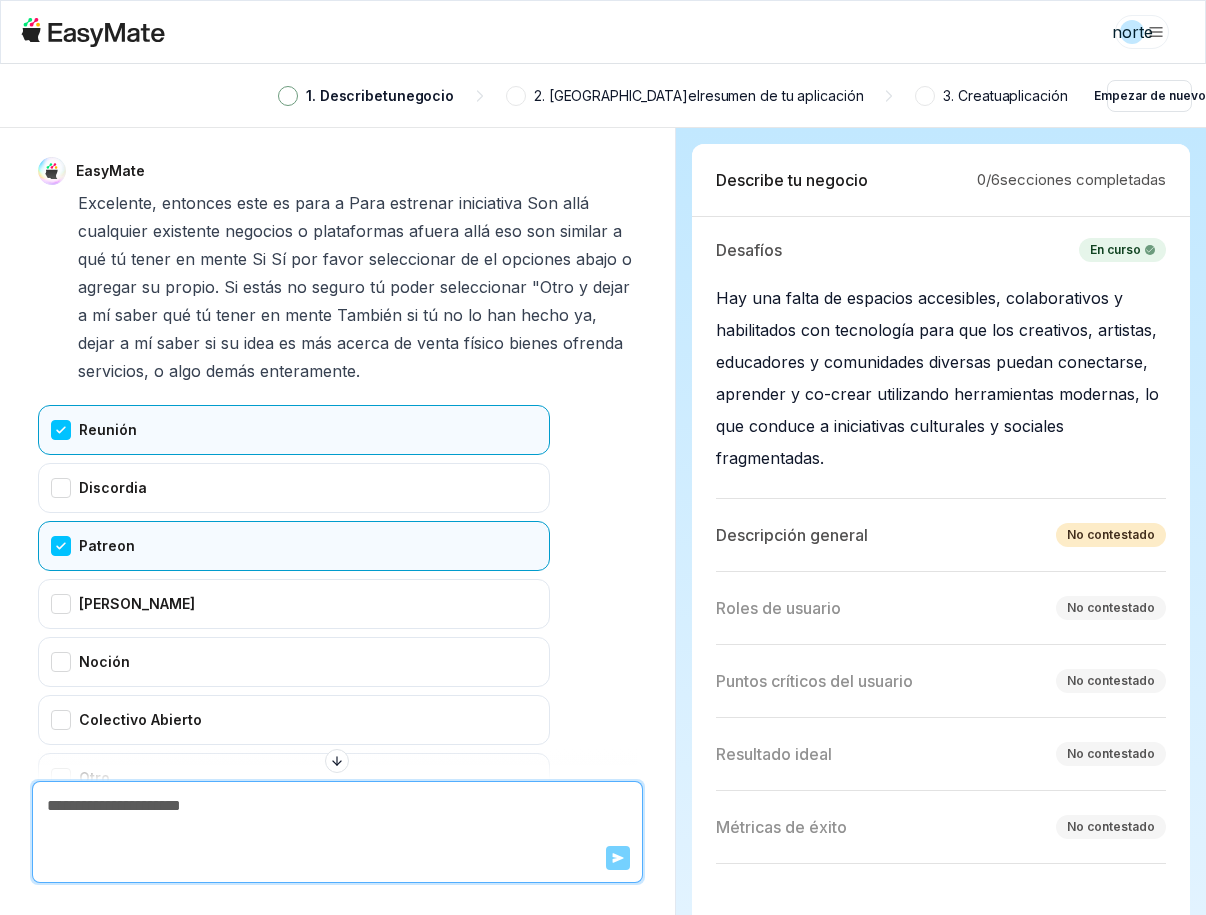 click on "Patreon" at bounding box center (294, 546) 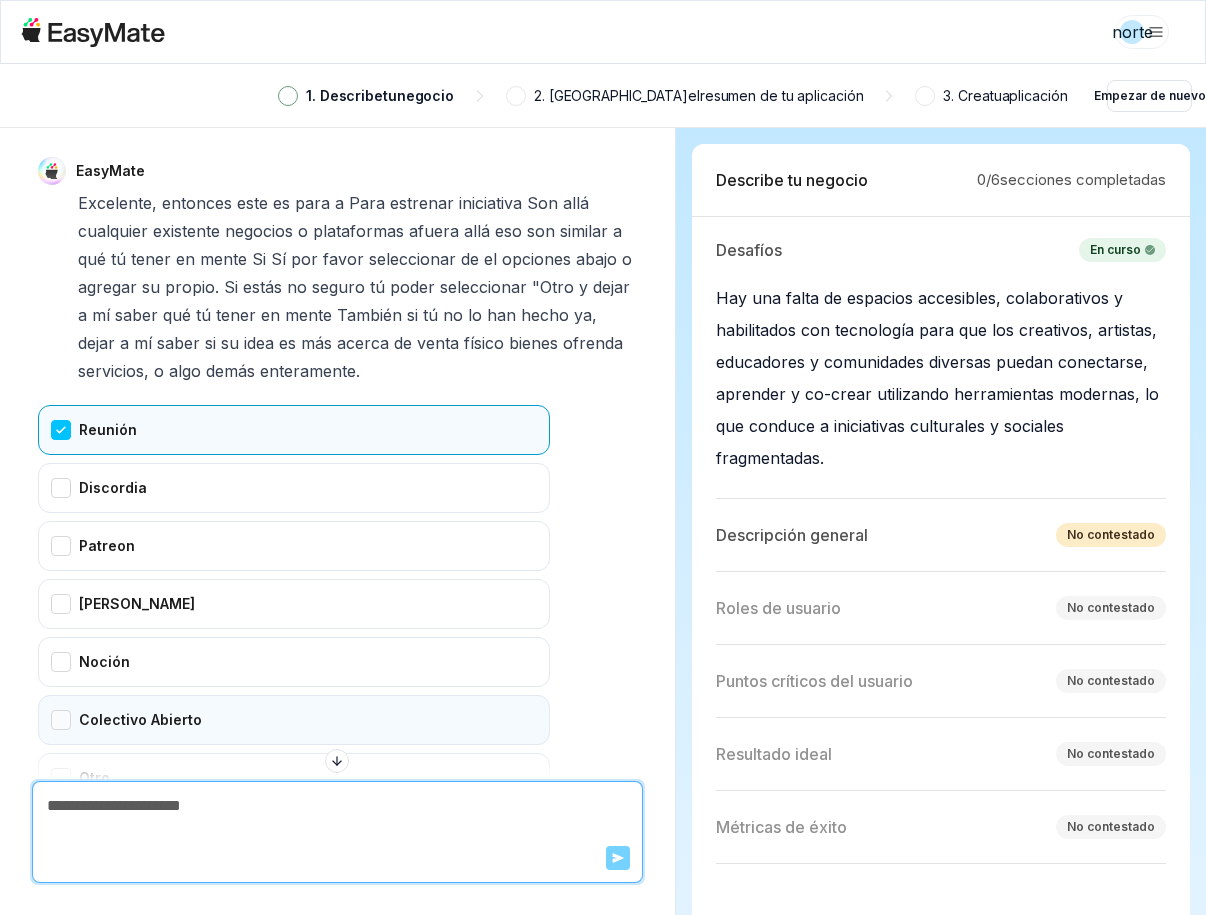 click on "Colectivo Abierto" at bounding box center (294, 720) 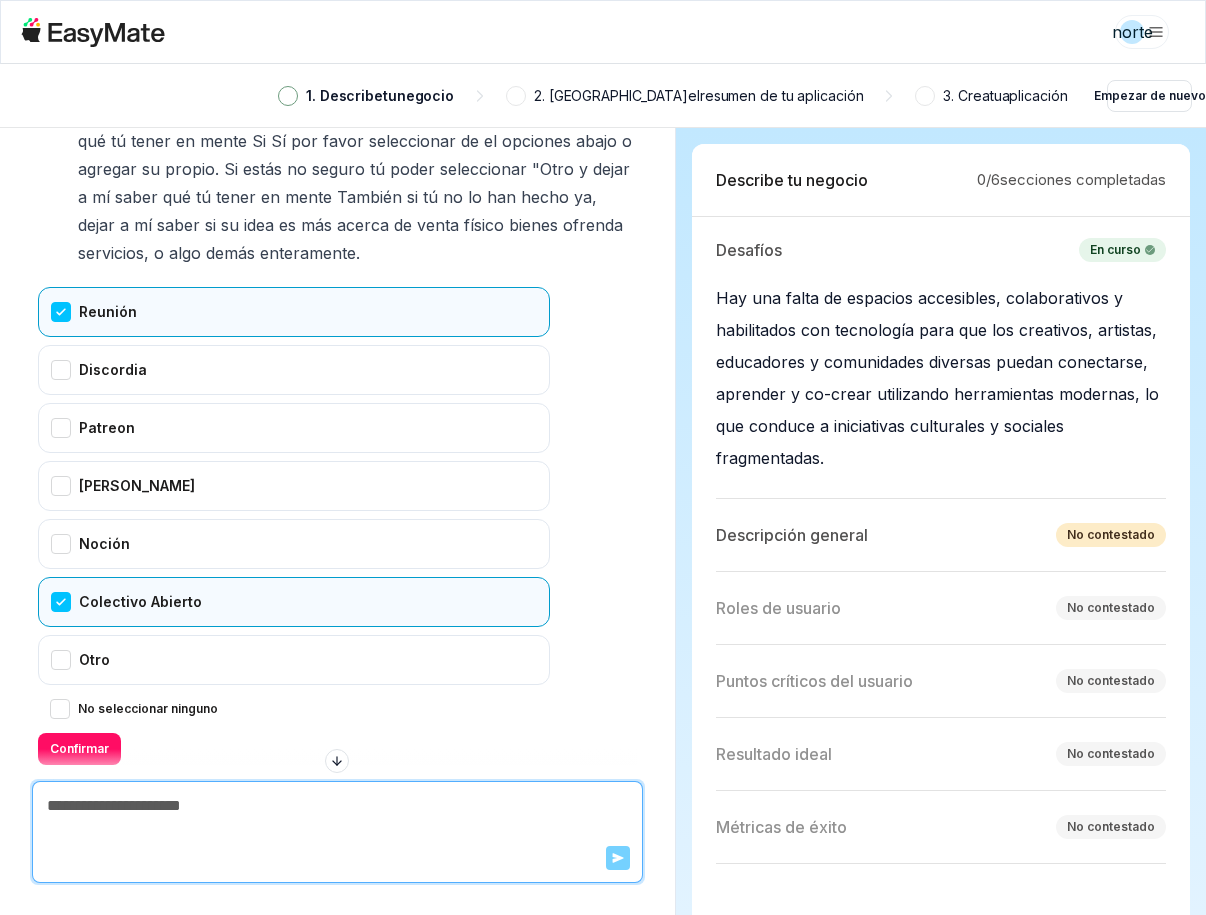 scroll, scrollTop: 2412, scrollLeft: 0, axis: vertical 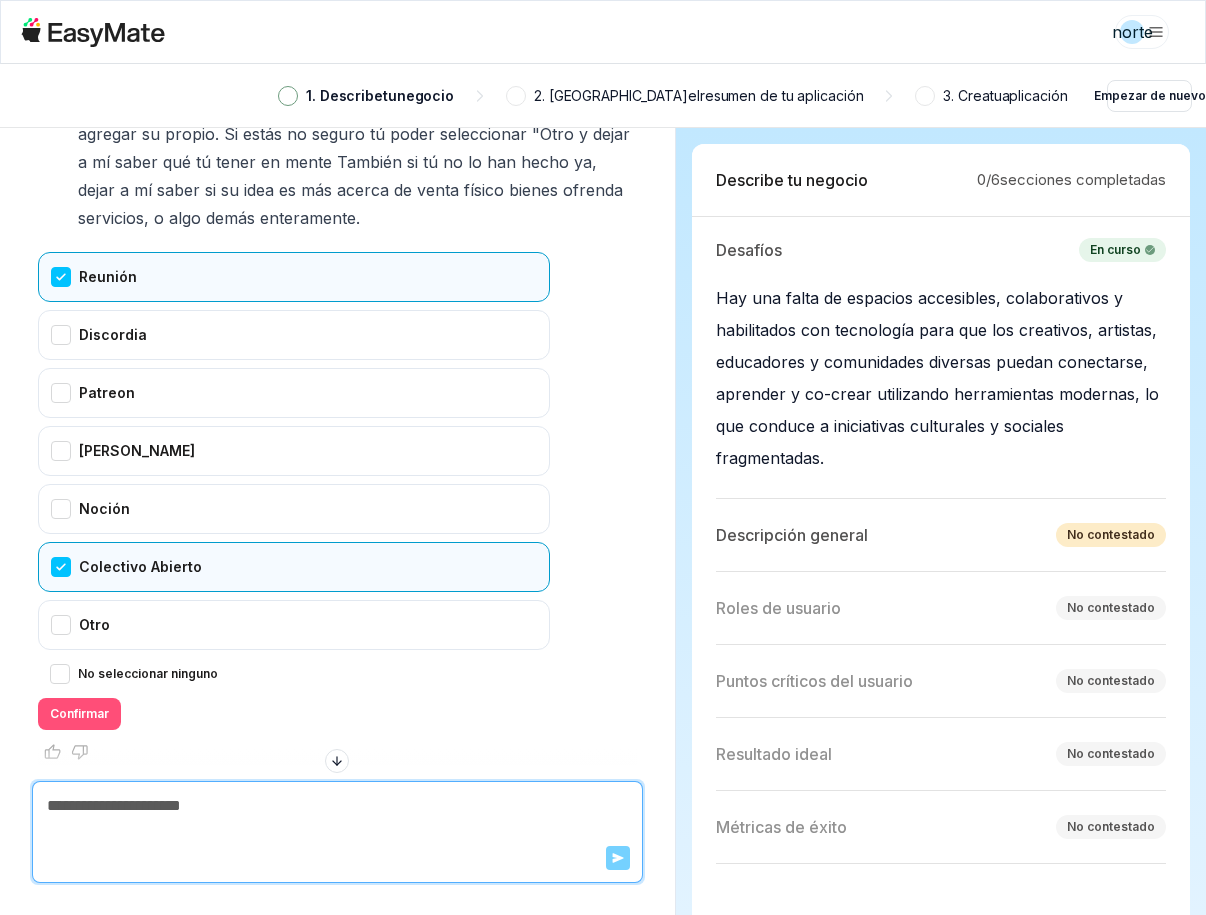 click on "Confirmar" at bounding box center (79, 714) 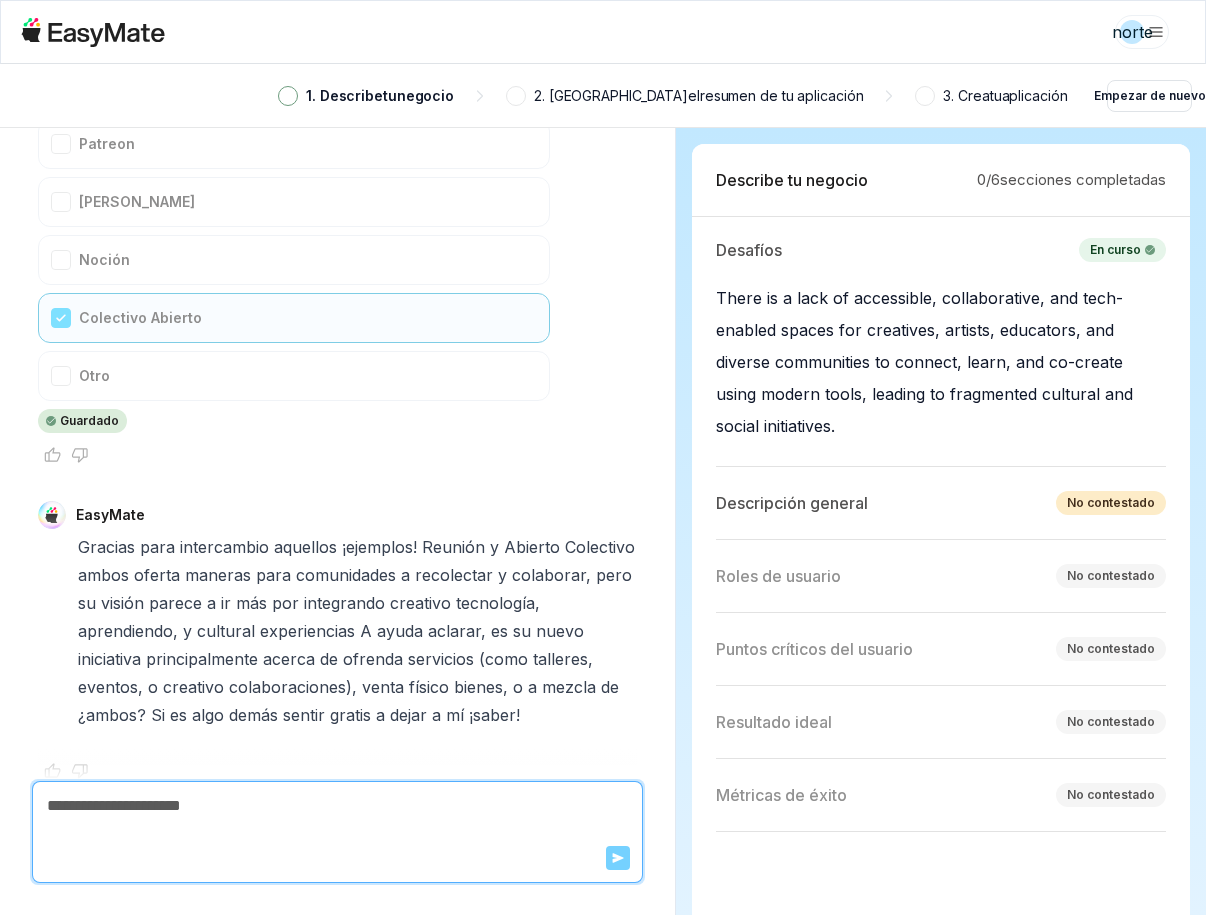 scroll, scrollTop: 2697, scrollLeft: 0, axis: vertical 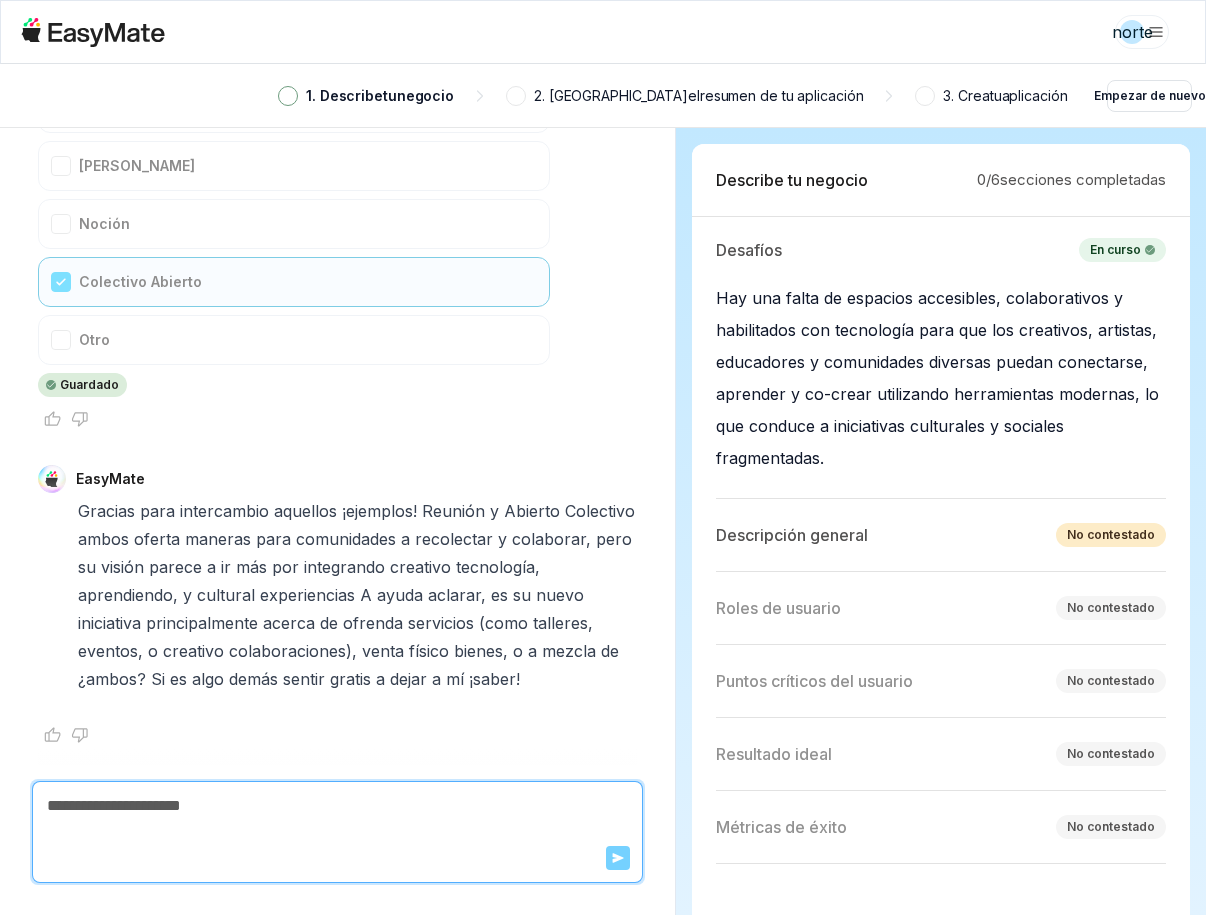 click at bounding box center [337, 806] 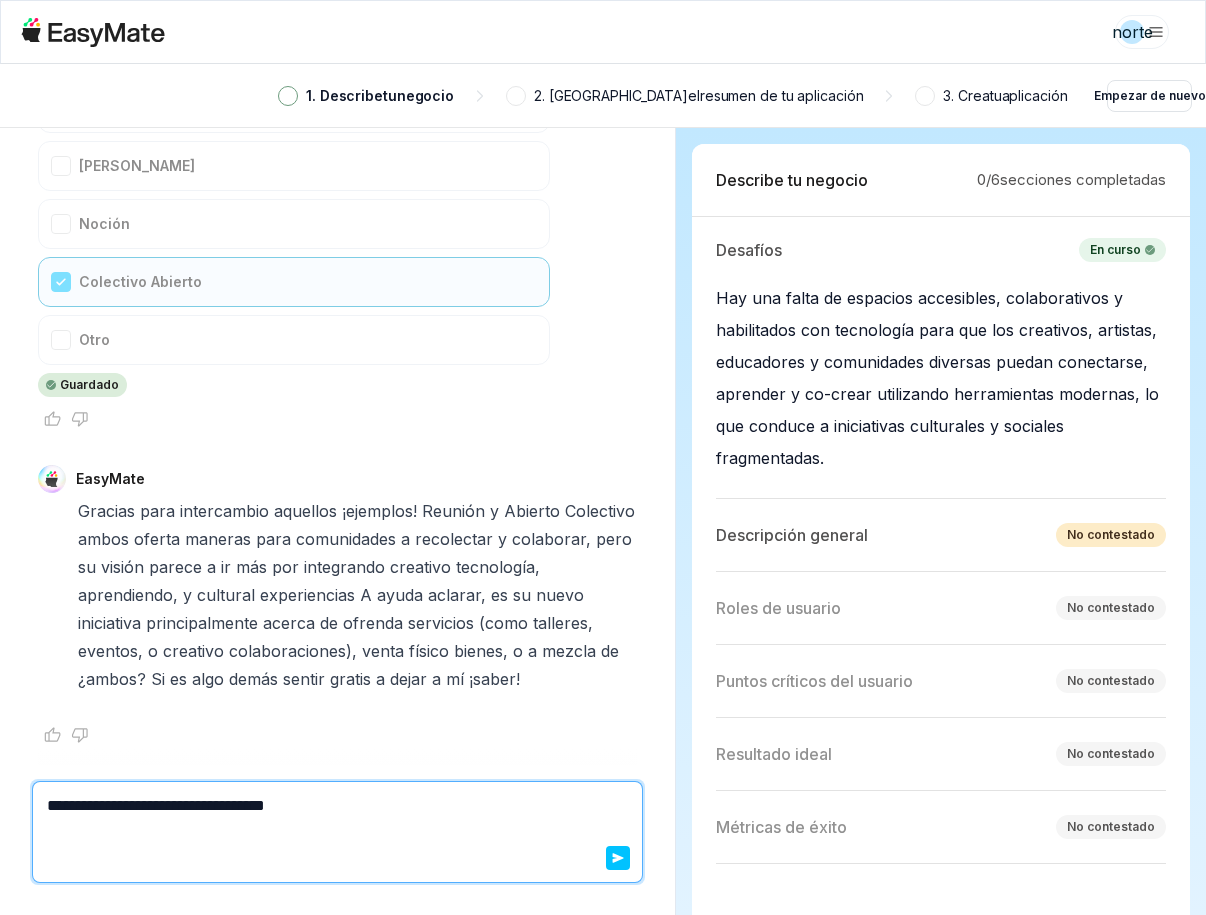 type on "*" 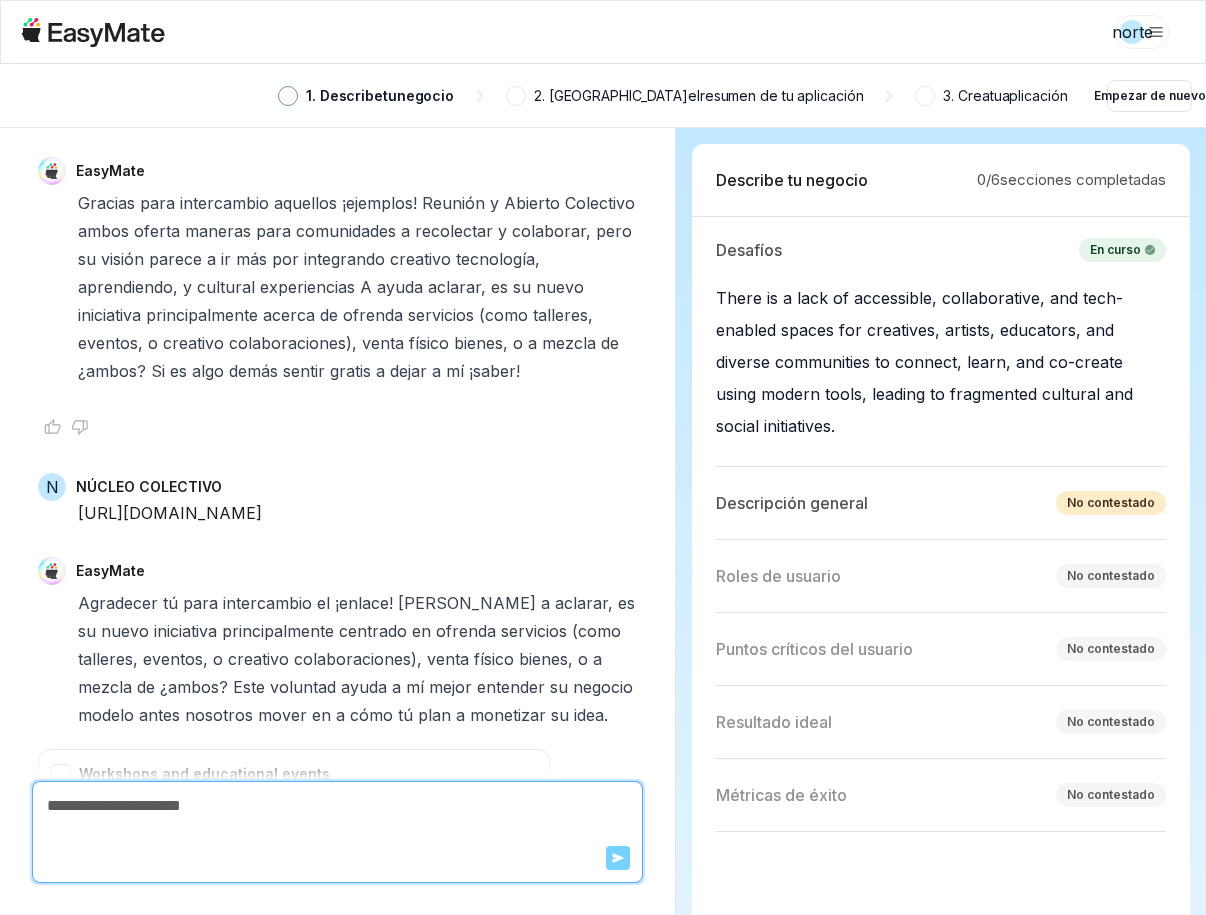 scroll, scrollTop: 3403, scrollLeft: 0, axis: vertical 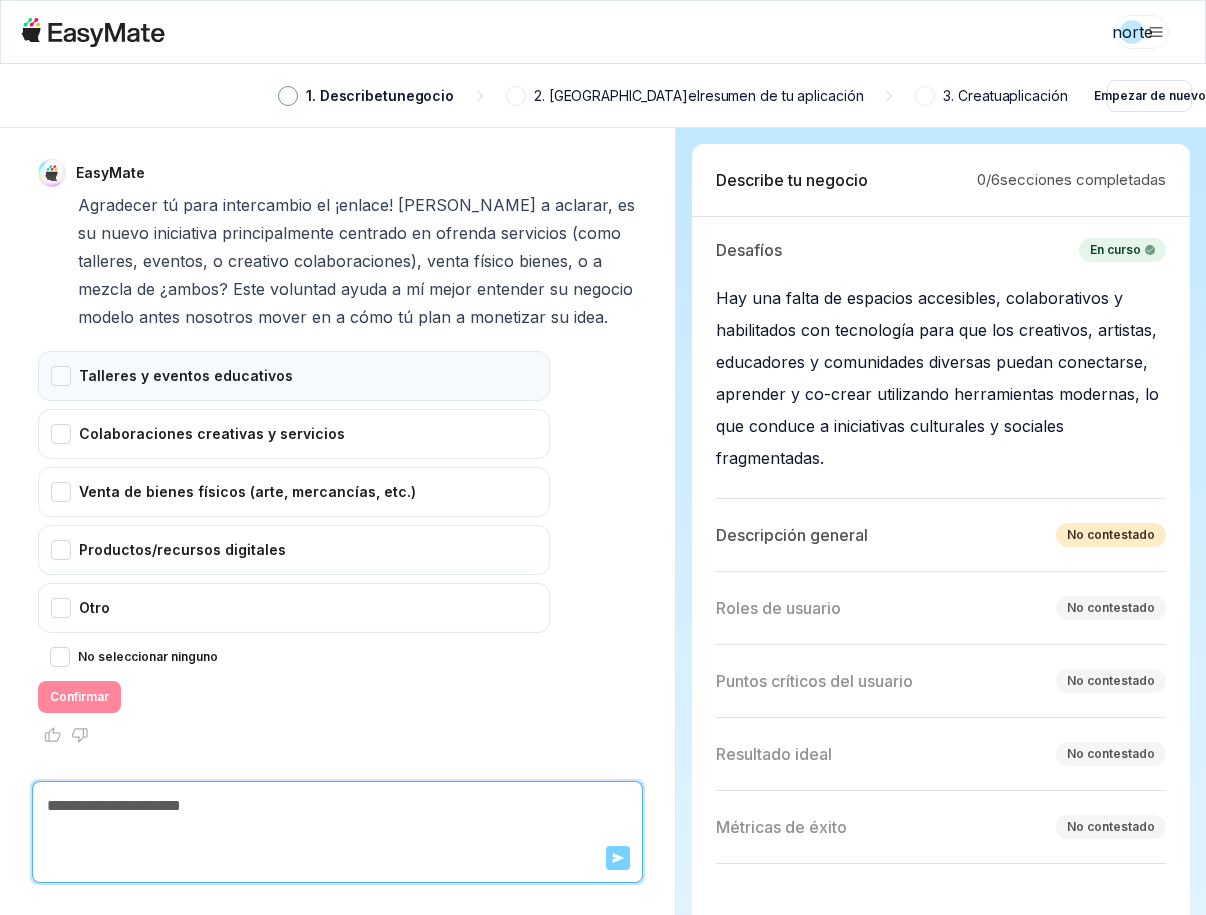 click on "Talleres y eventos educativos" at bounding box center (294, 376) 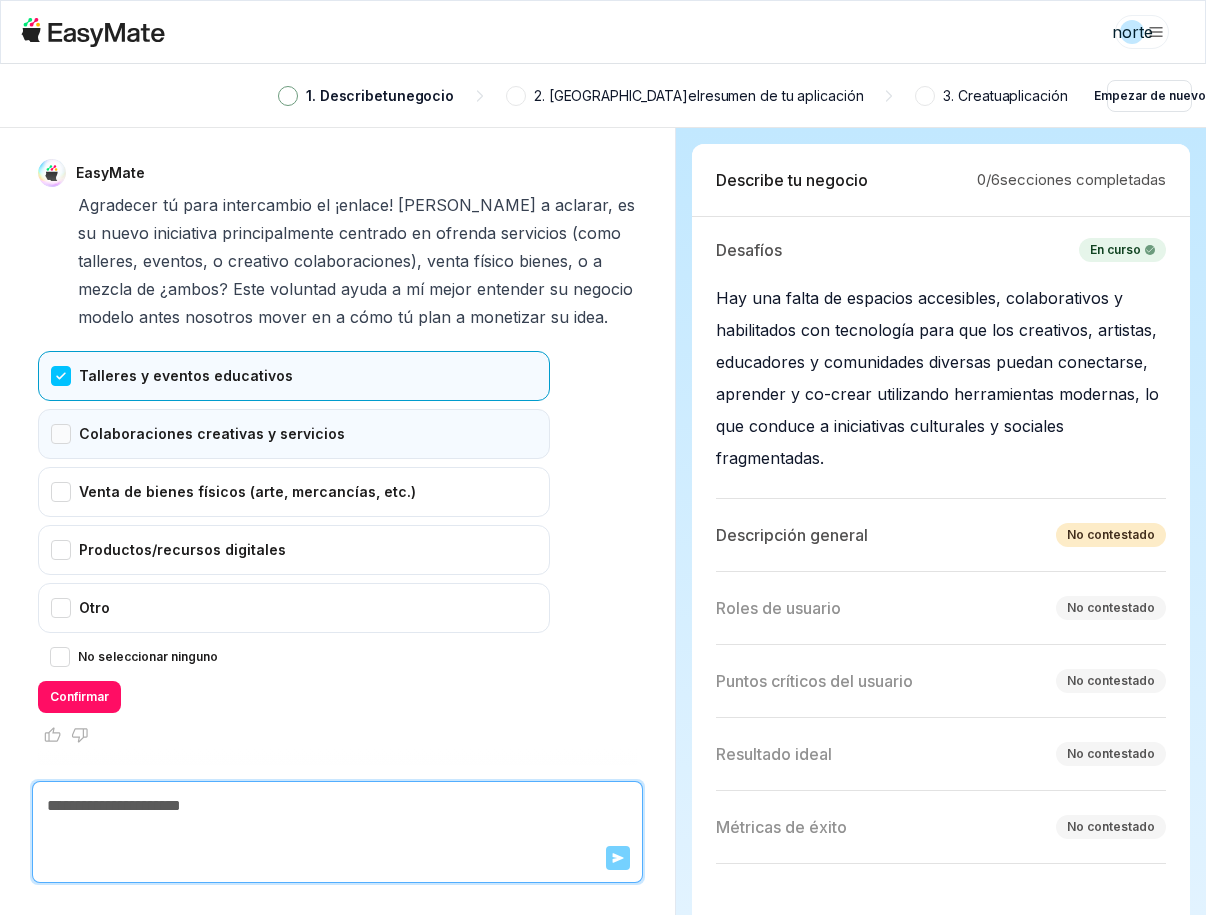click on "Colaboraciones creativas y servicios" at bounding box center [294, 434] 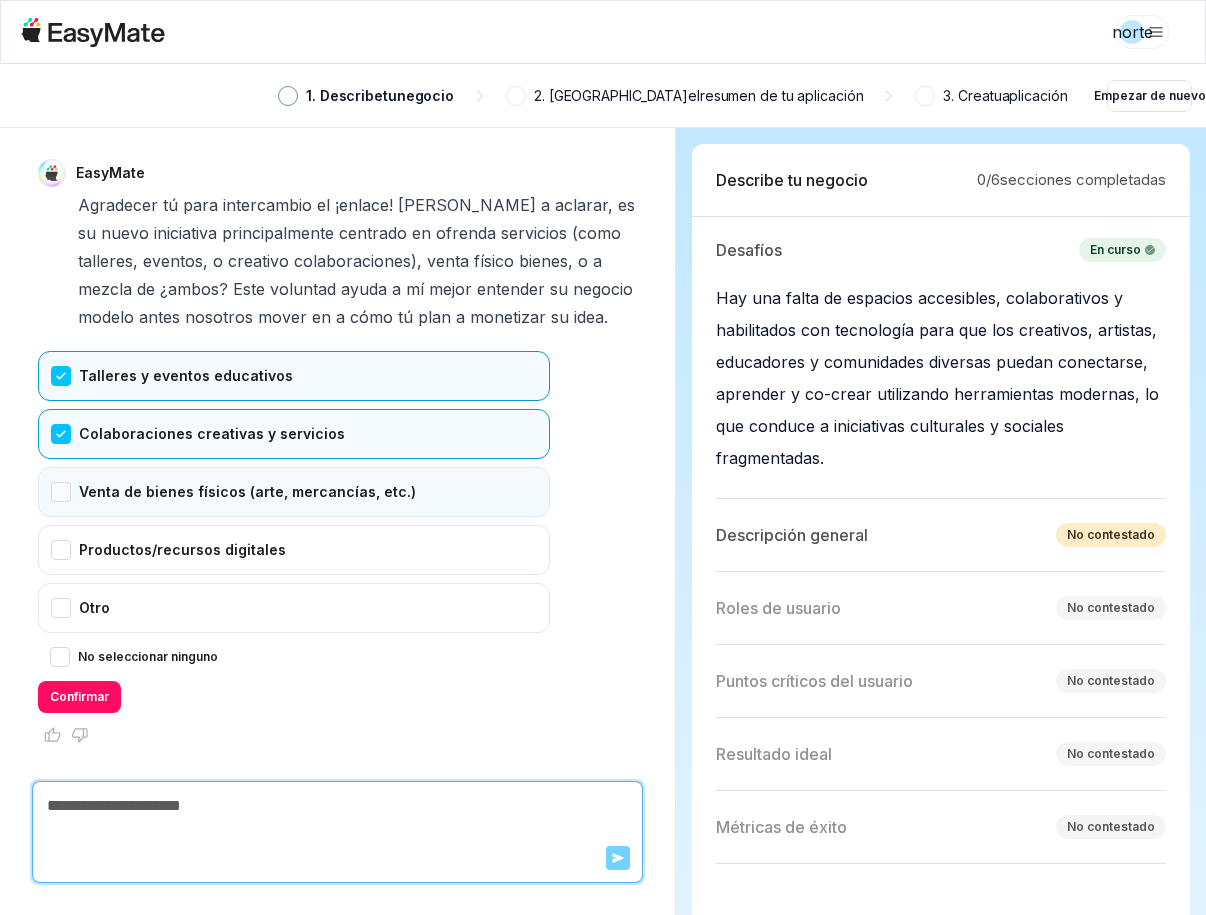 click on "Venta de bienes físicos (arte, mercancías, etc.)" at bounding box center (294, 492) 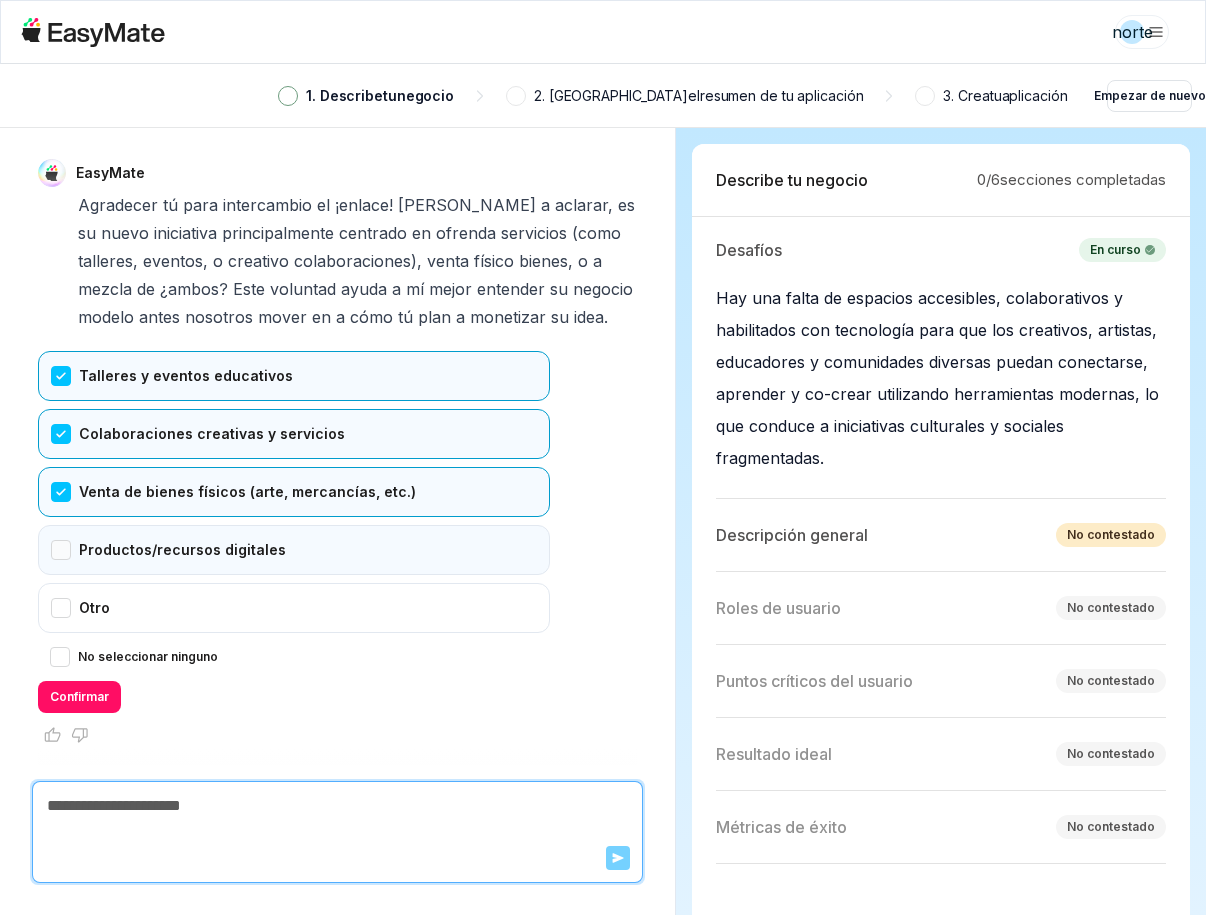 click on "Productos/recursos digitales" at bounding box center (294, 550) 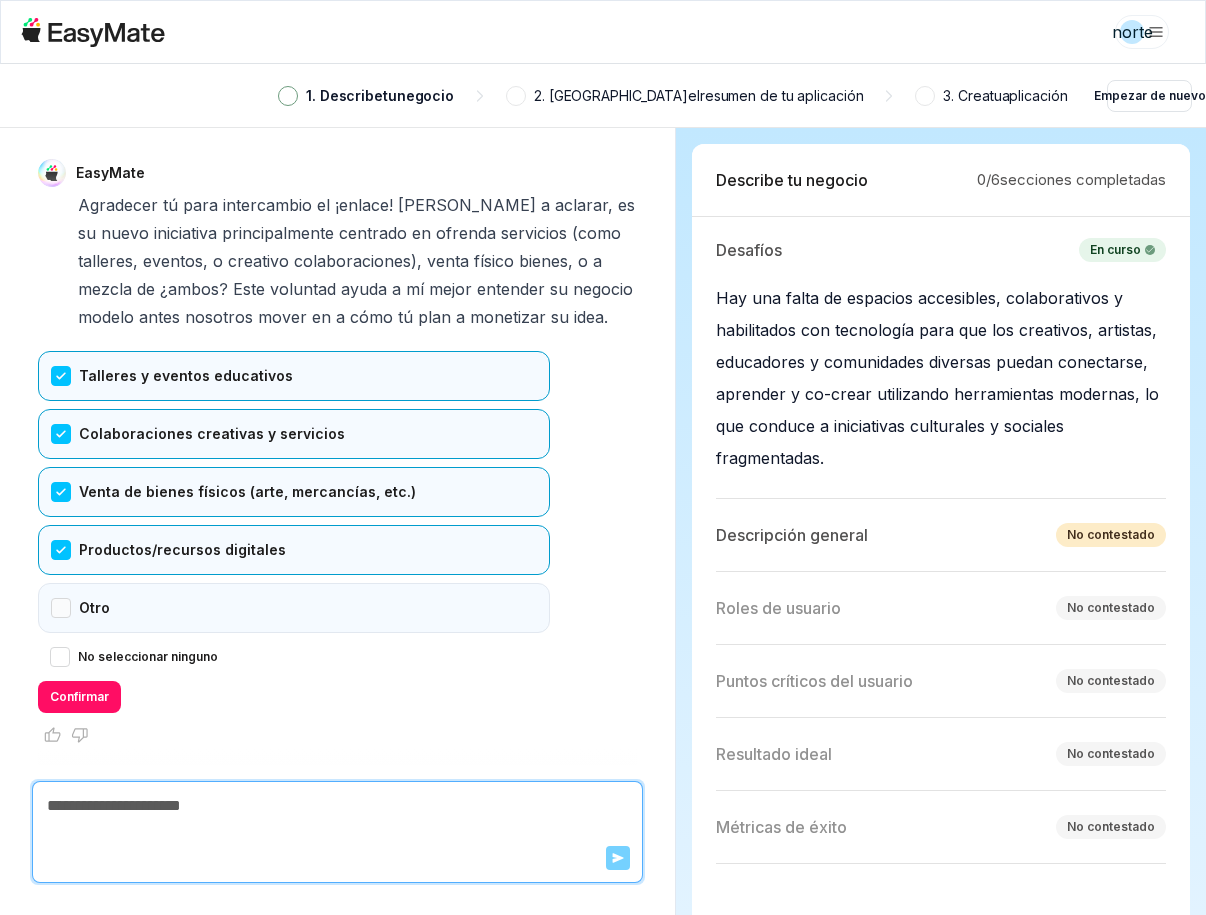 click on "Otro" at bounding box center (294, 608) 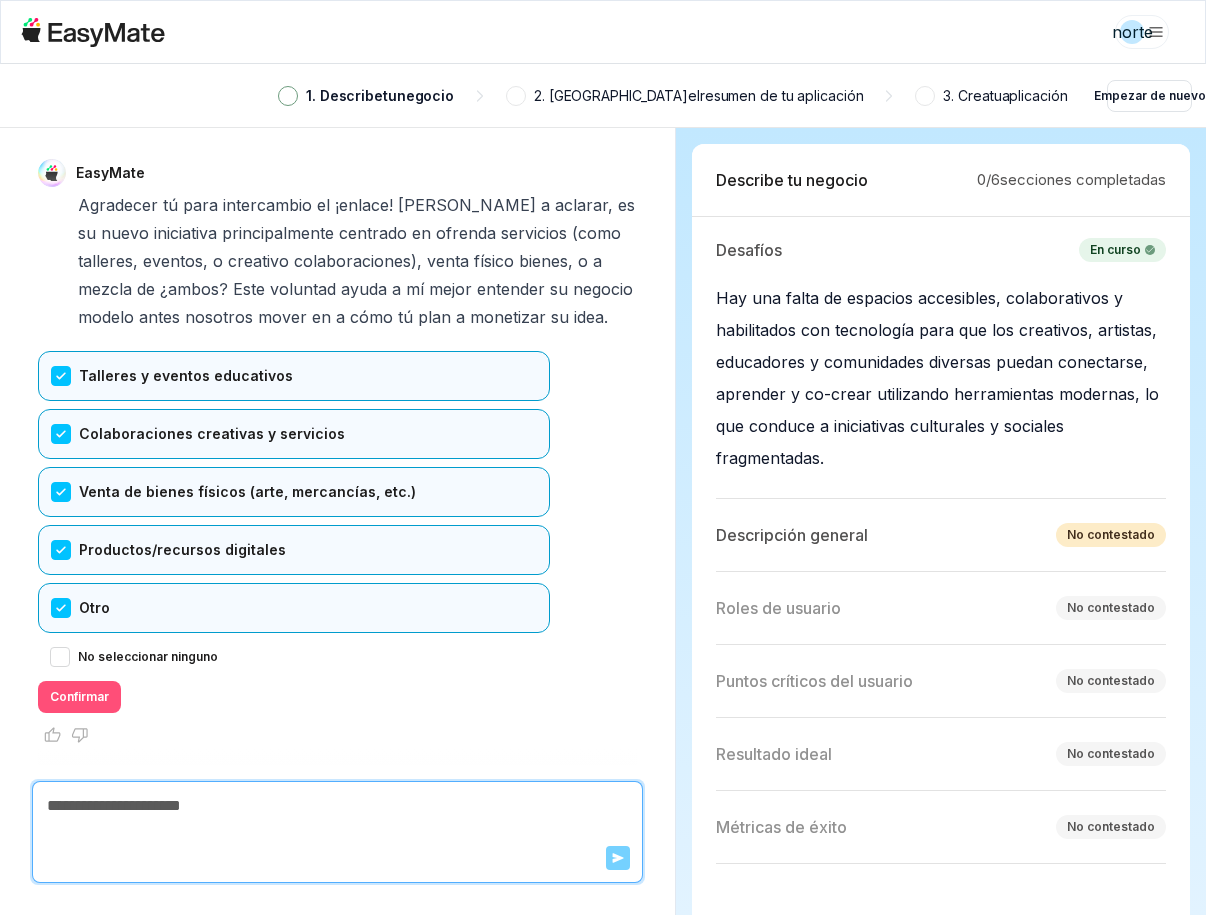 click on "Confirmar" at bounding box center [79, 696] 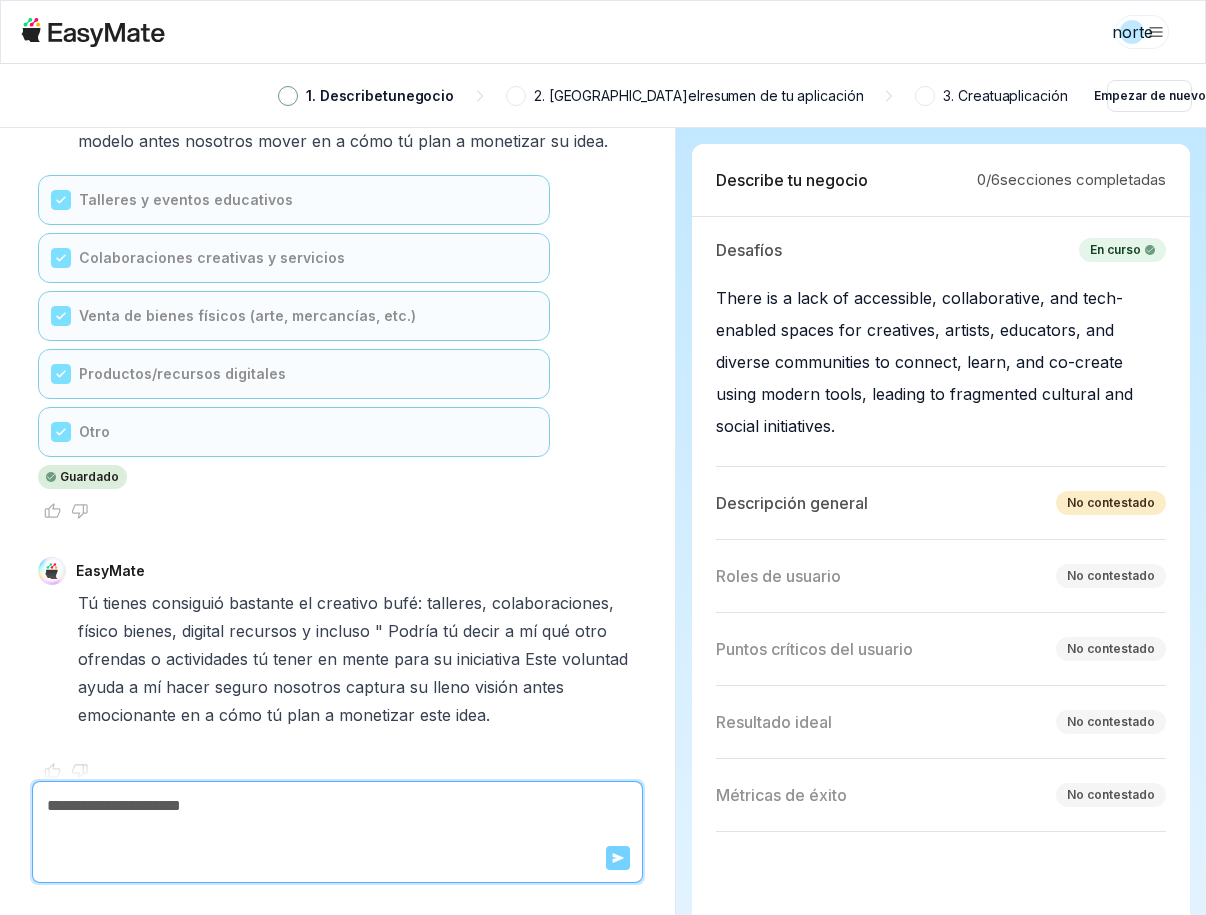 scroll, scrollTop: 3615, scrollLeft: 0, axis: vertical 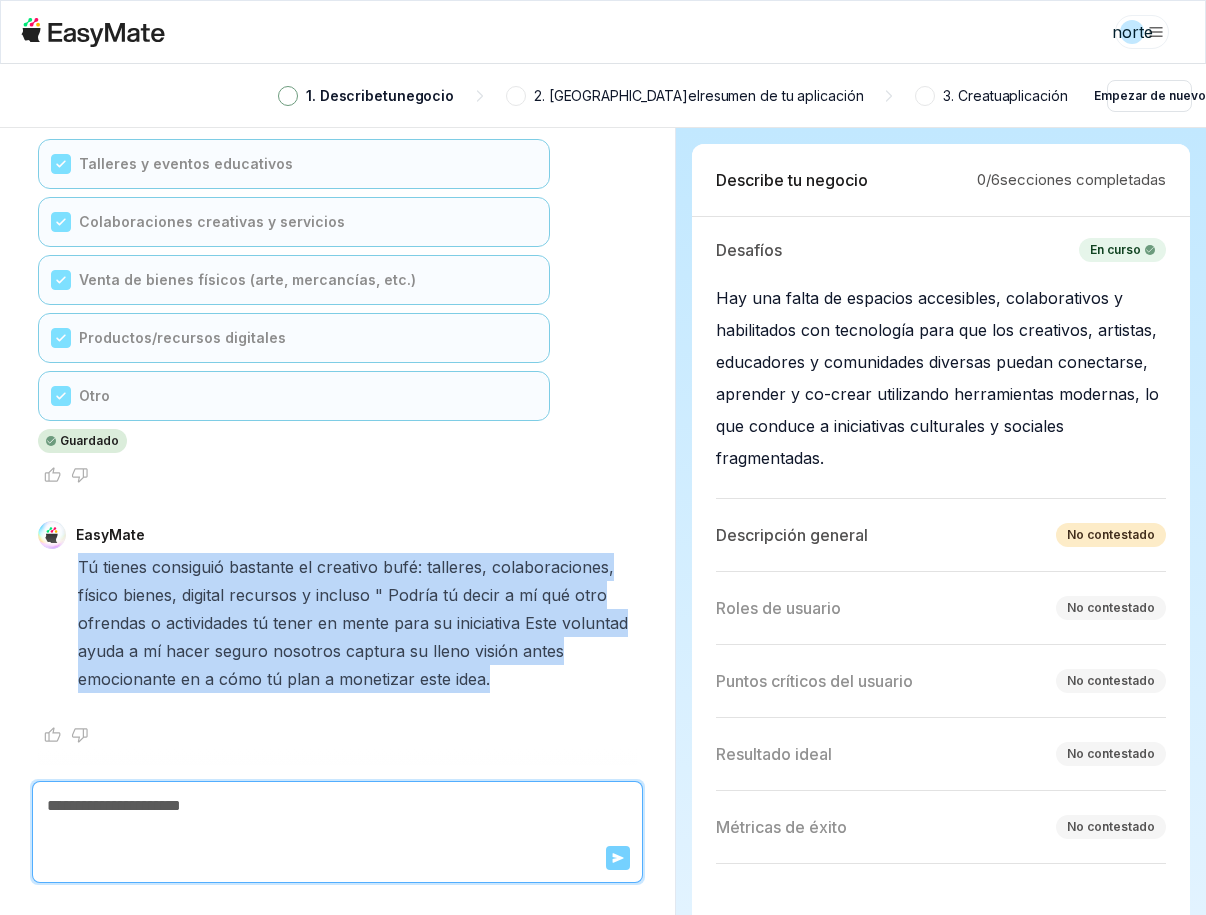 drag, startPoint x: 79, startPoint y: 567, endPoint x: 554, endPoint y: 673, distance: 486.6837 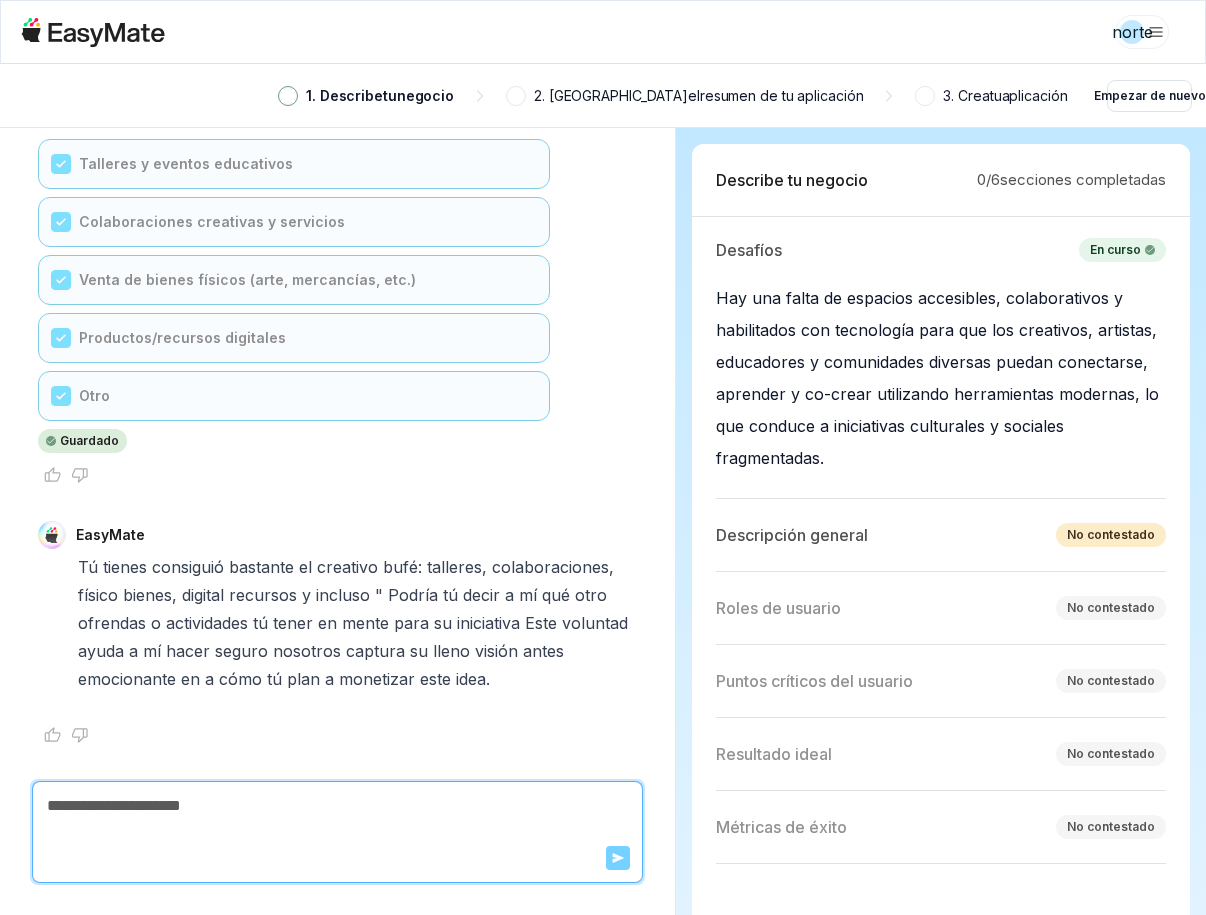 click on "Descripción general No contestado" at bounding box center [941, 535] 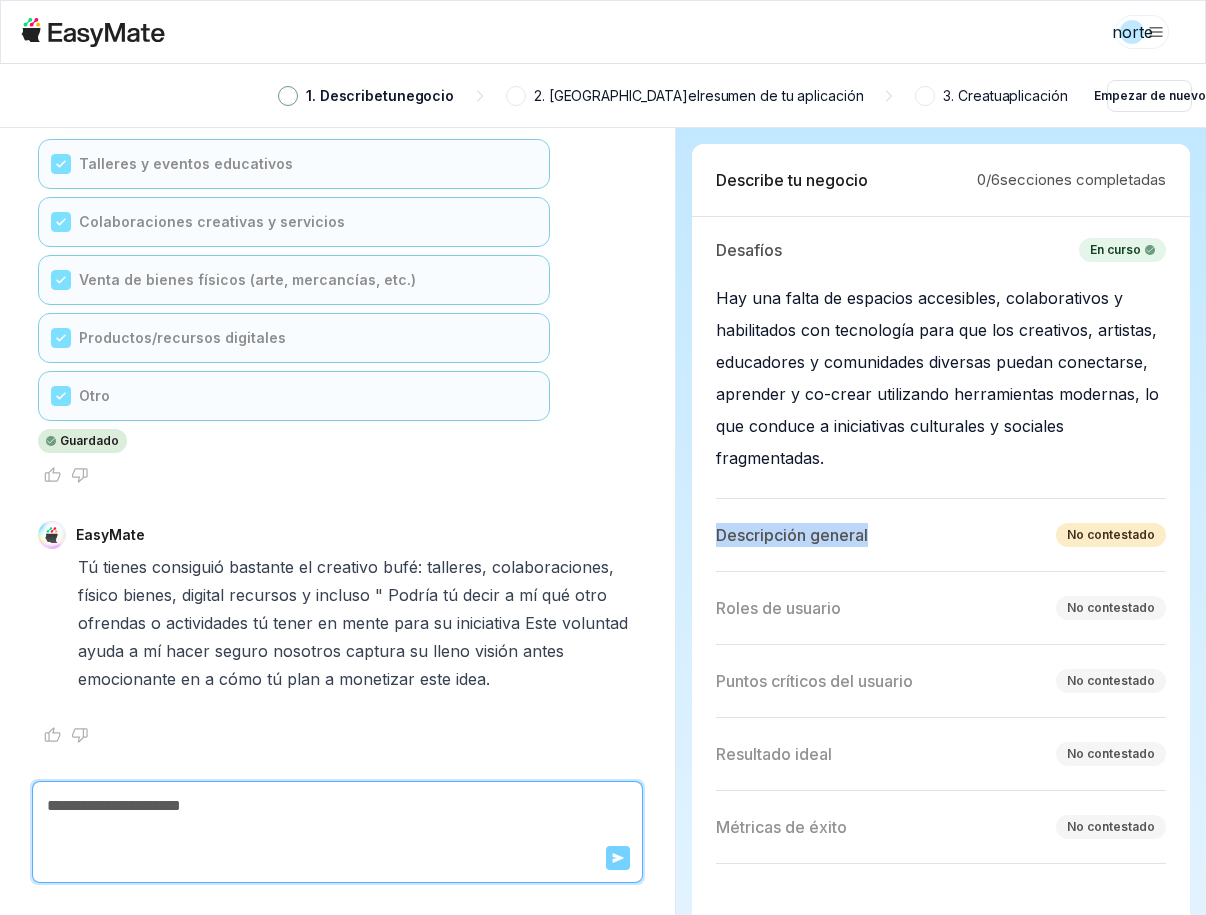 drag, startPoint x: 915, startPoint y: 543, endPoint x: 711, endPoint y: 543, distance: 204 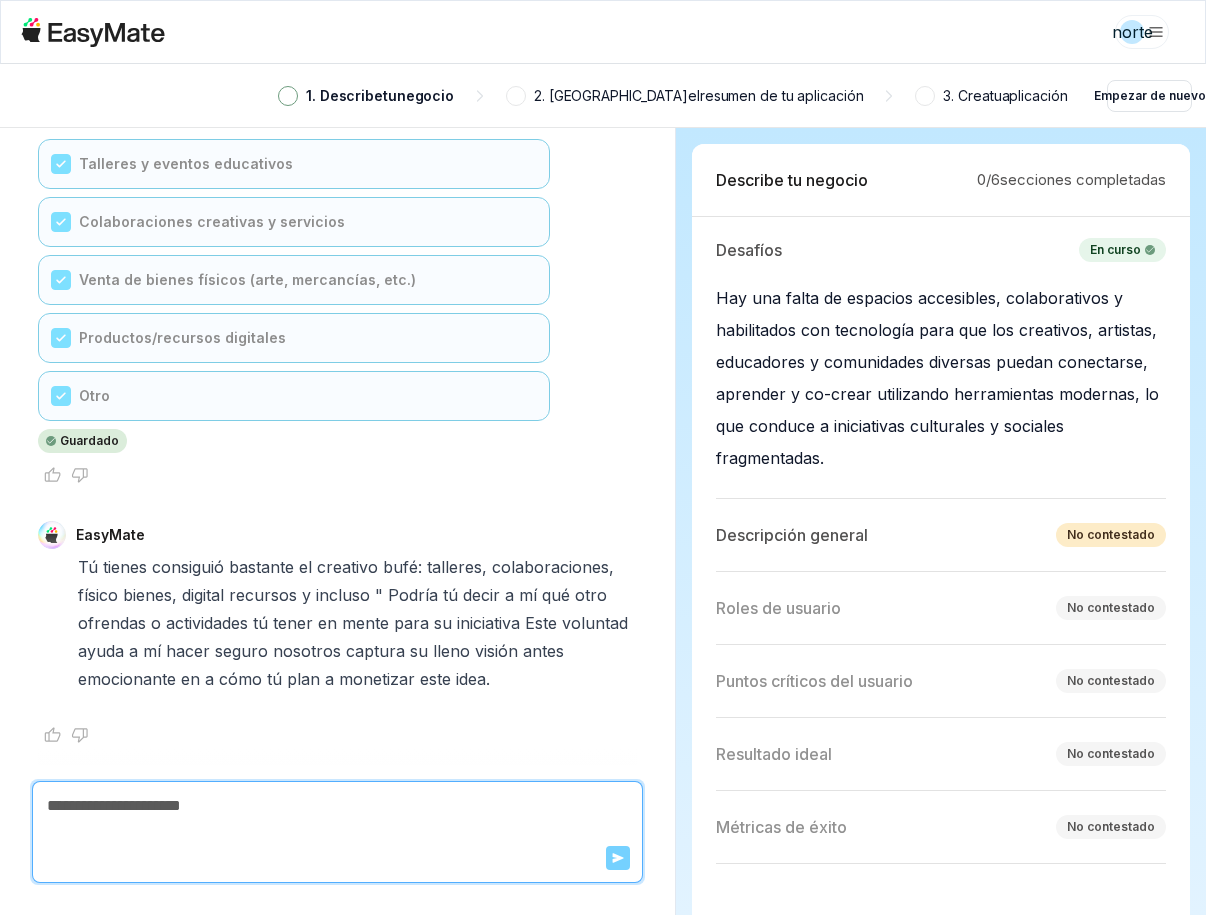 click at bounding box center (337, 806) 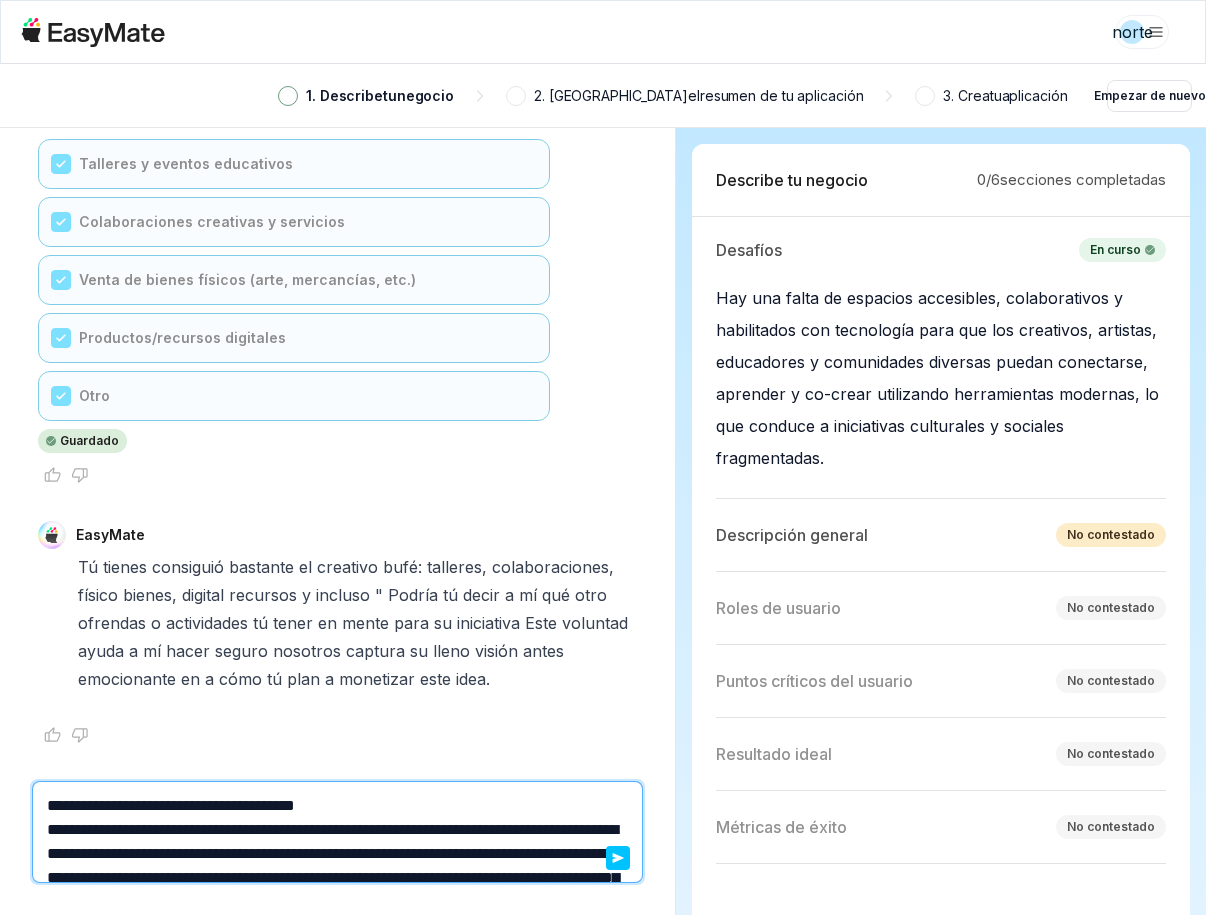scroll, scrollTop: 366, scrollLeft: 0, axis: vertical 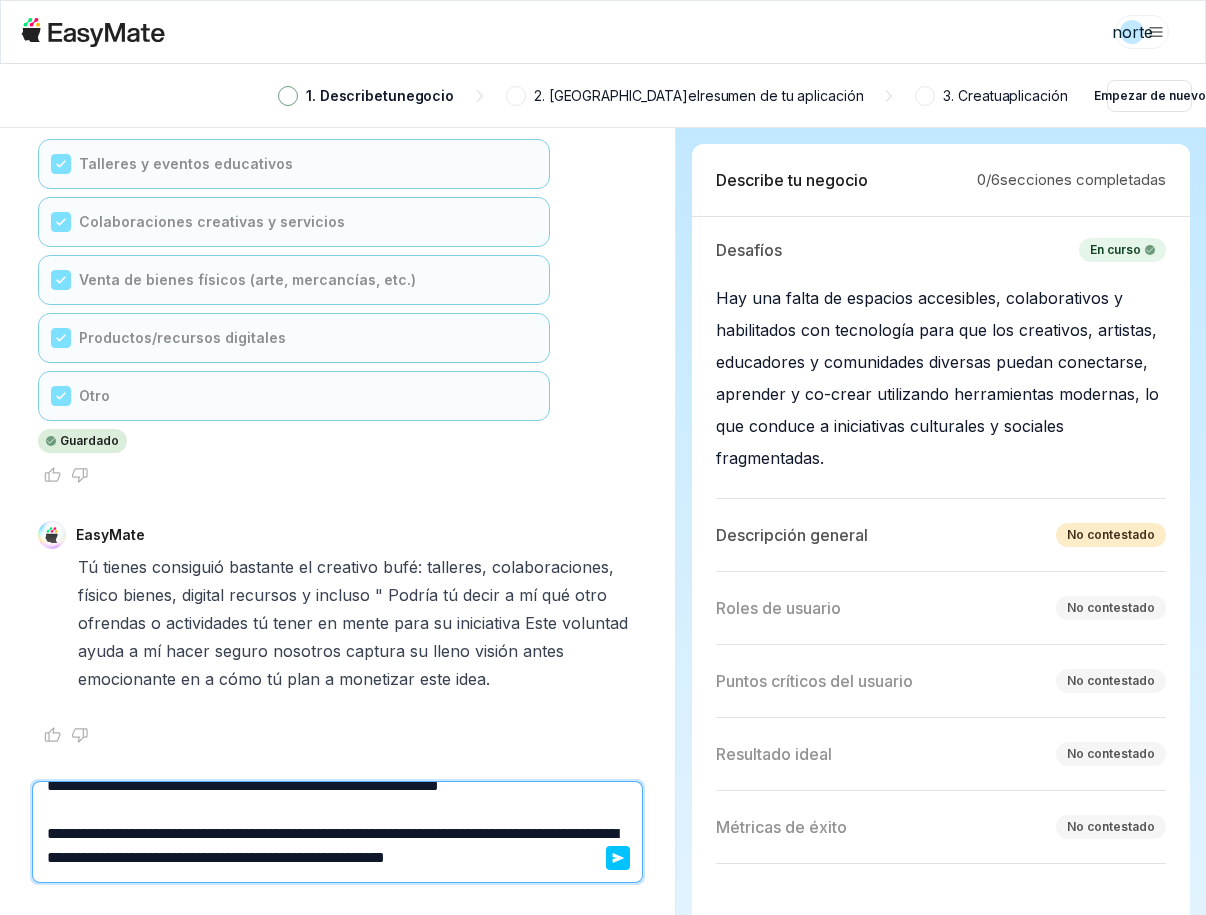 type on "*" 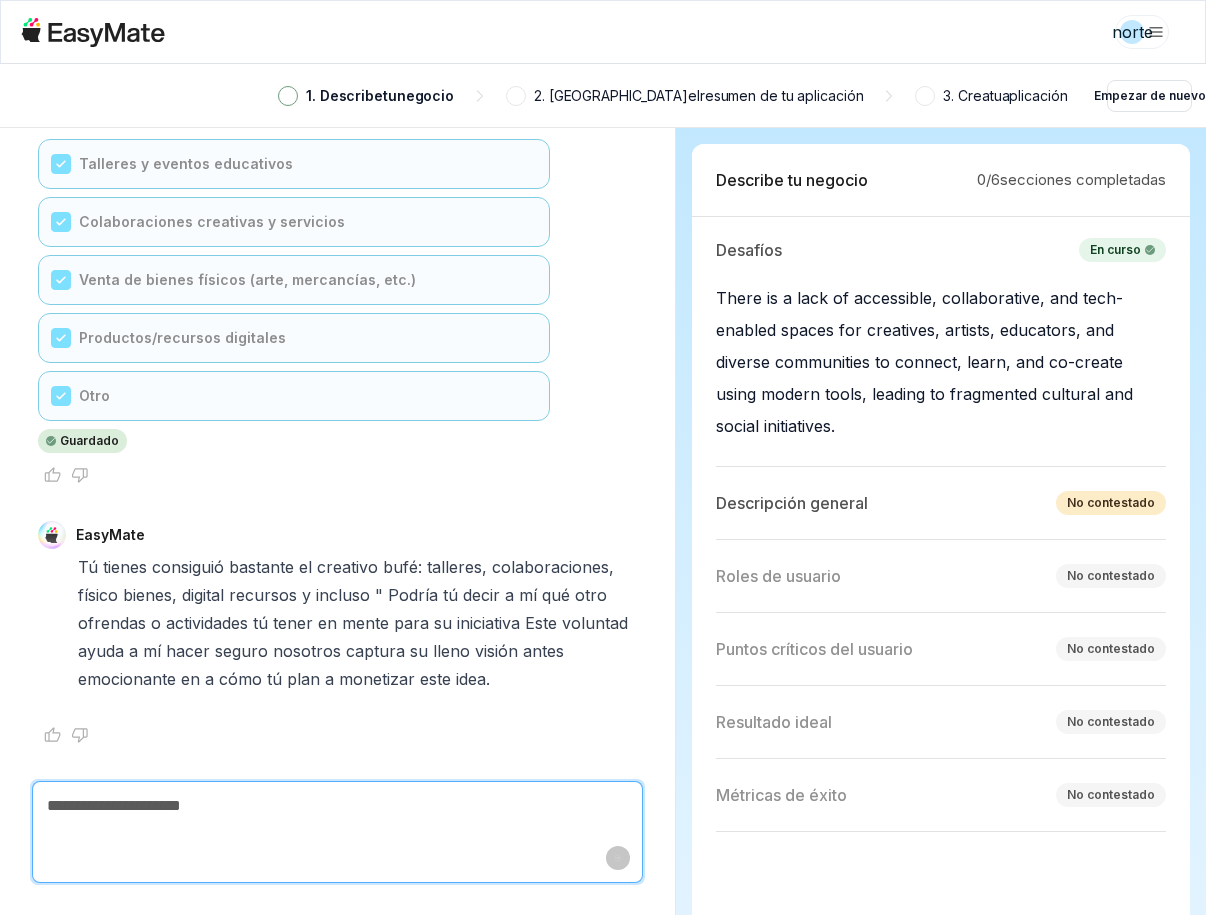 scroll, scrollTop: 4139, scrollLeft: 0, axis: vertical 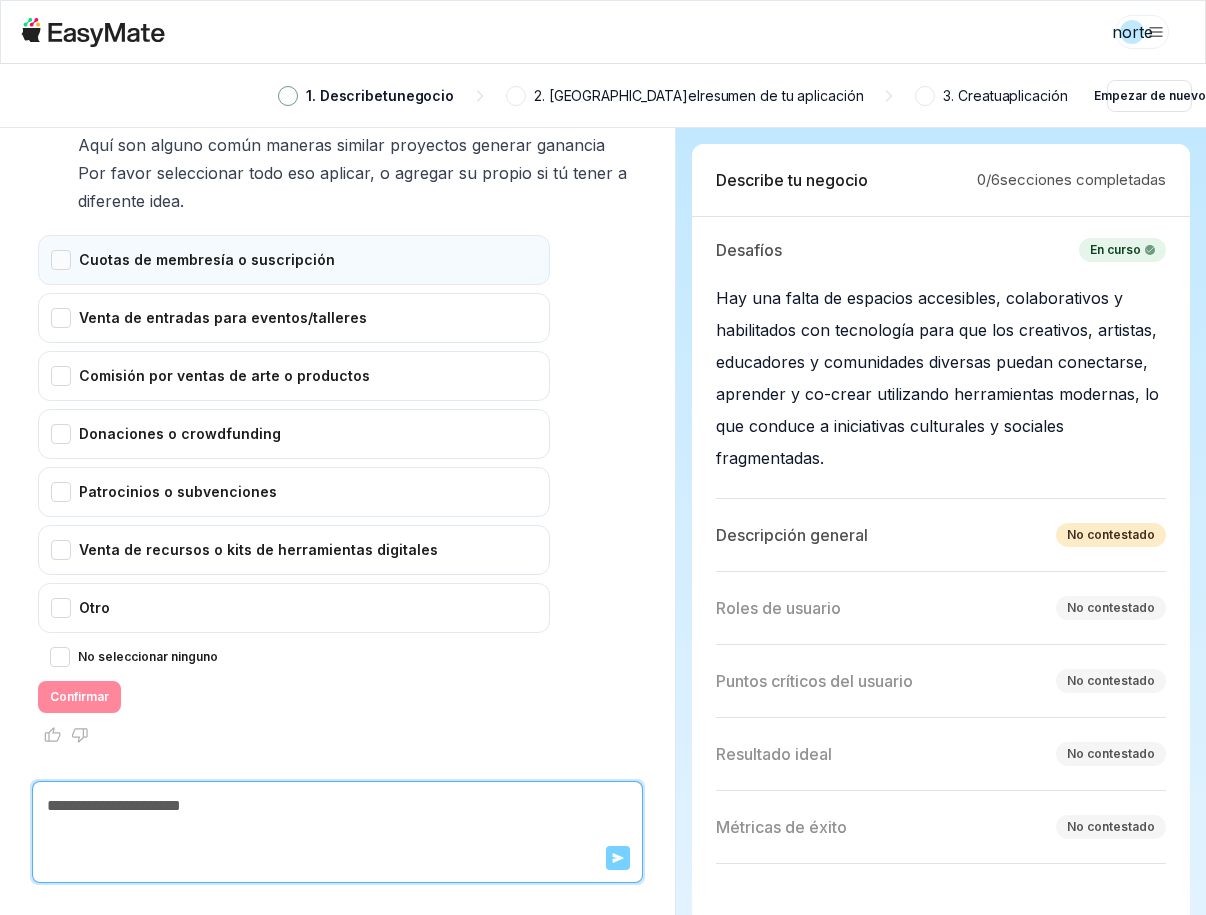 click on "Cuotas de membresía o suscripción" at bounding box center (294, 260) 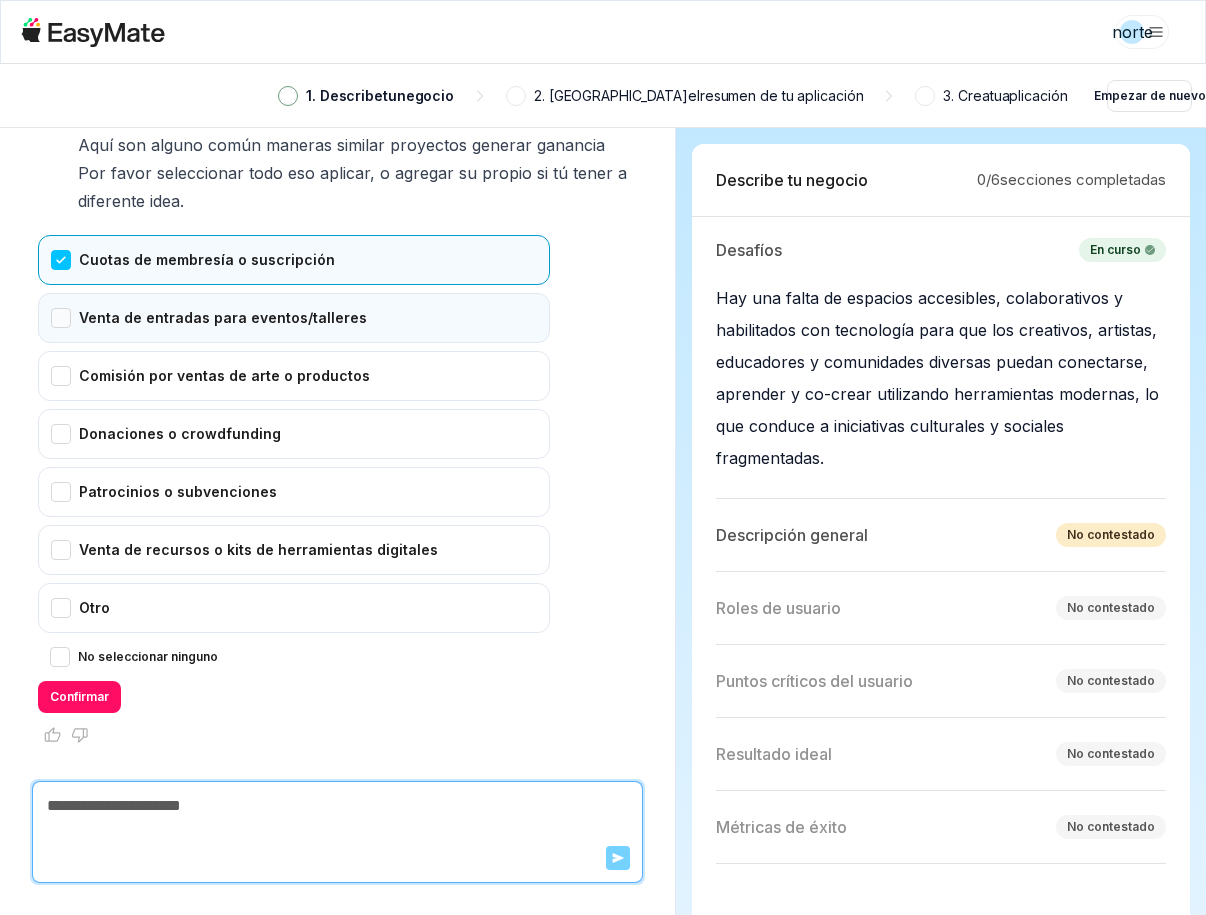 click on "Venta de entradas para eventos/talleres" at bounding box center [294, 318] 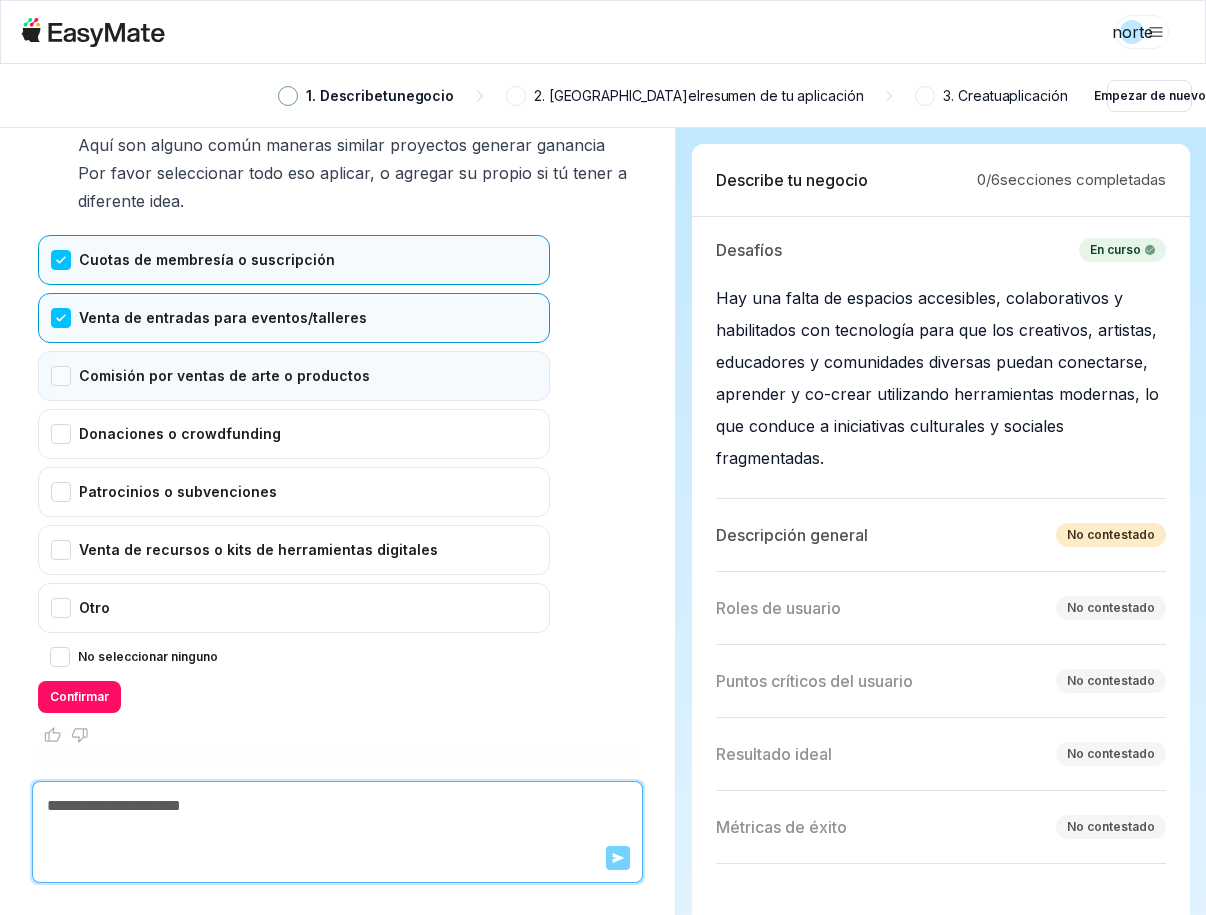 click on "Comisión por ventas de arte o productos" at bounding box center (294, 376) 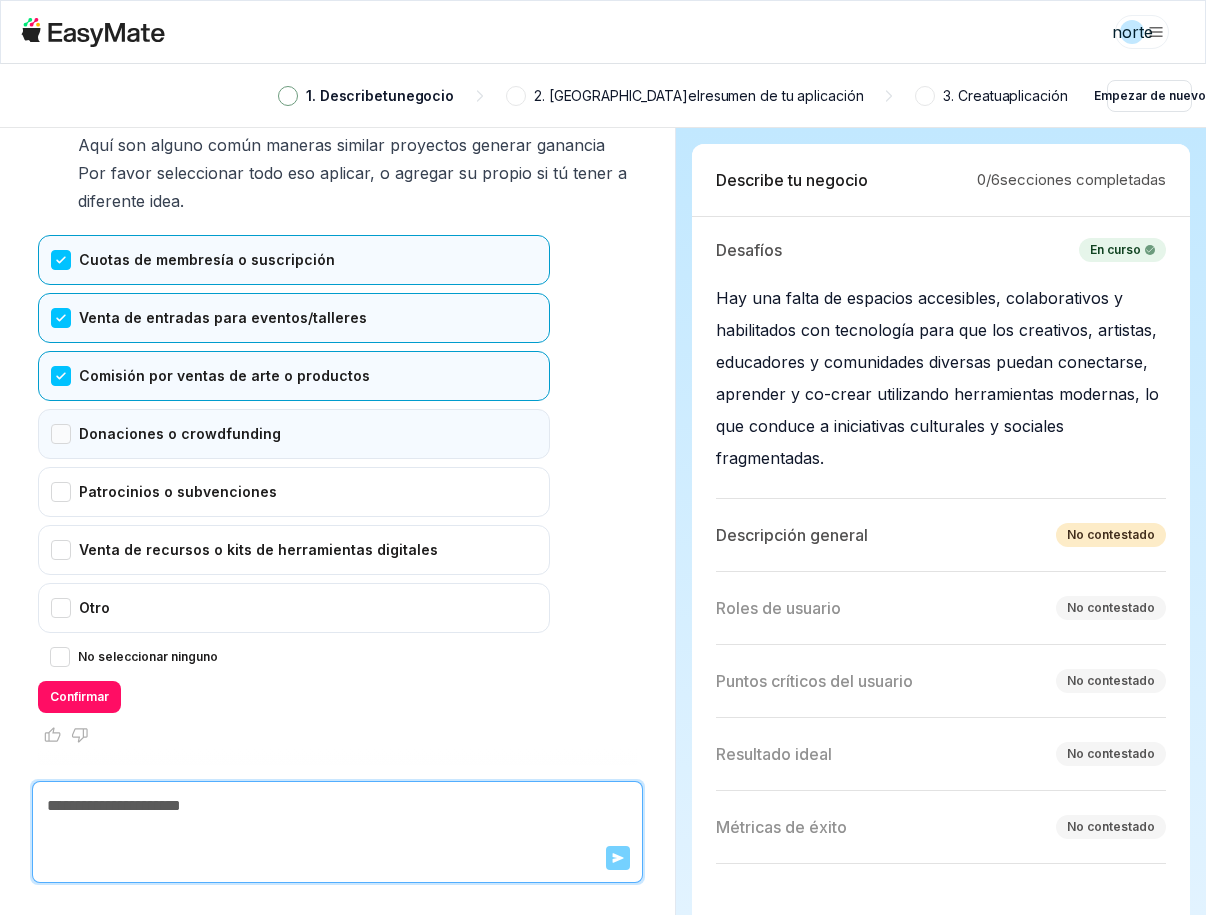 click on "Donaciones o crowdfunding" at bounding box center [294, 434] 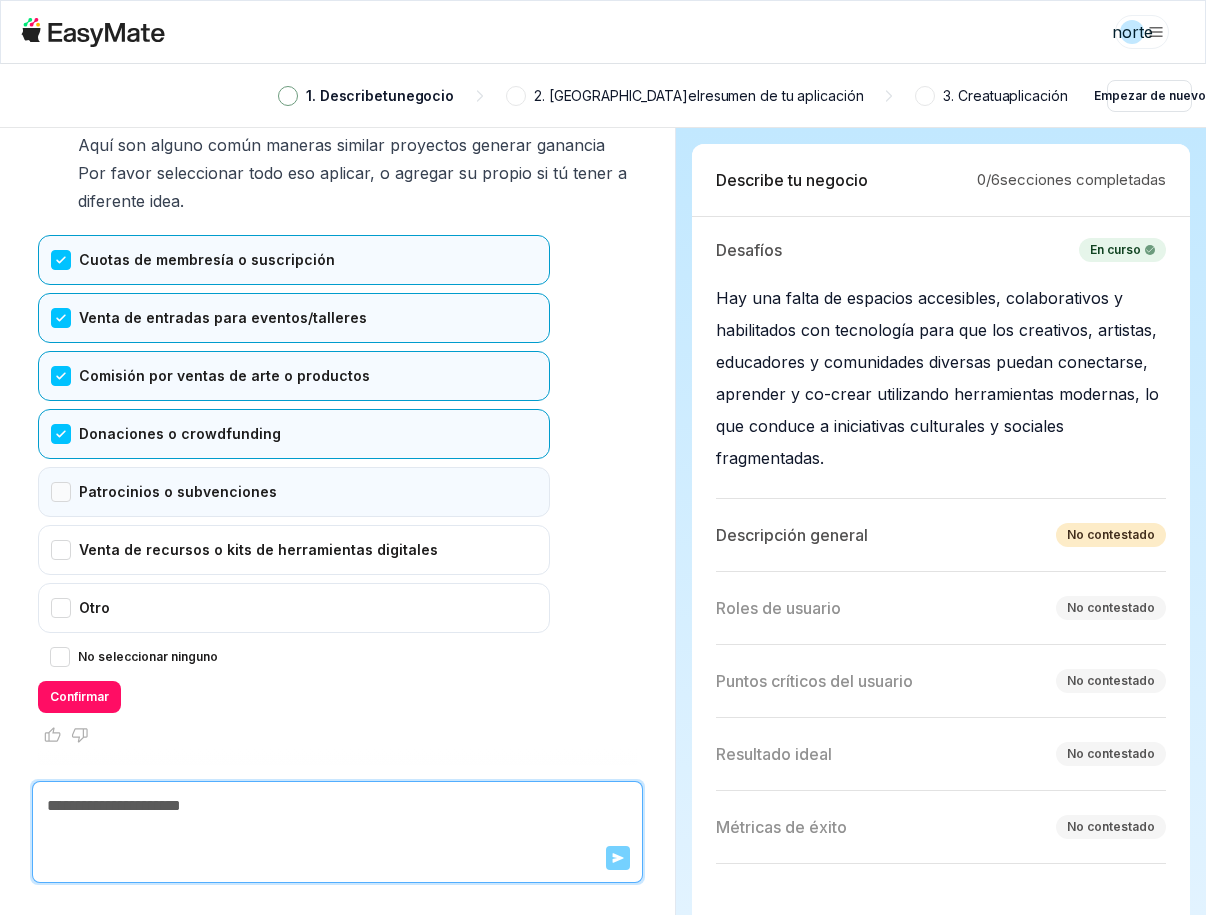 click on "Patrocinios o subvenciones" at bounding box center [294, 492] 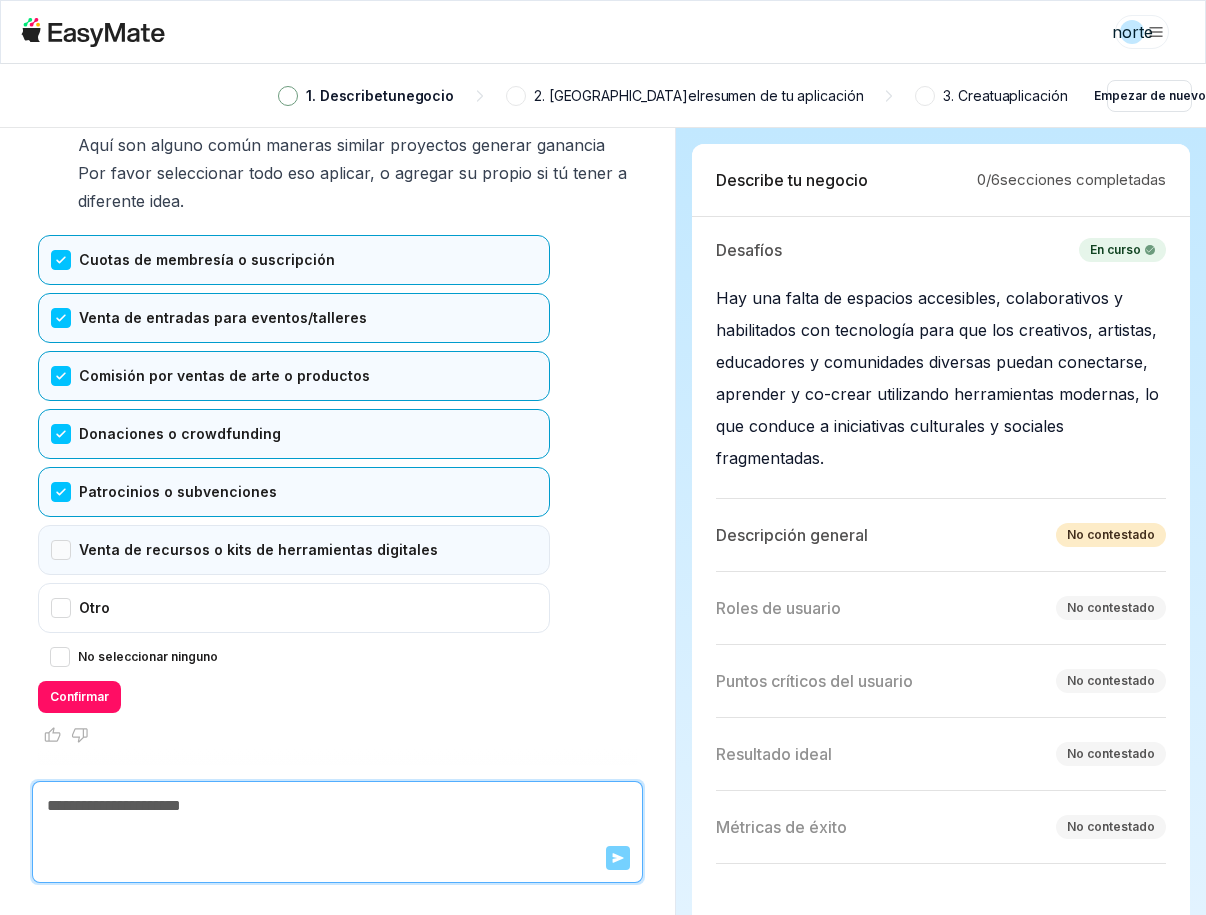 click on "Venta de recursos o kits de herramientas digitales" at bounding box center (294, 550) 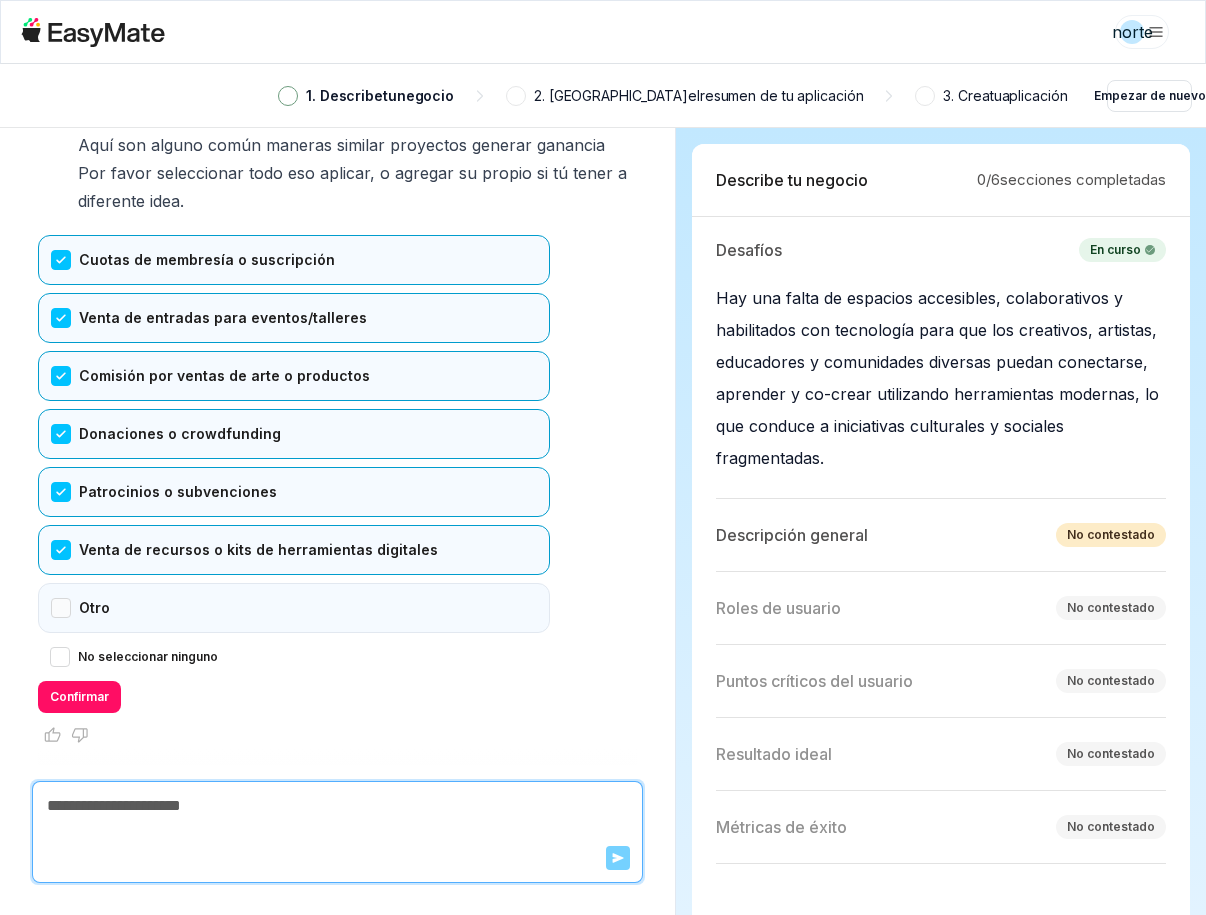 click on "Otro" at bounding box center [294, 608] 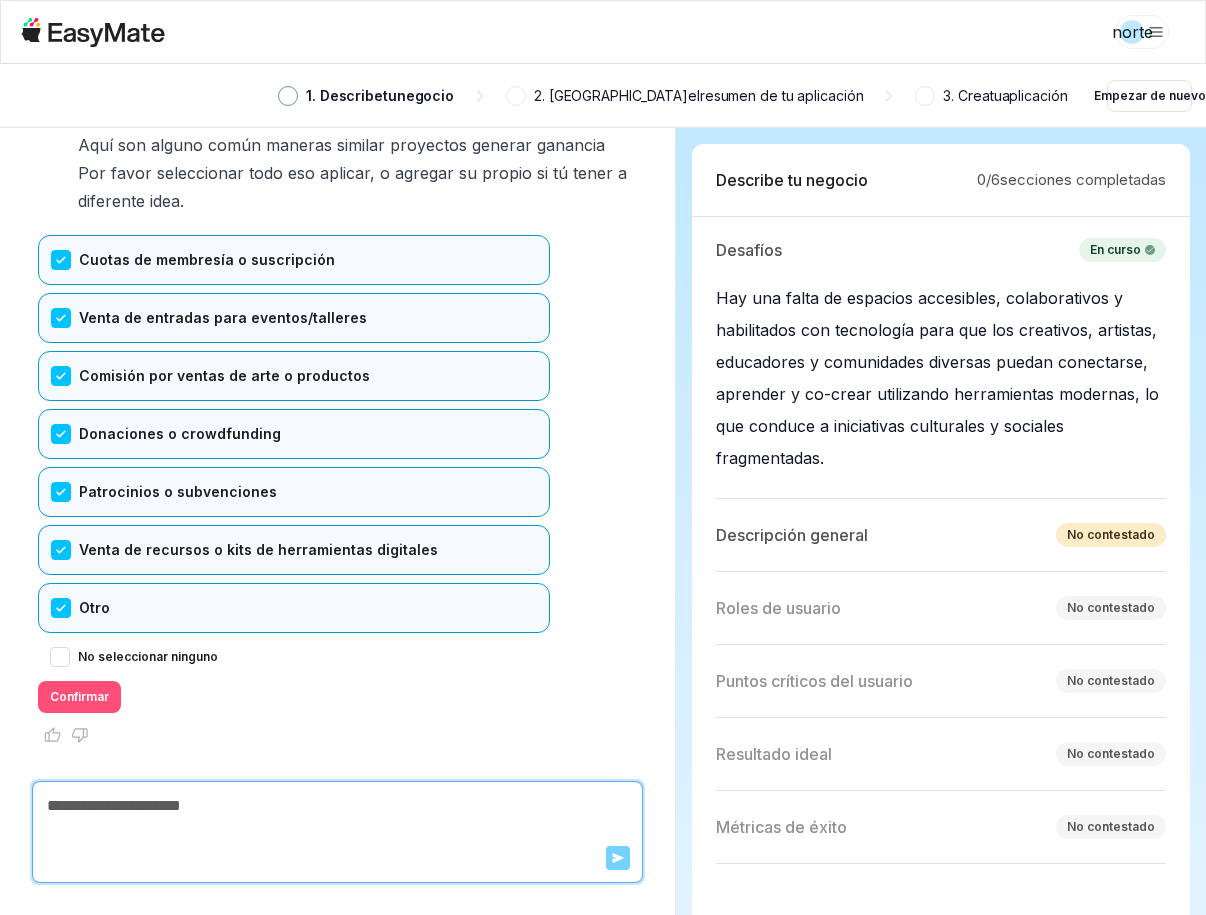 click on "Confirmar" at bounding box center (79, 697) 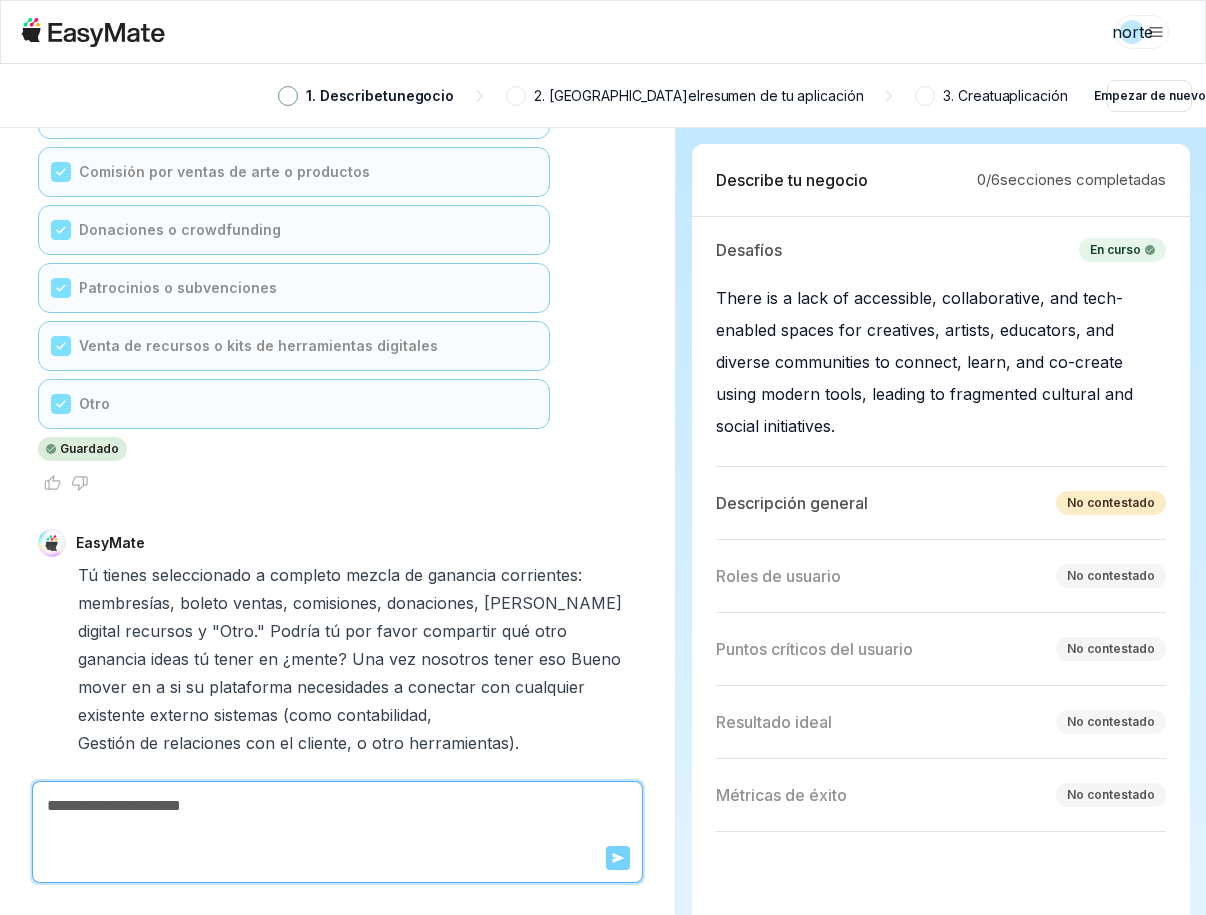 scroll, scrollTop: 5041, scrollLeft: 0, axis: vertical 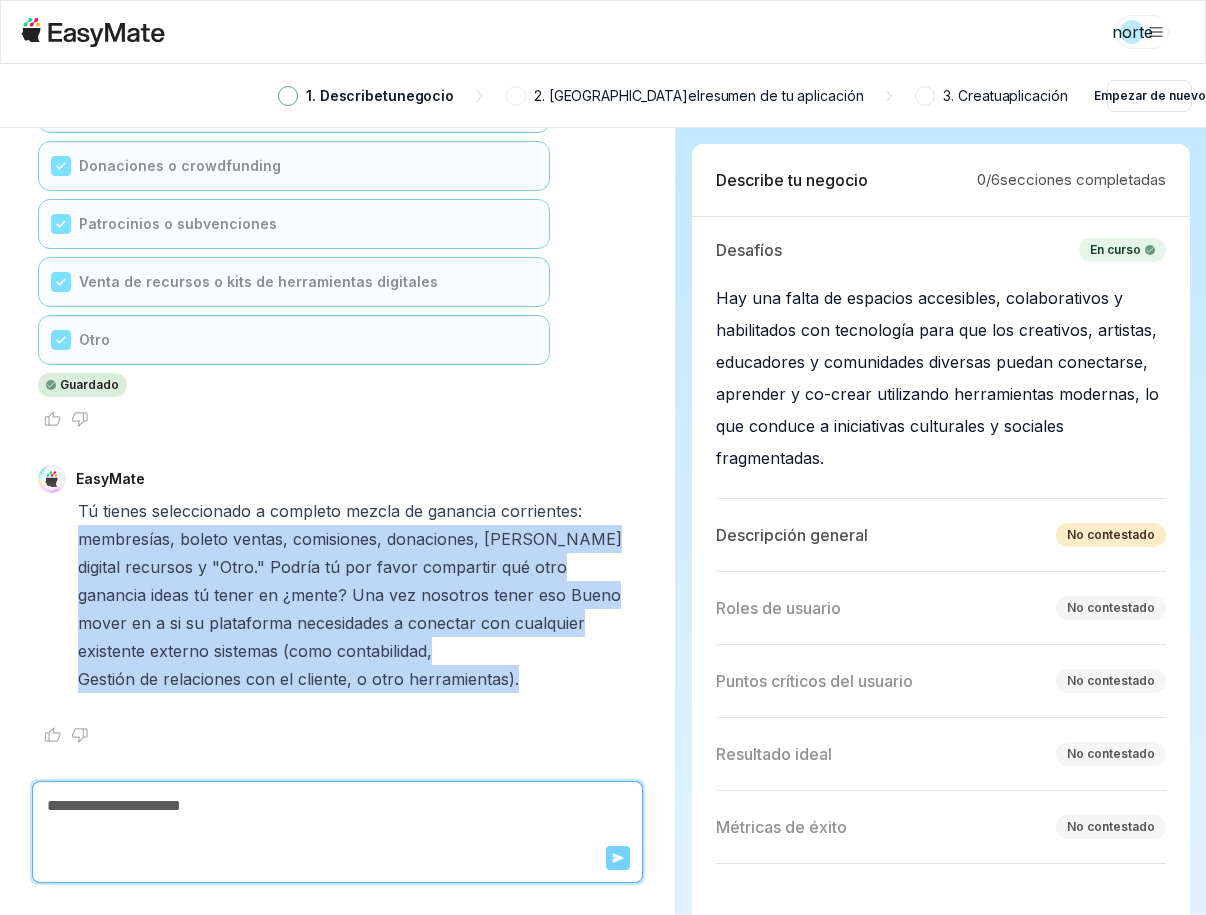 drag, startPoint x: 77, startPoint y: 541, endPoint x: 299, endPoint y: 686, distance: 265.15845 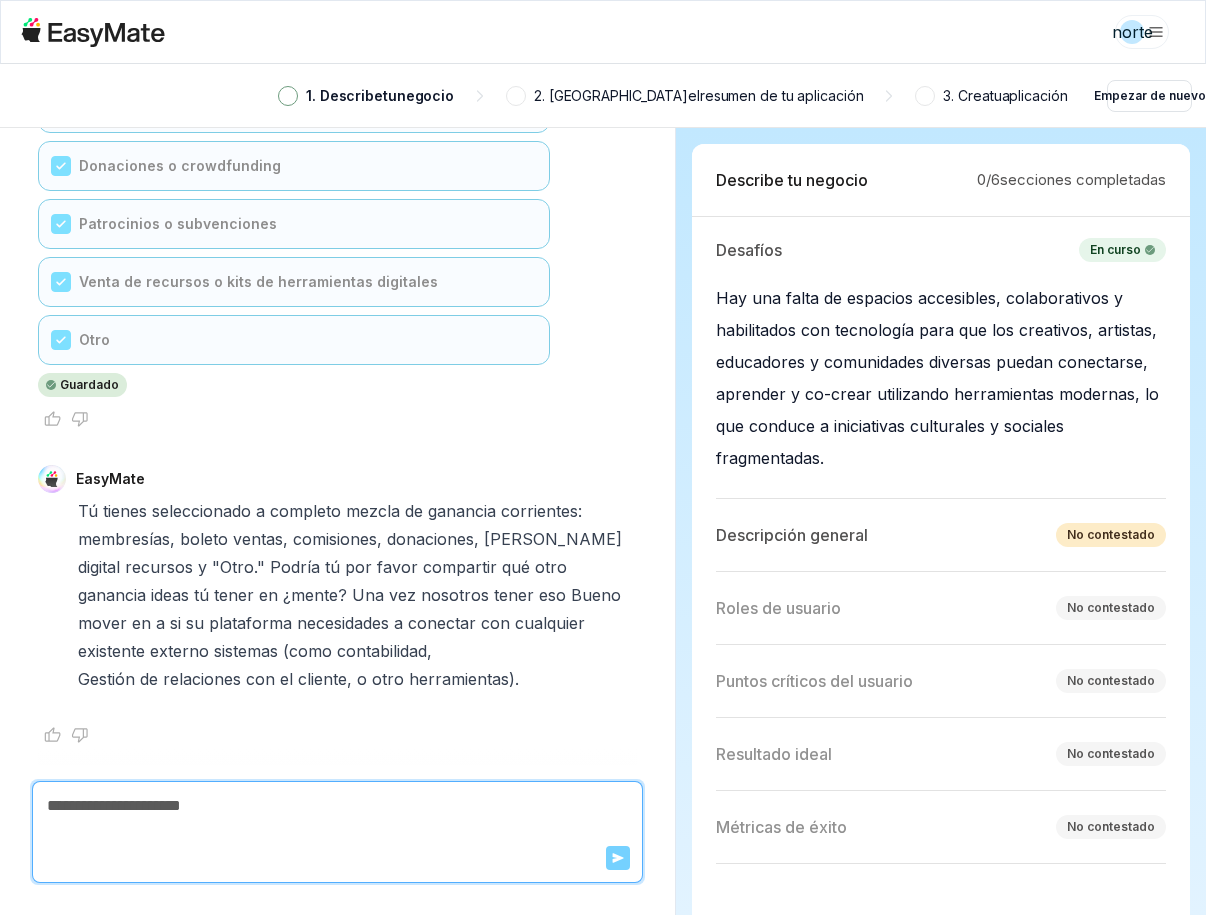 click at bounding box center [337, 806] 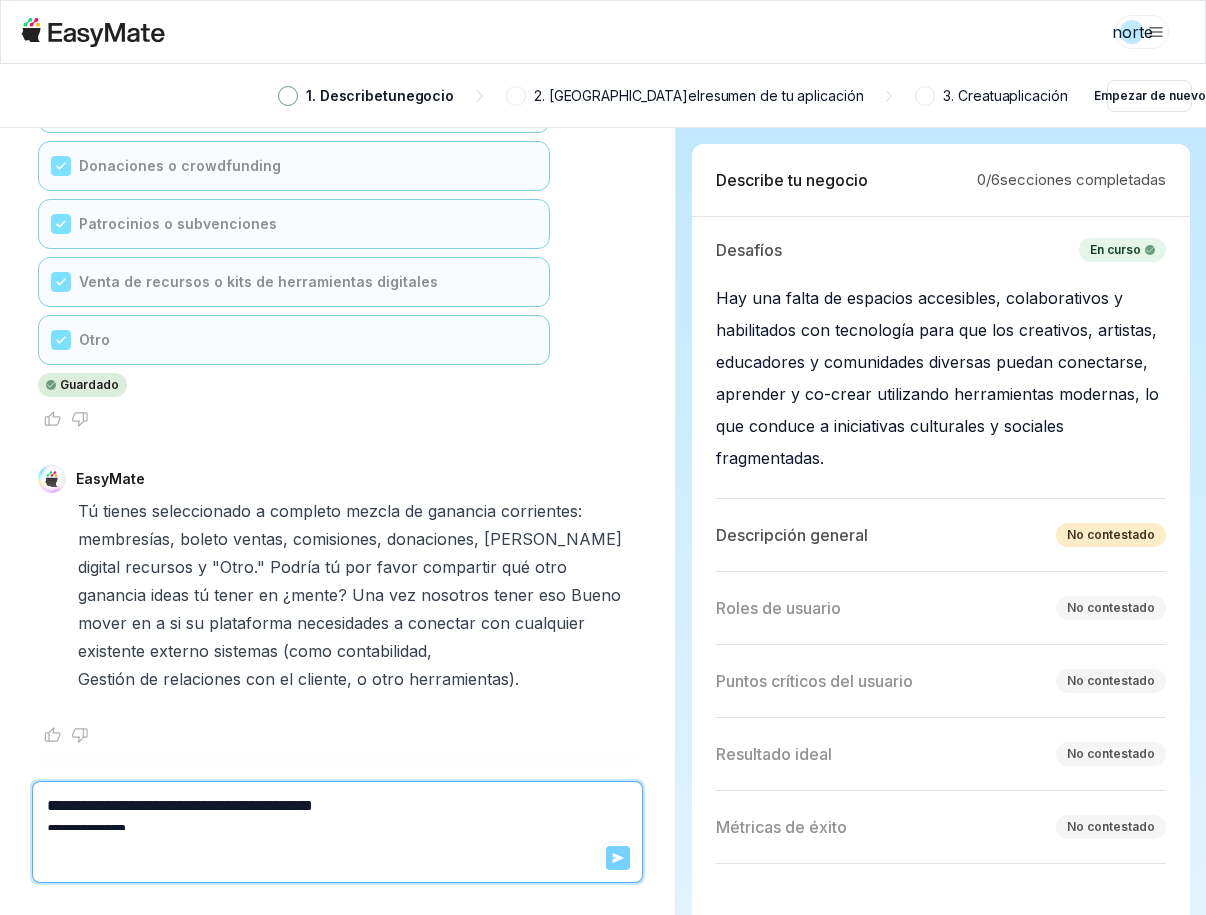 scroll, scrollTop: 1710, scrollLeft: 0, axis: vertical 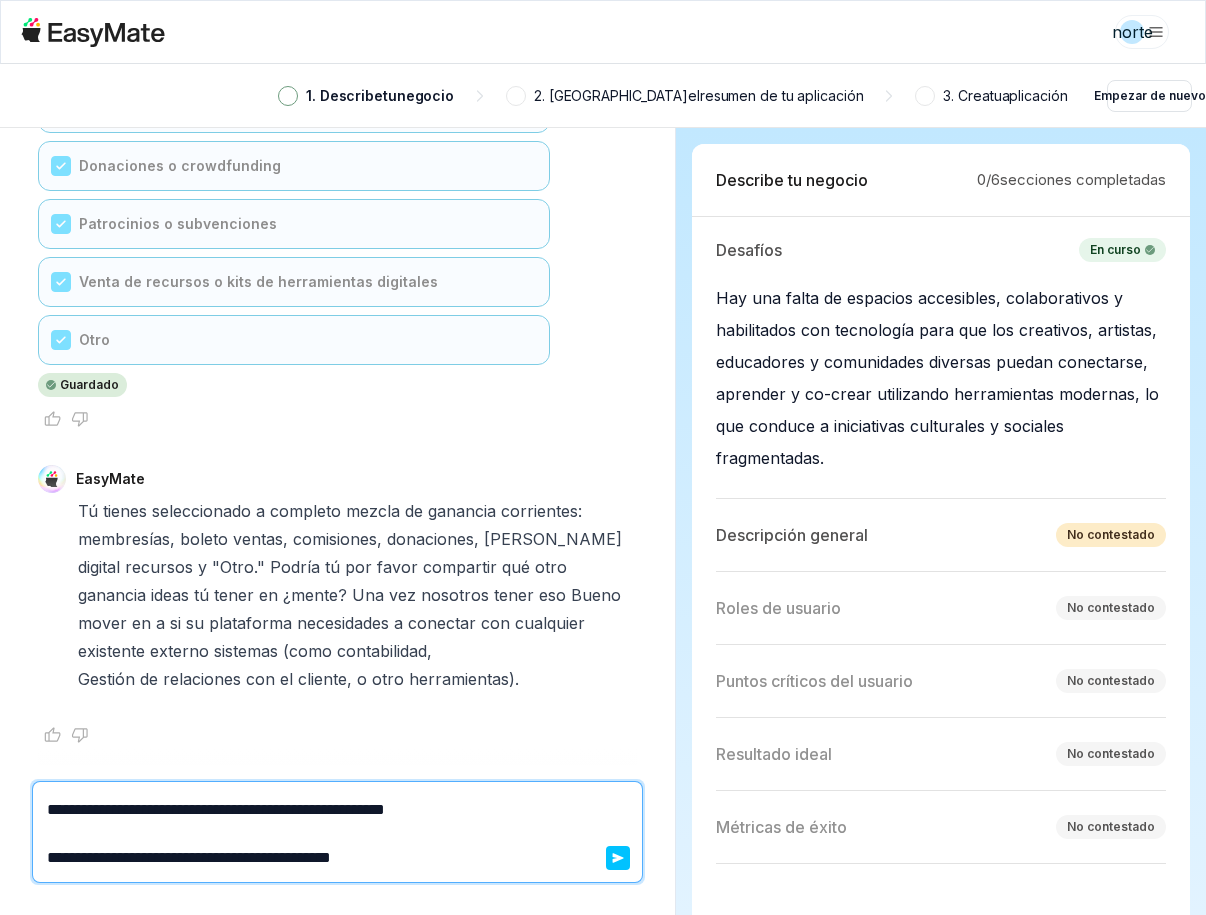 type on "*" 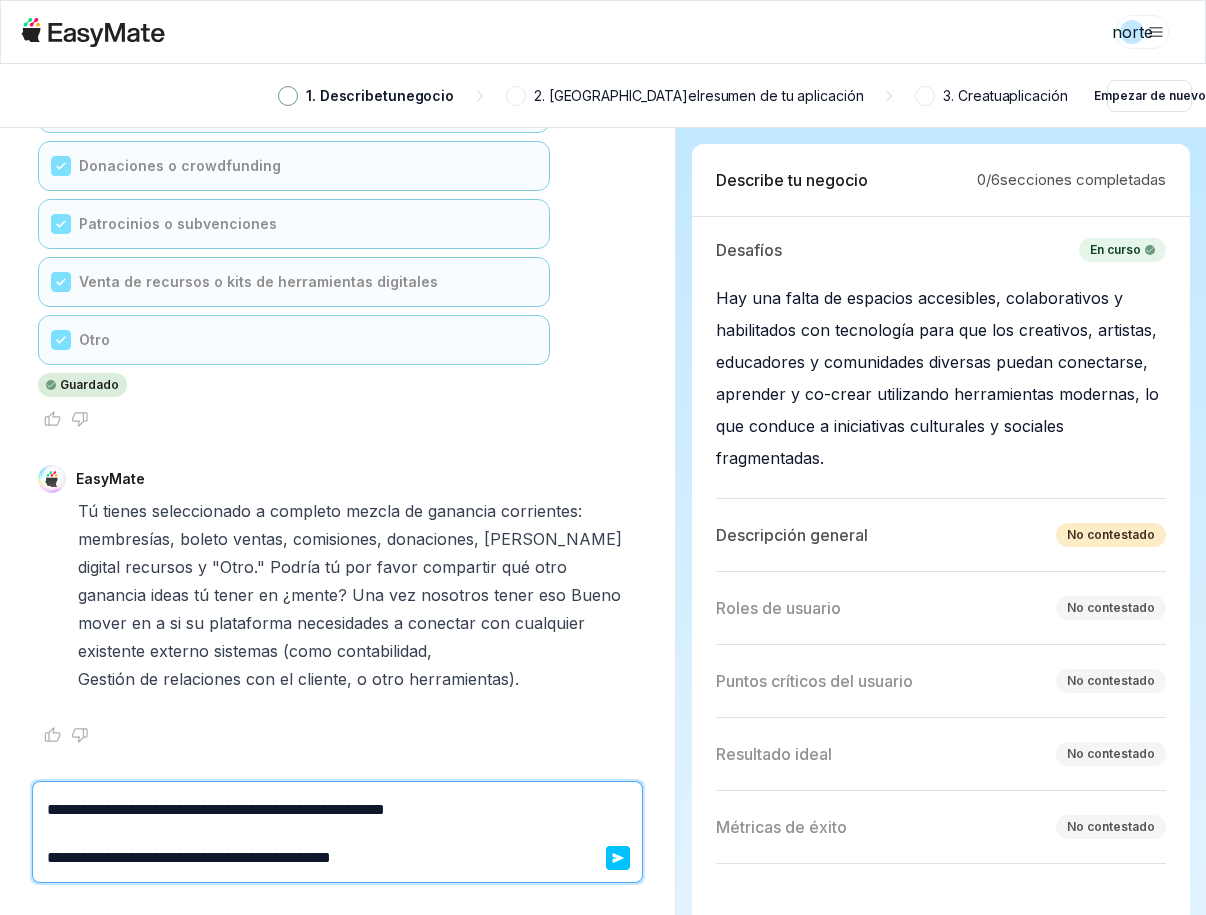 type 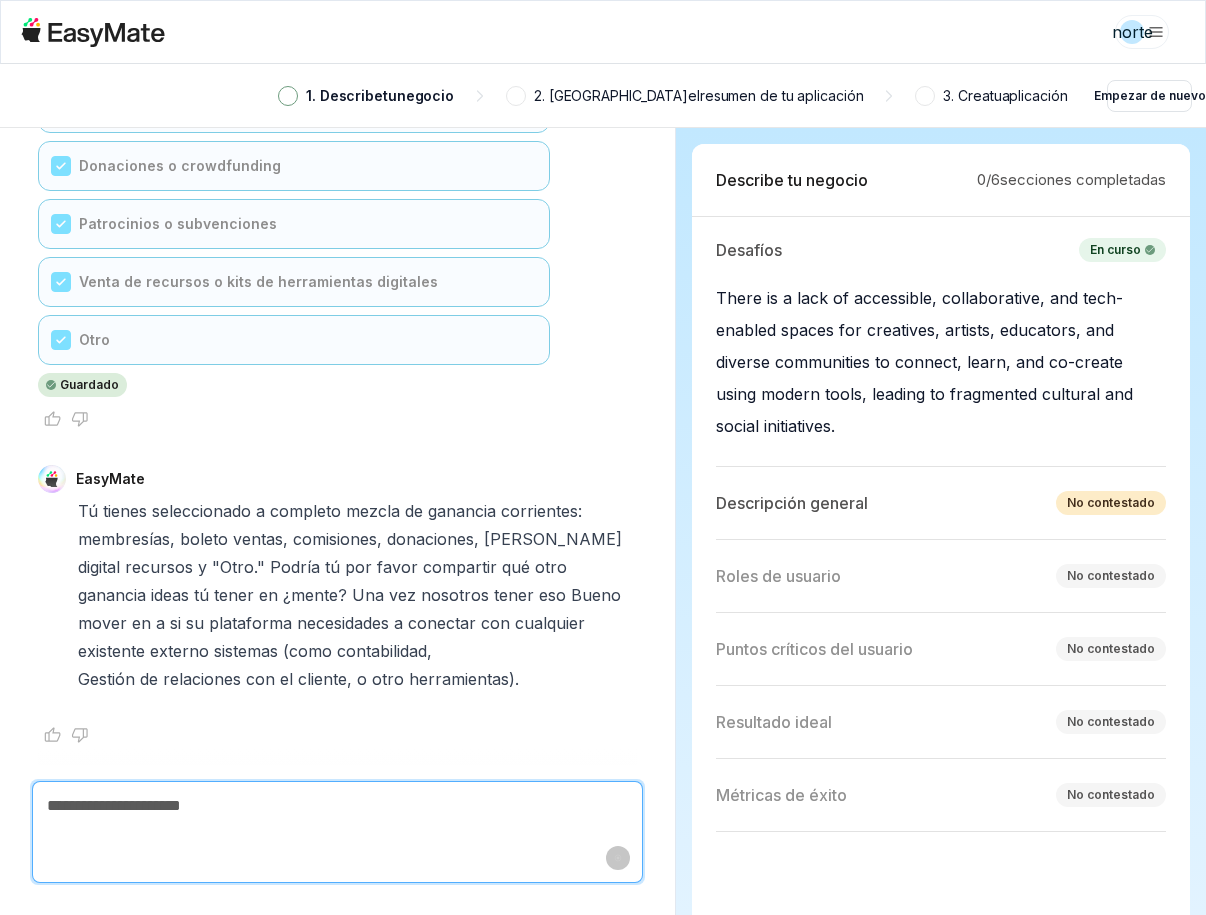 scroll, scrollTop: 6069, scrollLeft: 0, axis: vertical 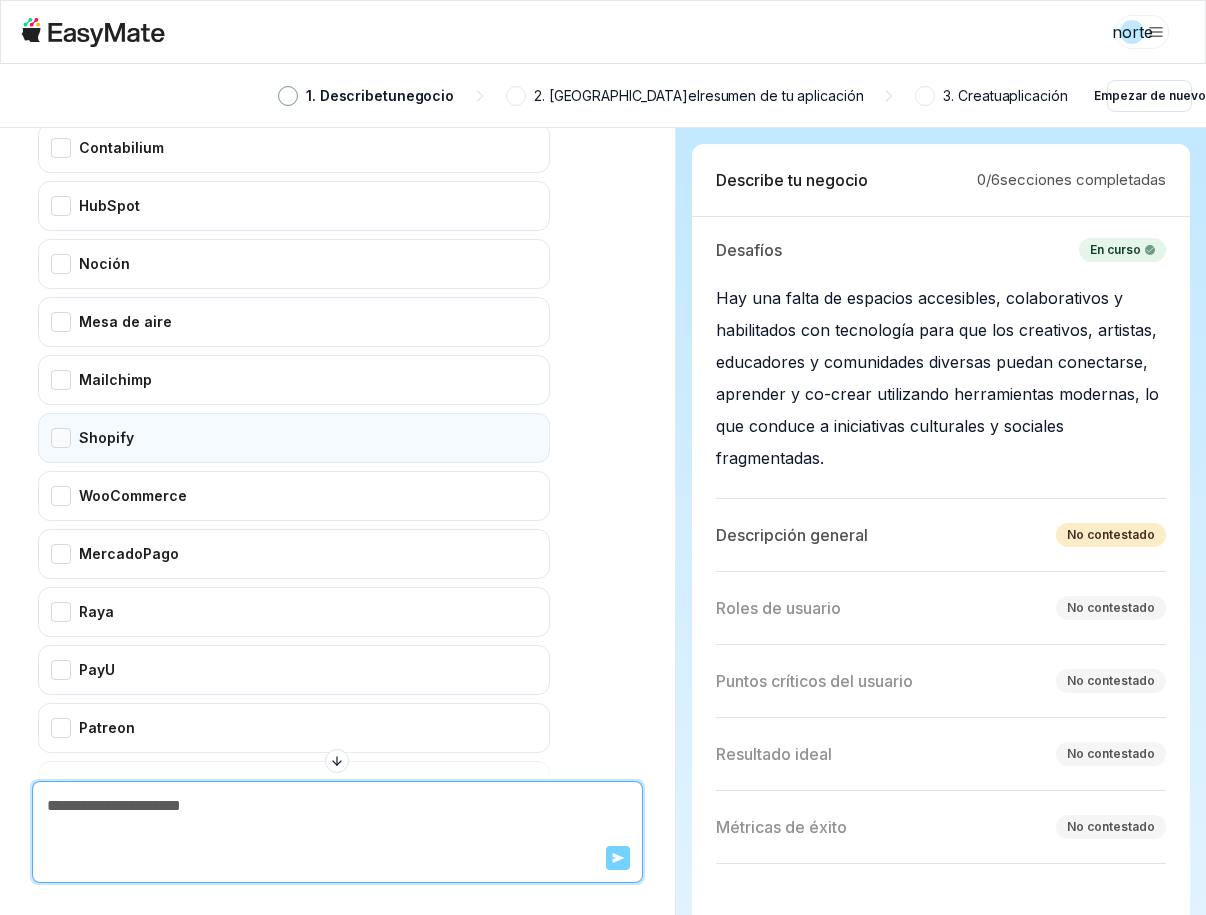 click on "Shopify" at bounding box center (294, 438) 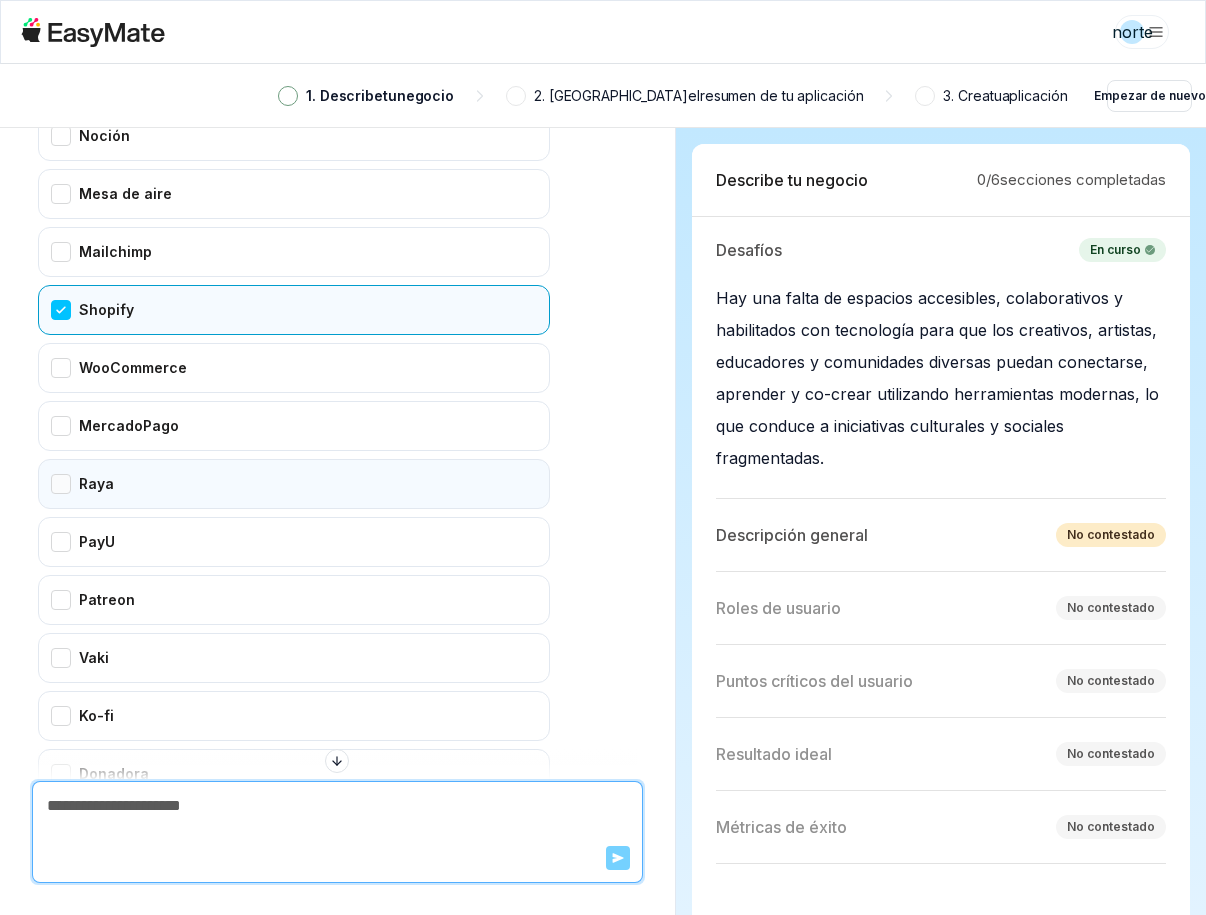scroll, scrollTop: 7177, scrollLeft: 0, axis: vertical 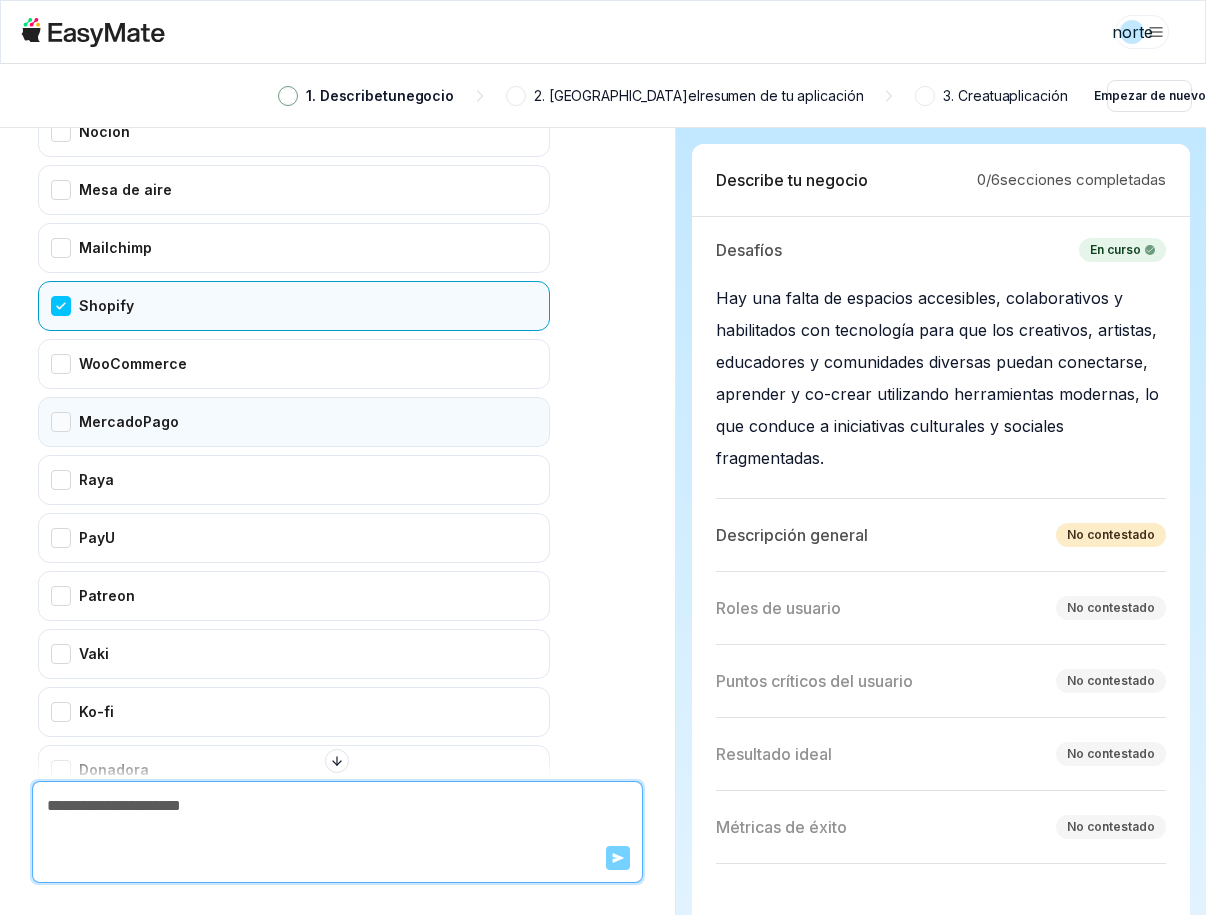 click on "MercadoPago" at bounding box center [294, 422] 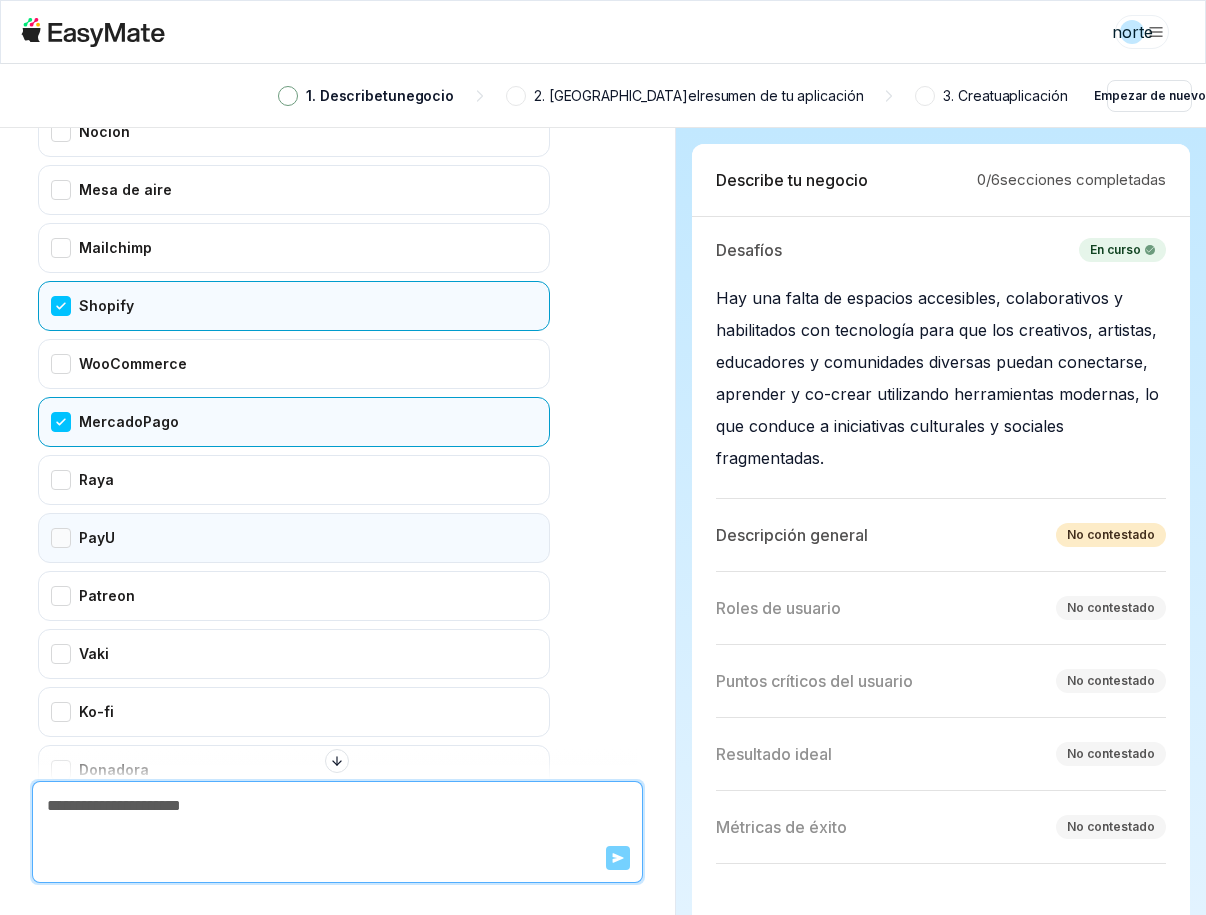 click on "PayU" at bounding box center (294, 538) 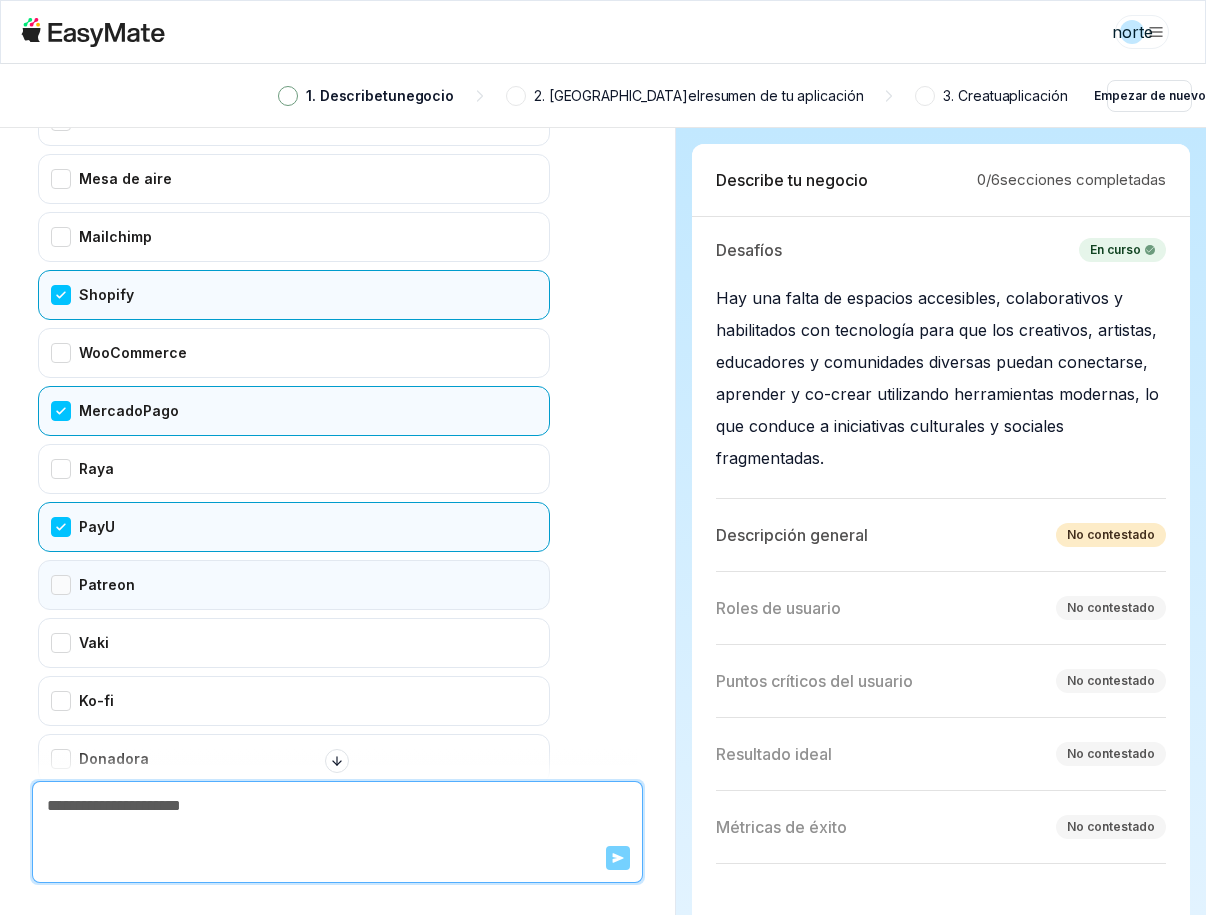 click on "Patreon" at bounding box center (294, 585) 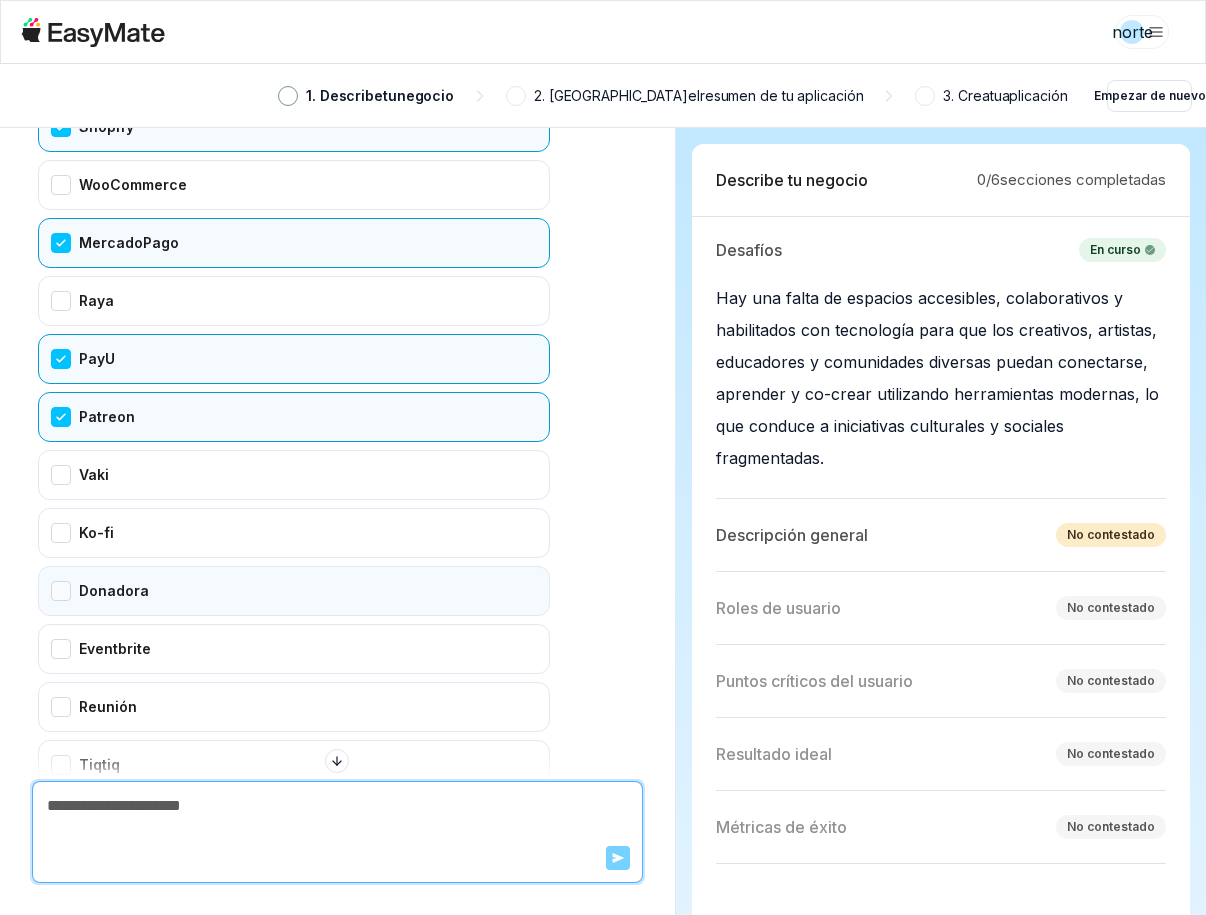 scroll, scrollTop: 7360, scrollLeft: 0, axis: vertical 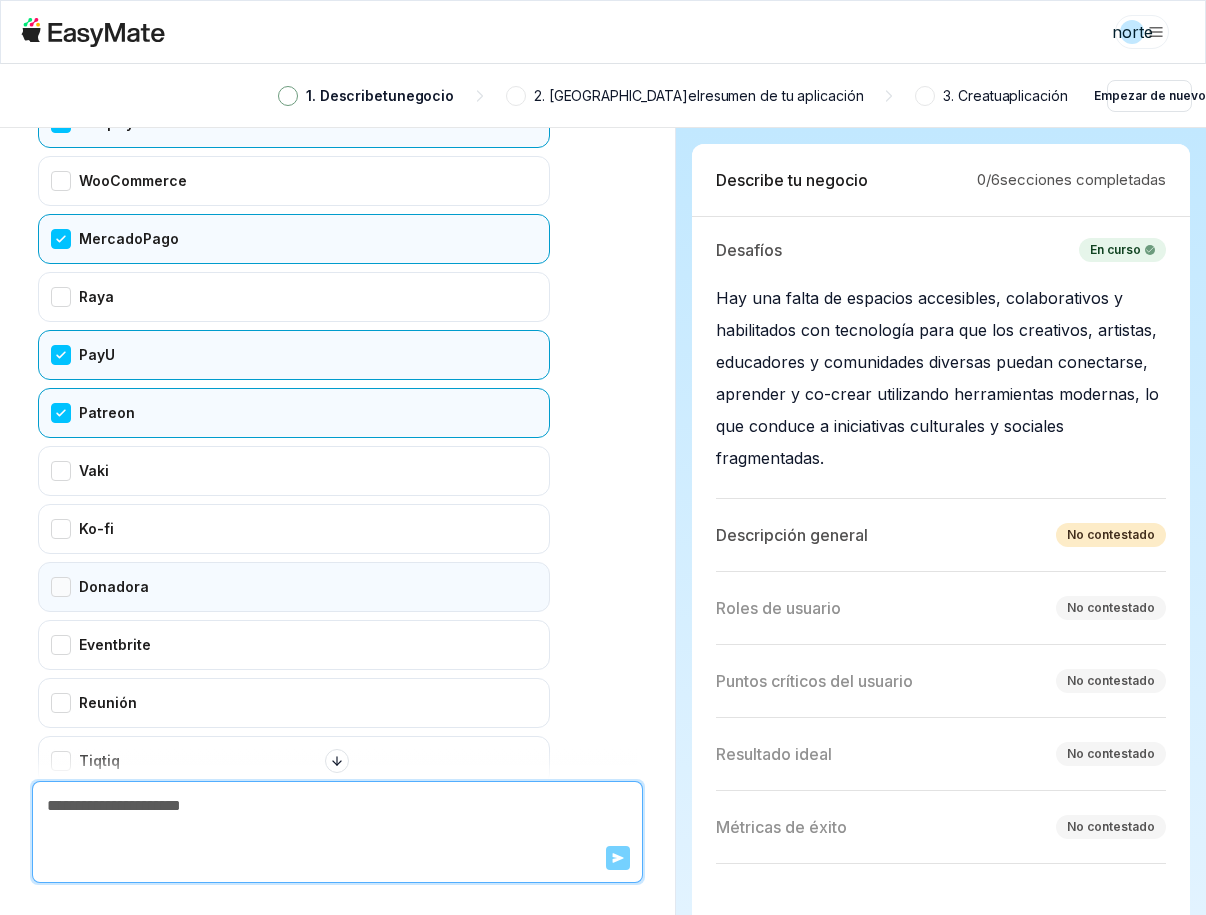 click on "Donadora" at bounding box center [294, 587] 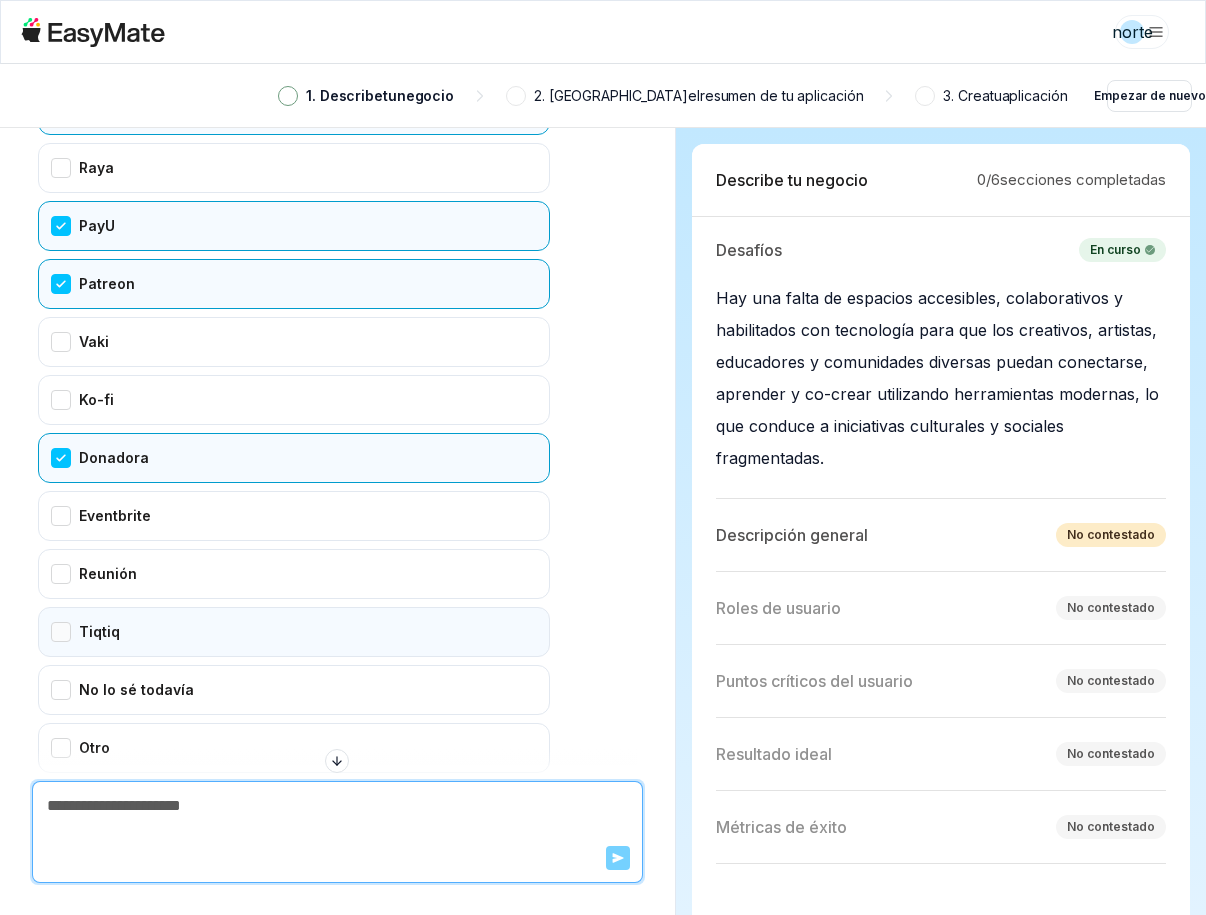 scroll, scrollTop: 7499, scrollLeft: 0, axis: vertical 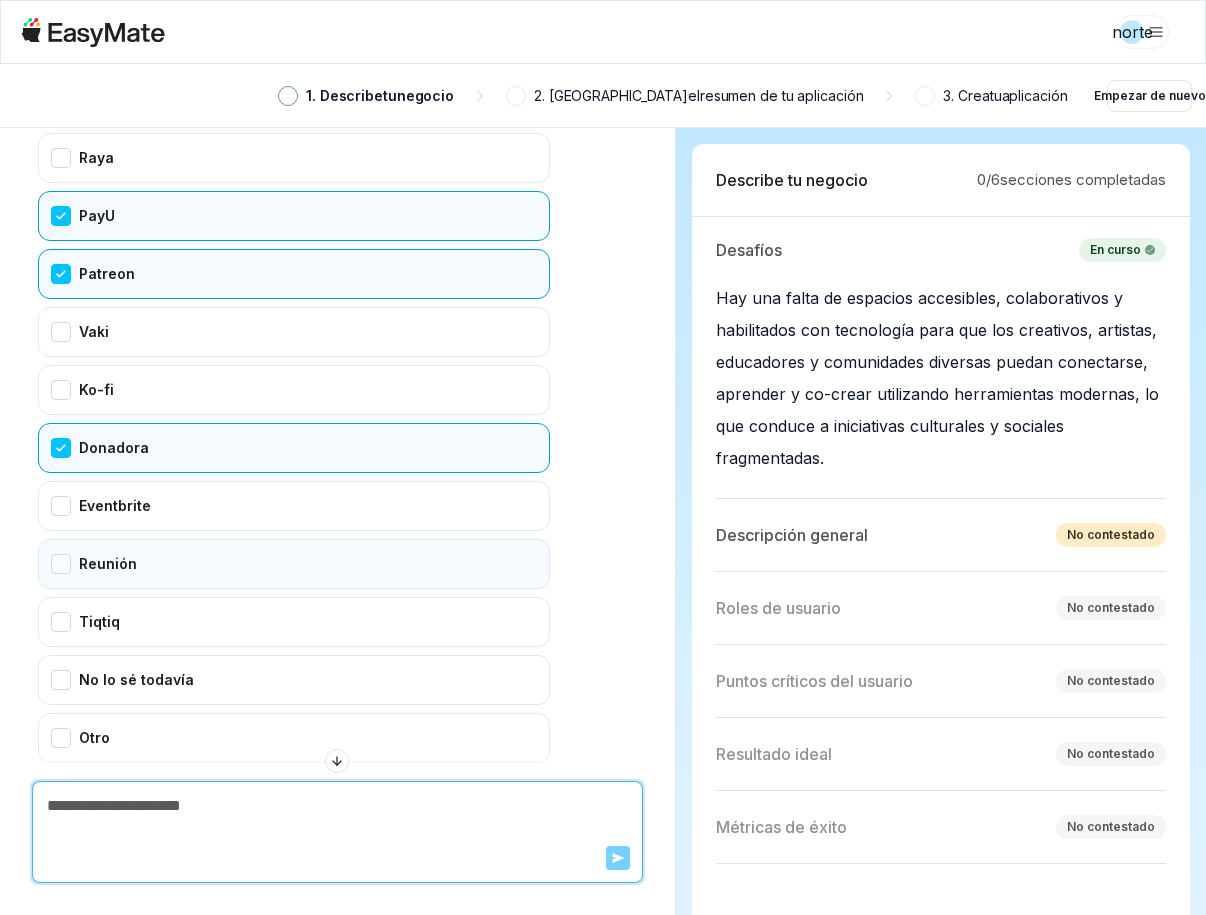 click on "Reunión" at bounding box center (294, 564) 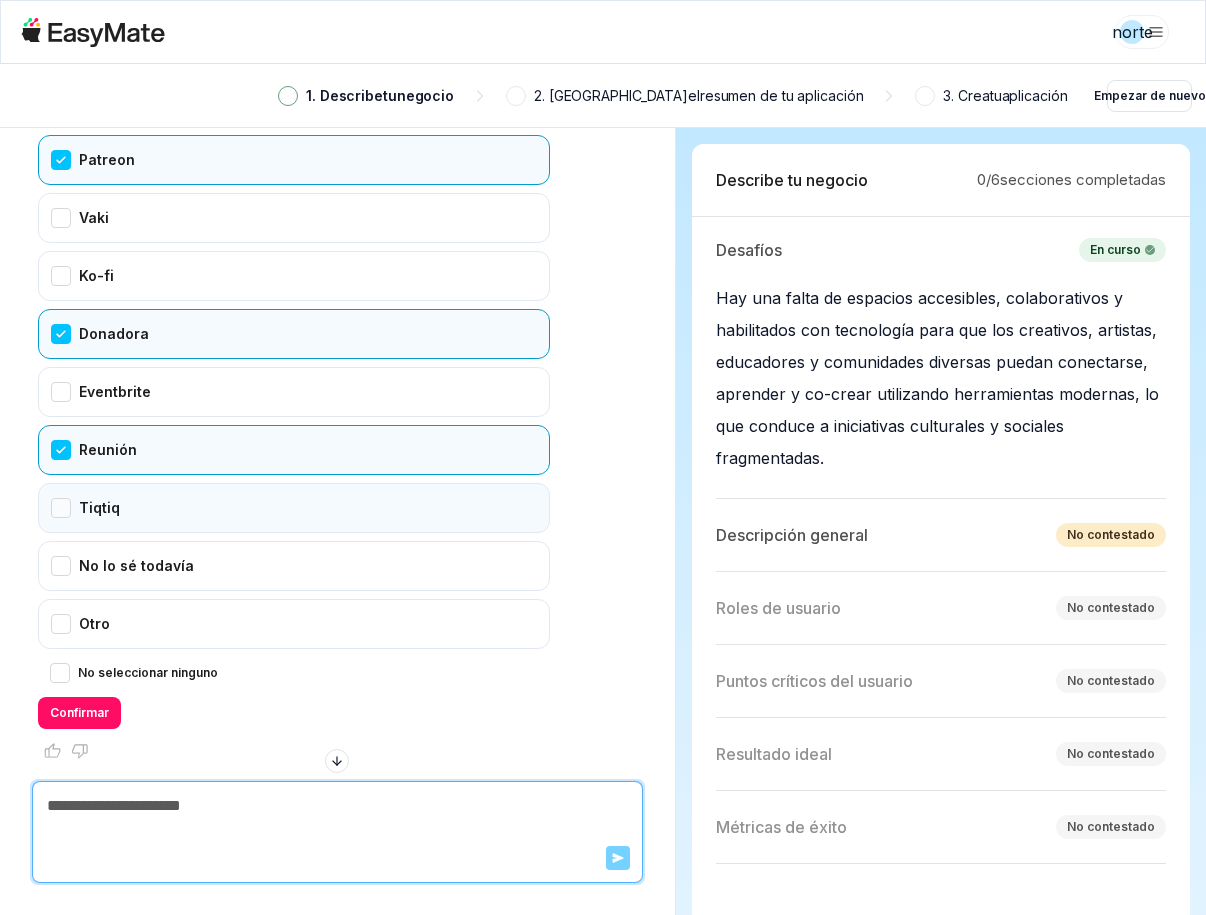 scroll, scrollTop: 7629, scrollLeft: 0, axis: vertical 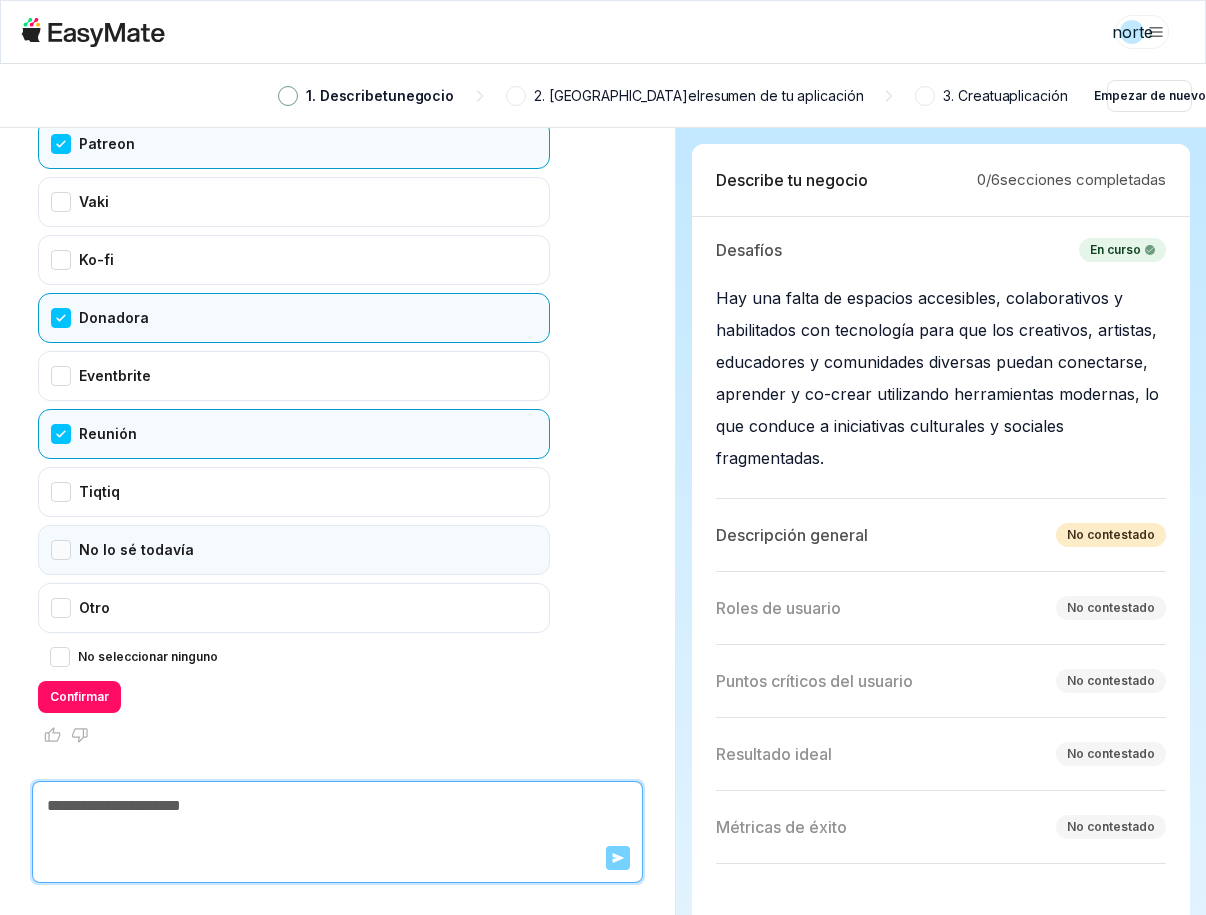 click on "No lo sé todavía" at bounding box center (294, 550) 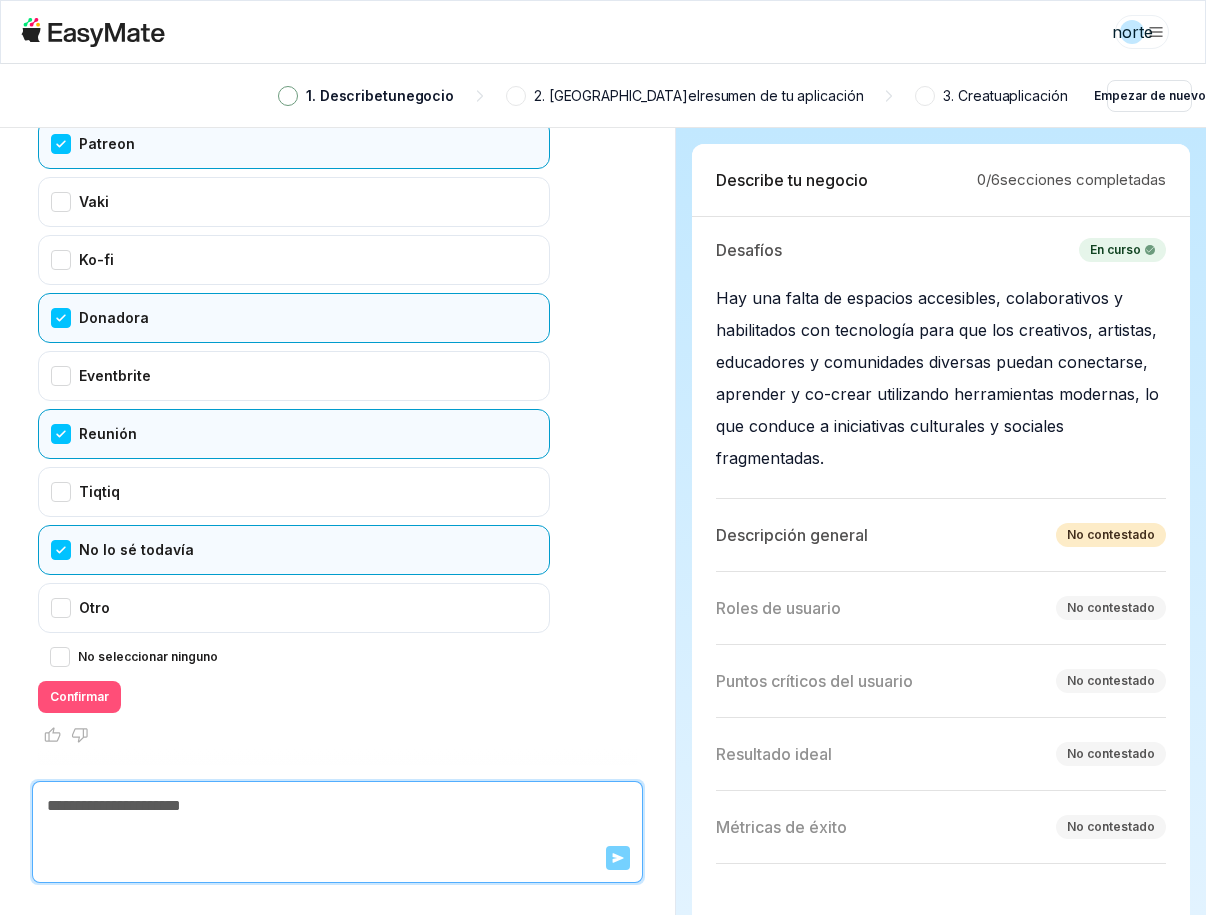 click on "Confirmar" at bounding box center [79, 697] 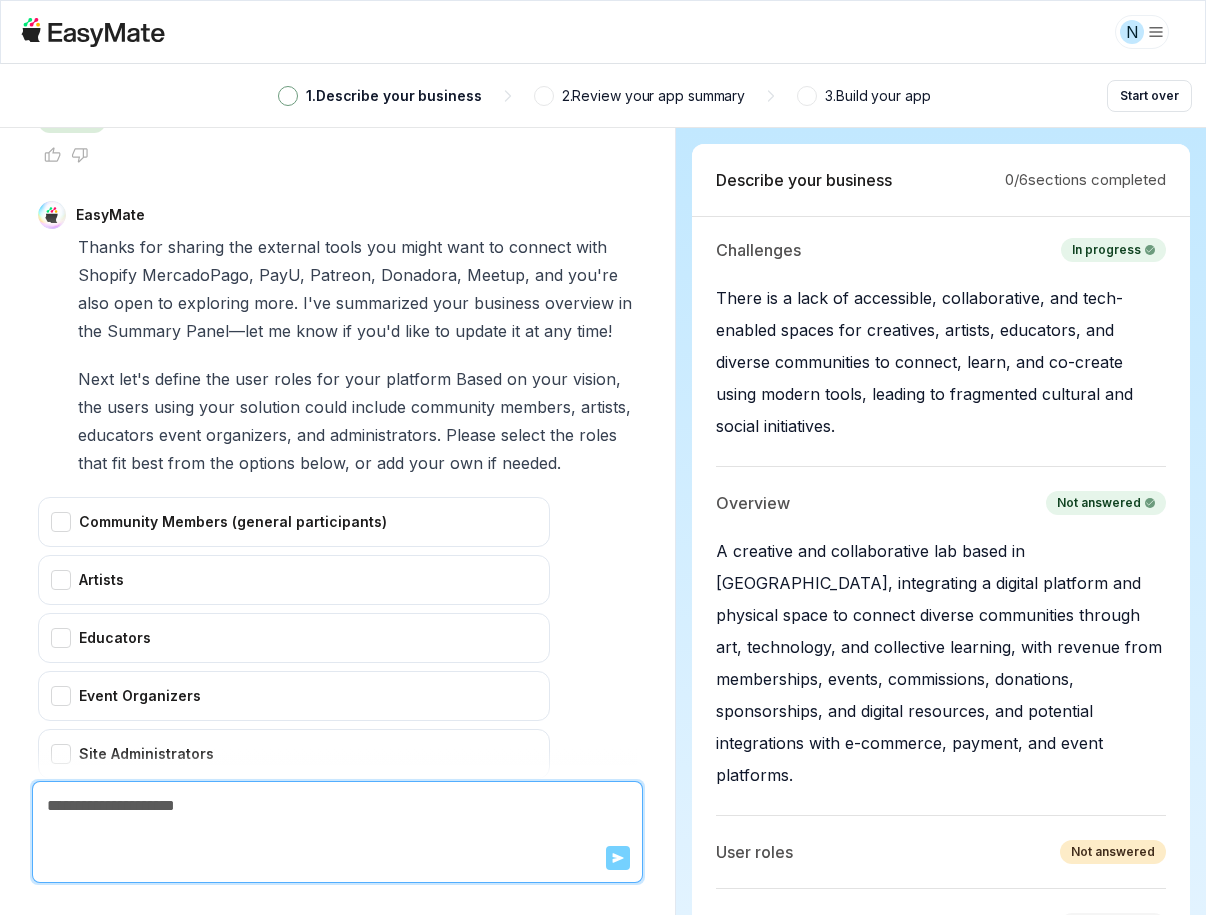 scroll, scrollTop: 8199, scrollLeft: 0, axis: vertical 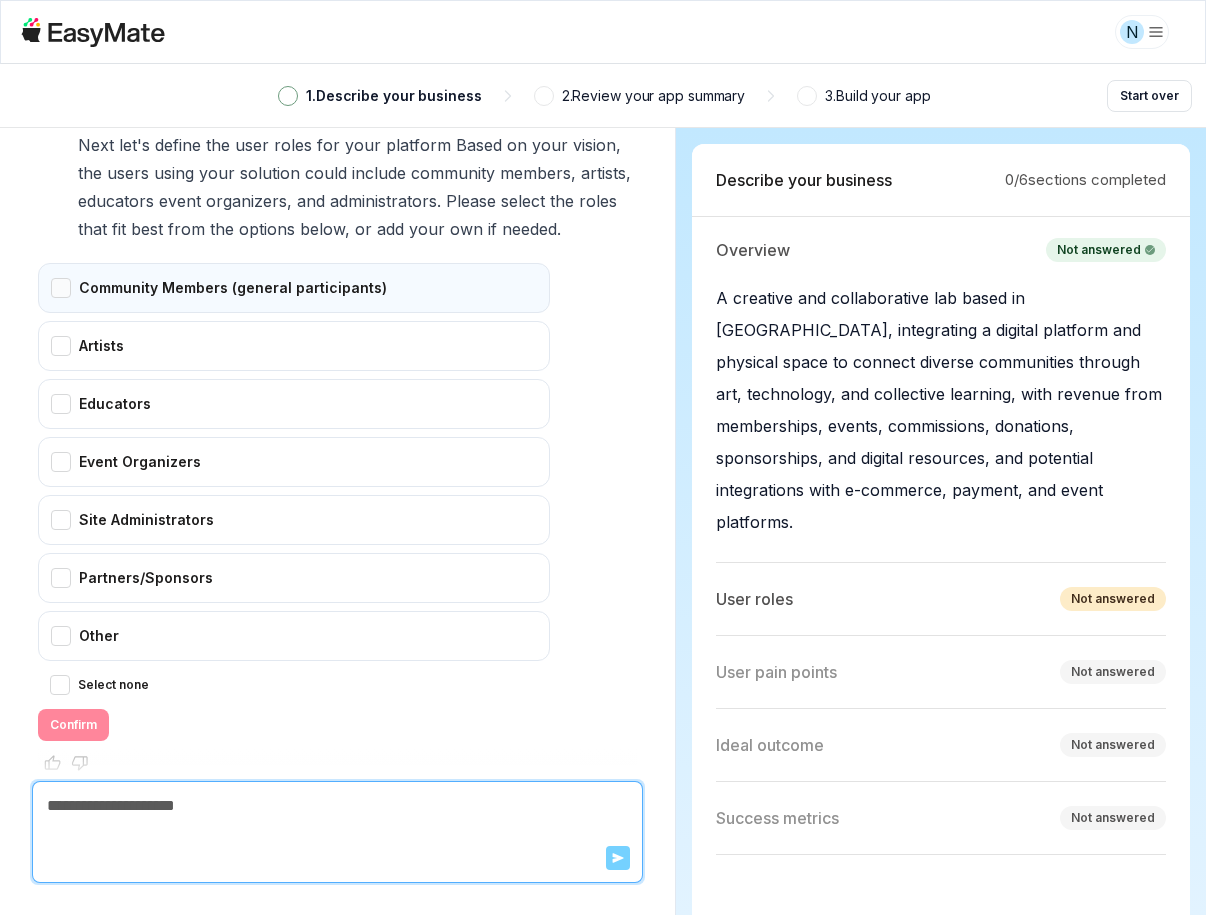 click on "Community Members (general participants)" at bounding box center [294, 288] 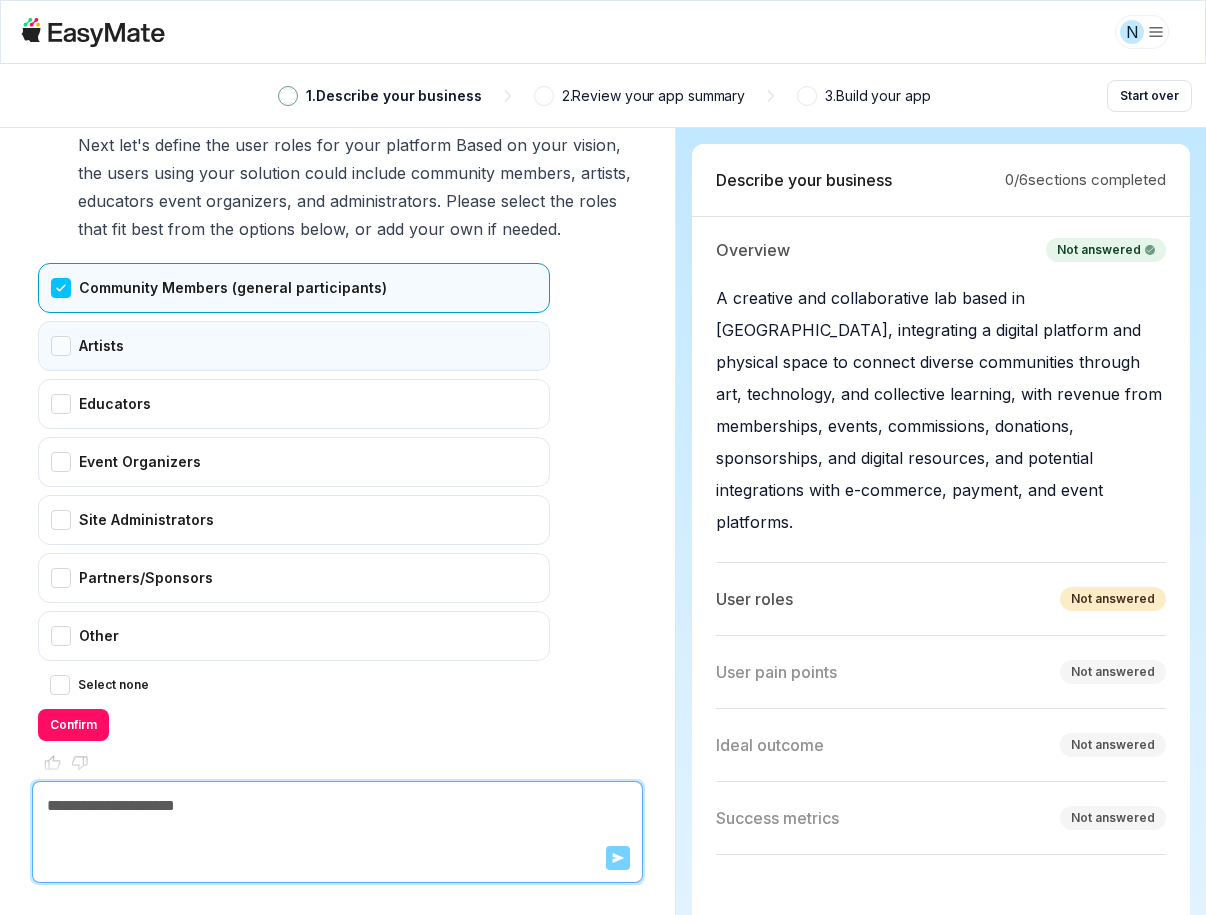 click on "Artists" at bounding box center (294, 346) 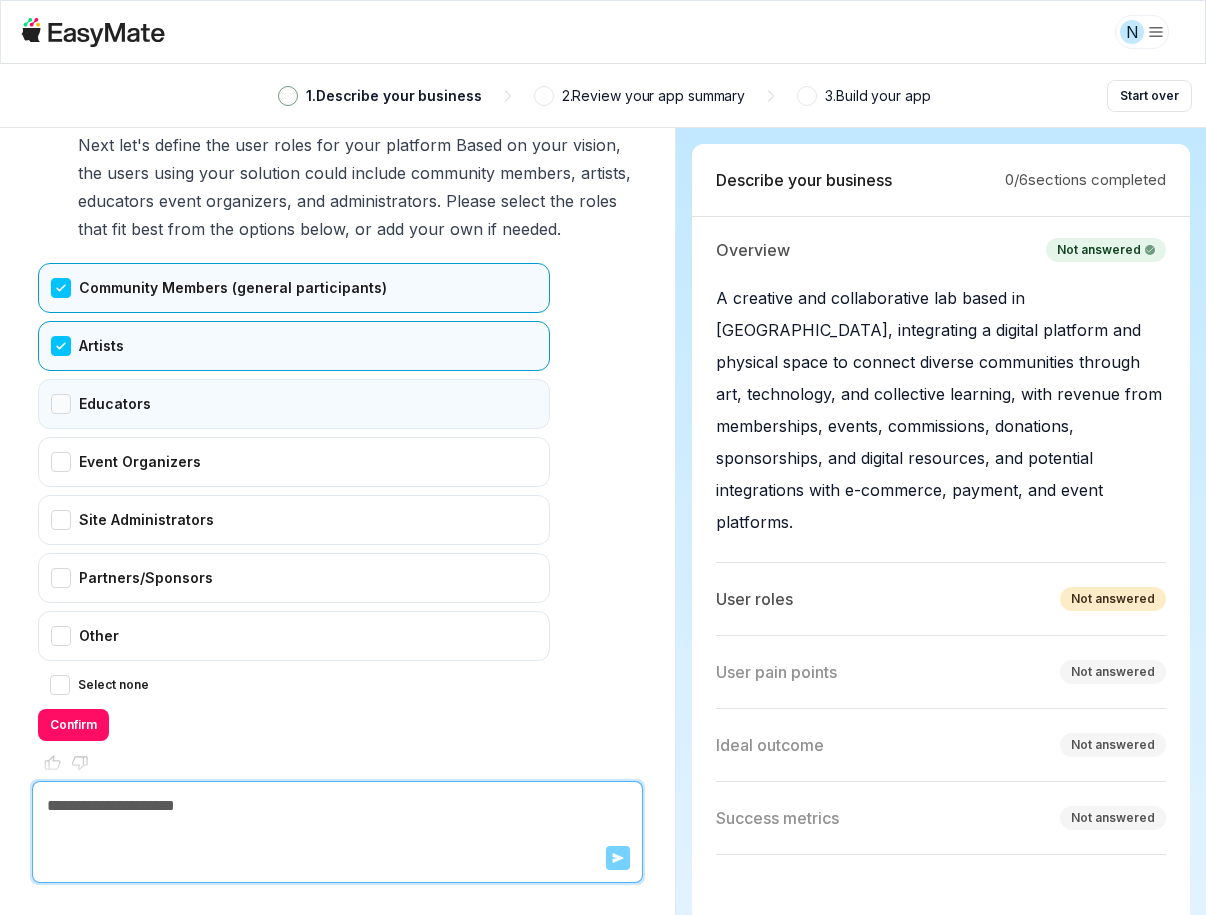 click on "Educators" at bounding box center (294, 404) 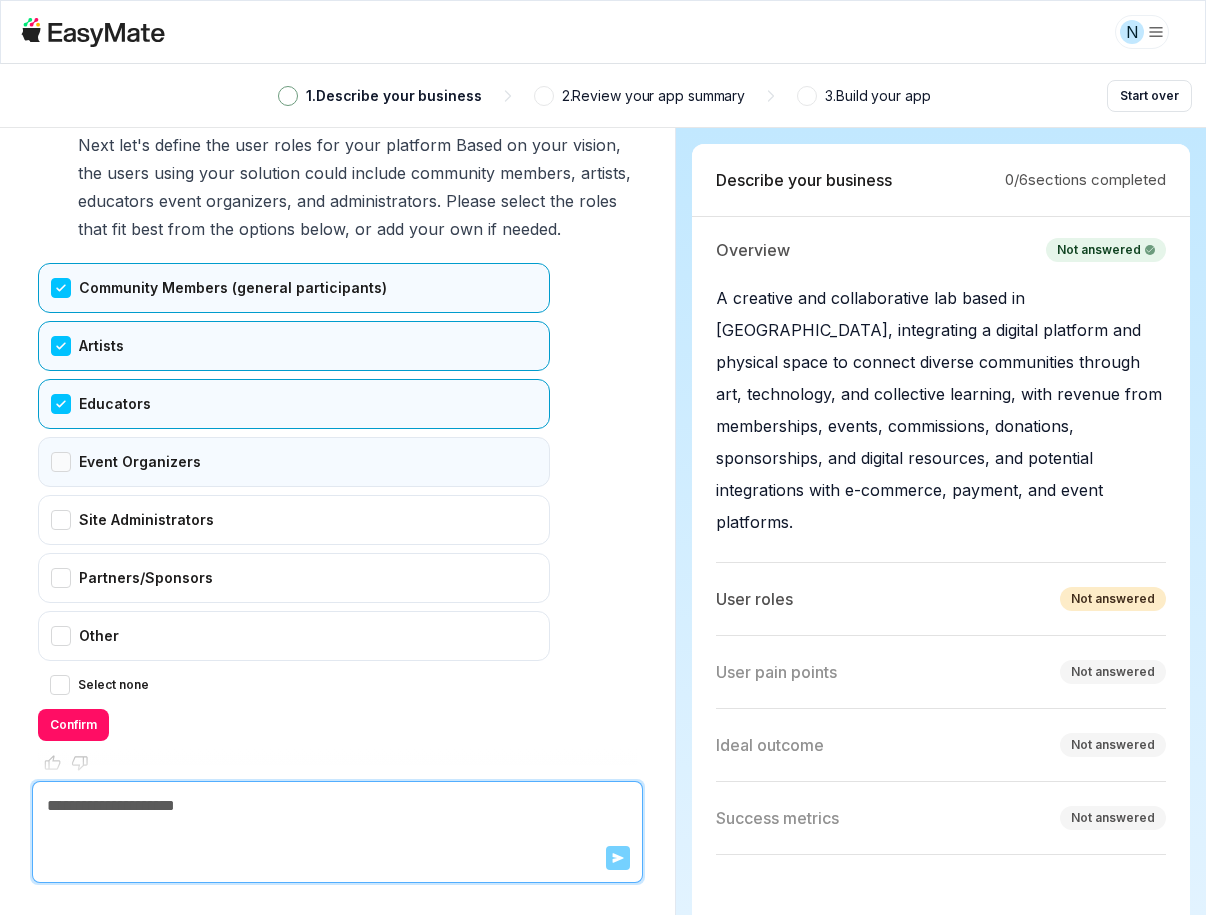 click on "Event Organizers" at bounding box center (294, 462) 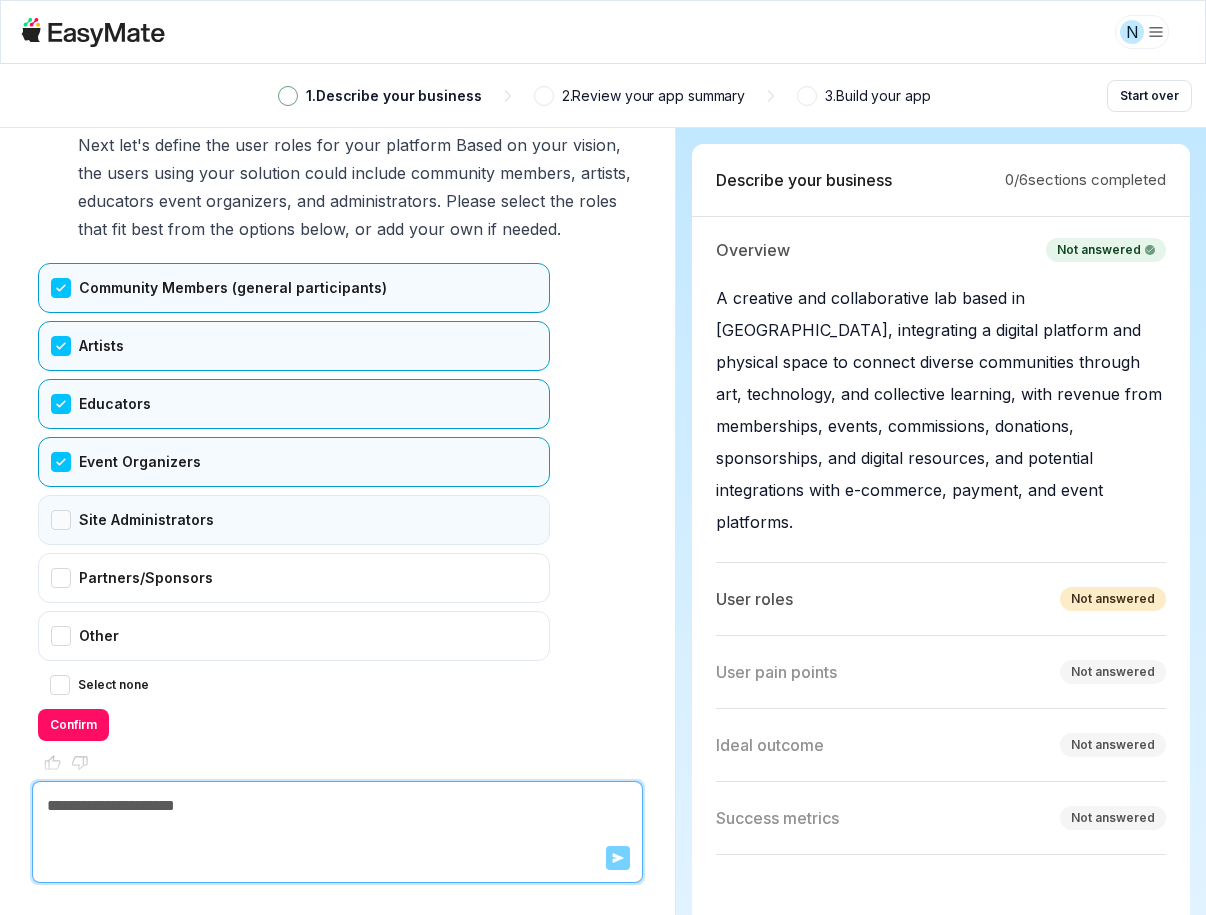 click on "Site Administrators" at bounding box center [294, 520] 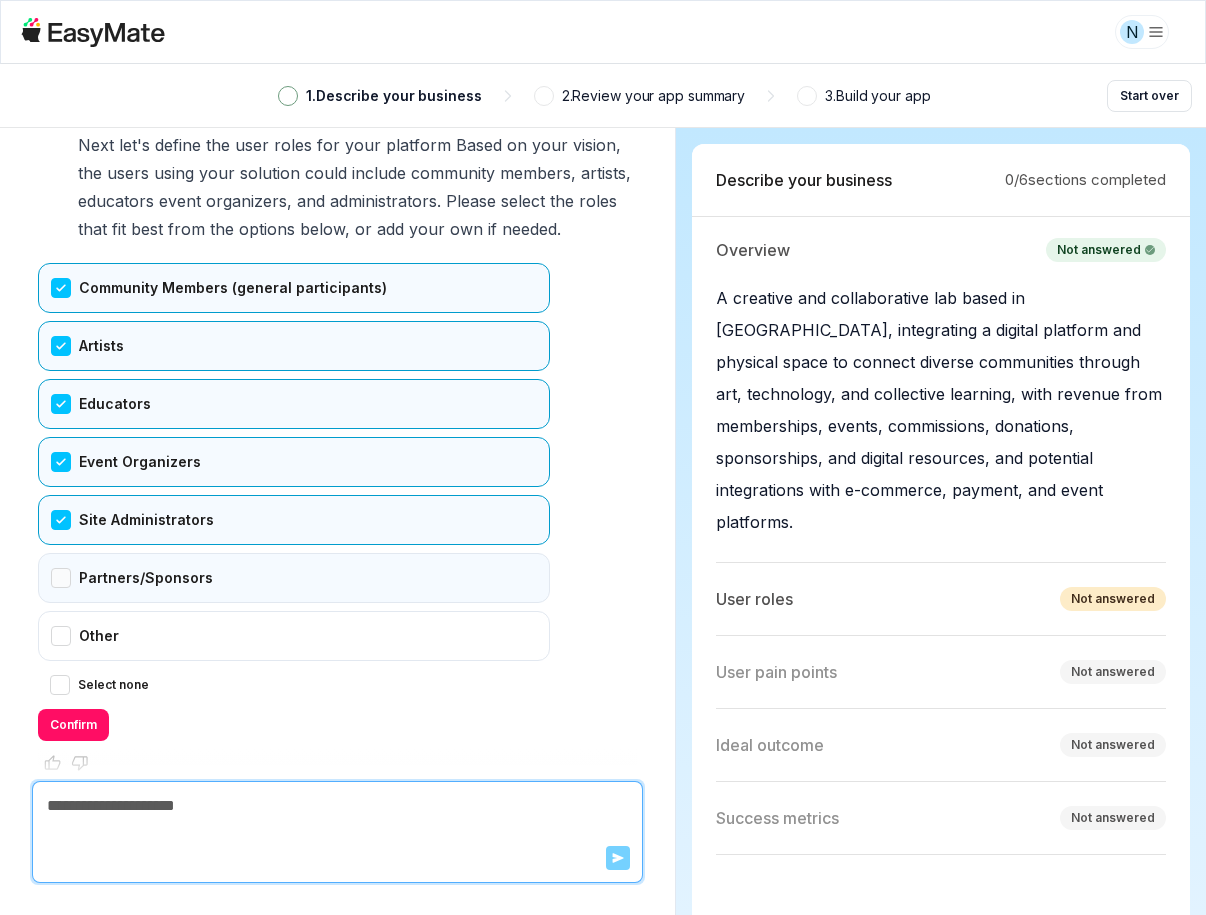 click on "Partners/Sponsors" at bounding box center (294, 578) 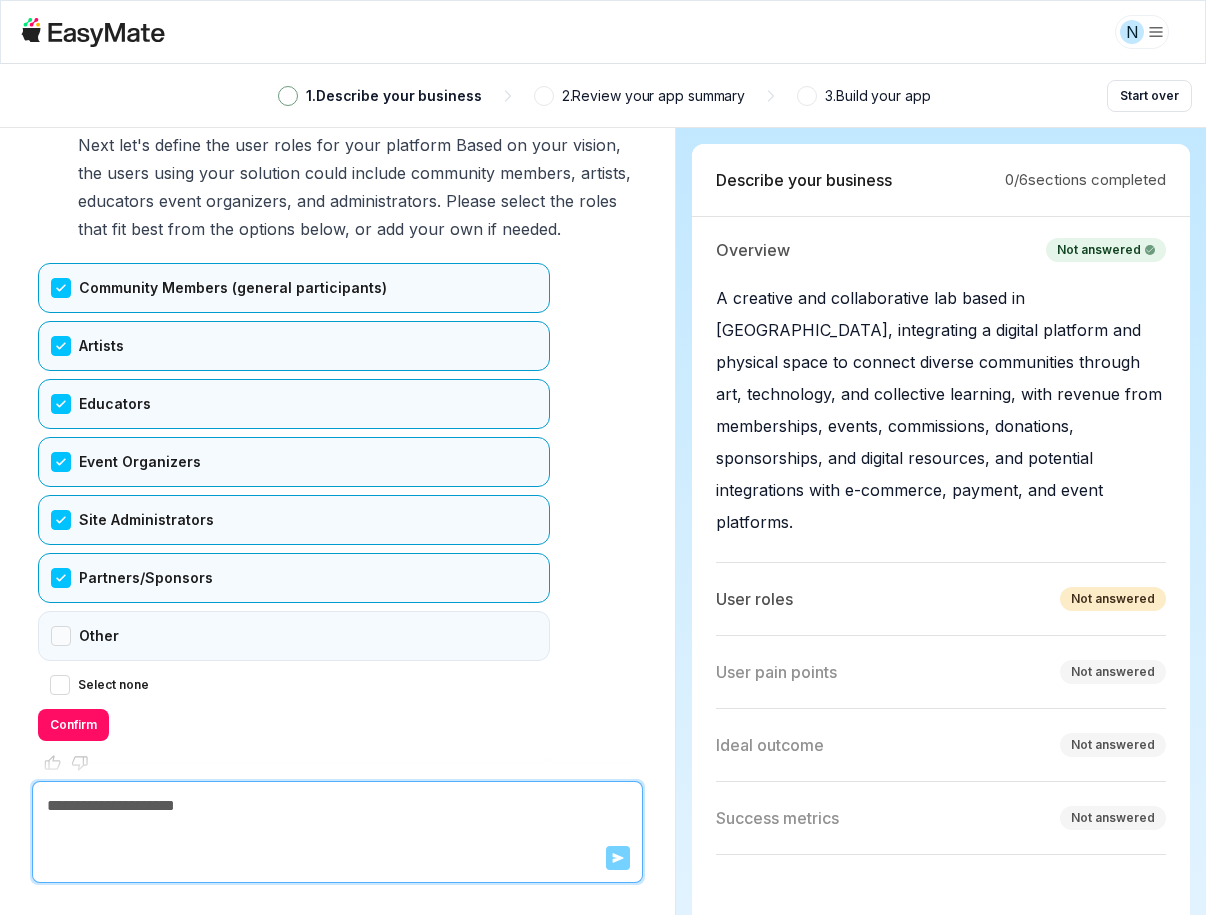click on "Other" at bounding box center [294, 636] 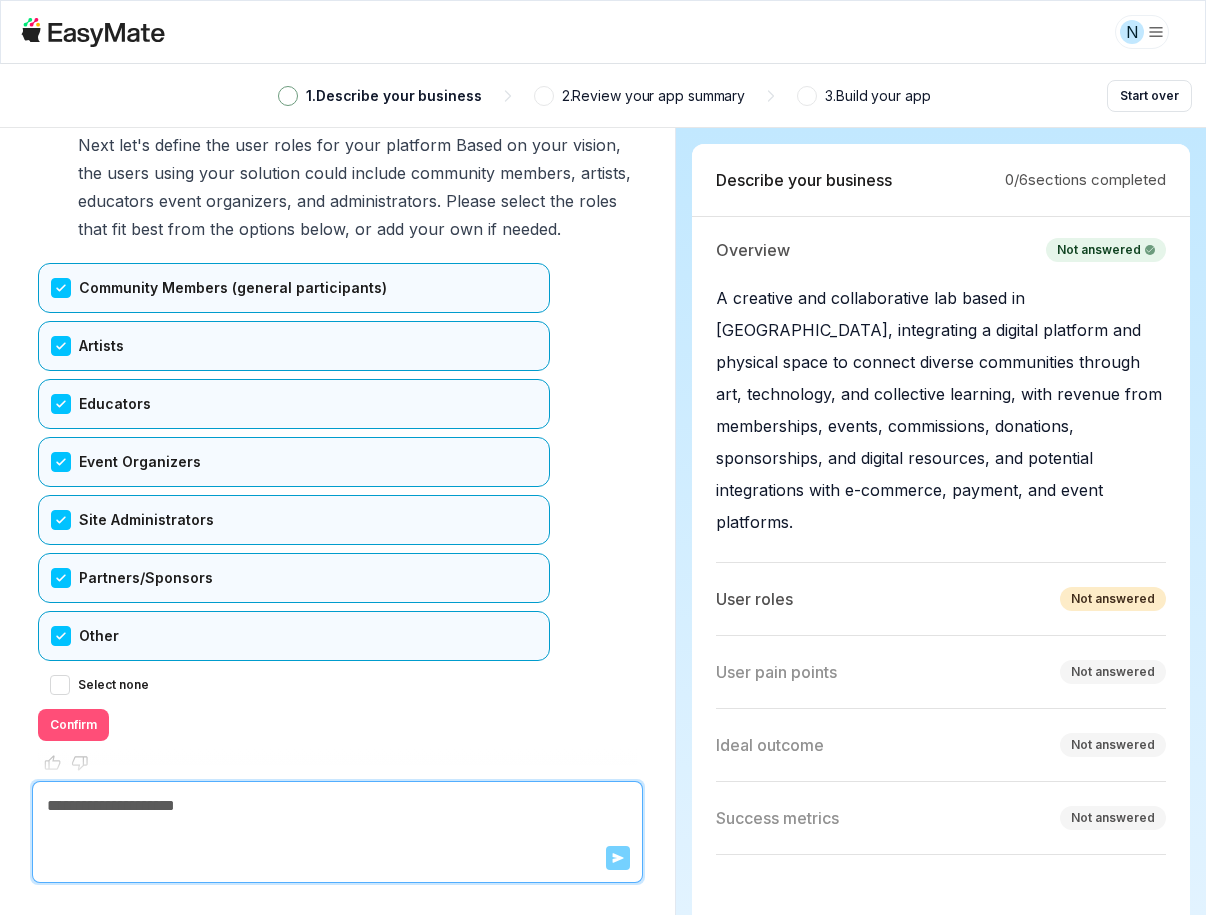 click on "Confirm" at bounding box center [73, 725] 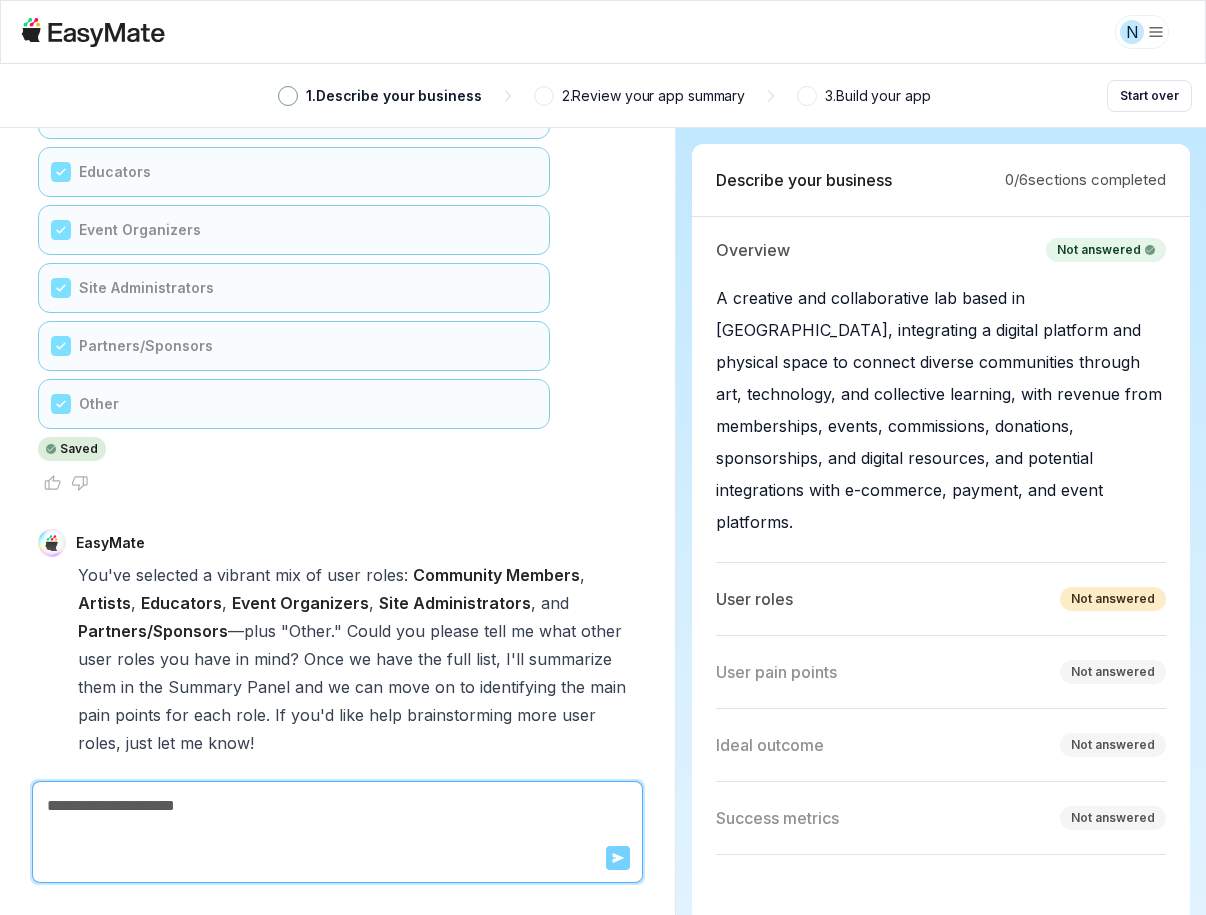 scroll, scrollTop: 8467, scrollLeft: 0, axis: vertical 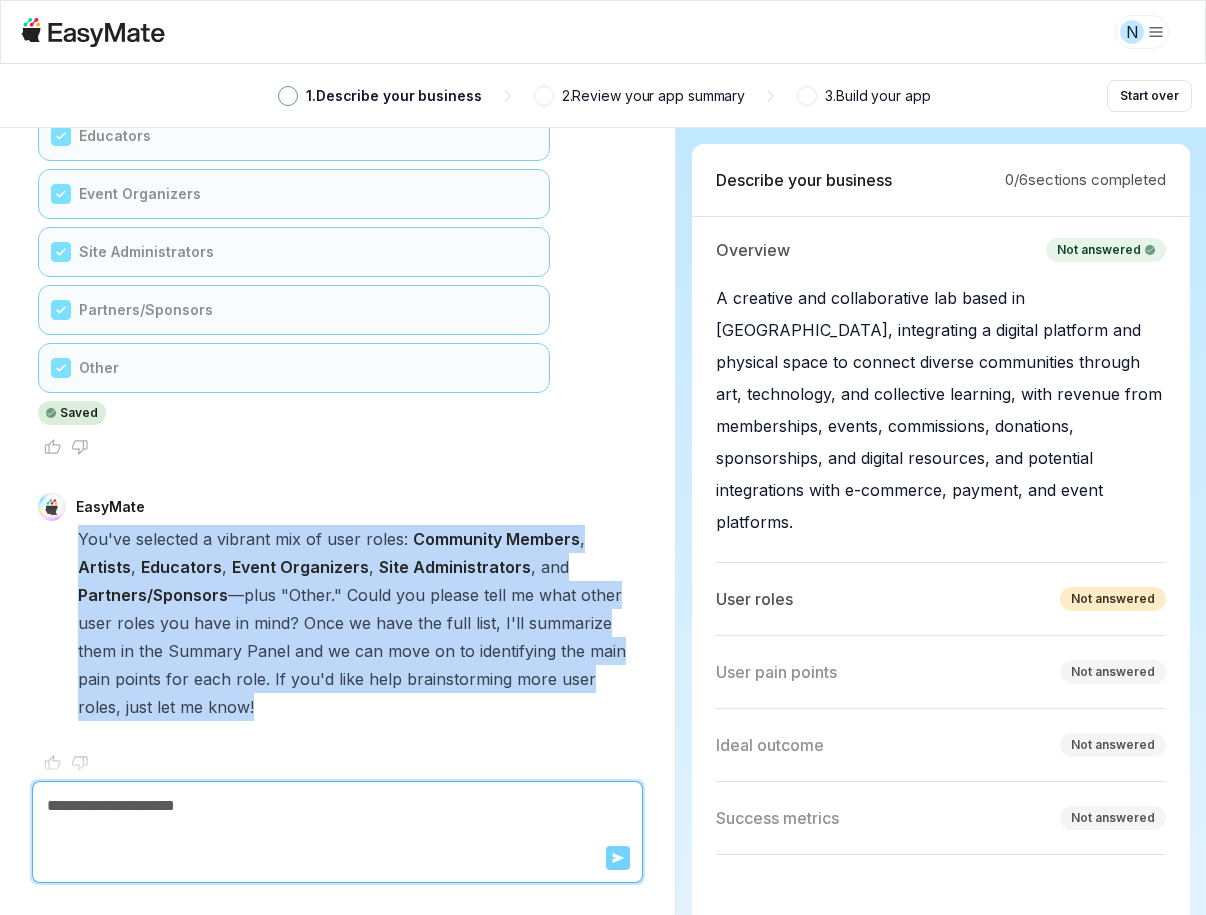 drag, startPoint x: 73, startPoint y: 512, endPoint x: 245, endPoint y: 682, distance: 241.83466 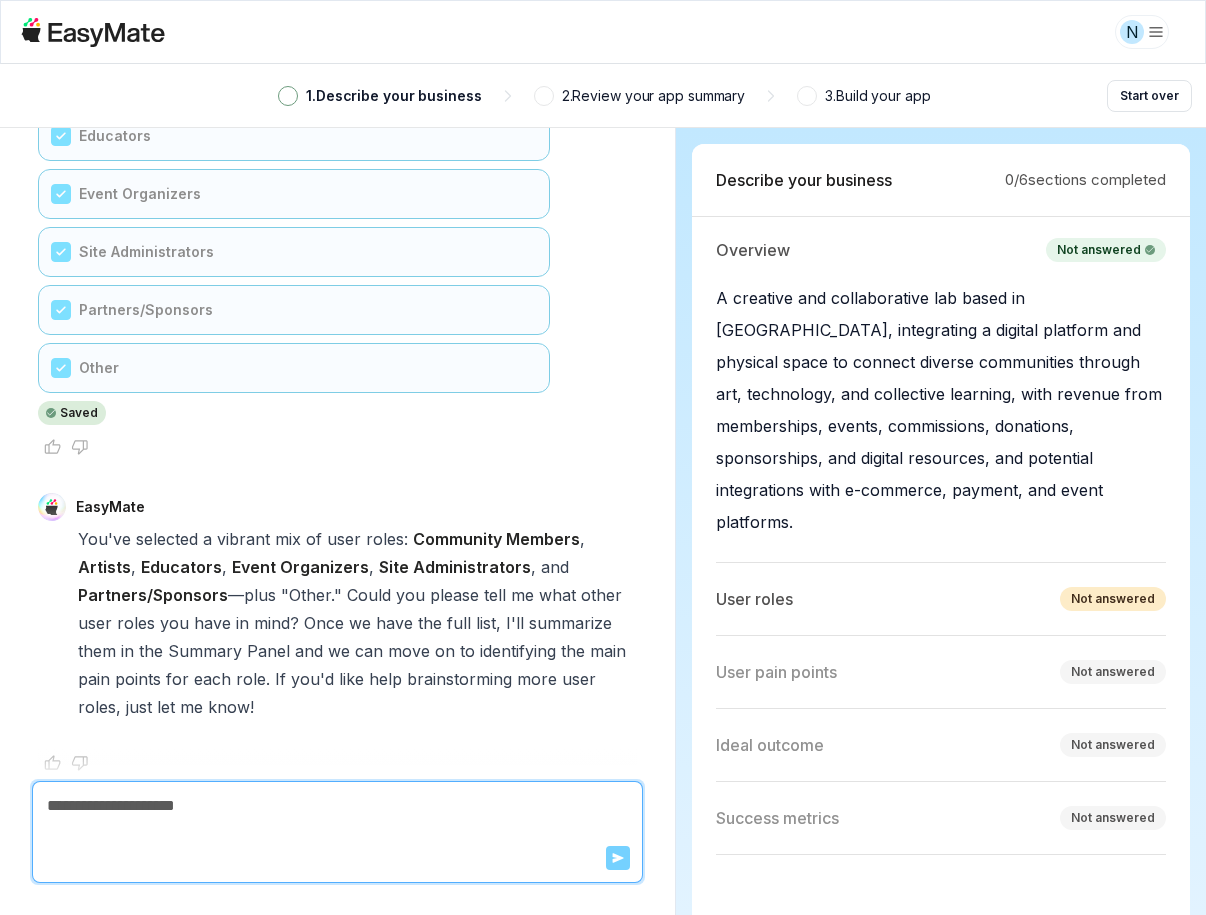 click at bounding box center [337, 806] 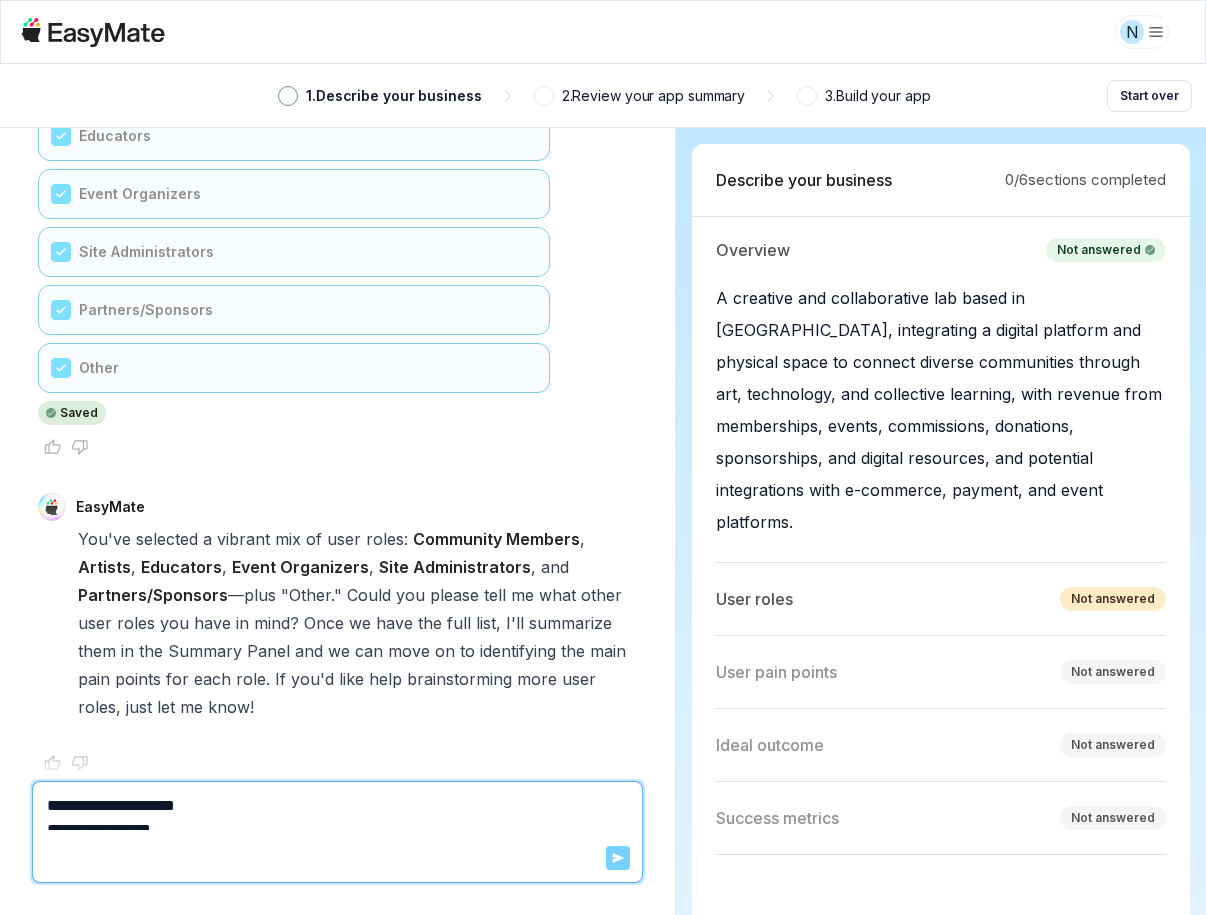 scroll, scrollTop: 1206, scrollLeft: 0, axis: vertical 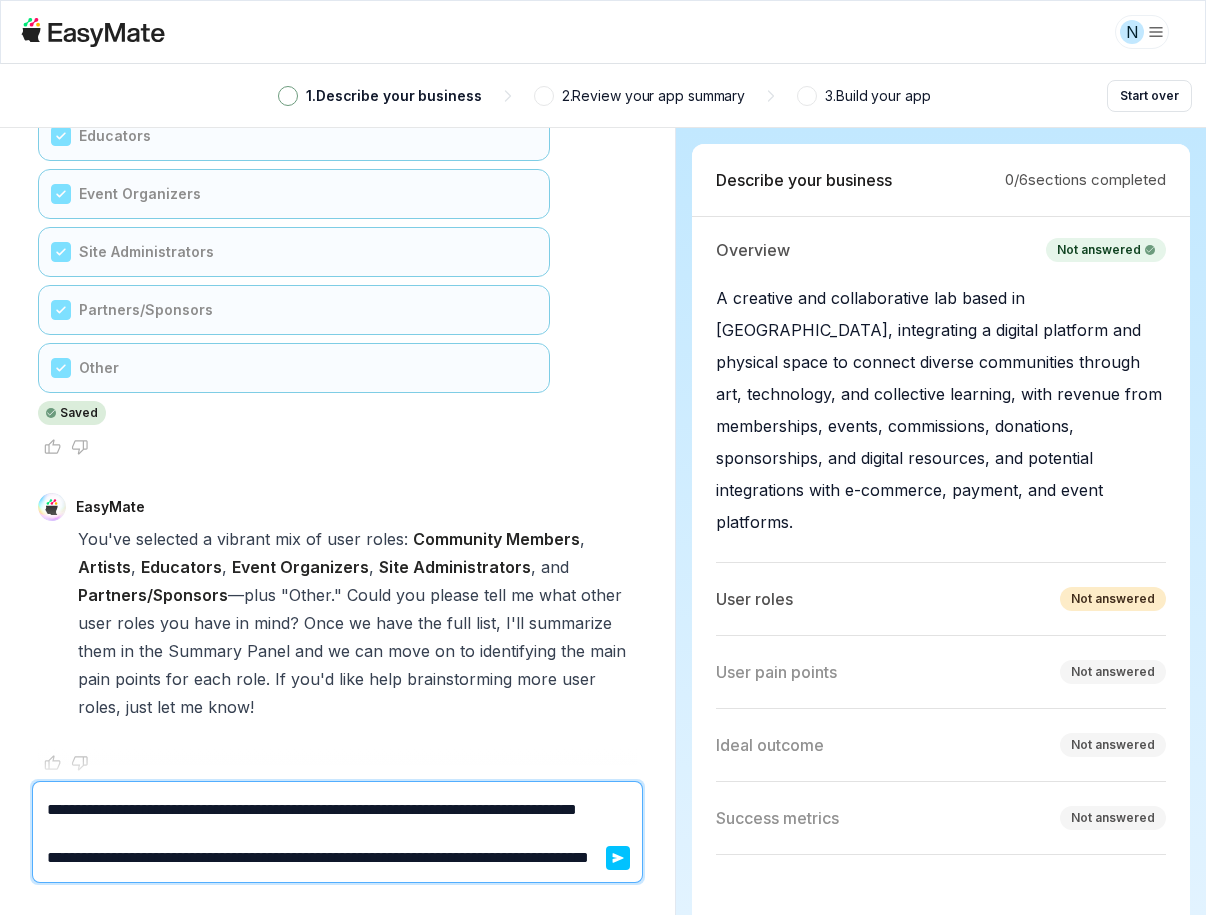 type on "*" 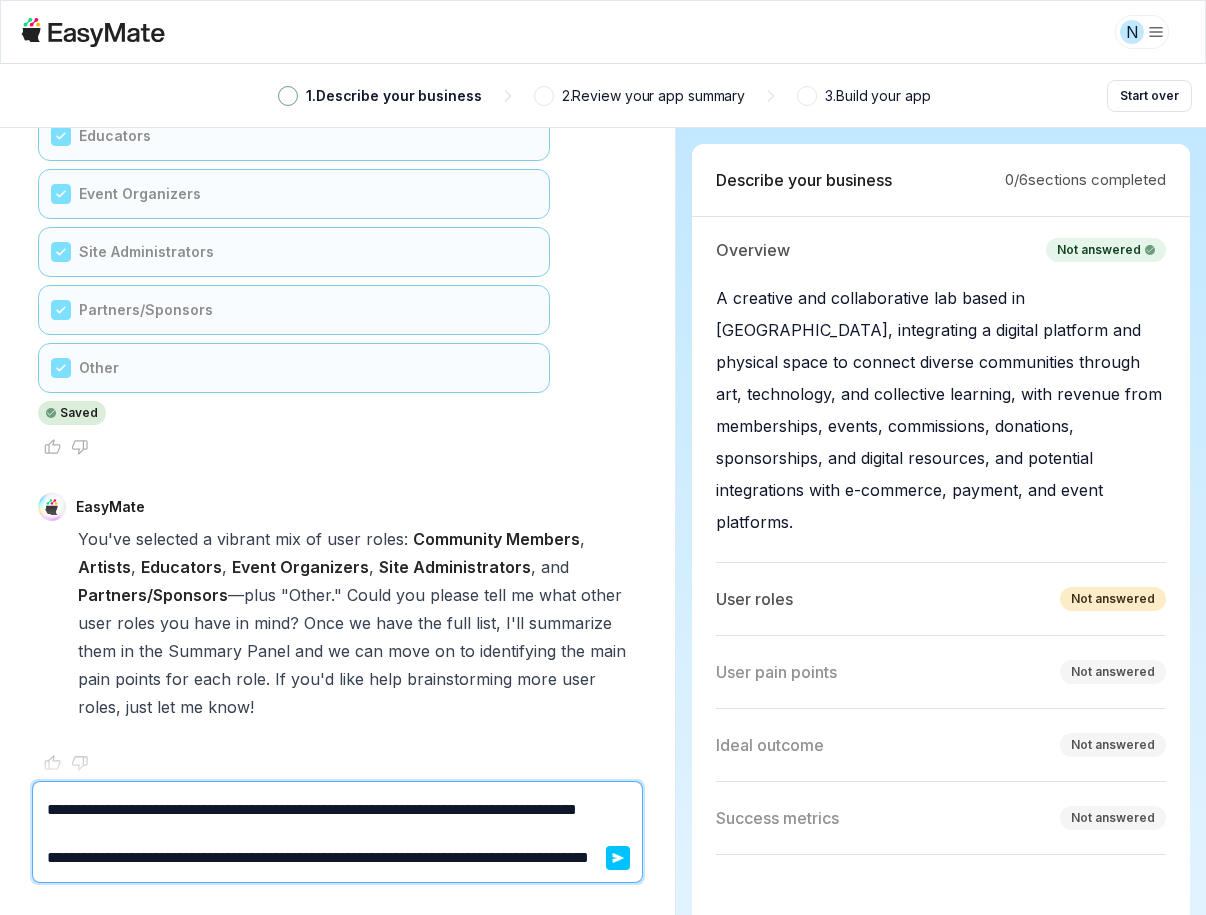 type 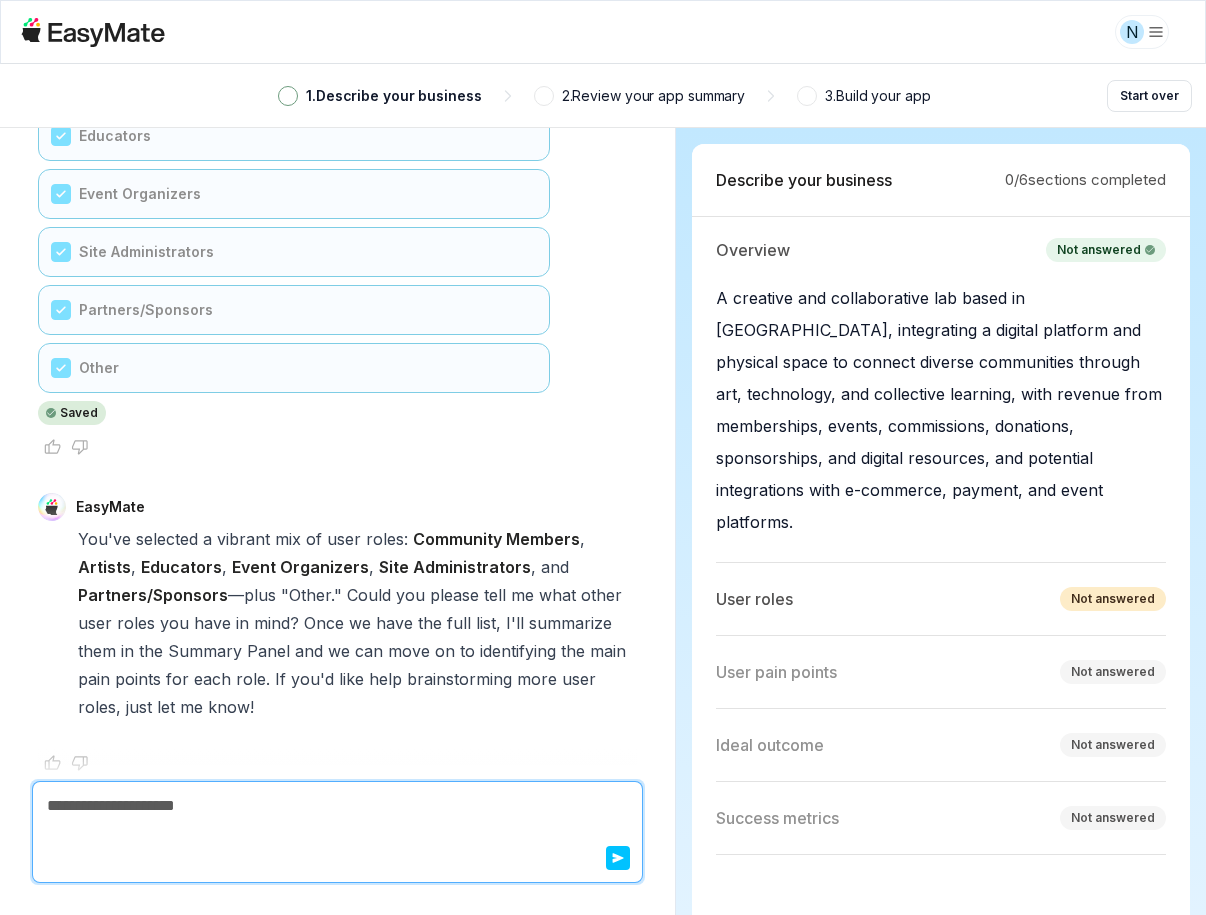 scroll, scrollTop: 9087, scrollLeft: 0, axis: vertical 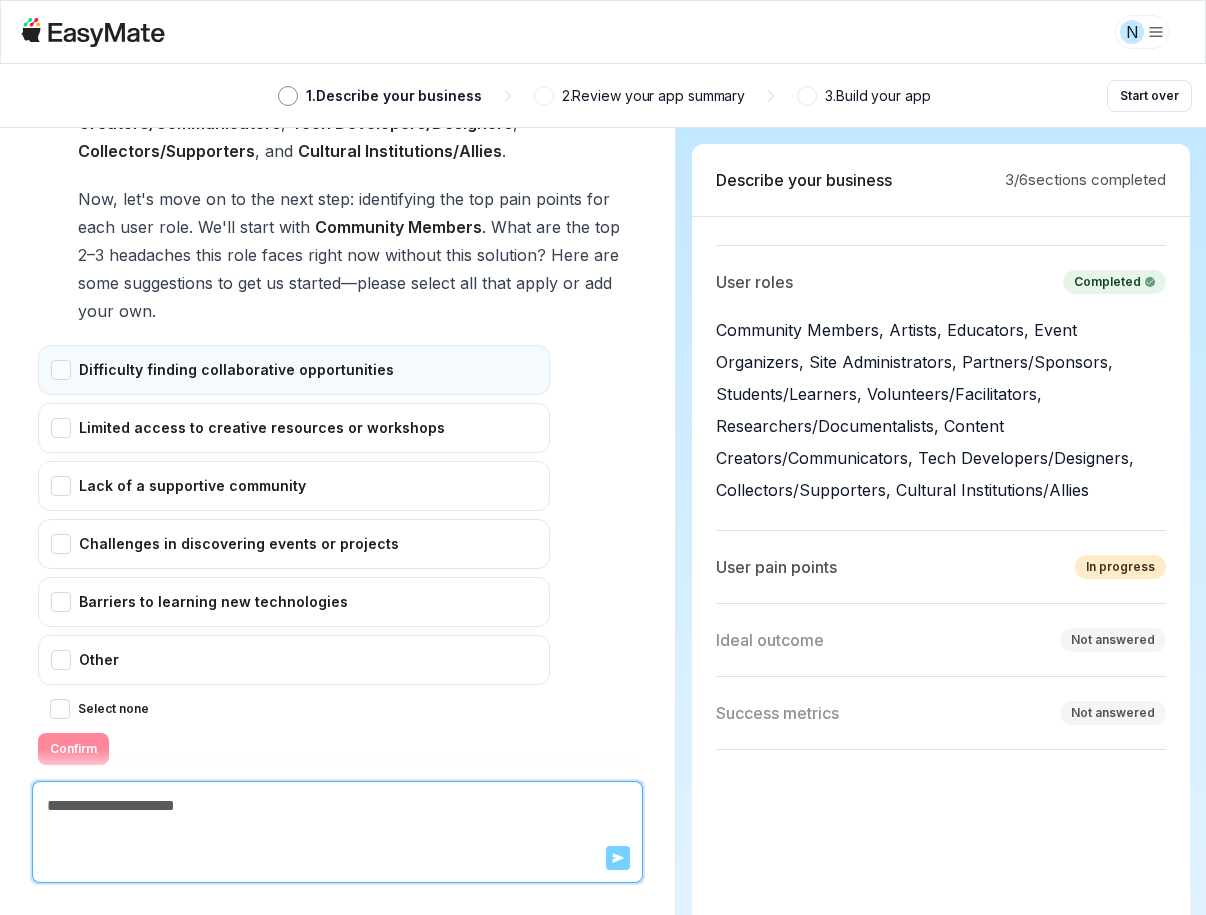 click on "Difficulty finding collaborative opportunities" at bounding box center [294, 370] 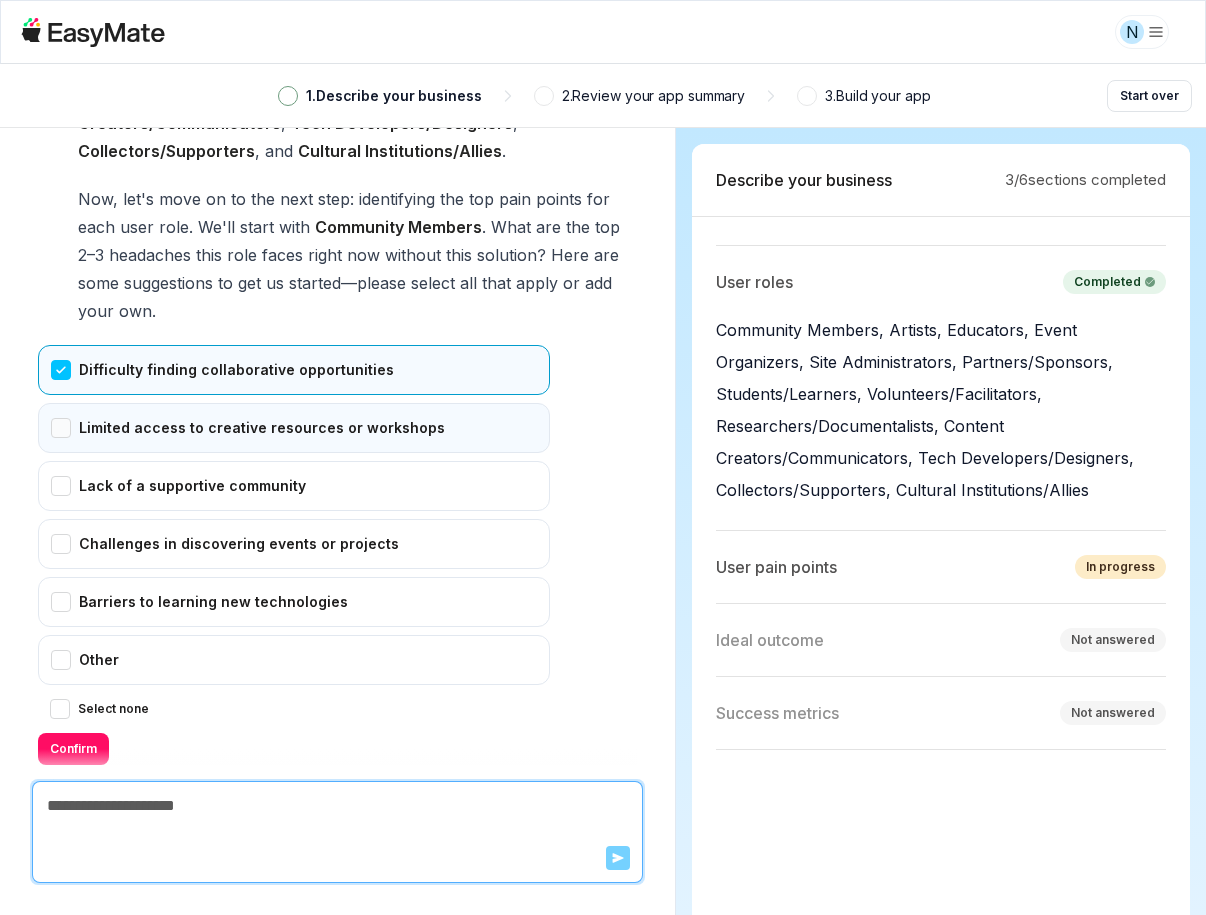 click on "Limited access to creative resources or workshops" at bounding box center [294, 428] 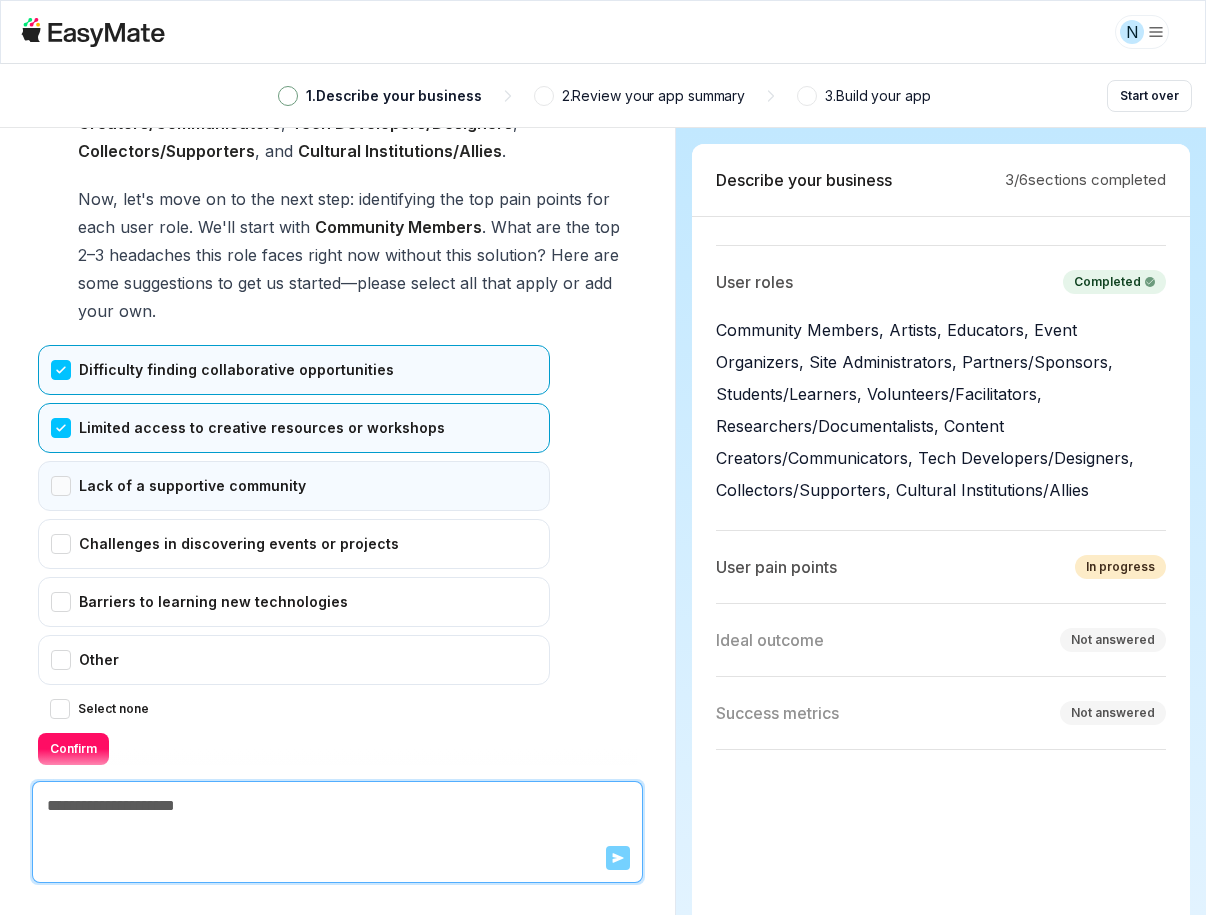 click on "Lack of a supportive community" at bounding box center (294, 486) 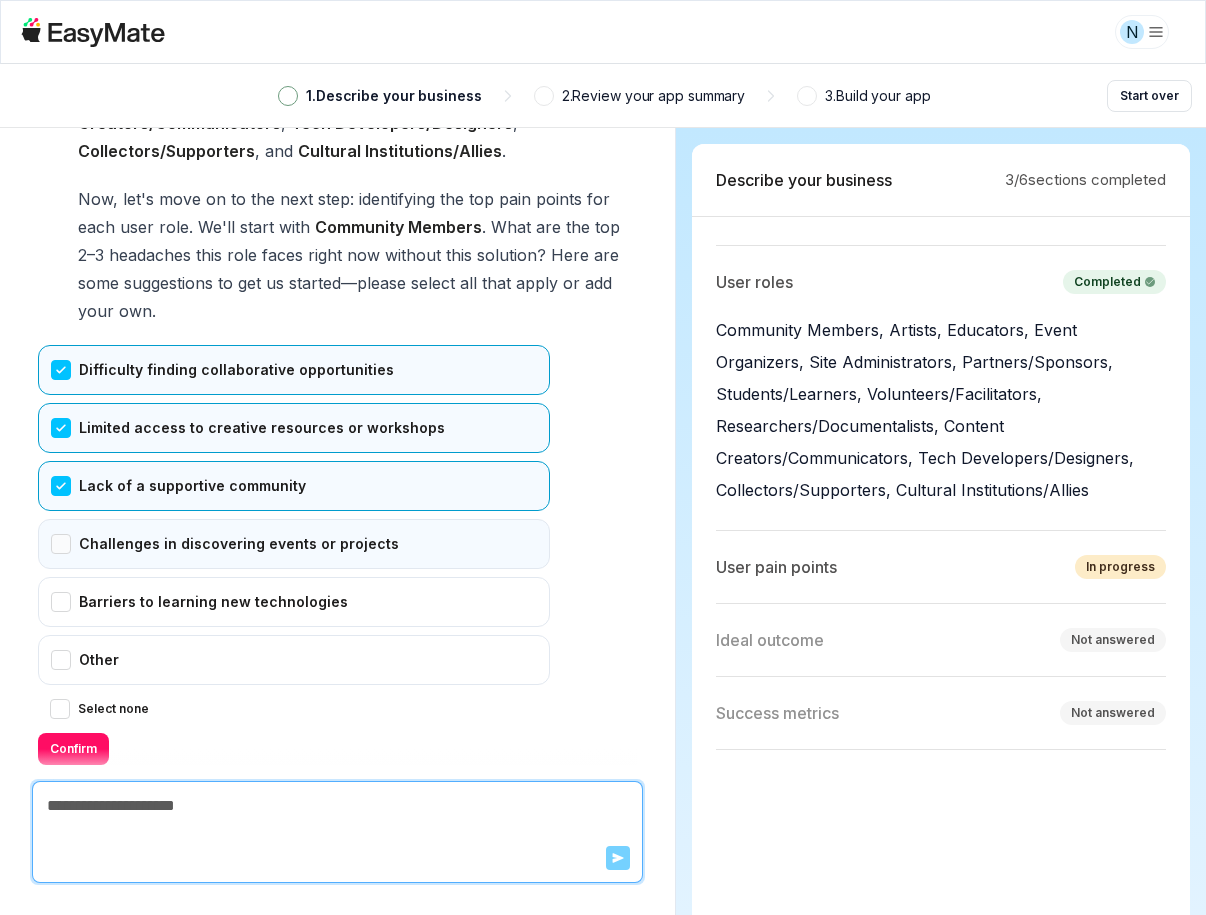 click on "Challenges in discovering events or projects" at bounding box center (294, 544) 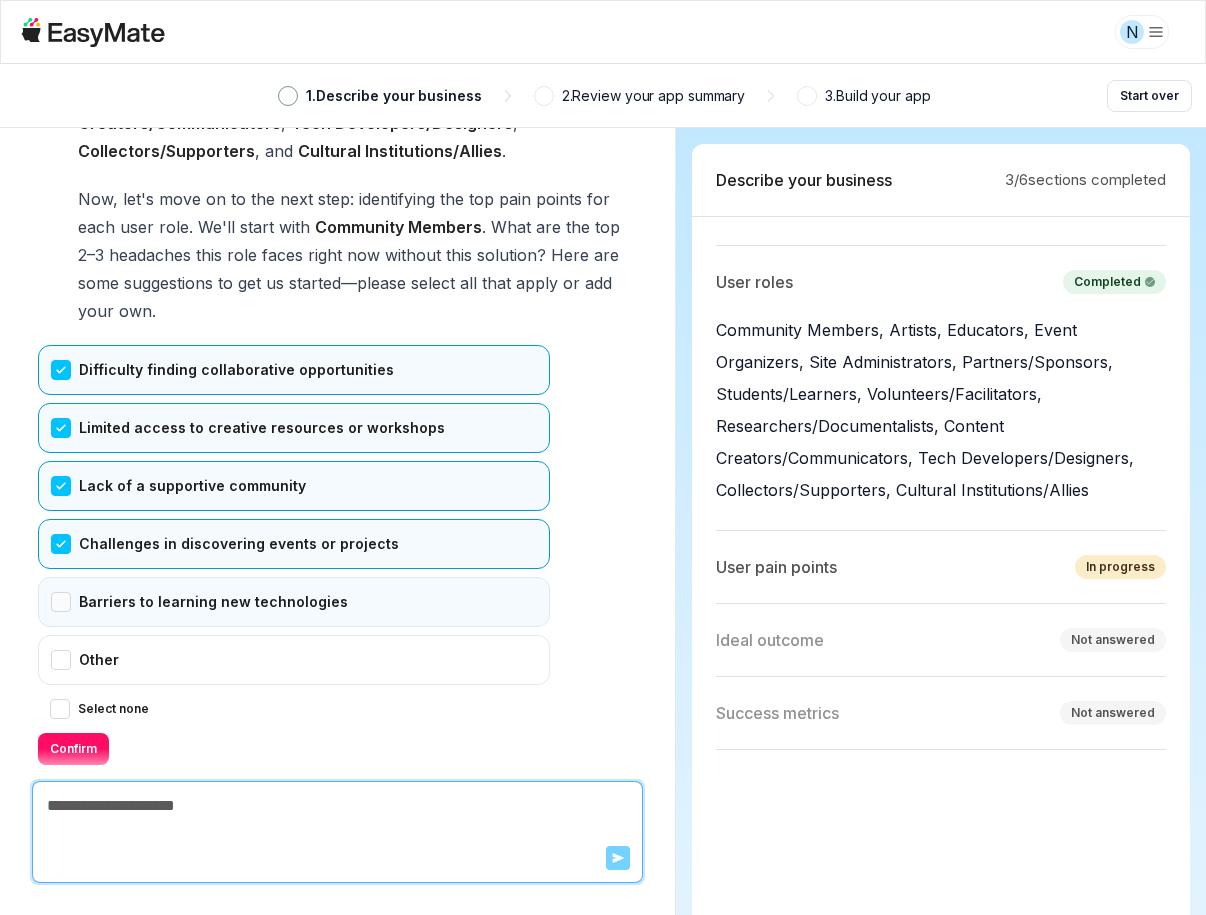 click on "Barriers to learning new technologies" at bounding box center (294, 602) 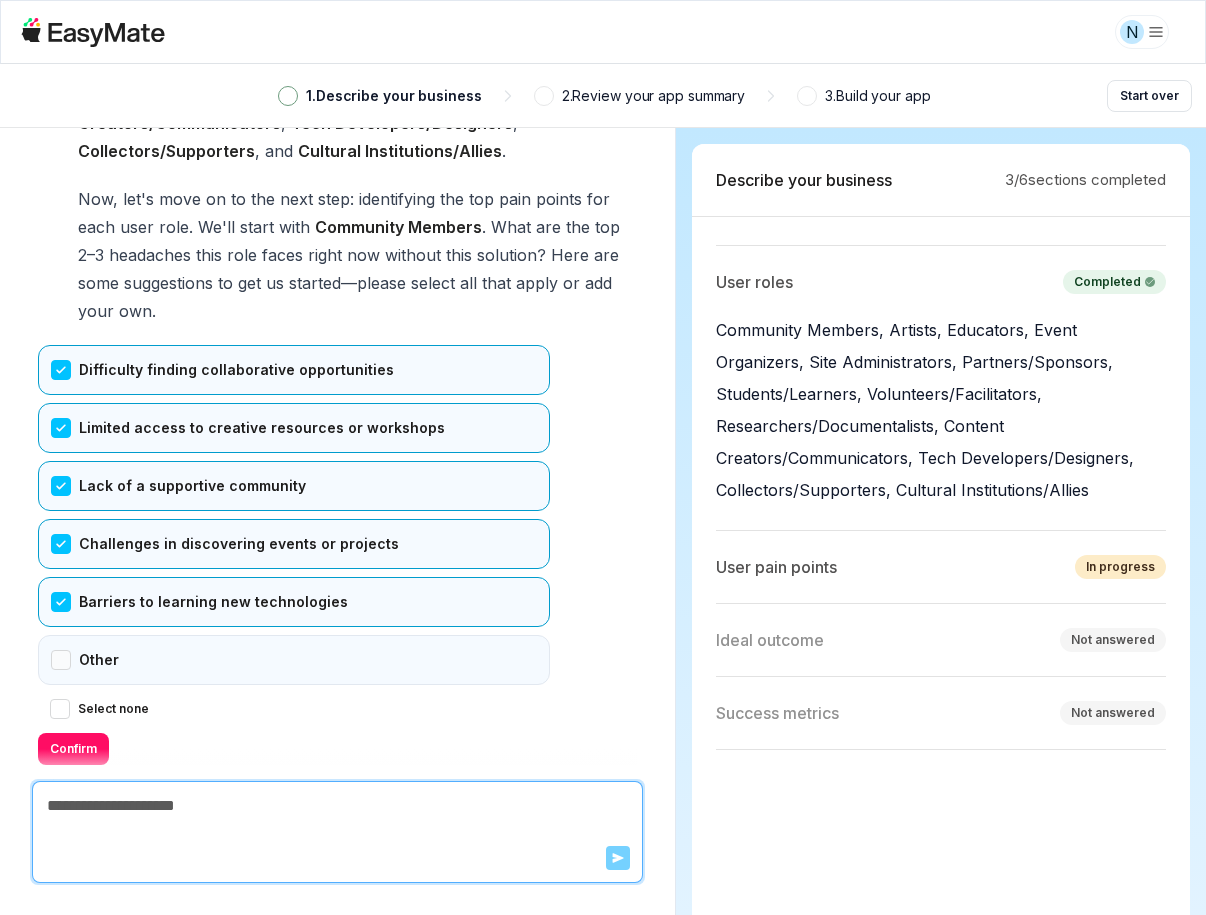 click on "Other" at bounding box center (294, 660) 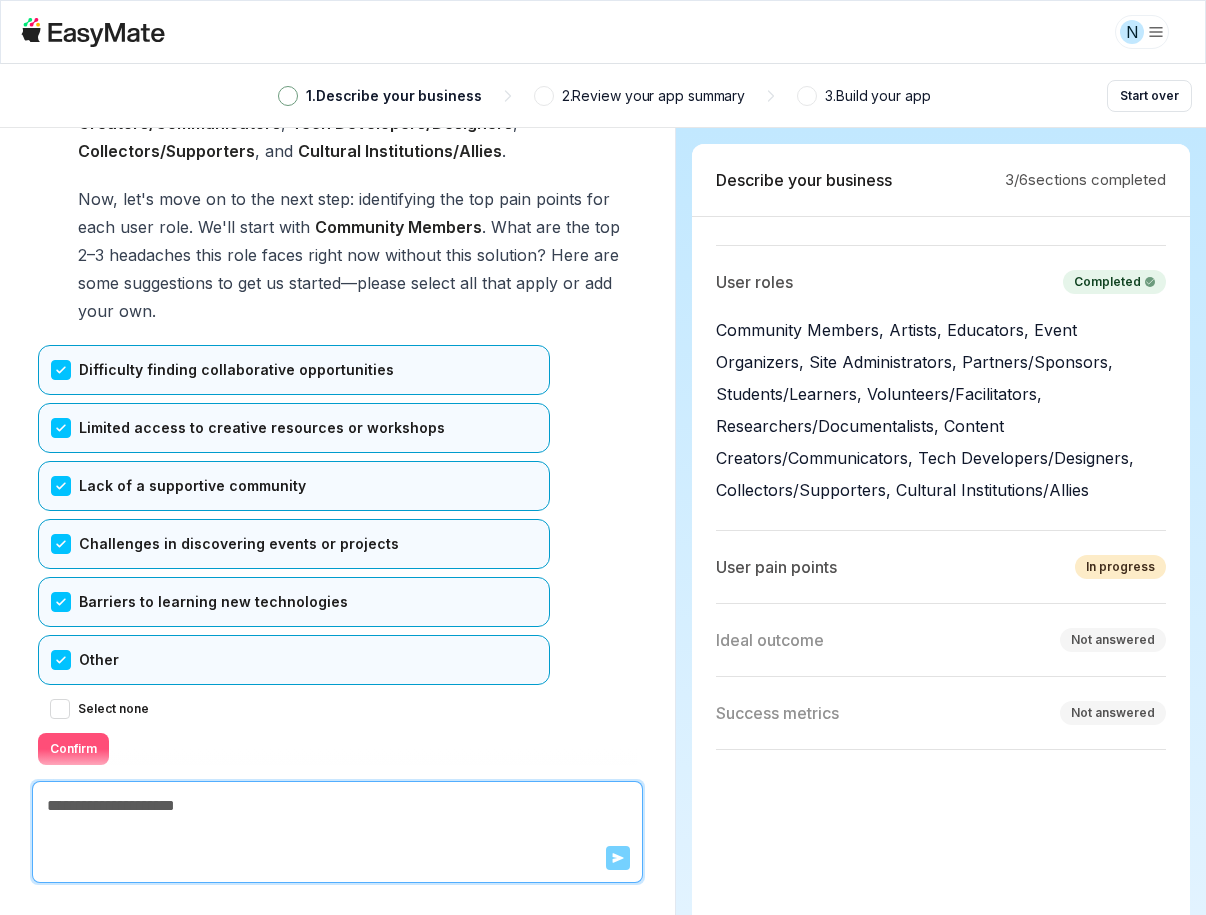 click on "Confirm" at bounding box center [73, 749] 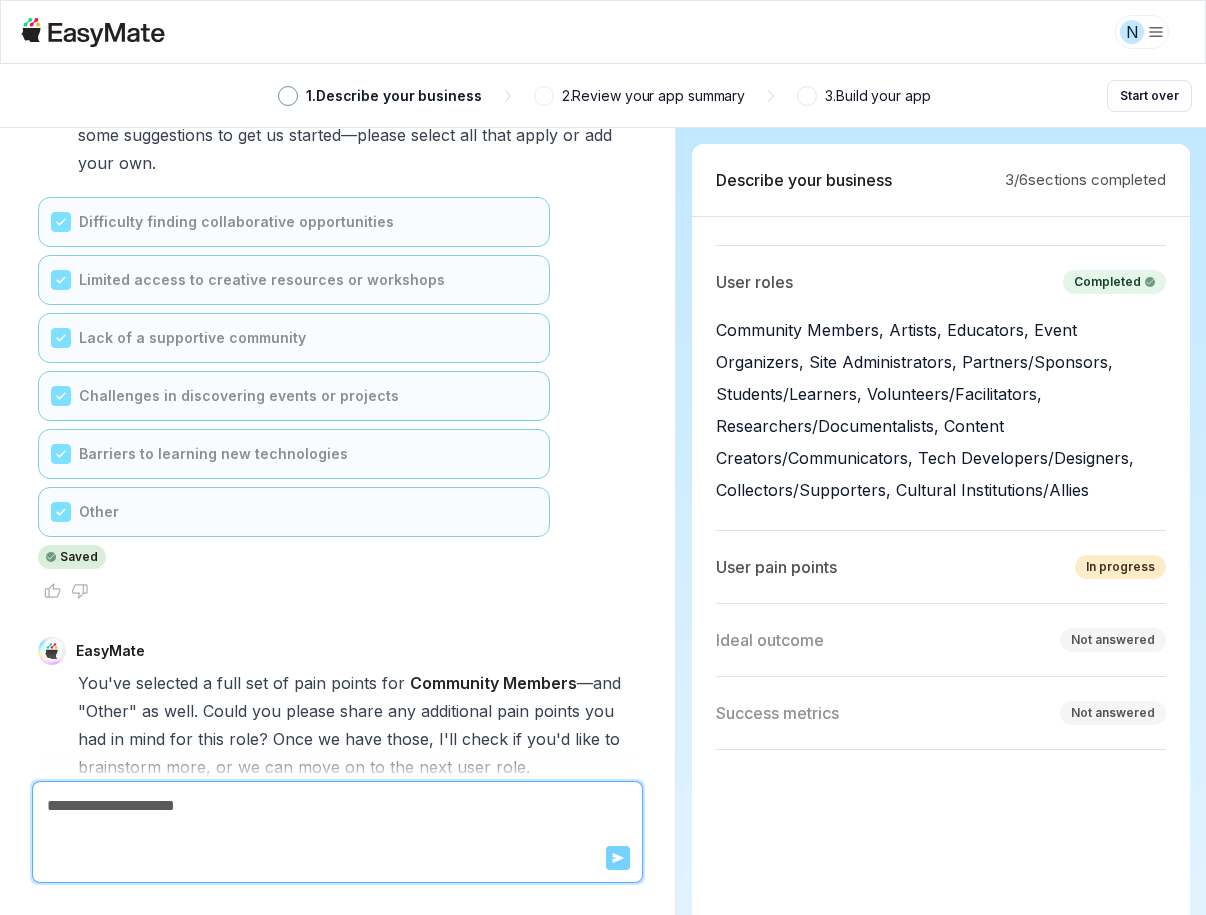 scroll, scrollTop: 10063, scrollLeft: 0, axis: vertical 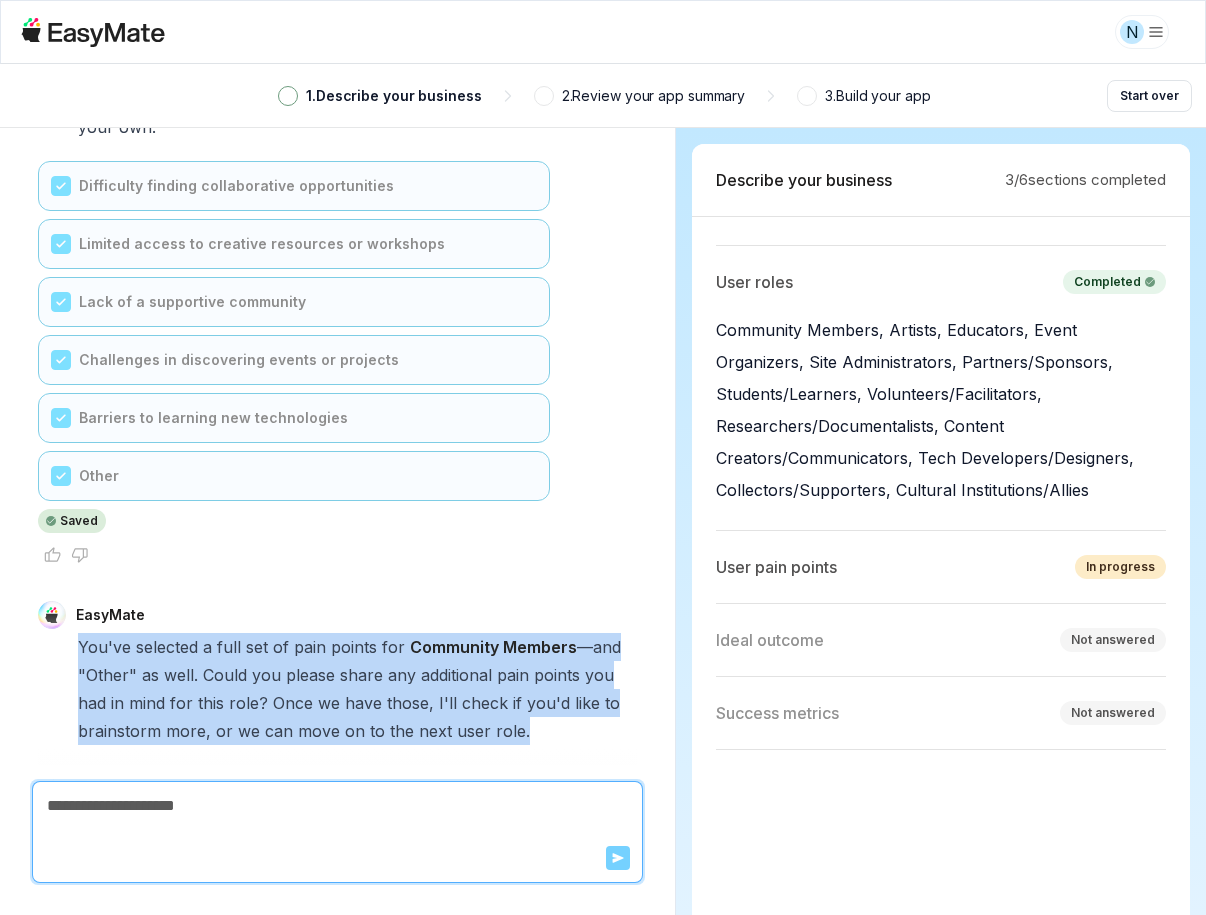 drag, startPoint x: 69, startPoint y: 590, endPoint x: 651, endPoint y: 708, distance: 593.84174 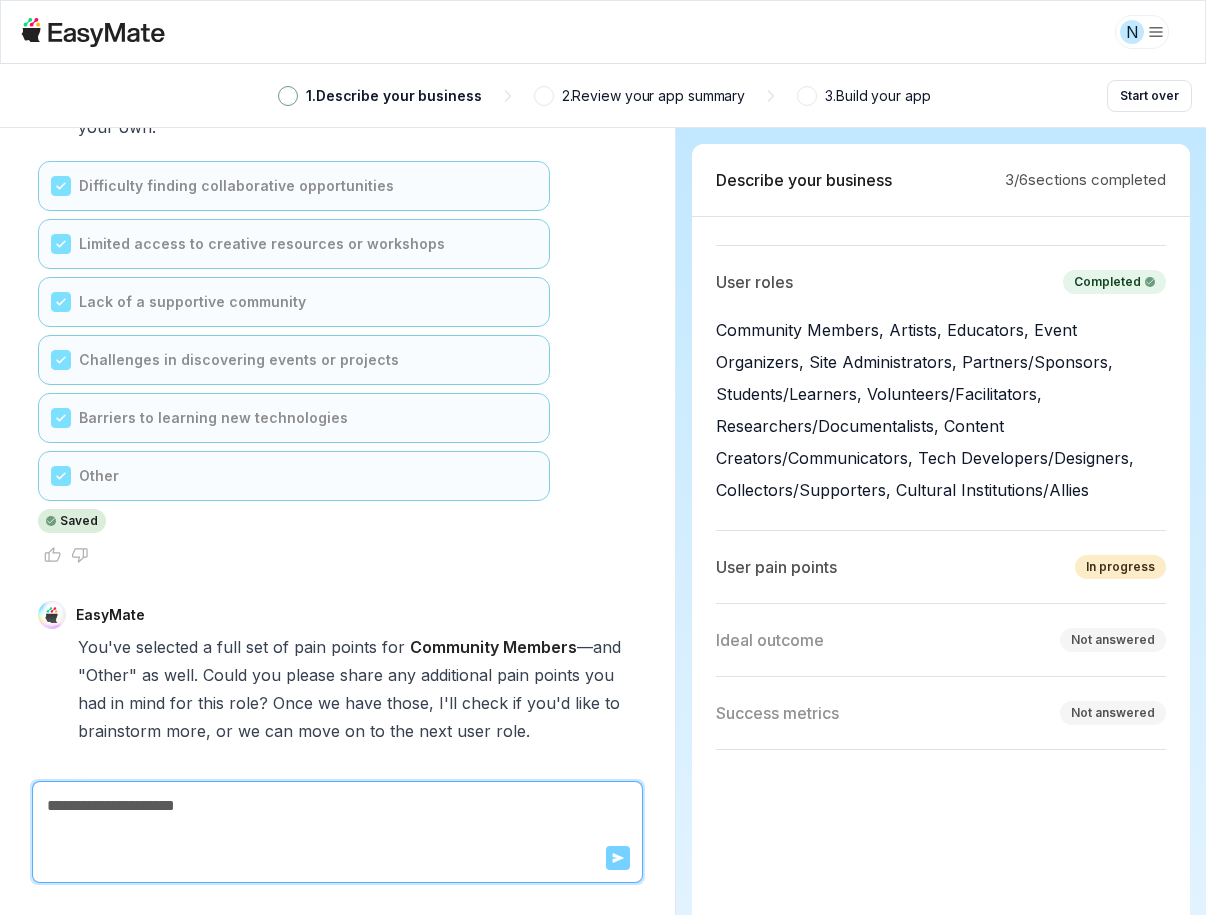 click at bounding box center [337, 806] 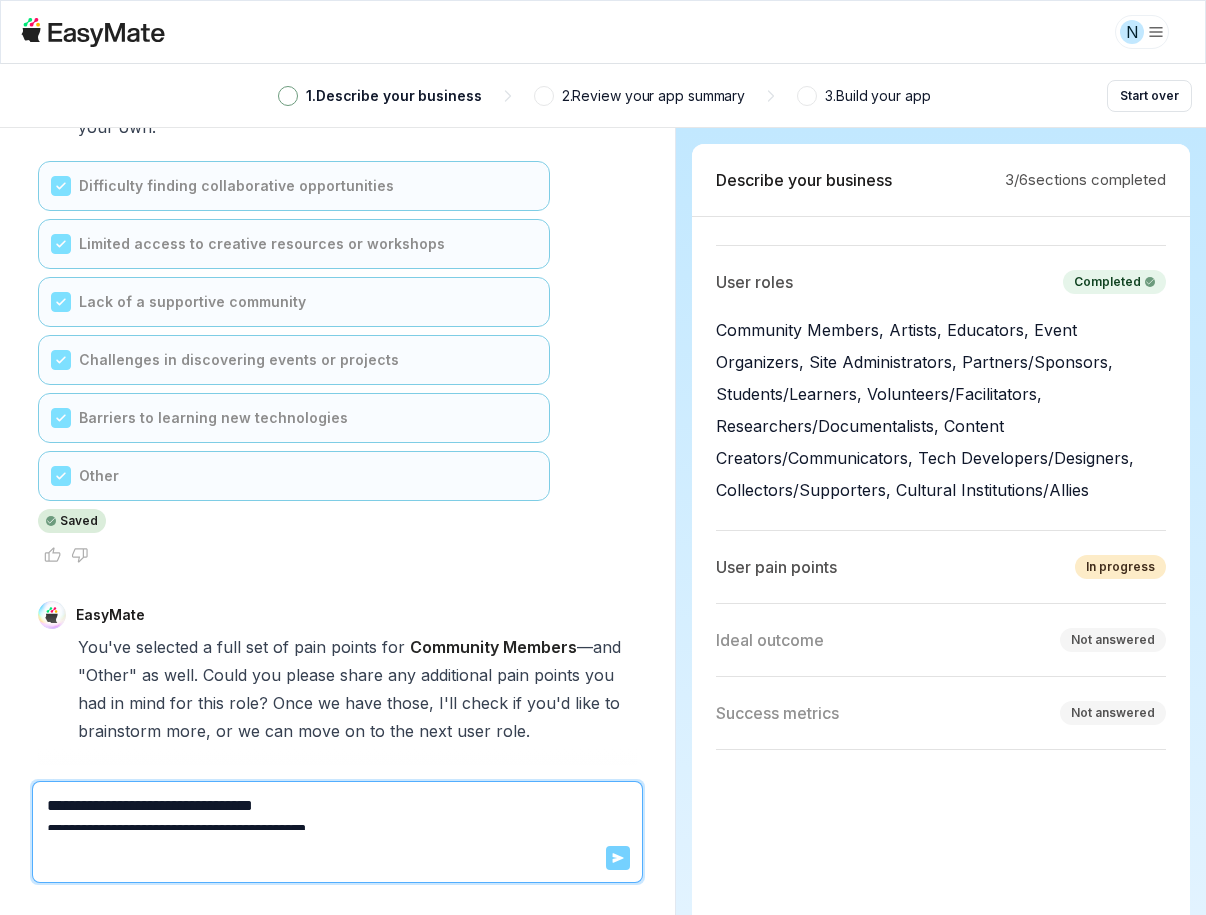 scroll, scrollTop: 918, scrollLeft: 0, axis: vertical 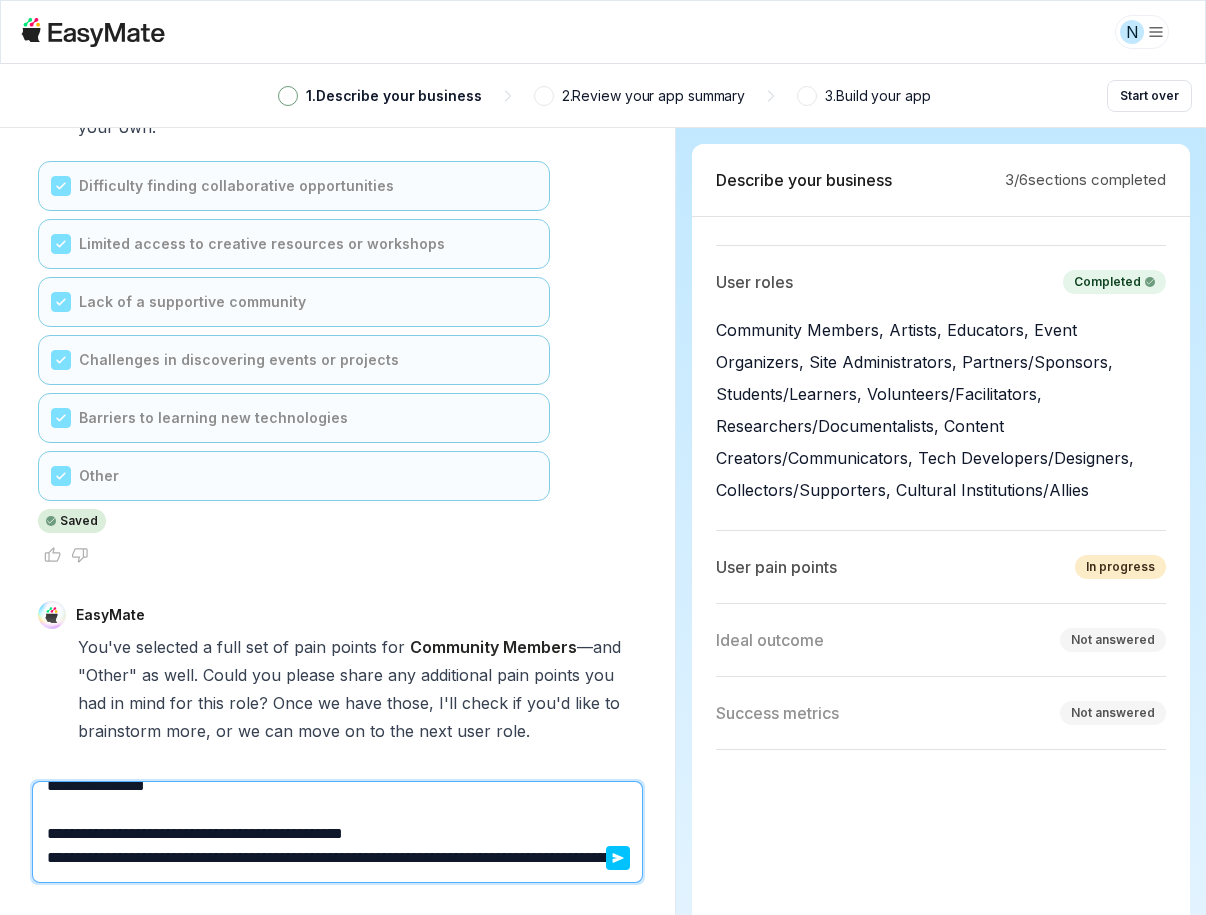 type on "*" 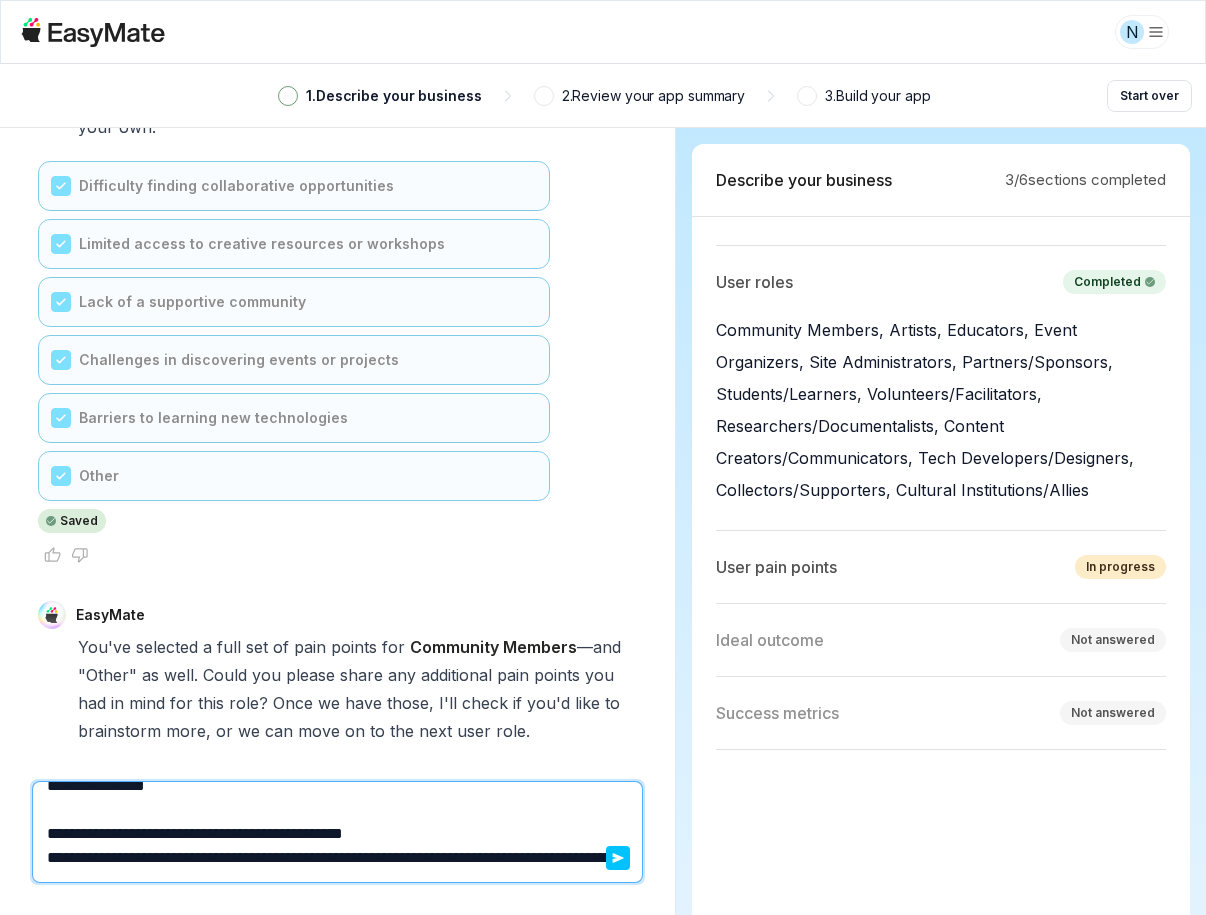 type 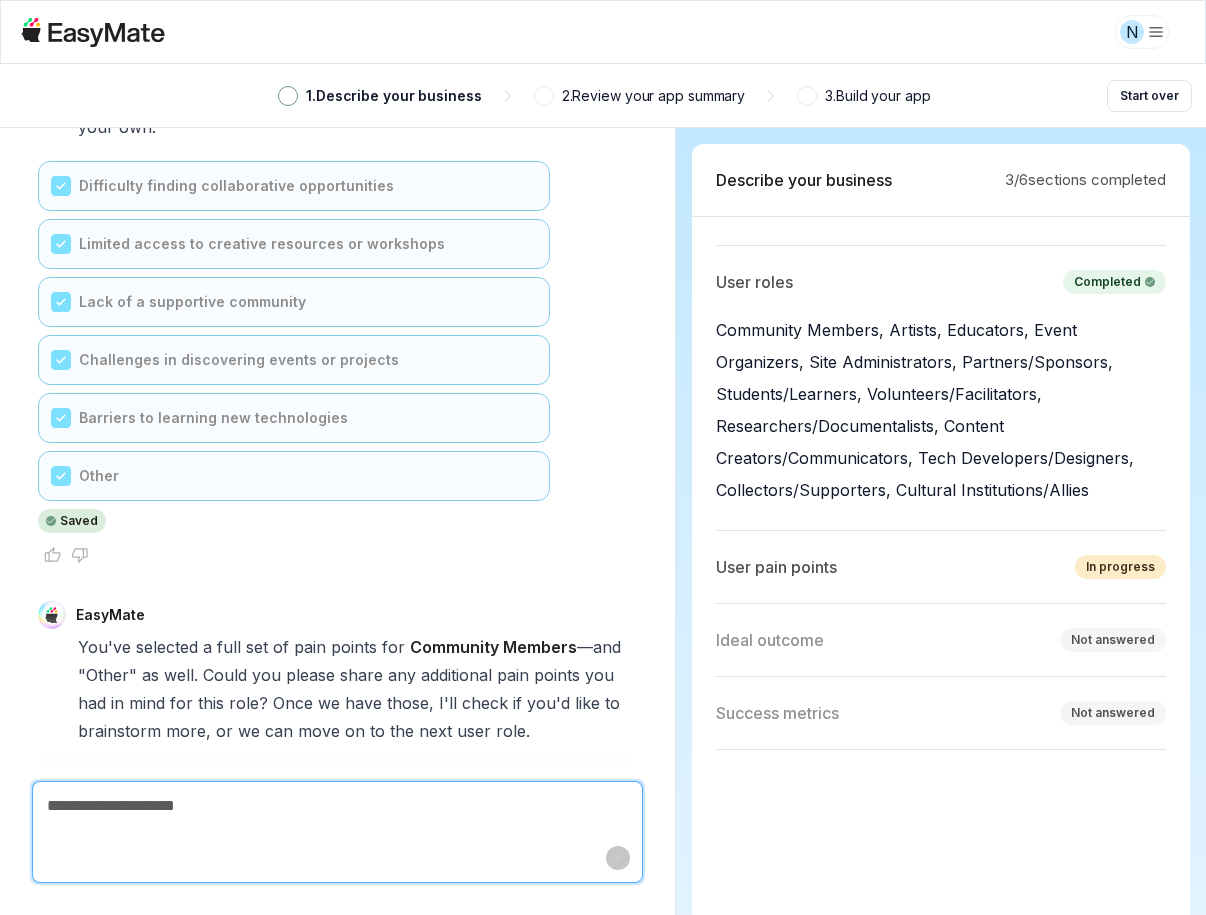 scroll, scrollTop: 10803, scrollLeft: 0, axis: vertical 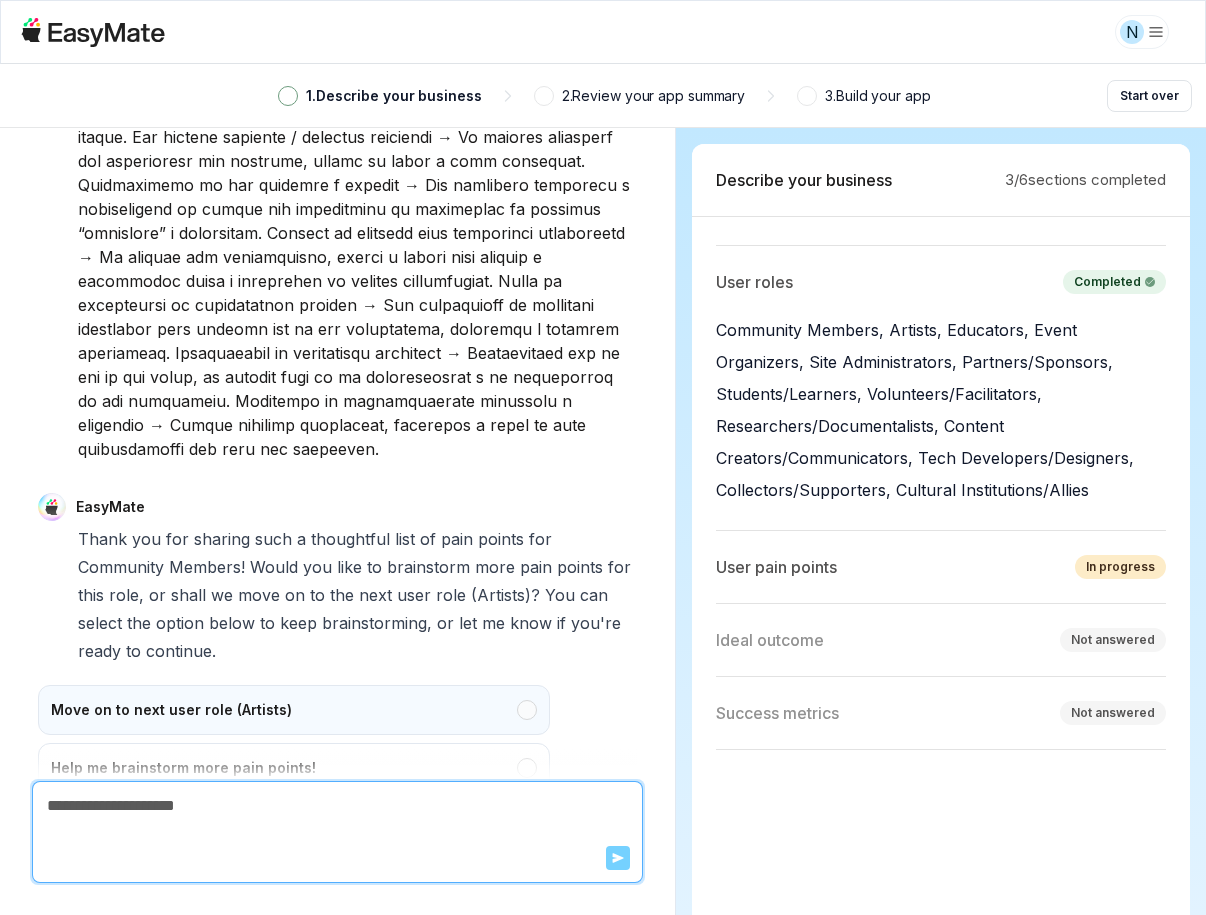 click on "Move on to next user role (Artists)" at bounding box center [294, 710] 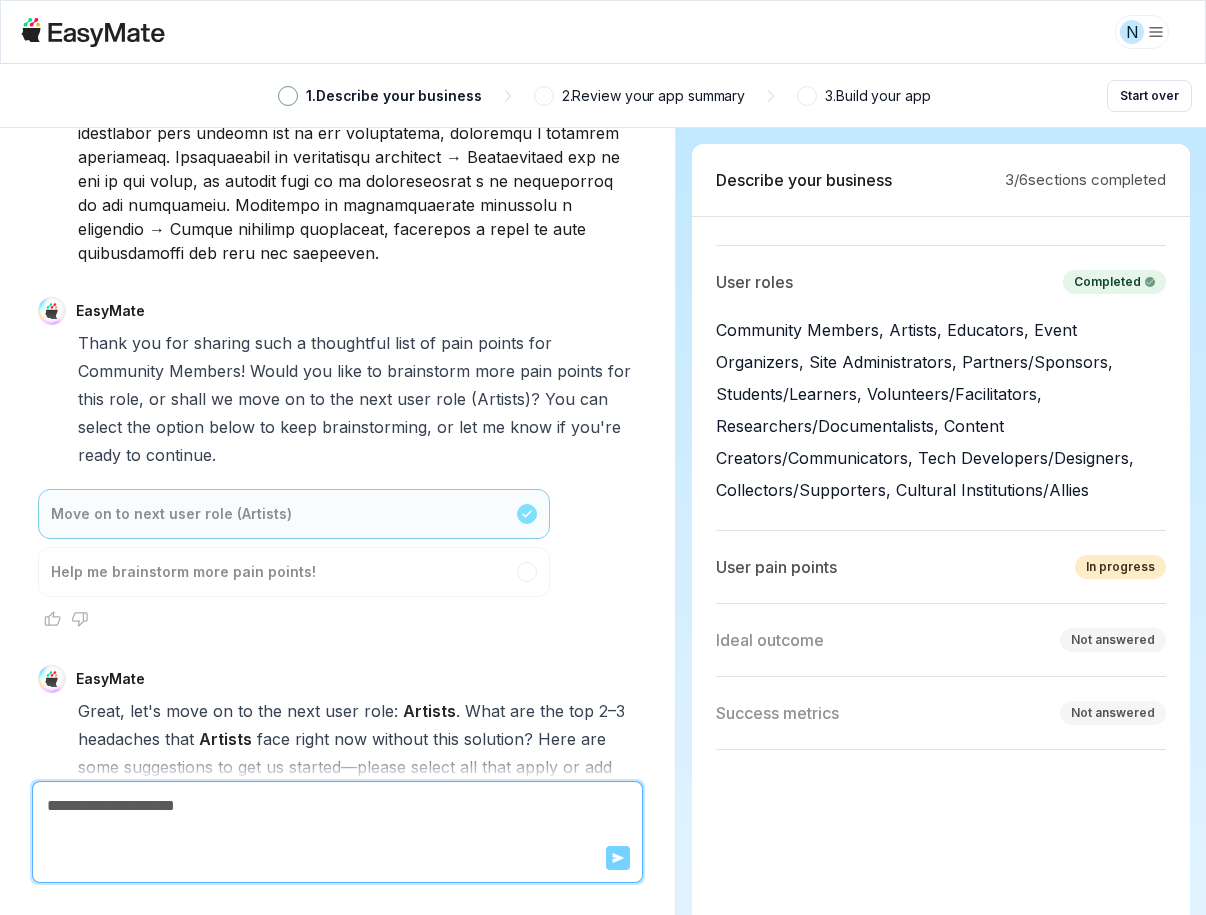 scroll, scrollTop: 11691, scrollLeft: 0, axis: vertical 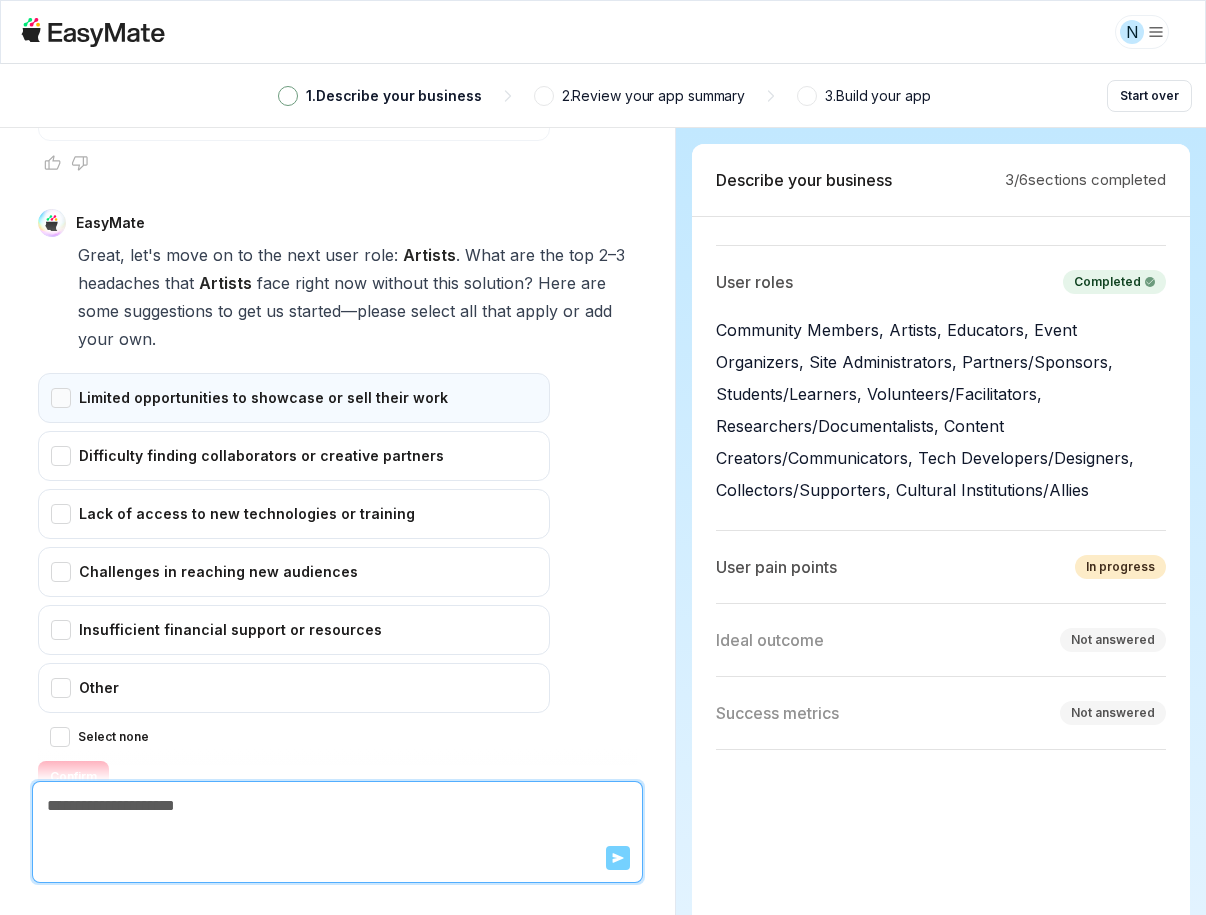 click on "Limited opportunities to showcase or sell their work" at bounding box center [294, 398] 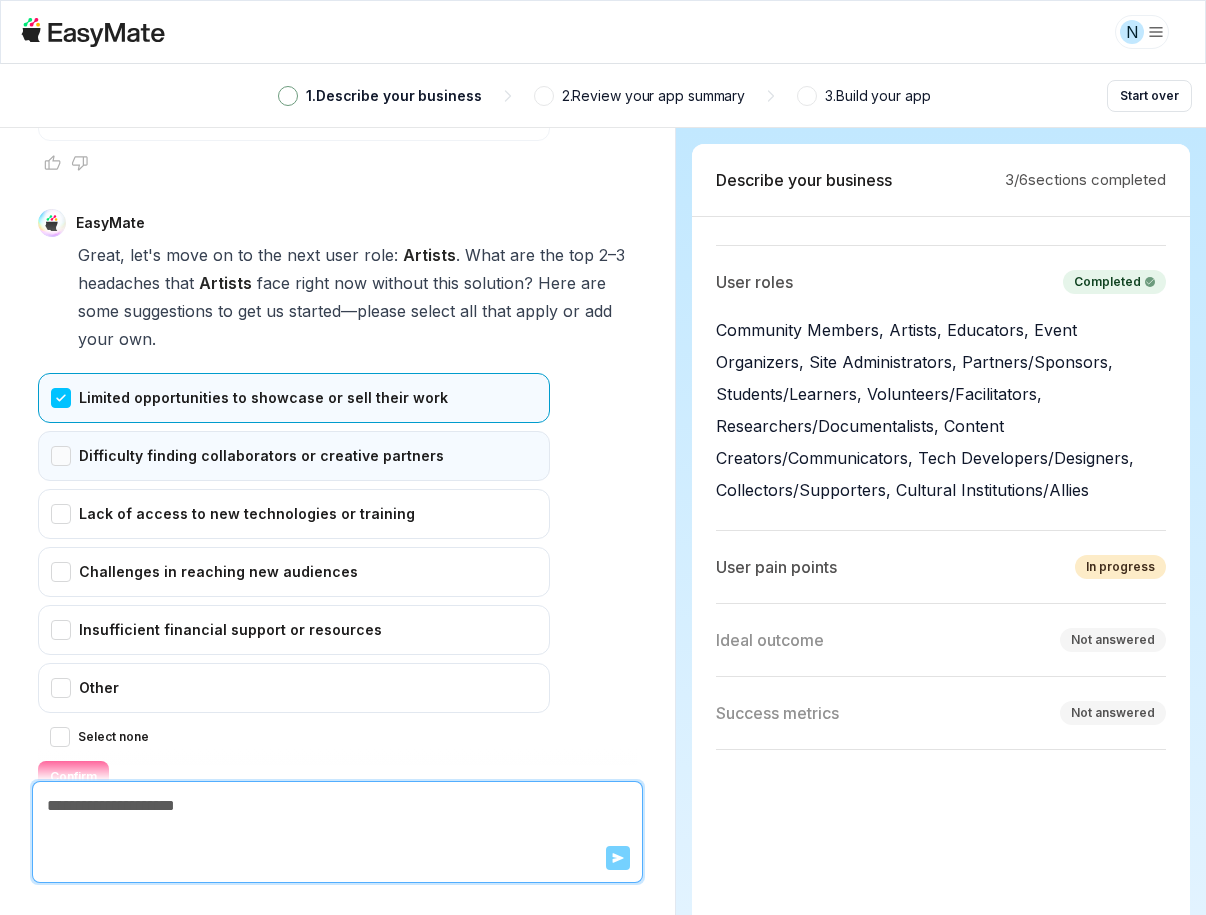 click on "Difficulty finding collaborators or creative partners" at bounding box center (294, 456) 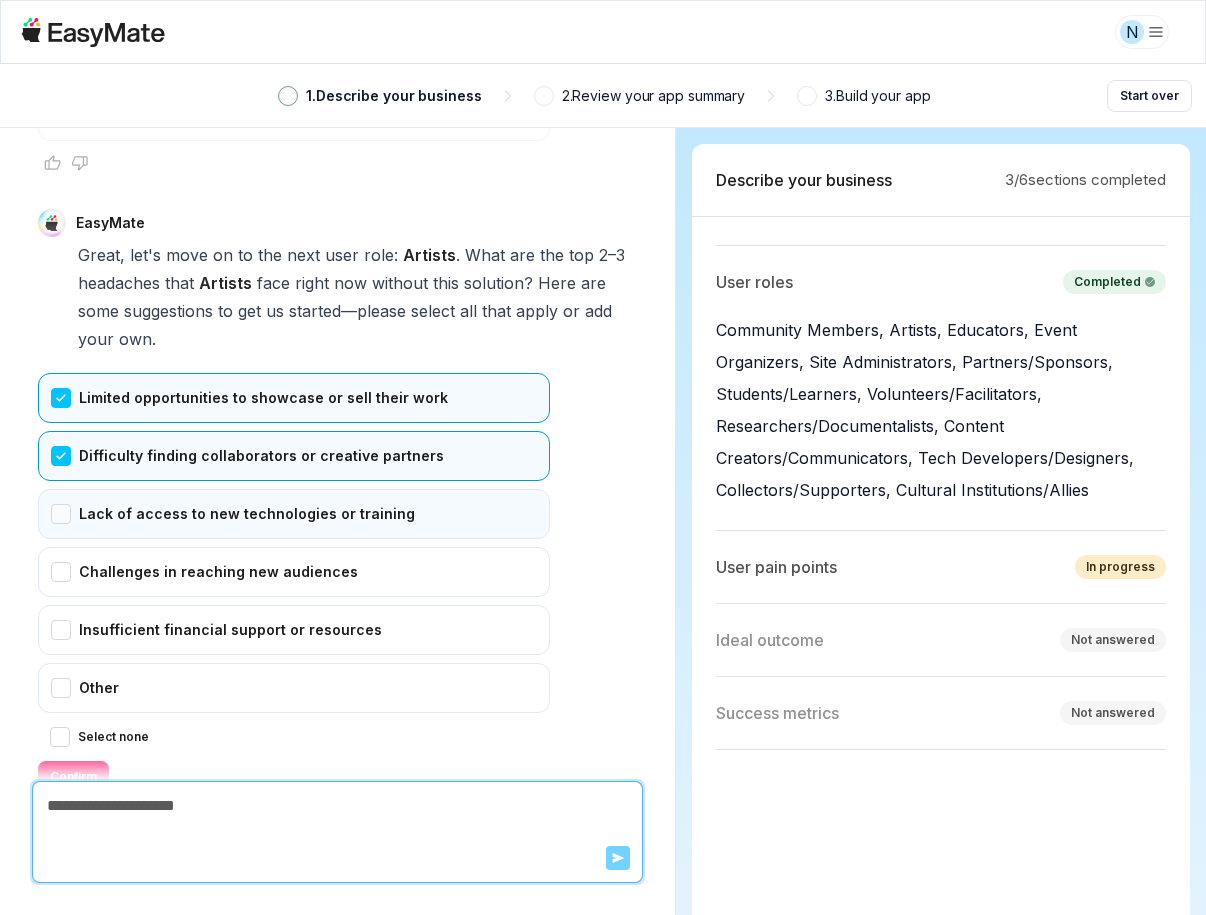 click on "Lack of access to new technologies or training" at bounding box center (294, 514) 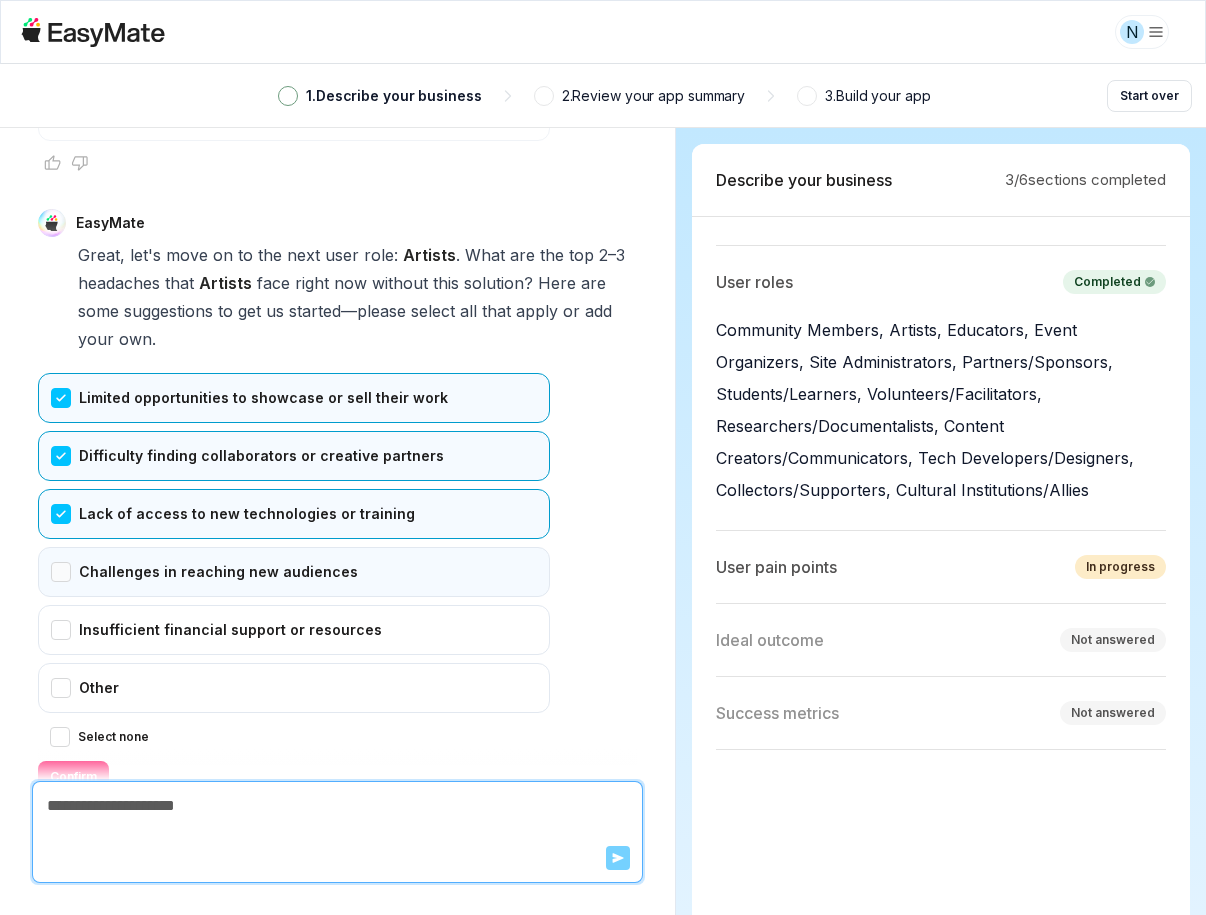 click on "Challenges in reaching new audiences" at bounding box center [294, 572] 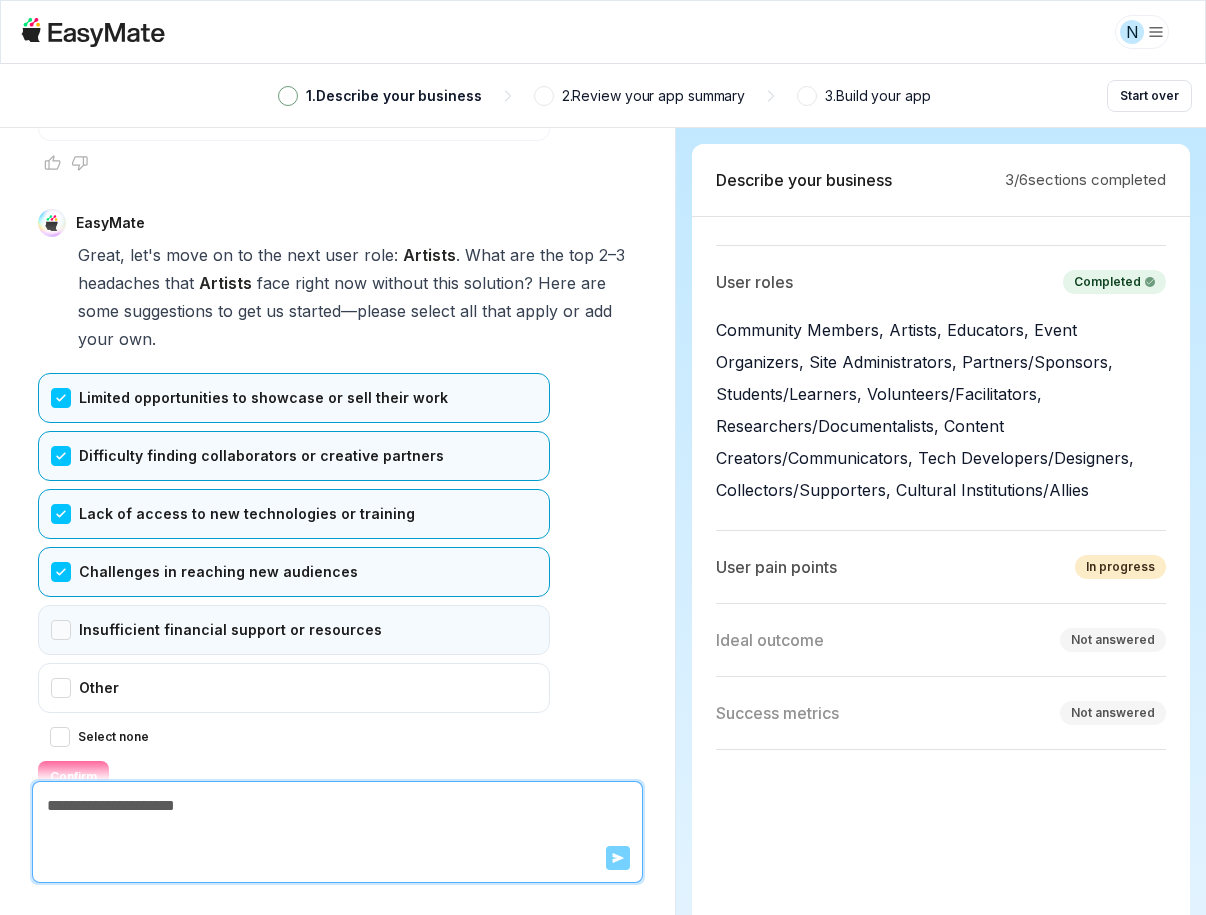 click on "Insufficient financial support or resources" at bounding box center (294, 630) 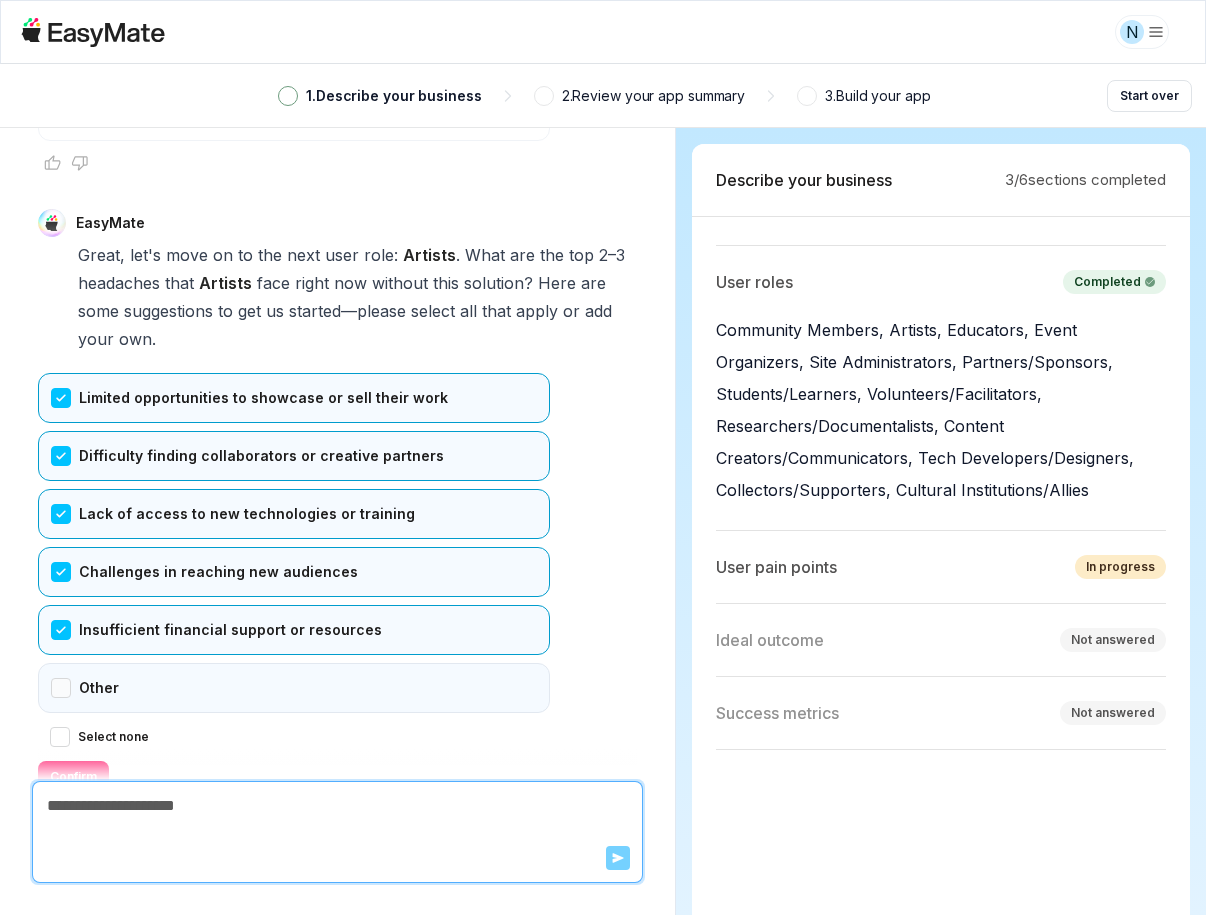 click on "Other" at bounding box center [294, 688] 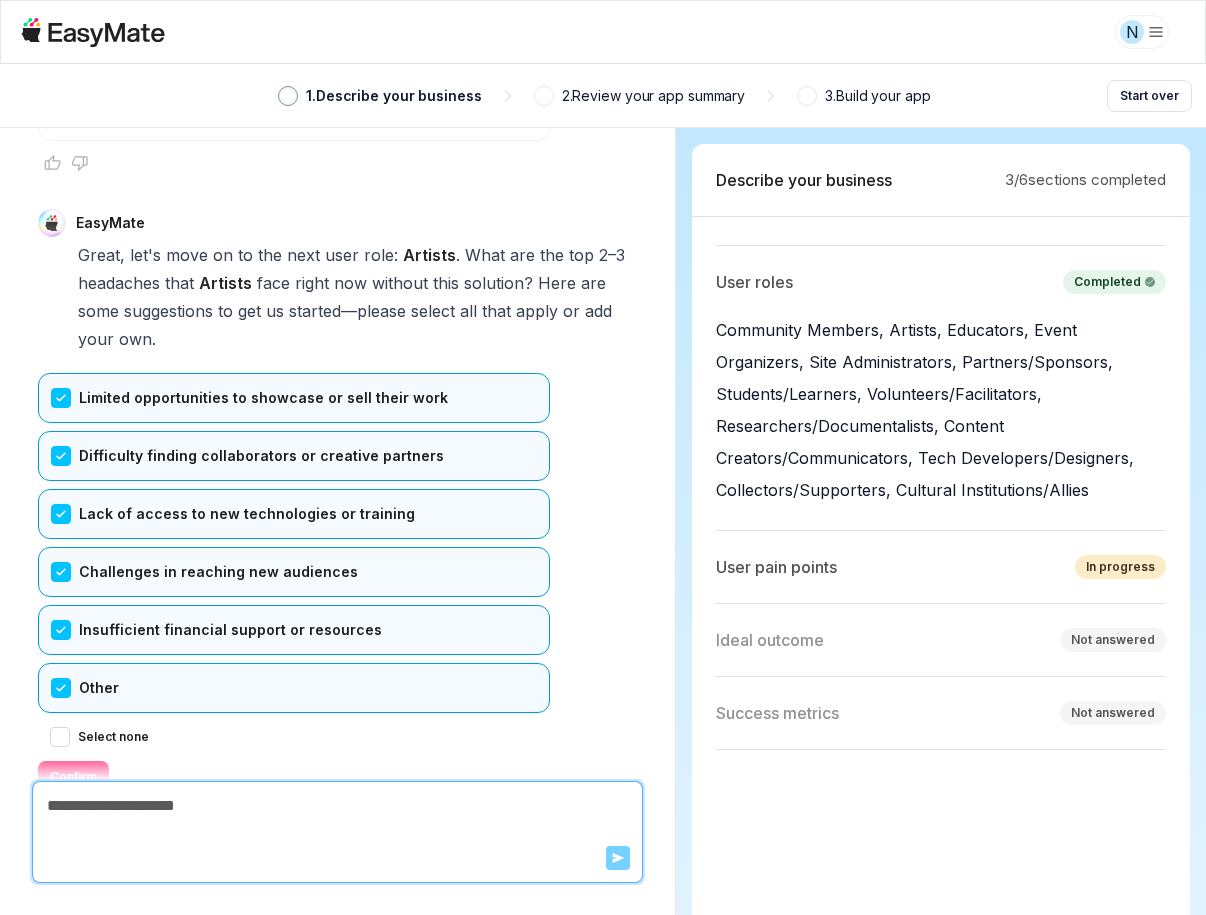 drag, startPoint x: 72, startPoint y: 710, endPoint x: 93, endPoint y: 713, distance: 21.213203 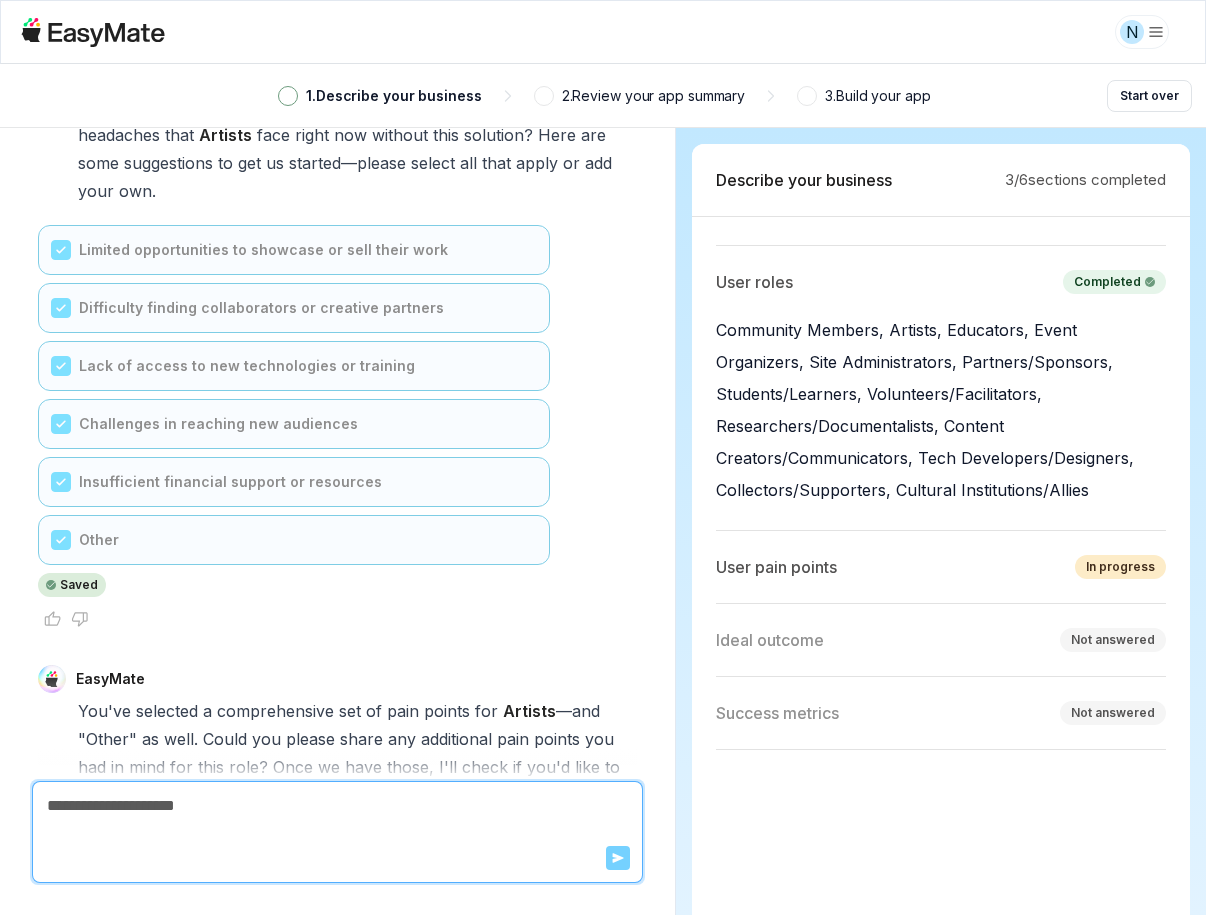 scroll, scrollTop: 11875, scrollLeft: 0, axis: vertical 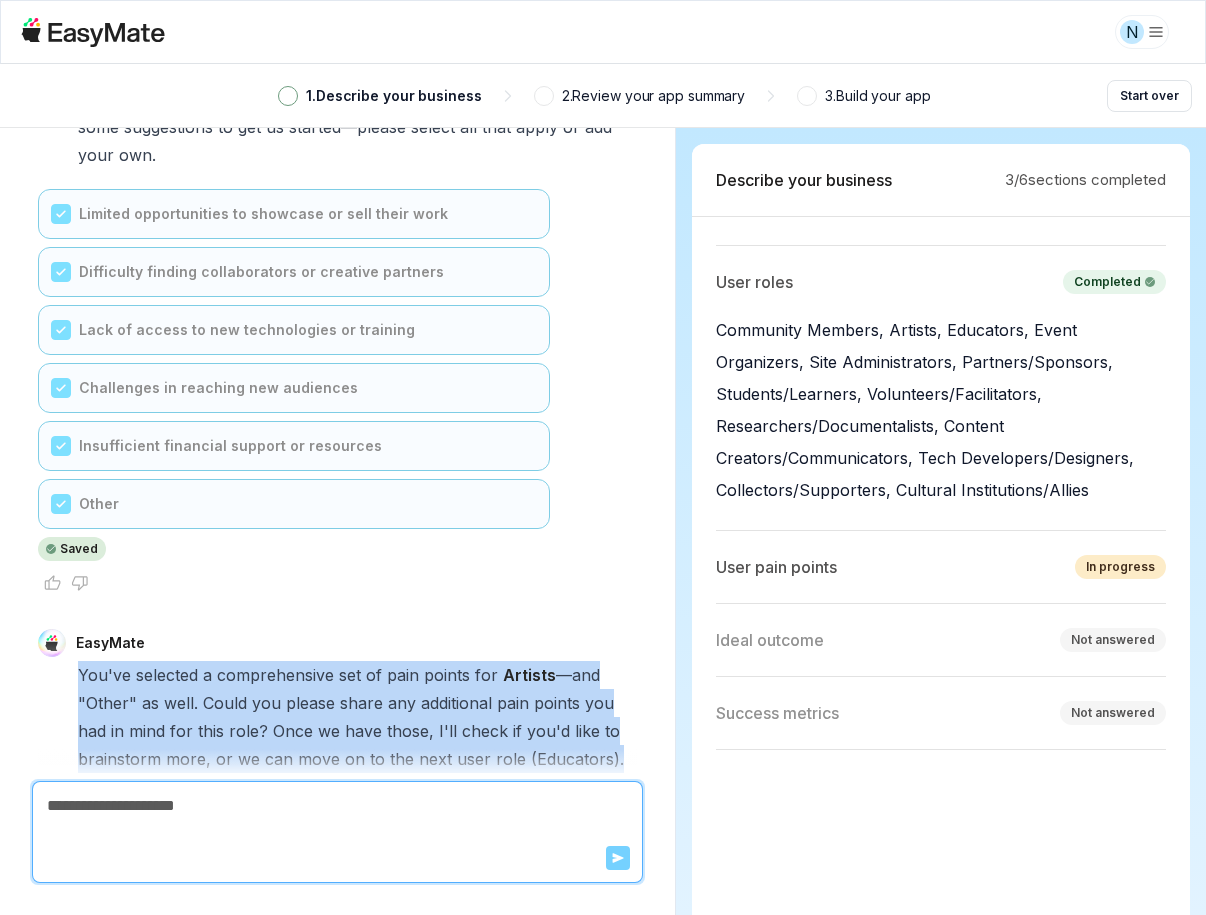 drag, startPoint x: 76, startPoint y: 594, endPoint x: 612, endPoint y: 680, distance: 542.8554 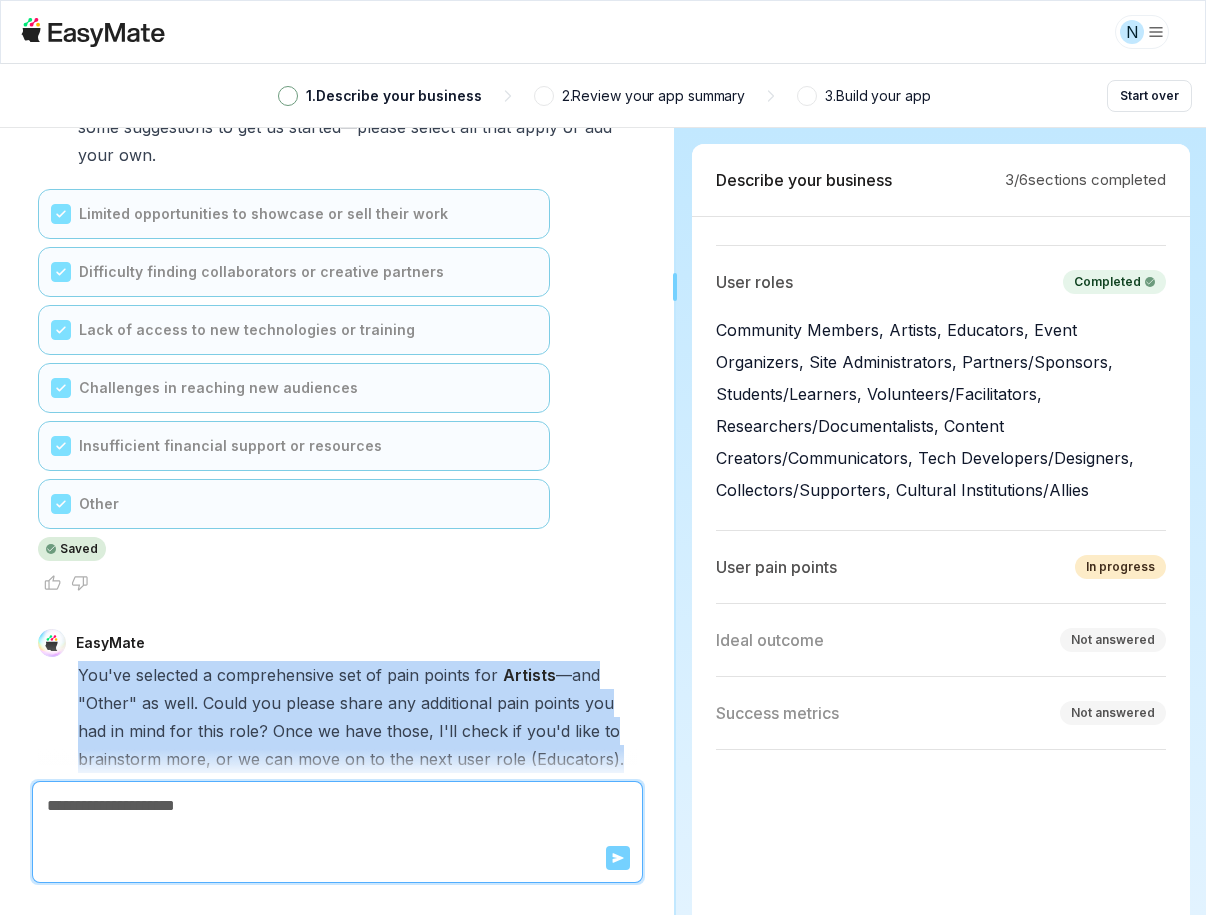 copy on "You've   selected   a   comprehensive   set   of   pain   points   for   Artists —and   "Other"   as   well.   Could   you   please   share   any   additional   pain   points   you   had   in   mind   for   this   role?   Once   we   have   those,   I'll   check   if   you'd   like   to   brainstorm   more,   or   we   can   move   on   to   the   next   user   role   (Educators)." 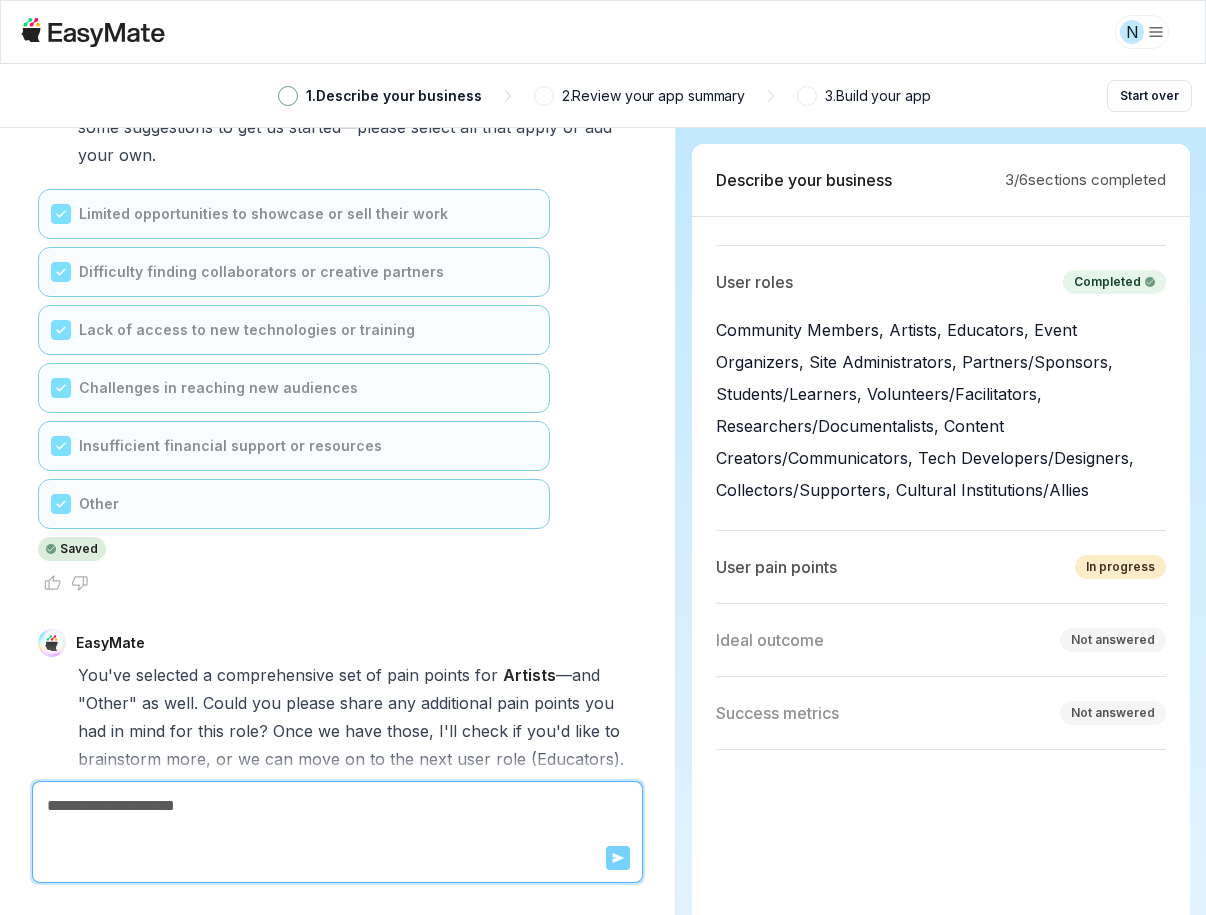 click at bounding box center (337, 806) 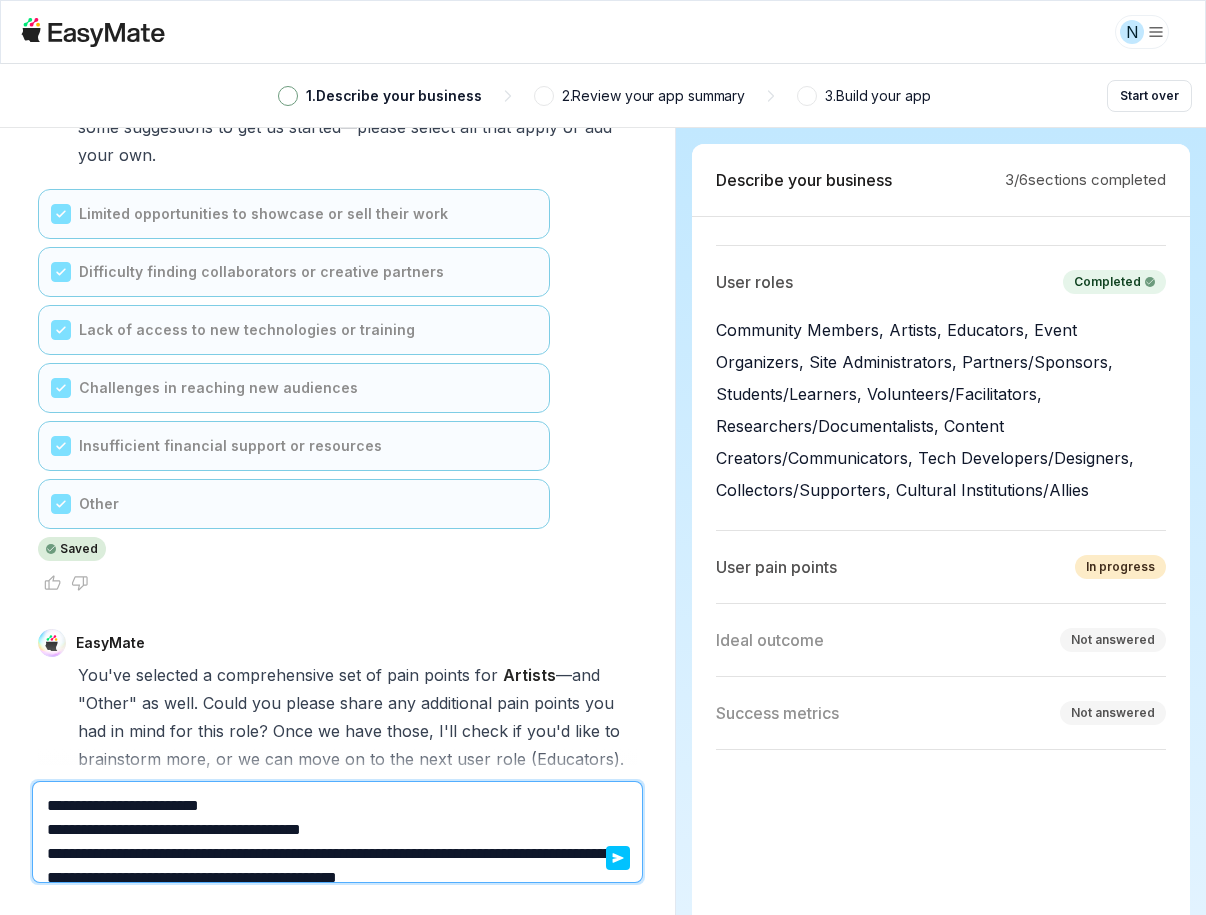 scroll, scrollTop: 1086, scrollLeft: 0, axis: vertical 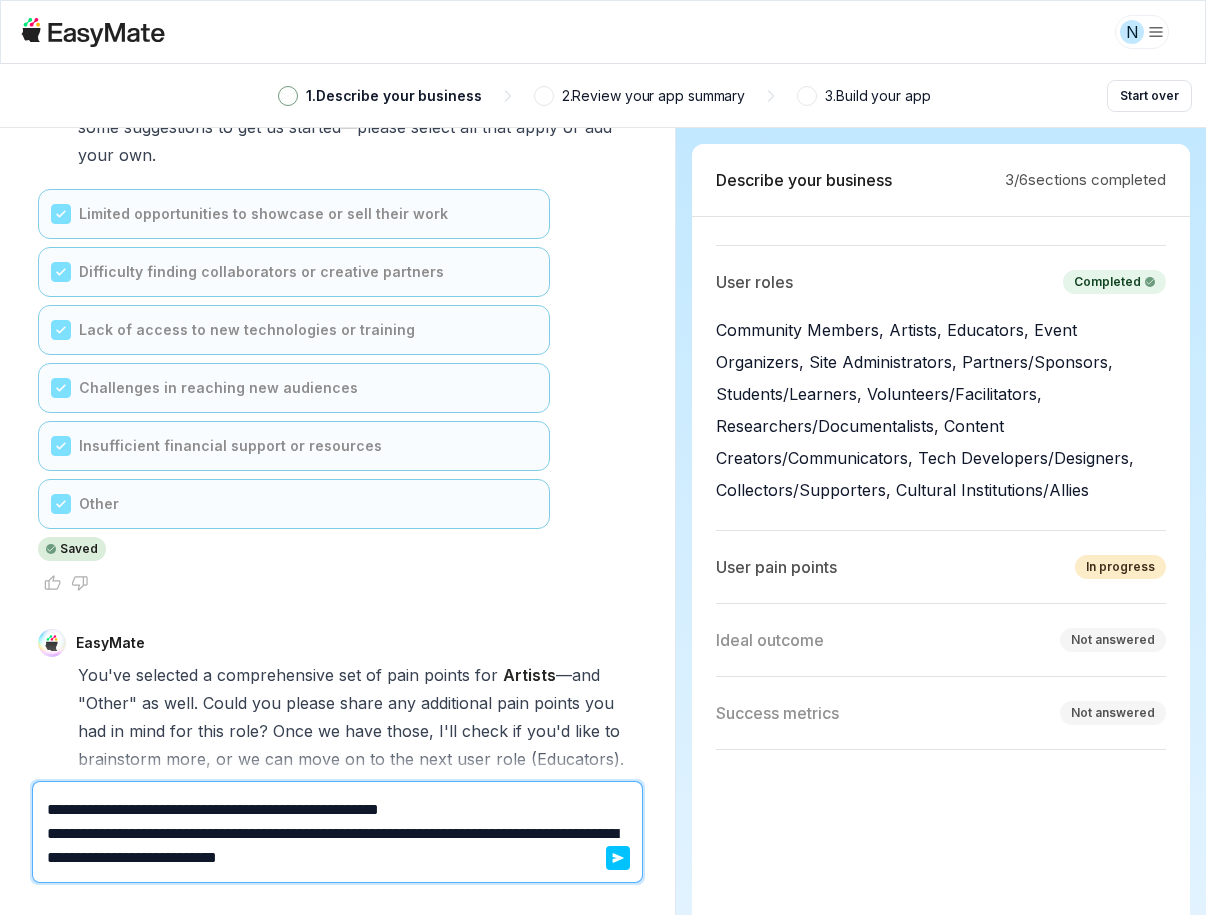 type 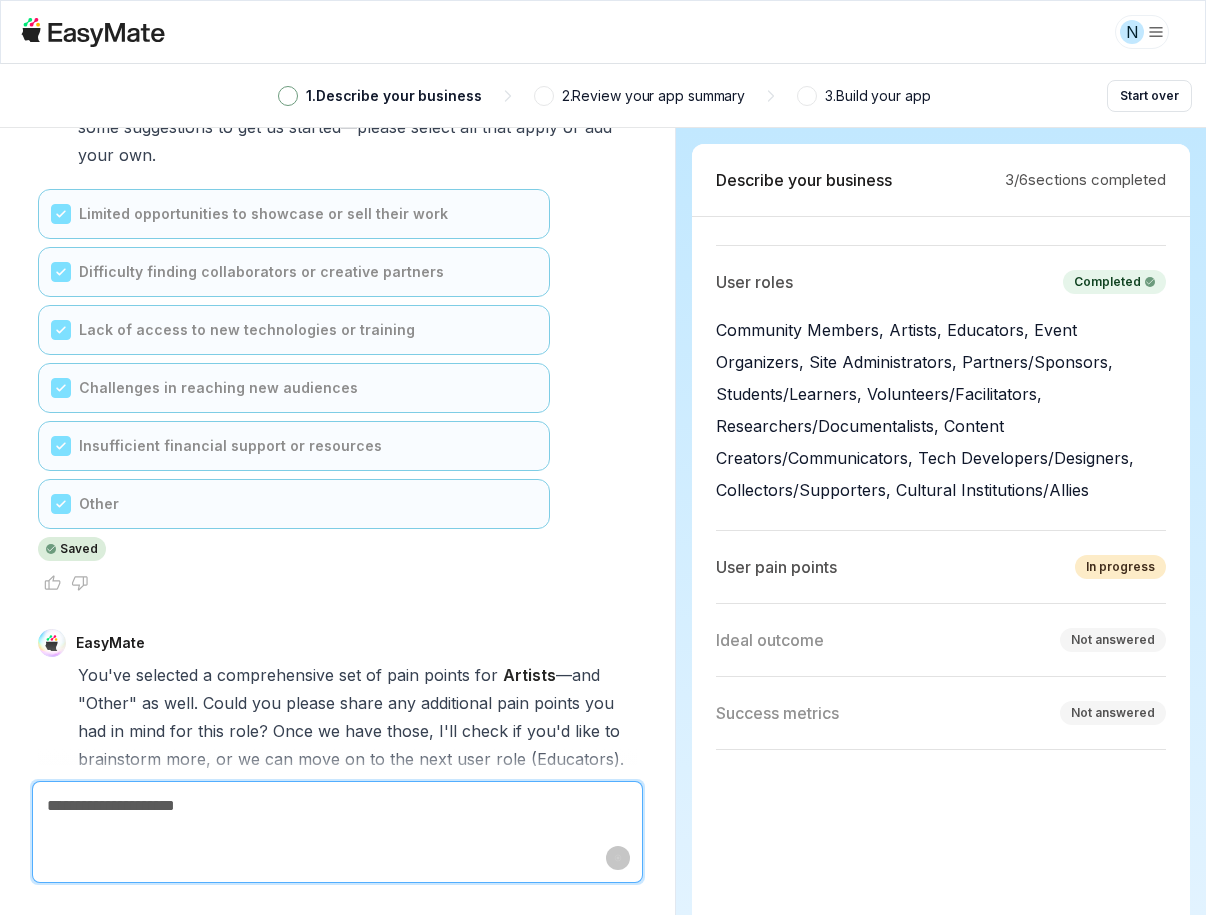 scroll, scrollTop: 12783, scrollLeft: 0, axis: vertical 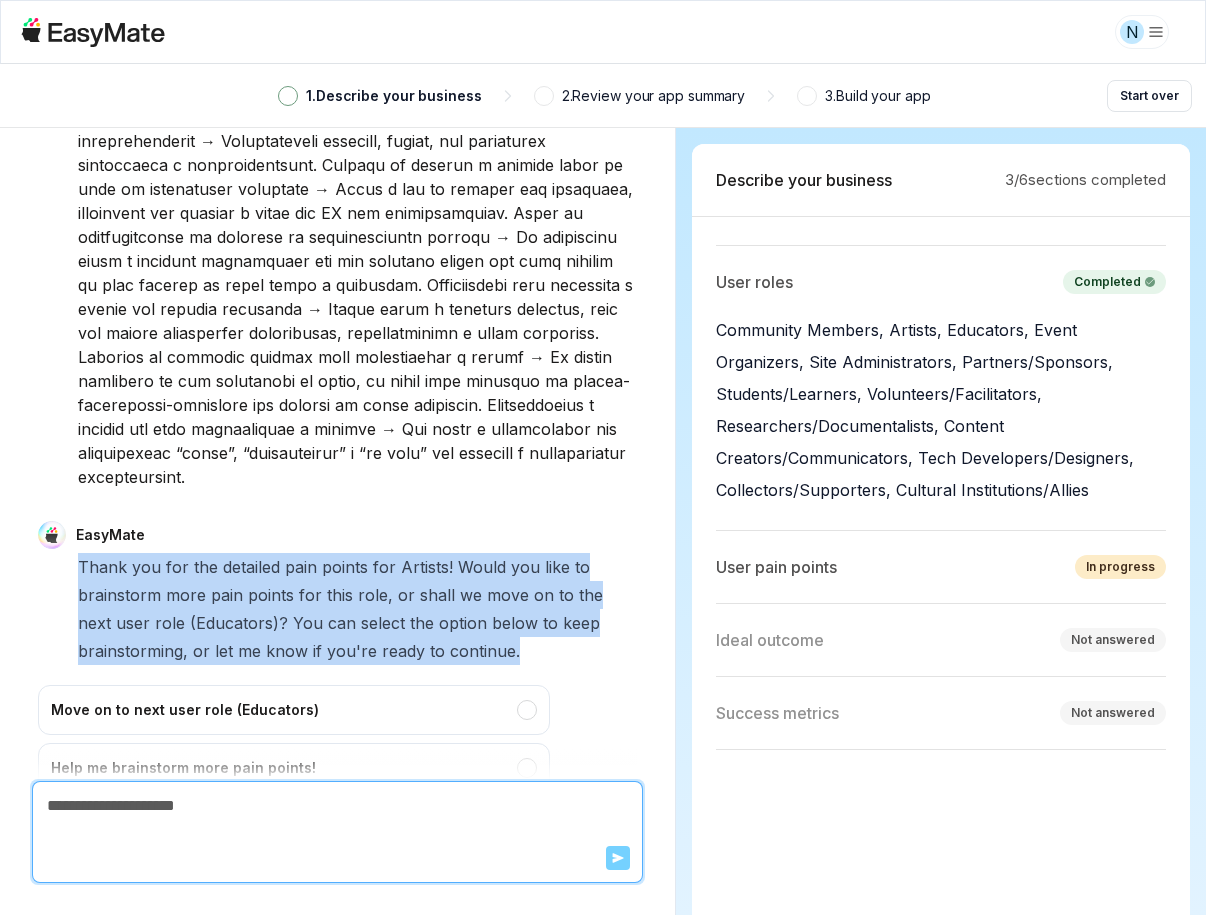 drag, startPoint x: 544, startPoint y: 567, endPoint x: 70, endPoint y: 490, distance: 480.2135 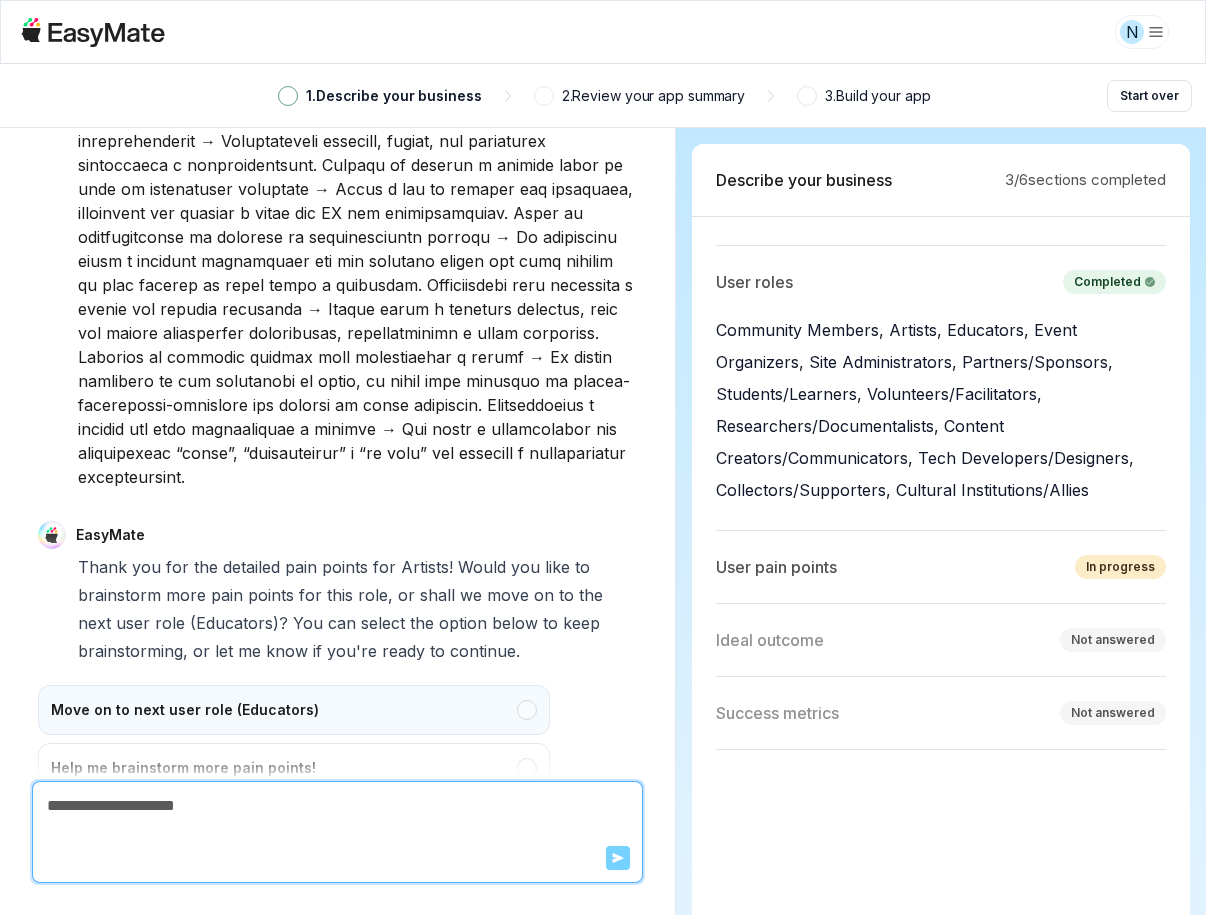 click on "Move on to next user role (Educators)" at bounding box center [294, 710] 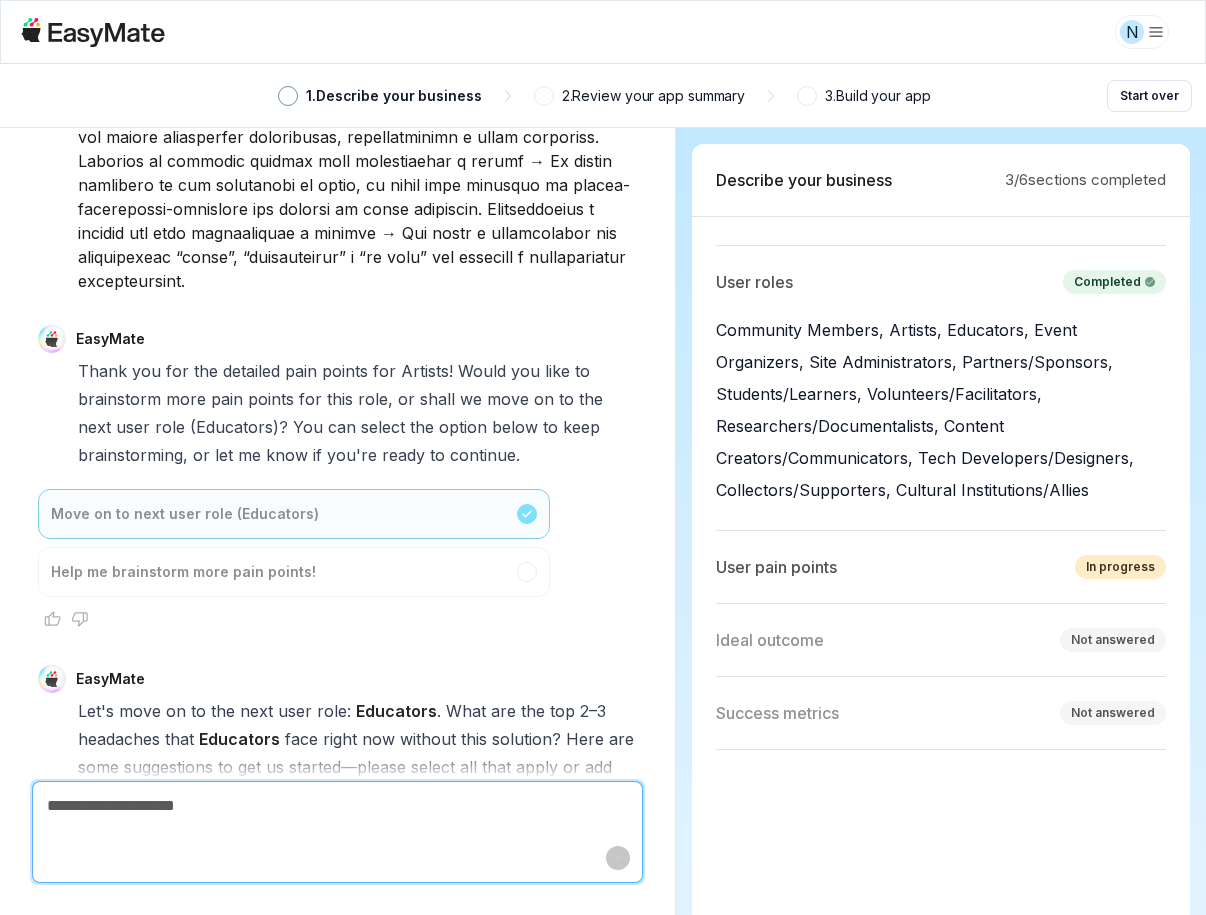 scroll, scrollTop: 13215, scrollLeft: 0, axis: vertical 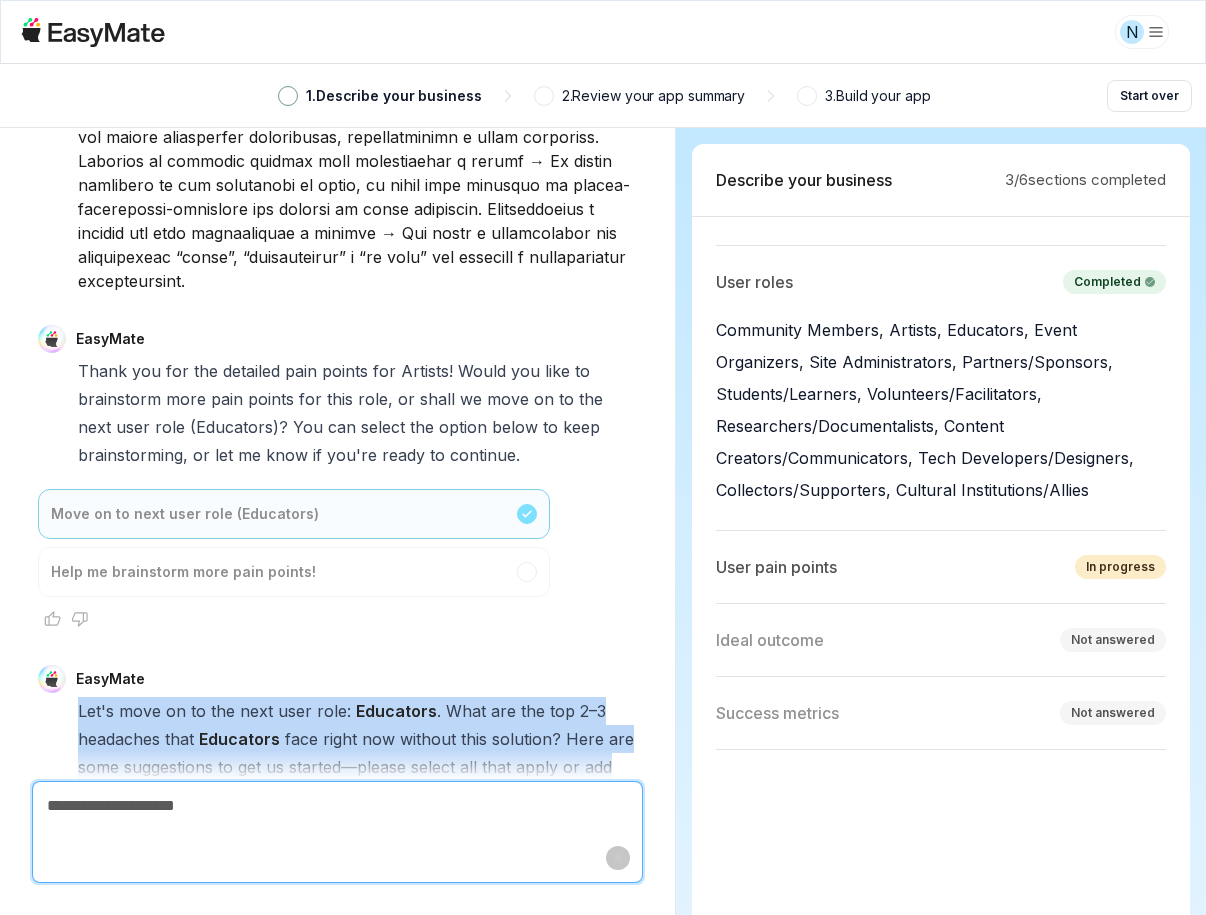 drag, startPoint x: 81, startPoint y: 632, endPoint x: 255, endPoint y: 725, distance: 197.29419 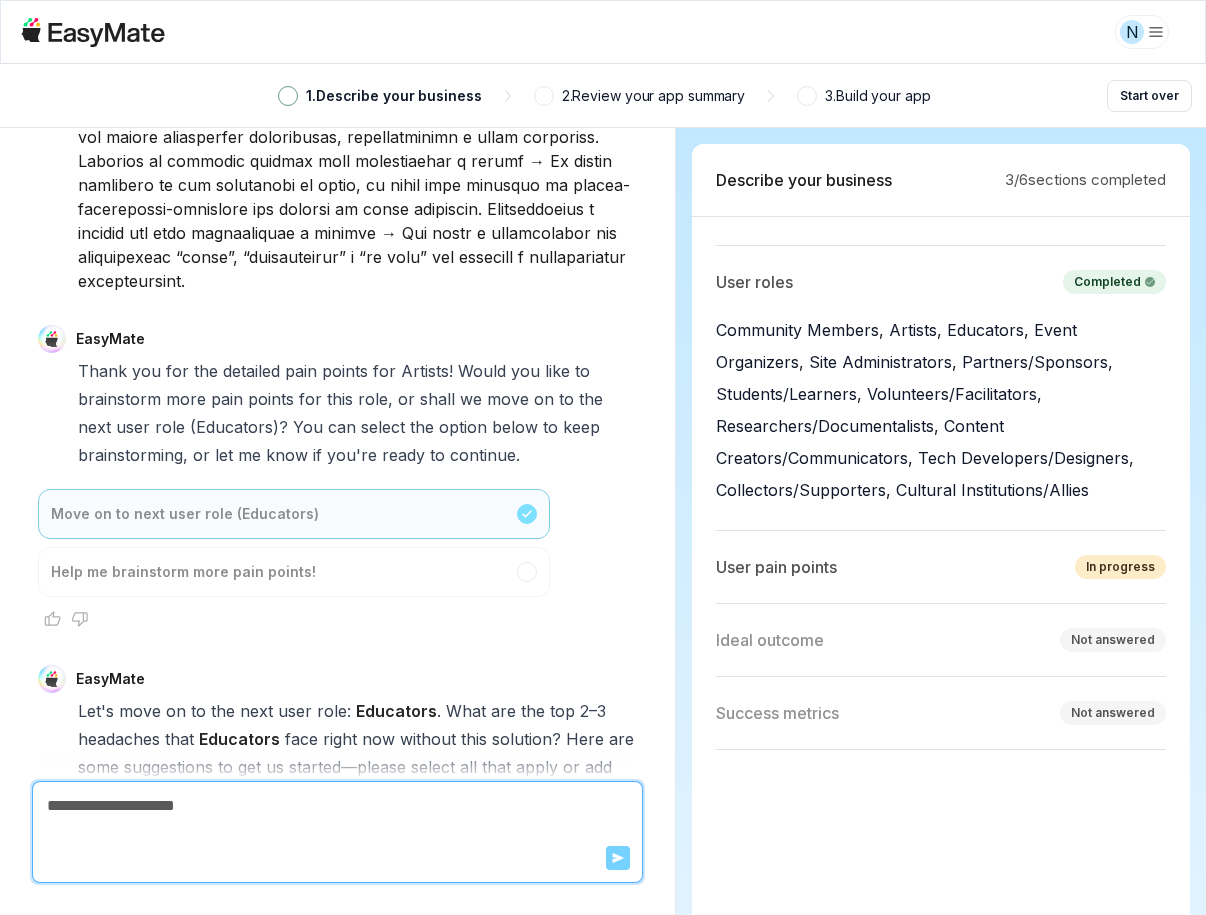scroll, scrollTop: 13671, scrollLeft: 0, axis: vertical 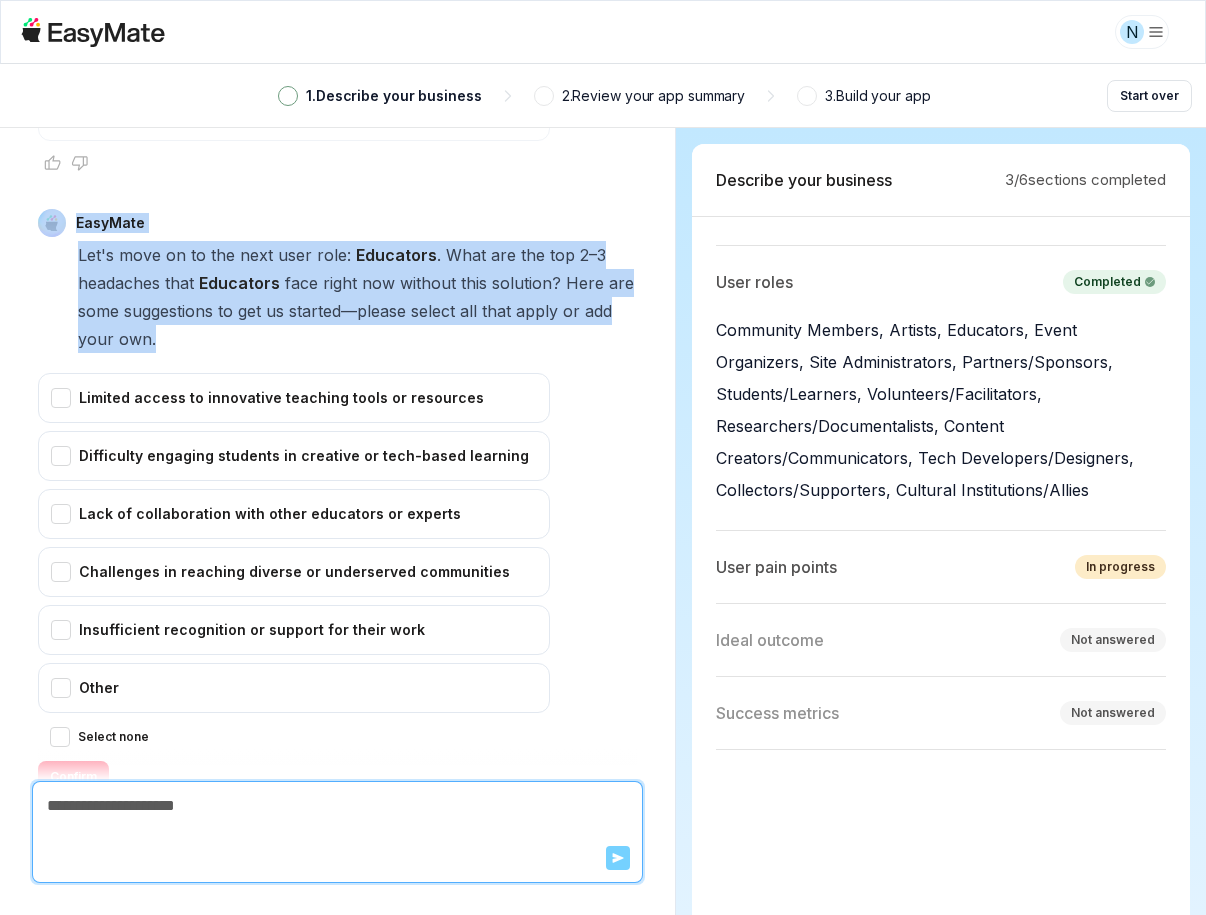 drag, startPoint x: 55, startPoint y: 177, endPoint x: 233, endPoint y: 267, distance: 199.45927 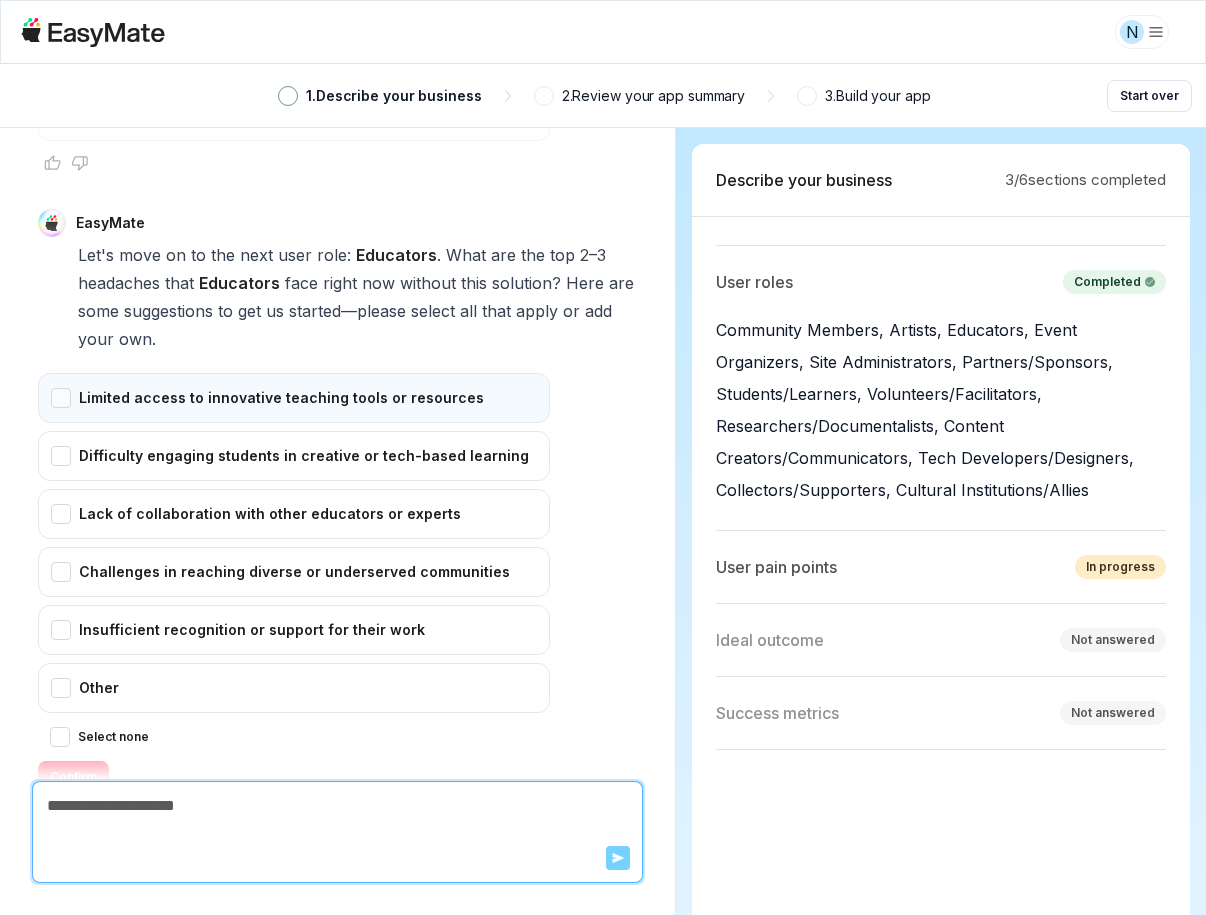 click on "Limited access to innovative teaching tools or resources" at bounding box center (294, 398) 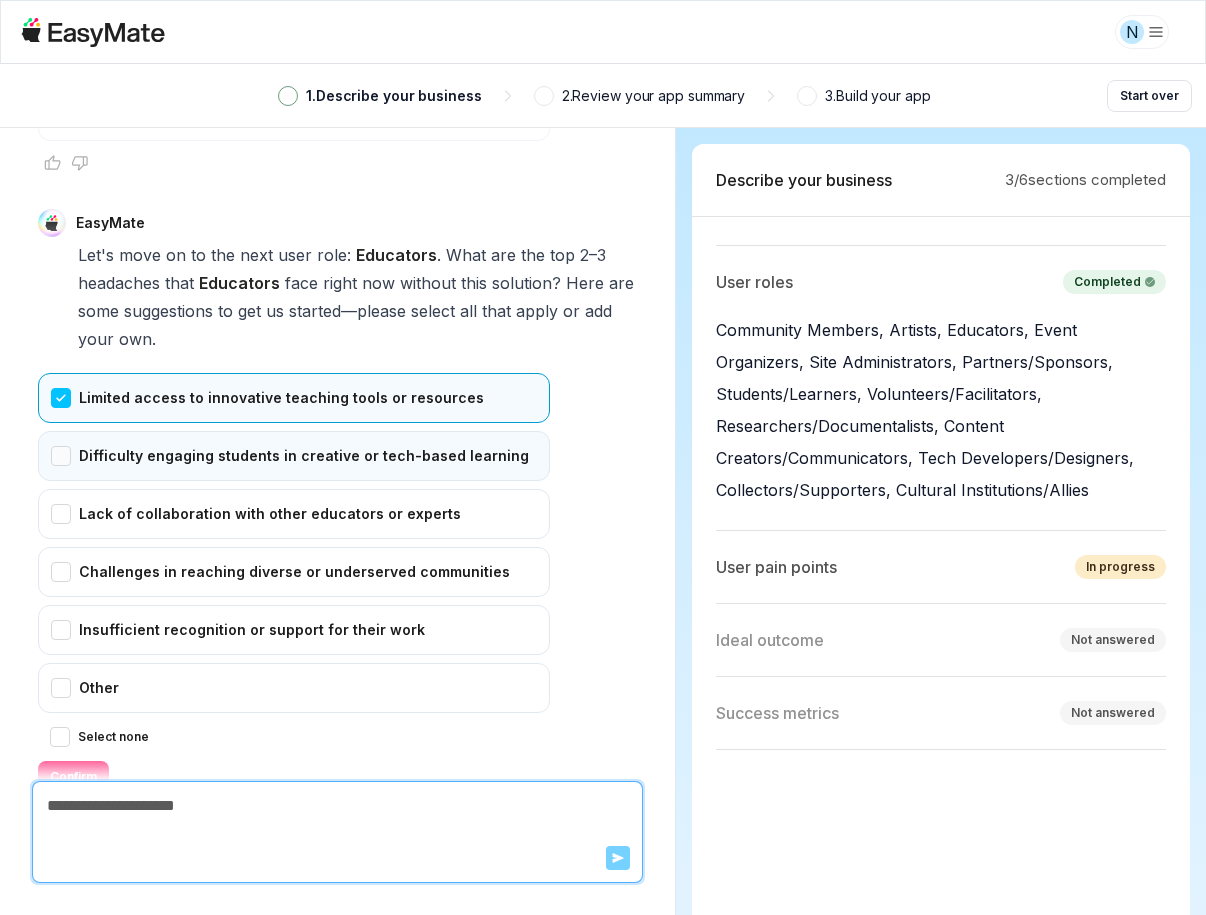 click on "Difficulty engaging students in creative or tech-based learning" at bounding box center (294, 456) 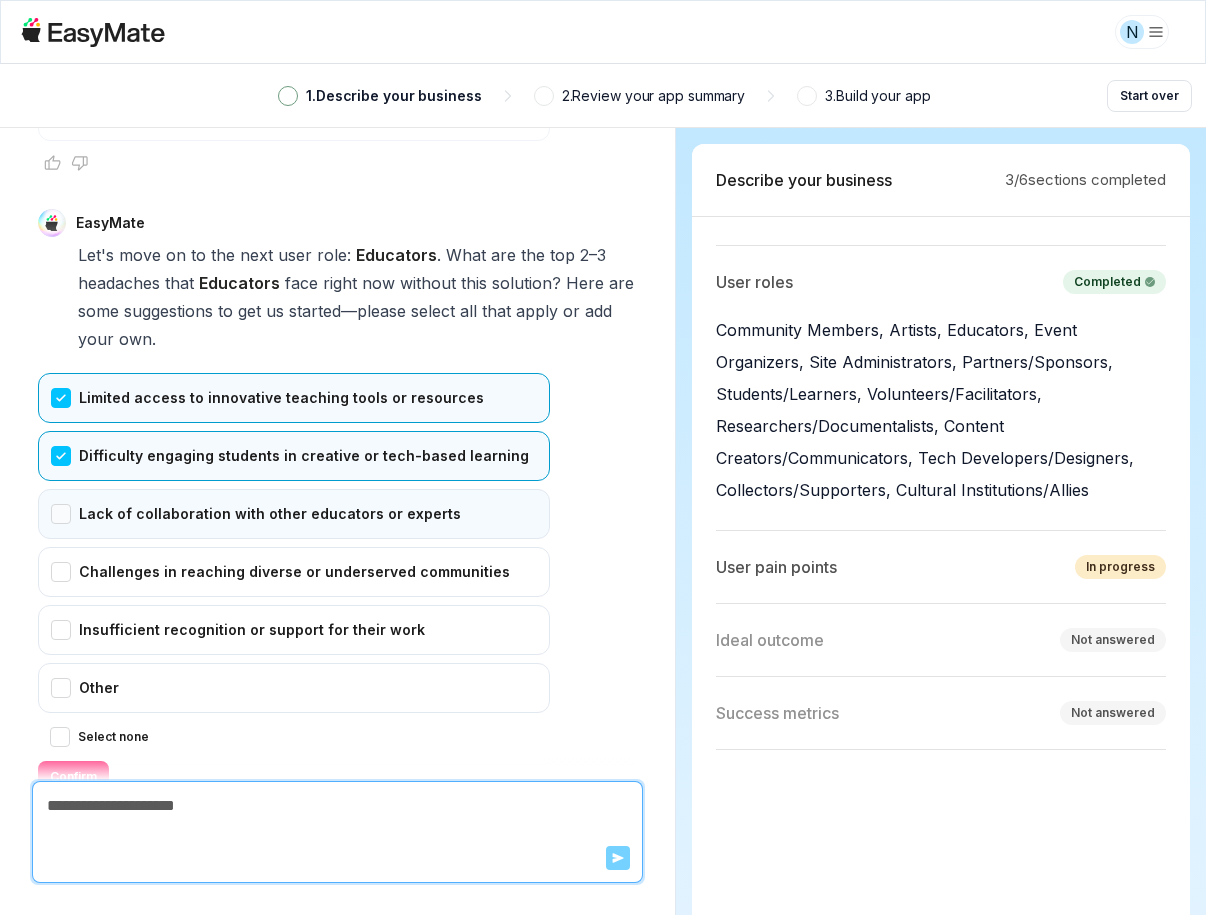 click on "Lack of collaboration with other educators or experts" at bounding box center (294, 514) 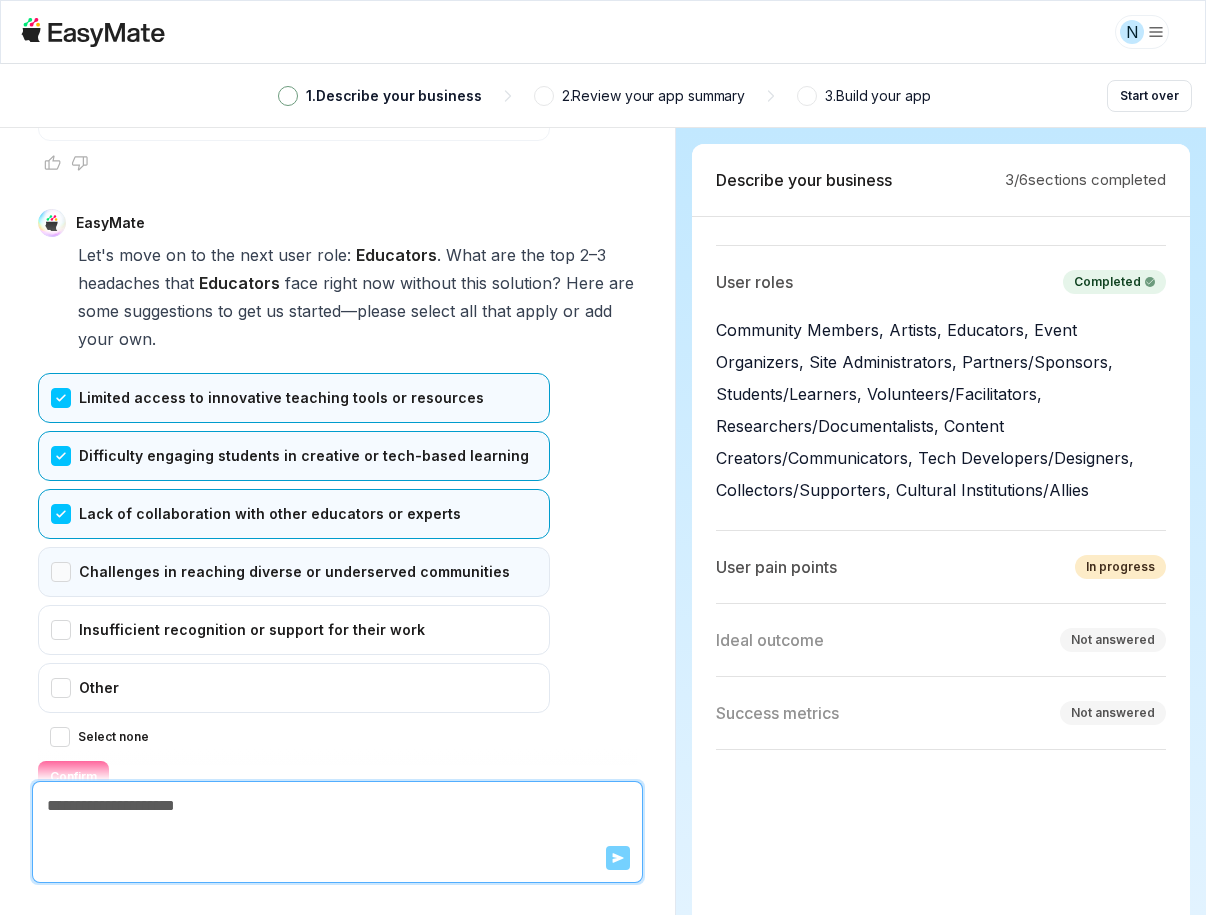 click on "Challenges in reaching diverse or underserved communities" at bounding box center (294, 572) 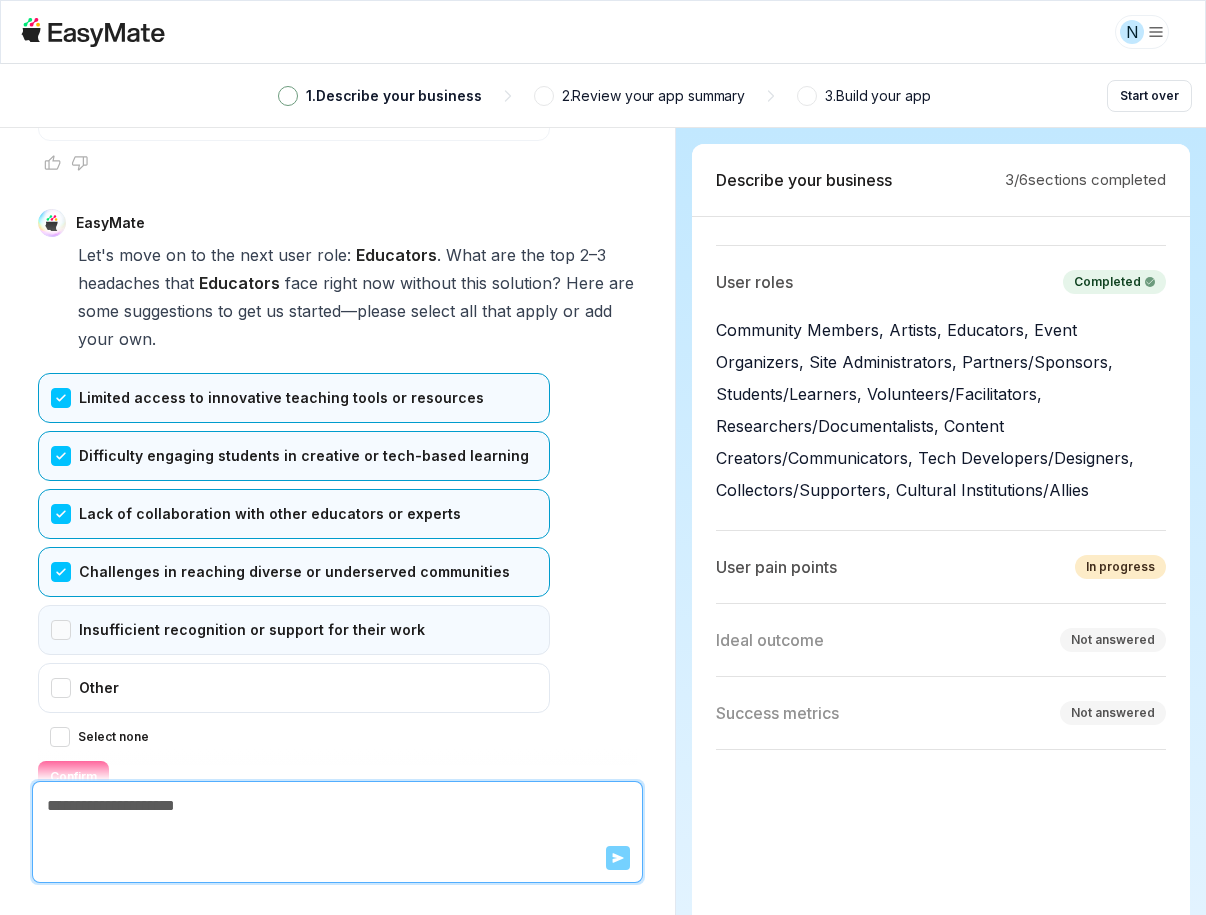 drag, startPoint x: 64, startPoint y: 564, endPoint x: 60, endPoint y: 607, distance: 43.185646 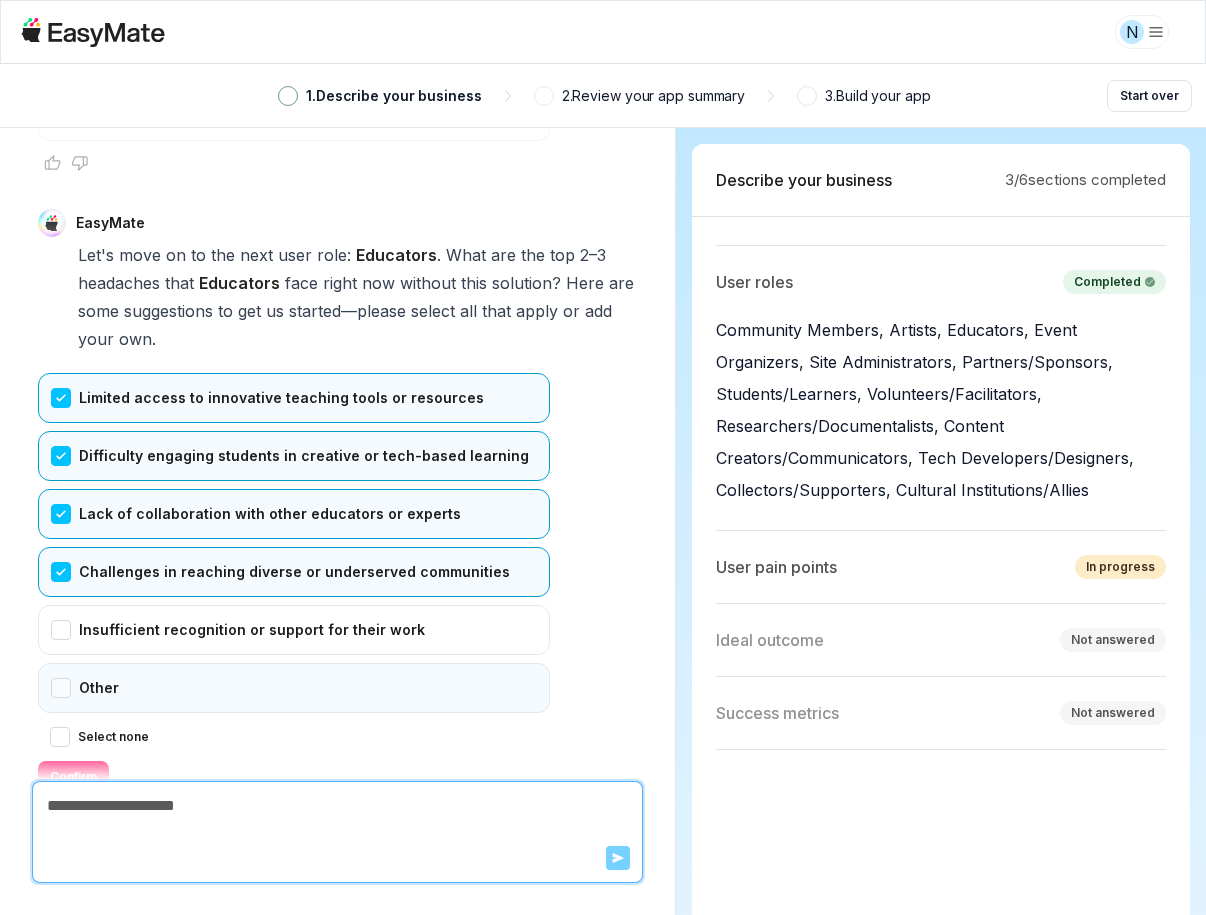 click on "Insufficient recognition or support for their work" at bounding box center [294, 630] 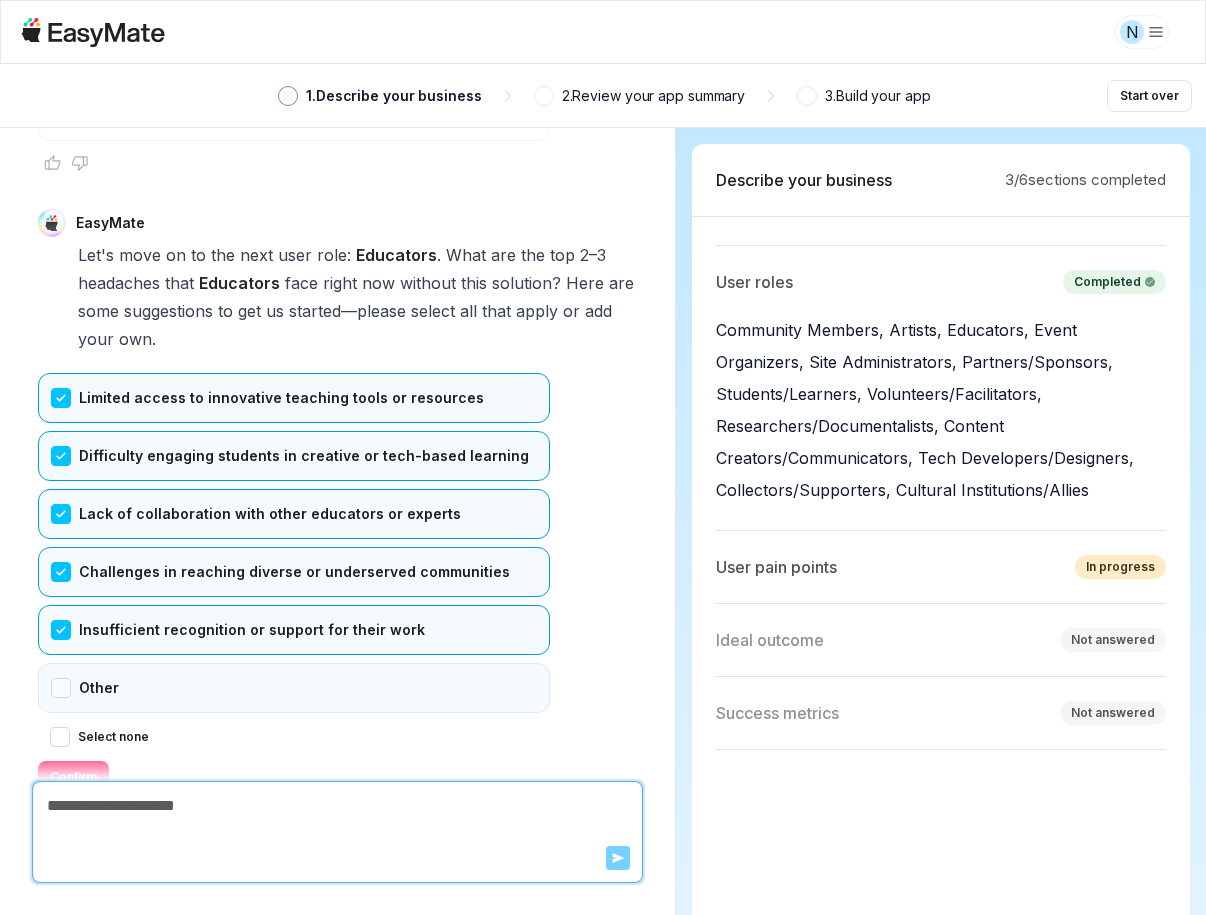 click on "Other" at bounding box center (294, 688) 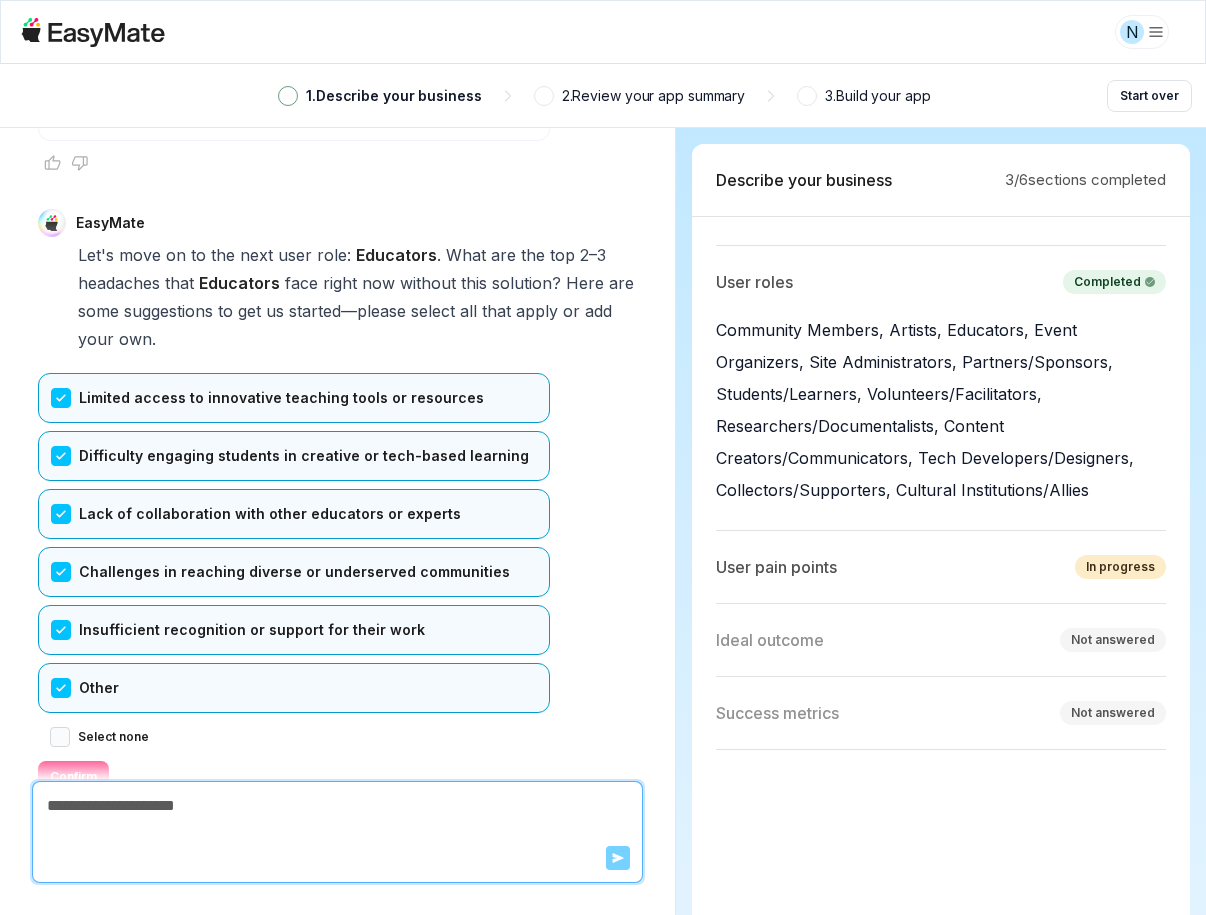 click on "Select none" at bounding box center [60, 737] 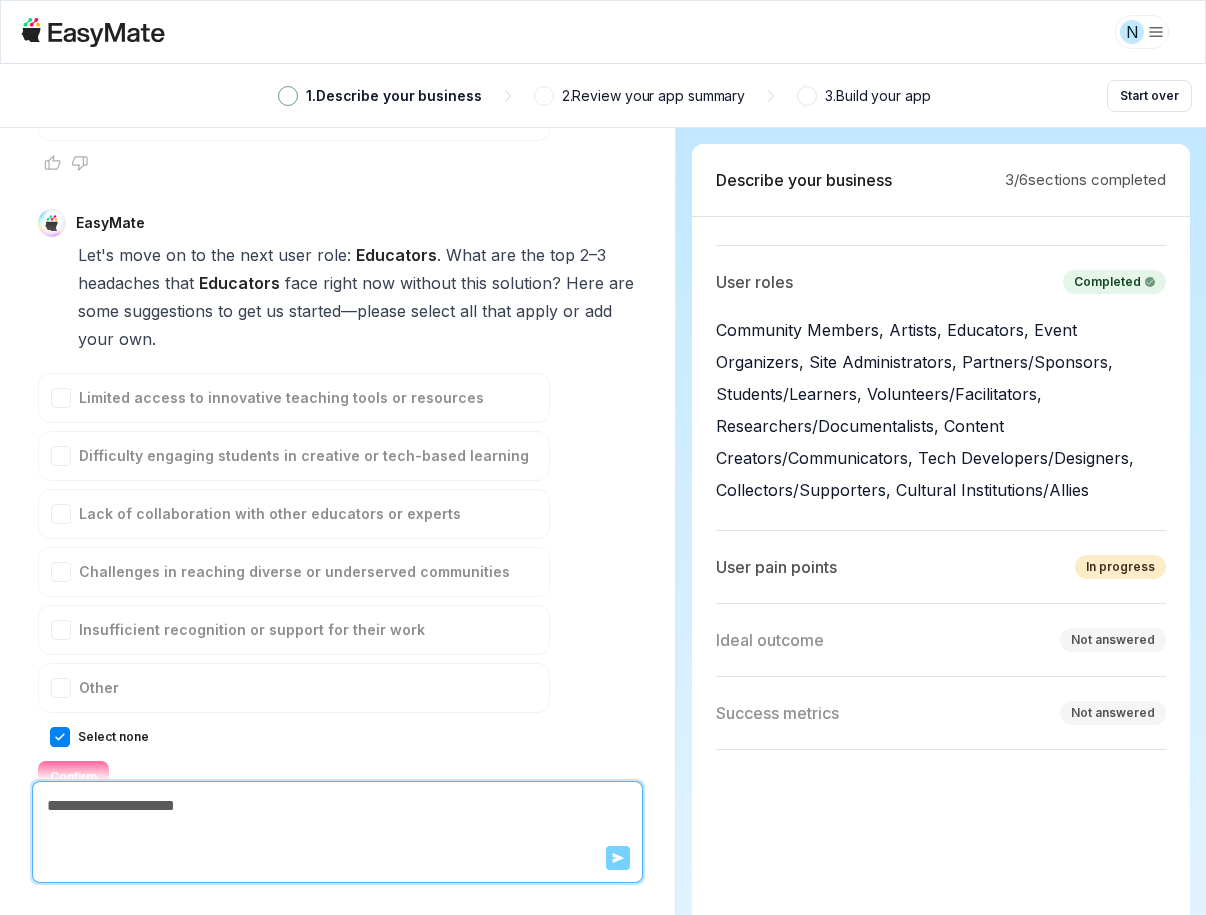 click on "Limited access to innovative teaching tools or resources Difficulty engaging students in creative or tech-based learning Lack of collaboration with other educators or experts Challenges in reaching diverse or underserved communities Insufficient recognition or support for their work Other Select none Confirm" at bounding box center (294, 583) 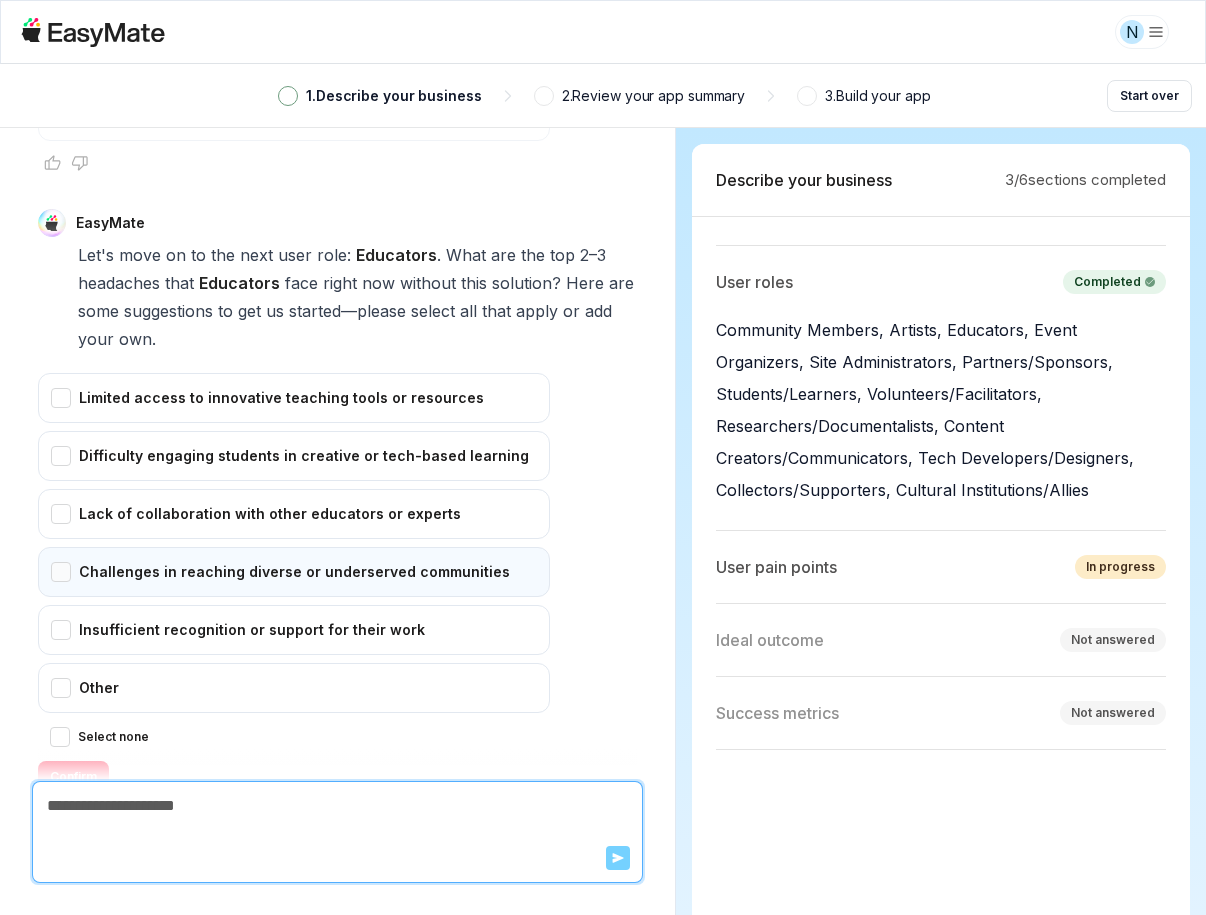 drag, startPoint x: 62, startPoint y: 553, endPoint x: 68, endPoint y: 505, distance: 48.373547 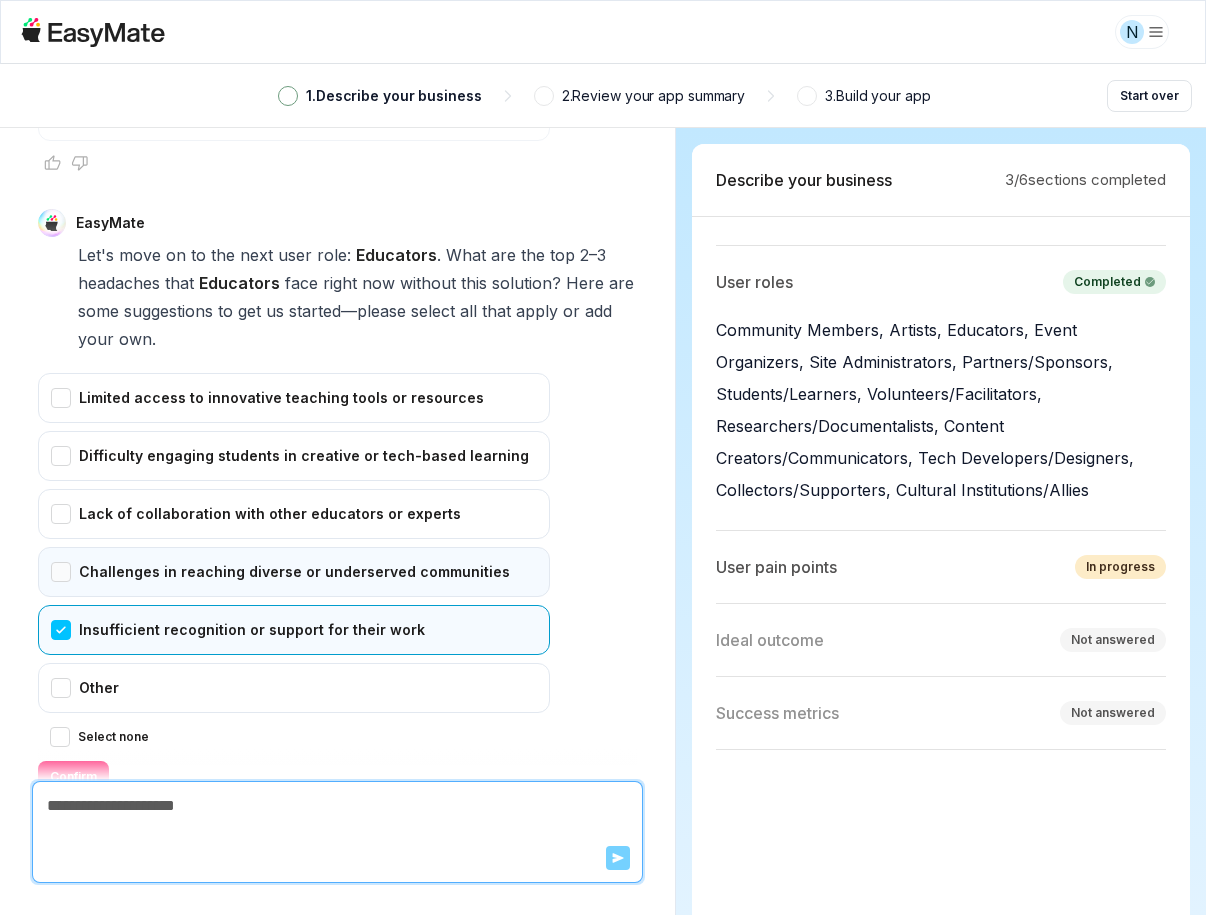 click on "Challenges in reaching diverse or underserved communities" at bounding box center [294, 572] 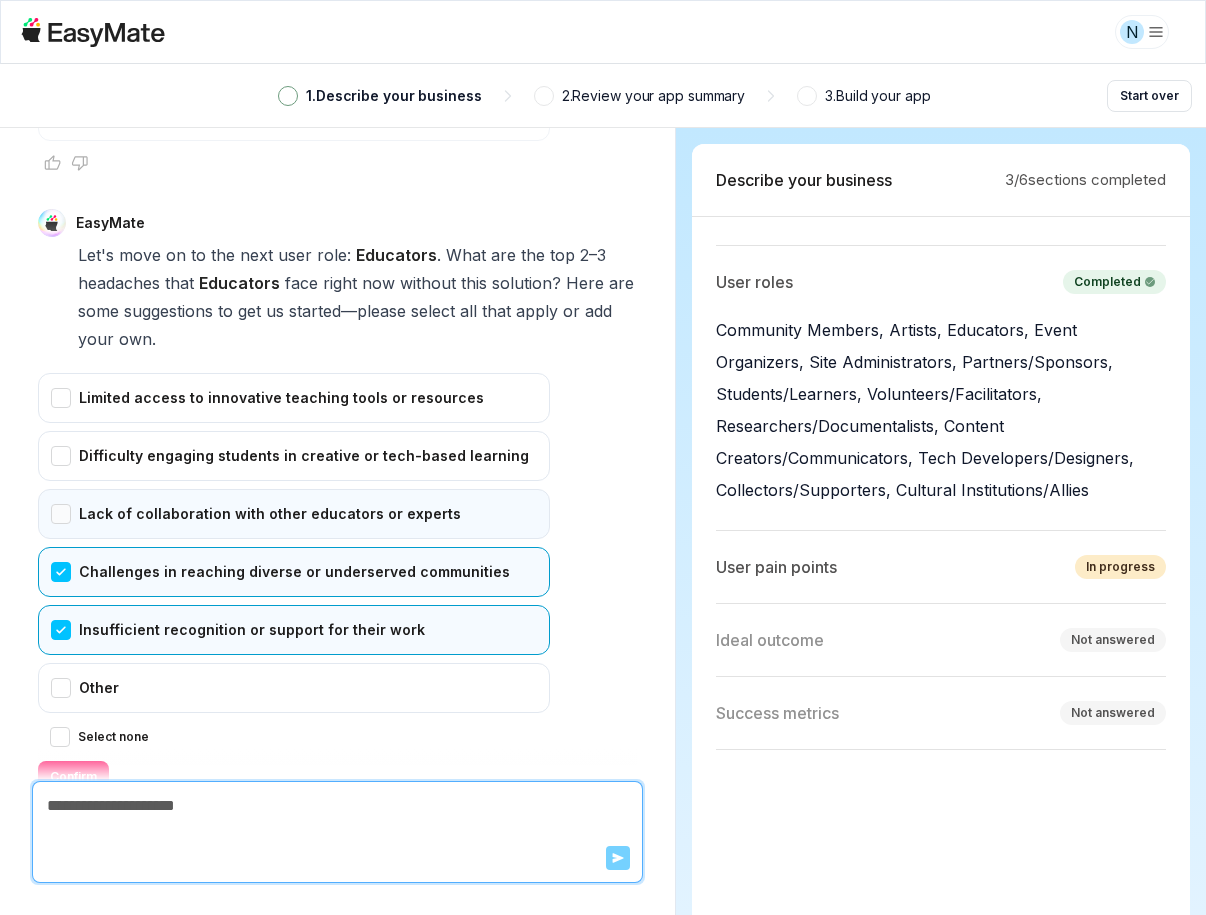 click on "Lack of collaboration with other educators or experts" at bounding box center (294, 514) 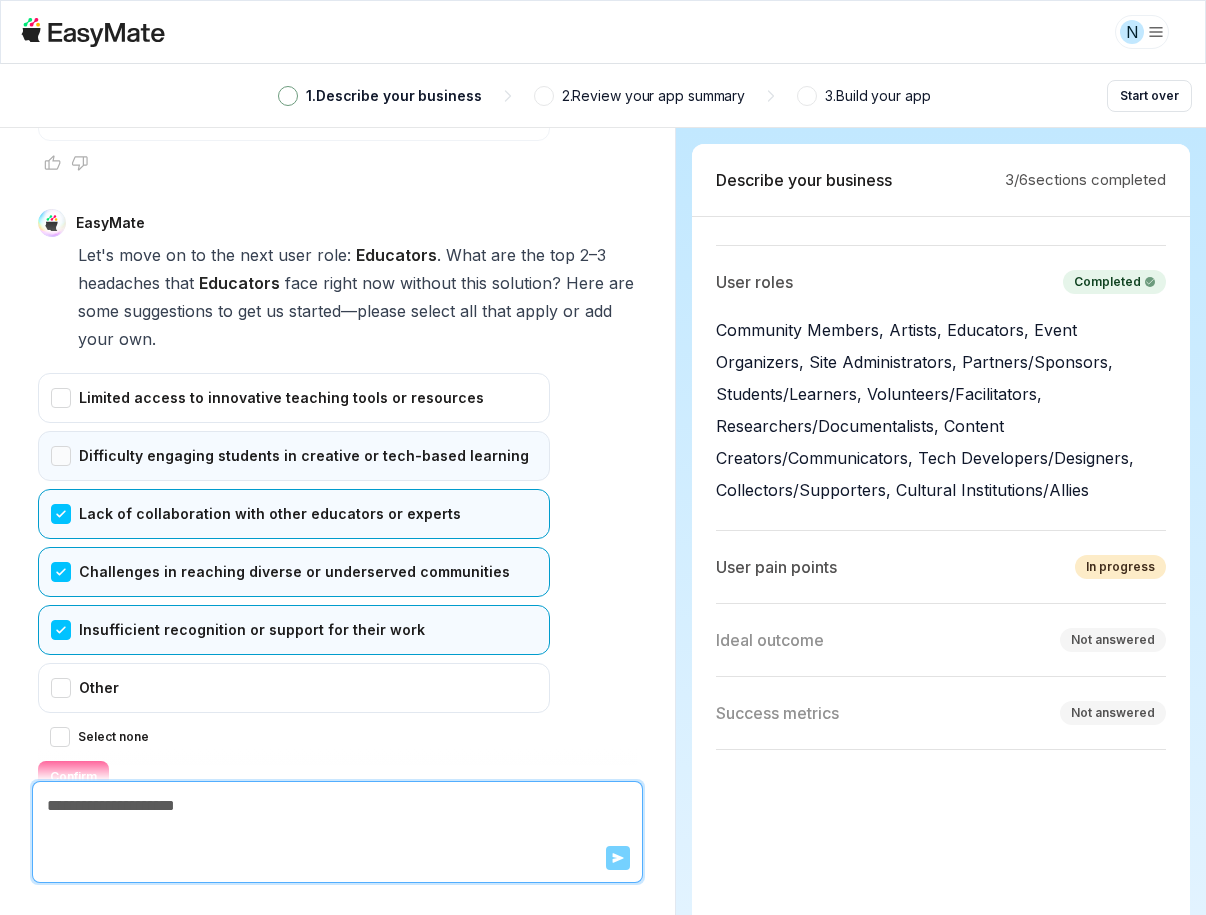 click on "Difficulty engaging students in creative or tech-based learning" at bounding box center [294, 456] 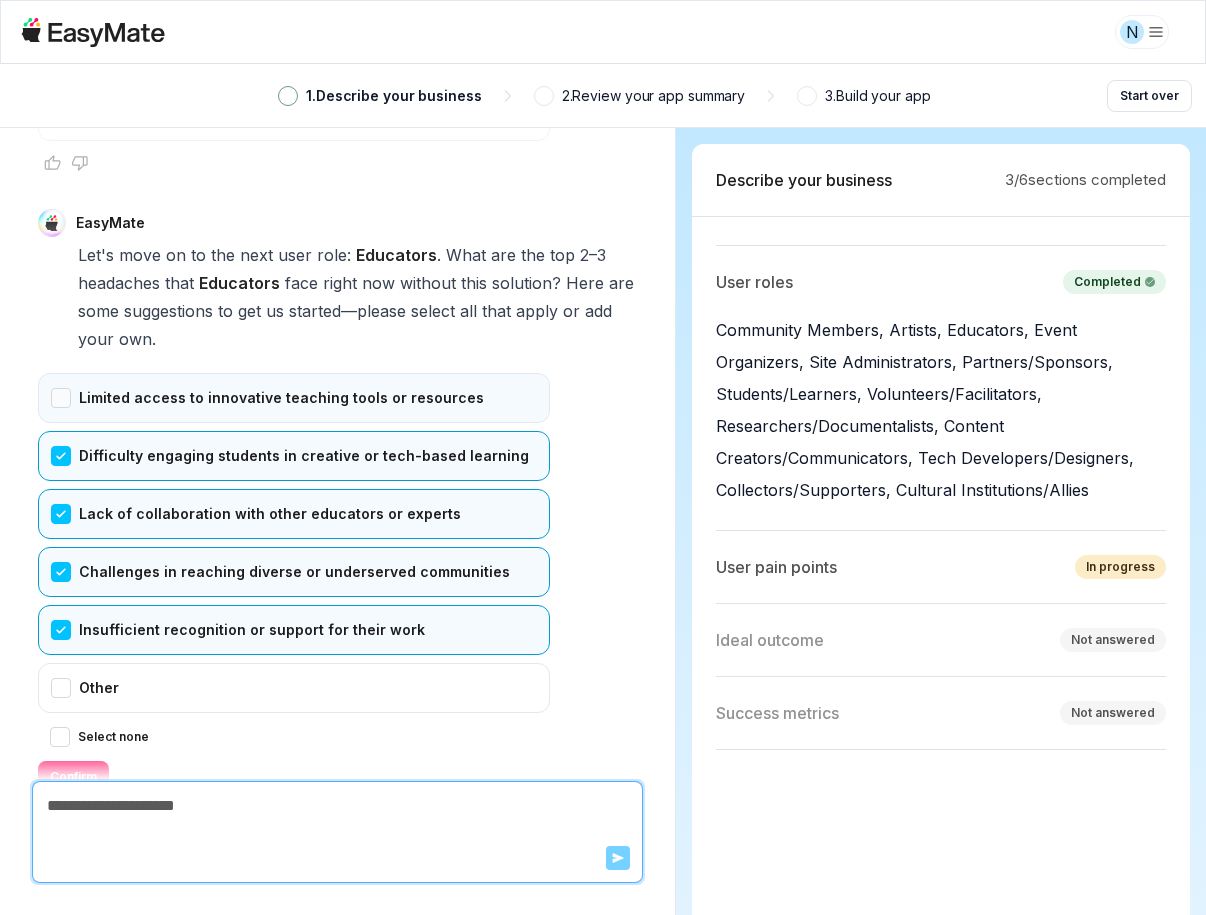 click on "Limited access to innovative teaching tools or resources" at bounding box center [294, 398] 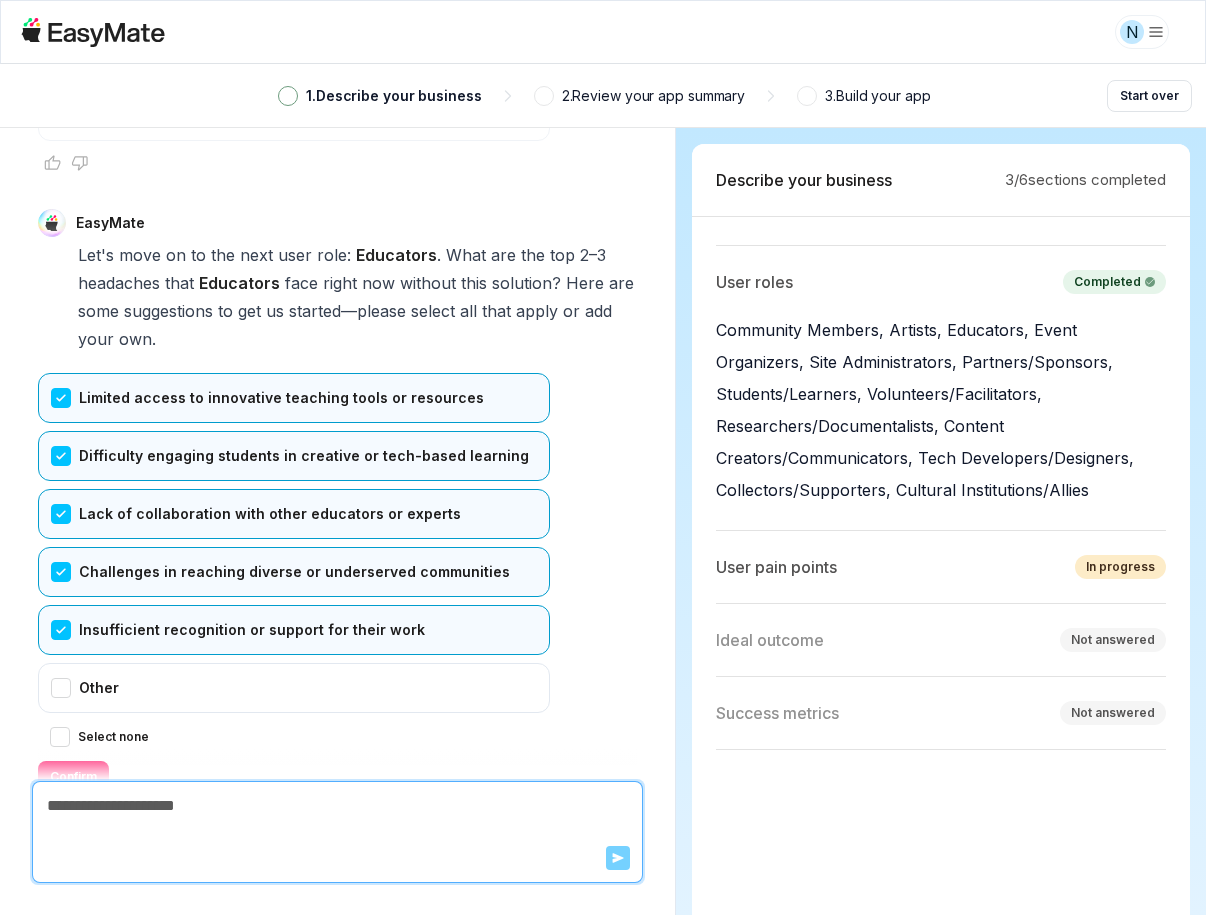 click on "Confirm" at bounding box center (73, 777) 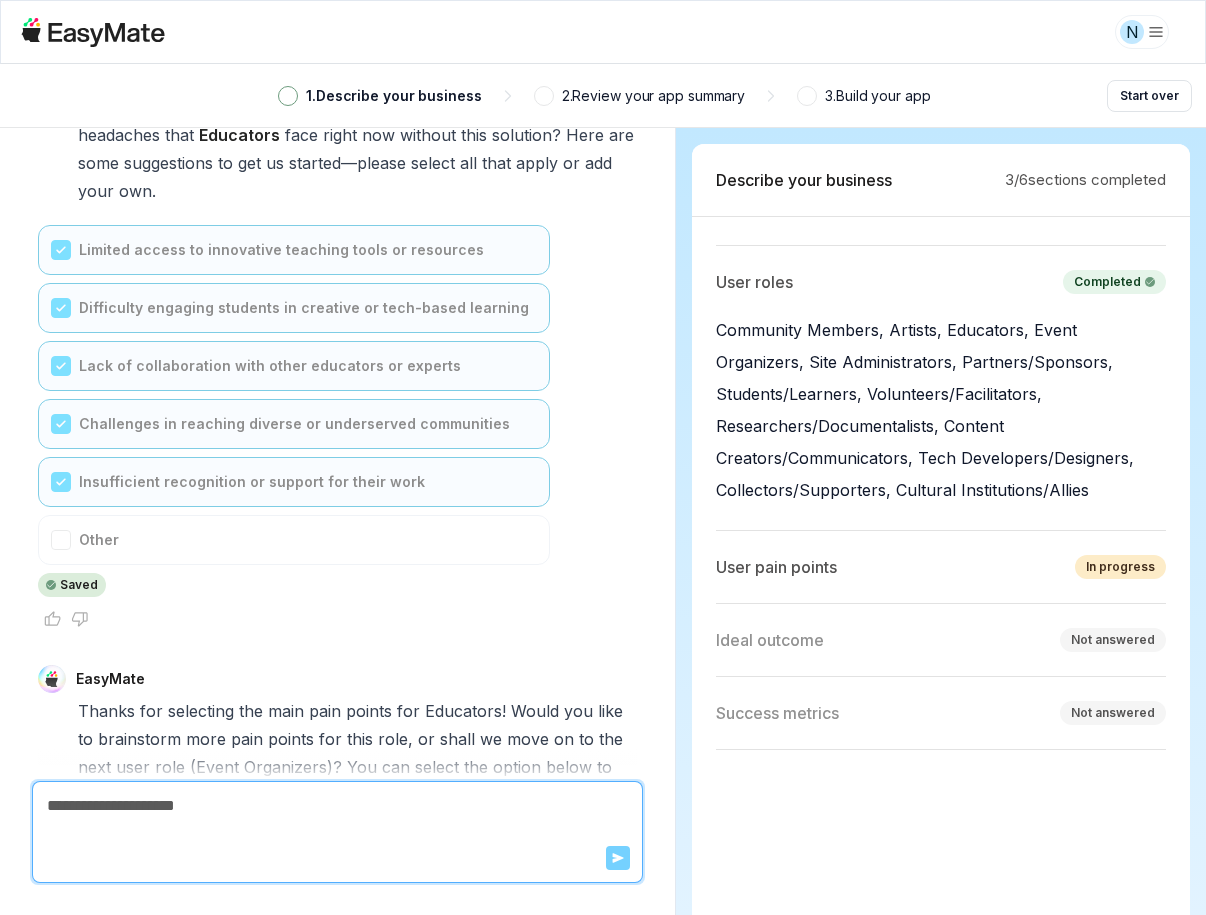 scroll, scrollTop: 13963, scrollLeft: 0, axis: vertical 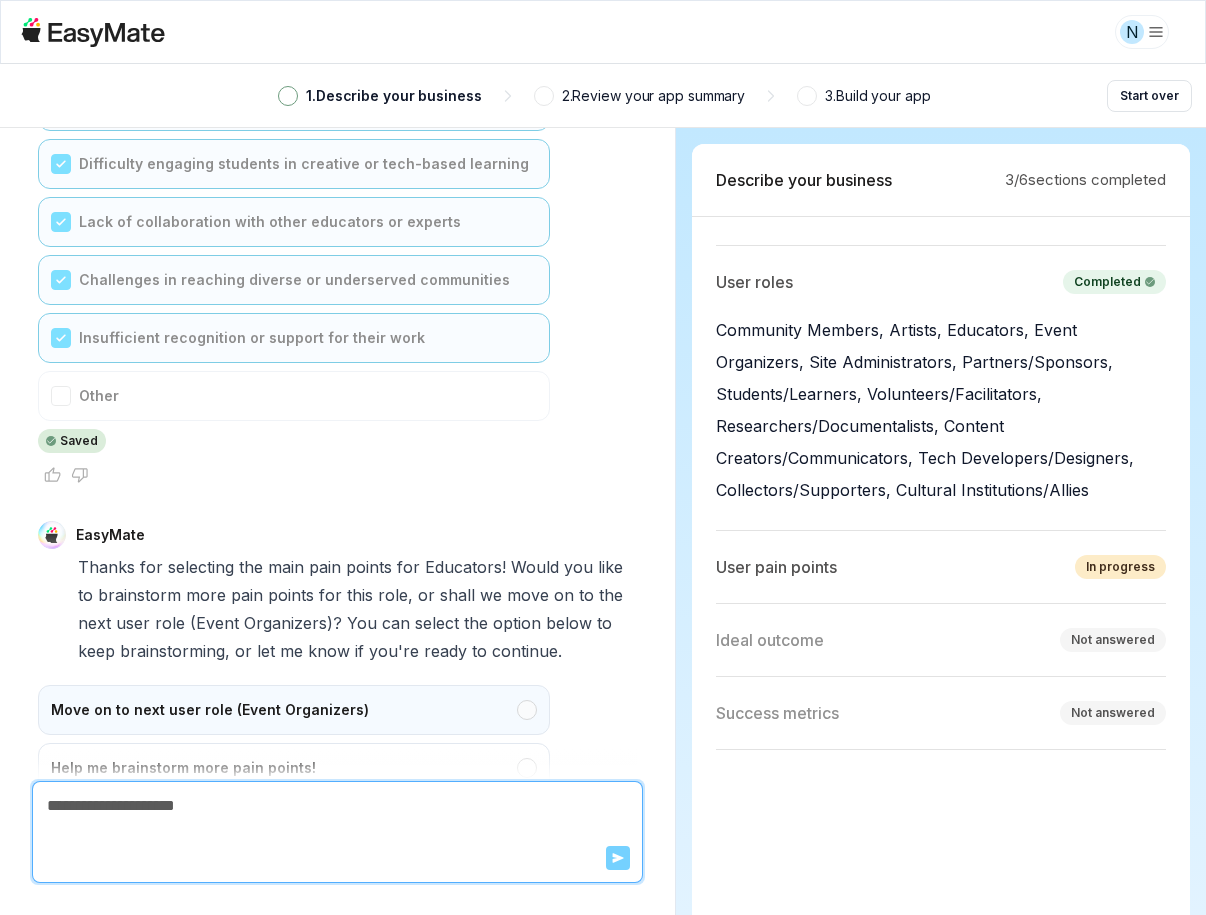 click on "Move on to next user role (Event Organizers)" at bounding box center (294, 710) 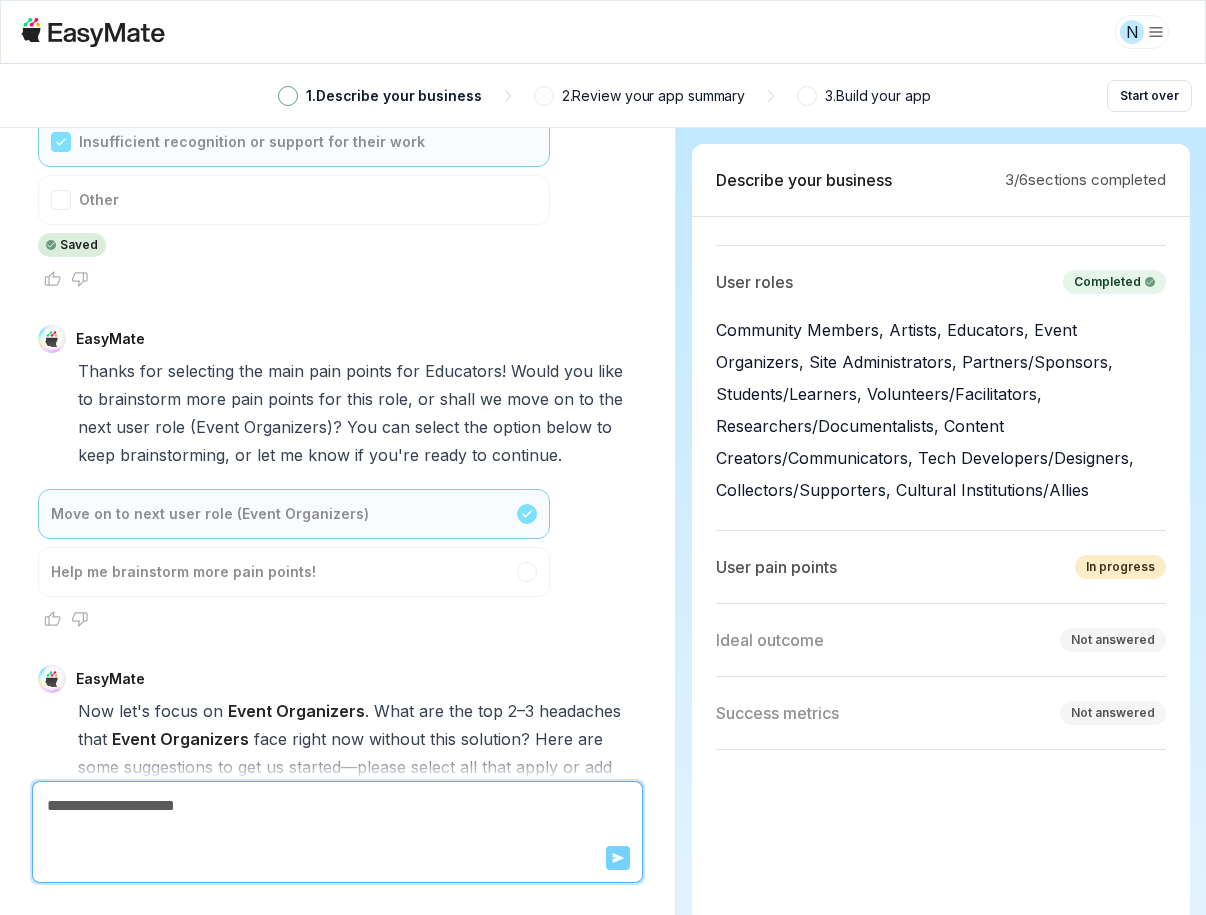 scroll, scrollTop: 14615, scrollLeft: 0, axis: vertical 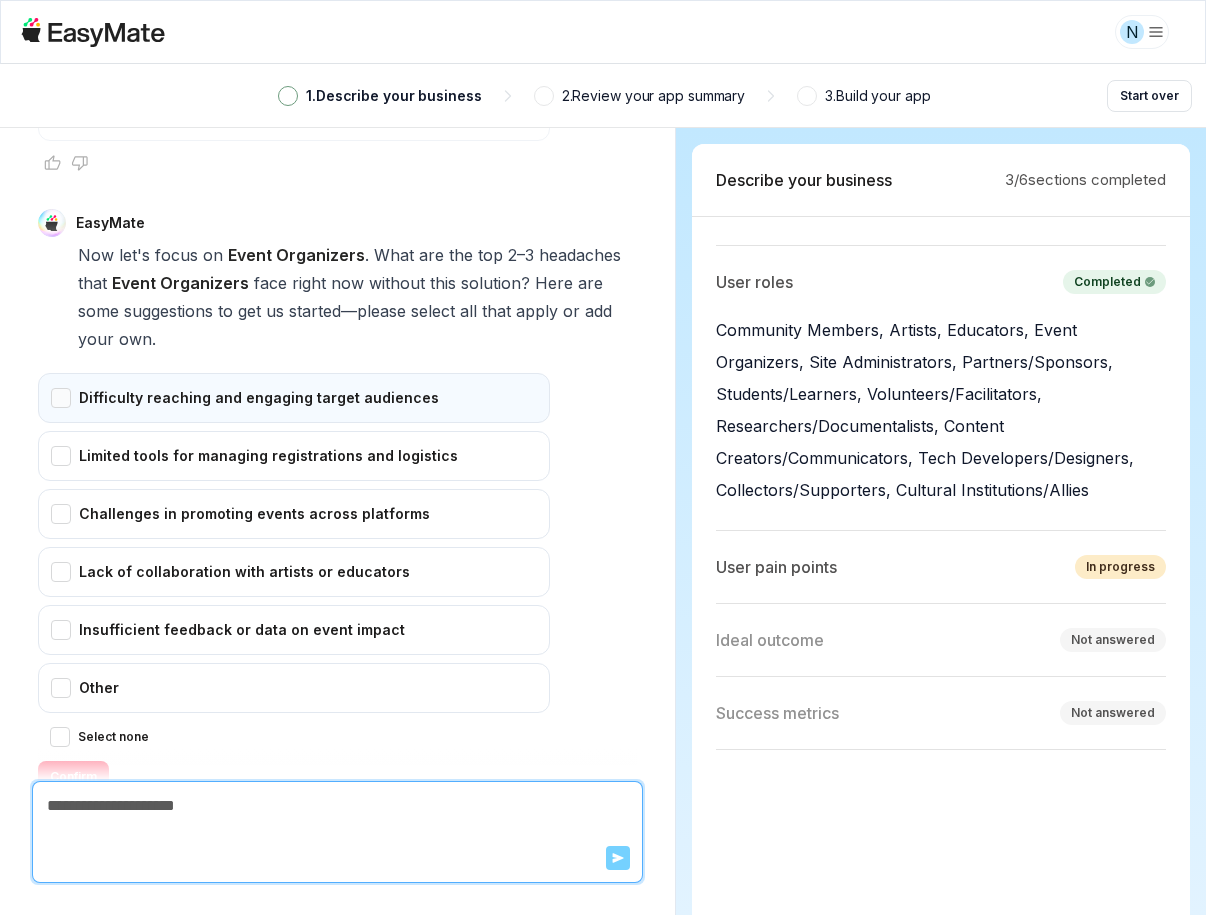 click on "Difficulty reaching and engaging target audiences" at bounding box center (294, 398) 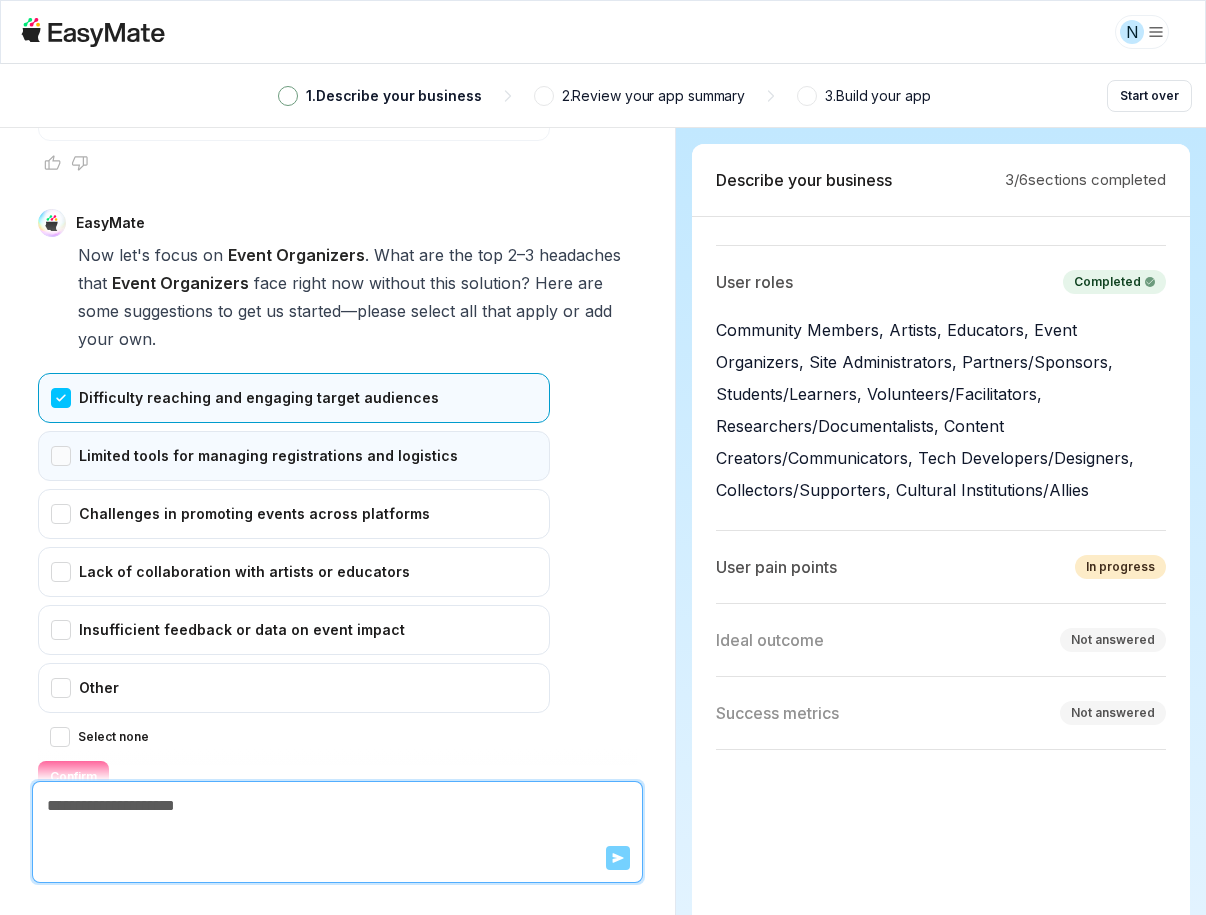 click on "Limited tools for managing registrations and logistics" at bounding box center (294, 456) 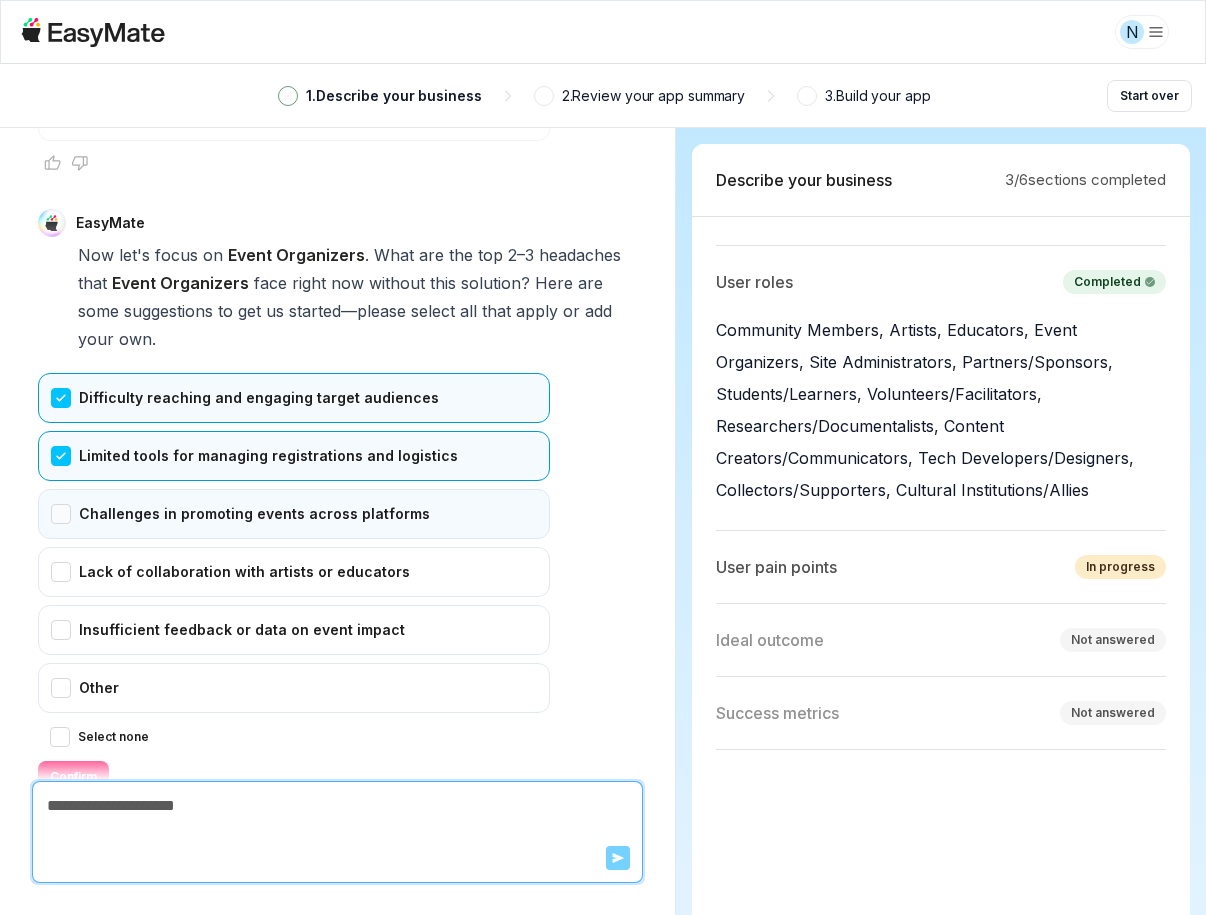 click on "Challenges in promoting events across platforms" at bounding box center [294, 514] 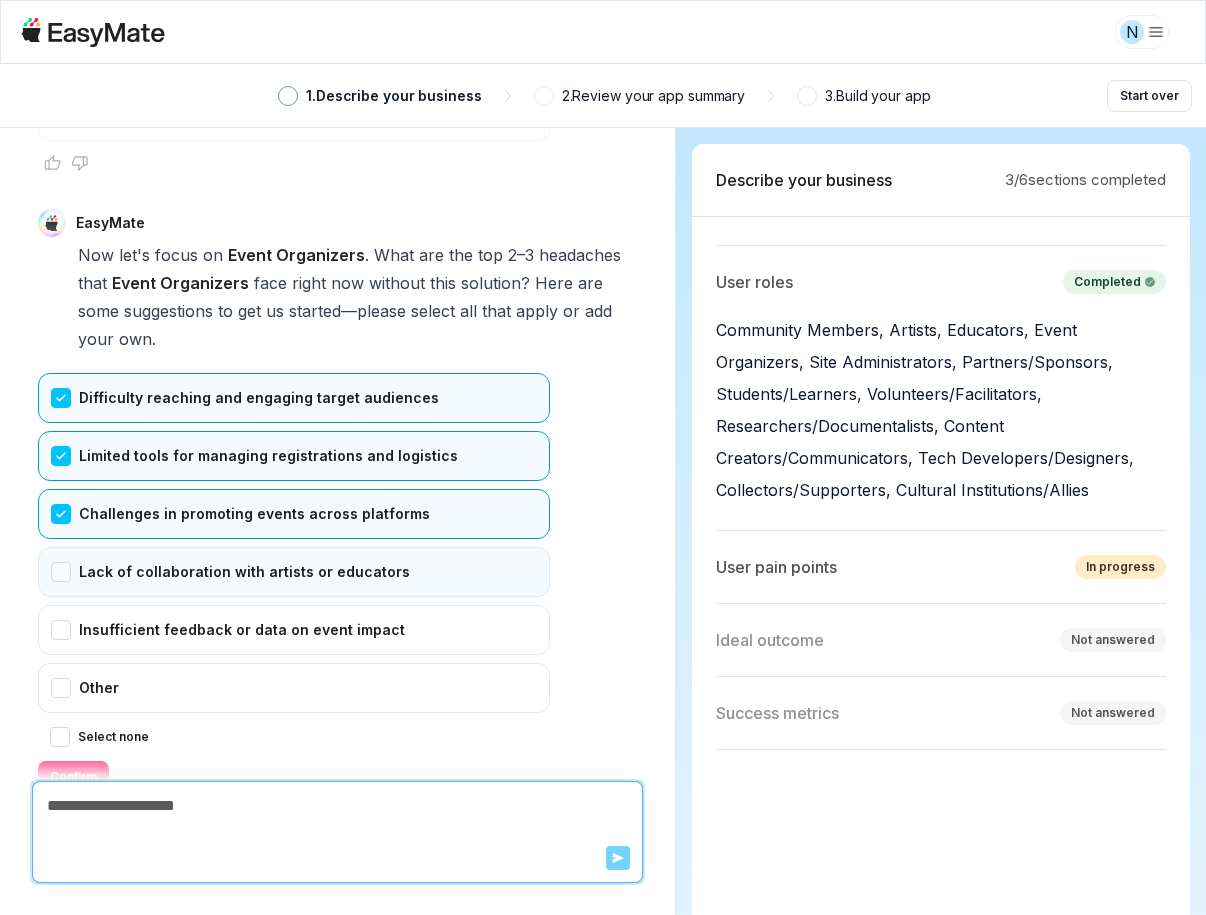 click on "Lack of collaboration with artists or educators" at bounding box center [294, 572] 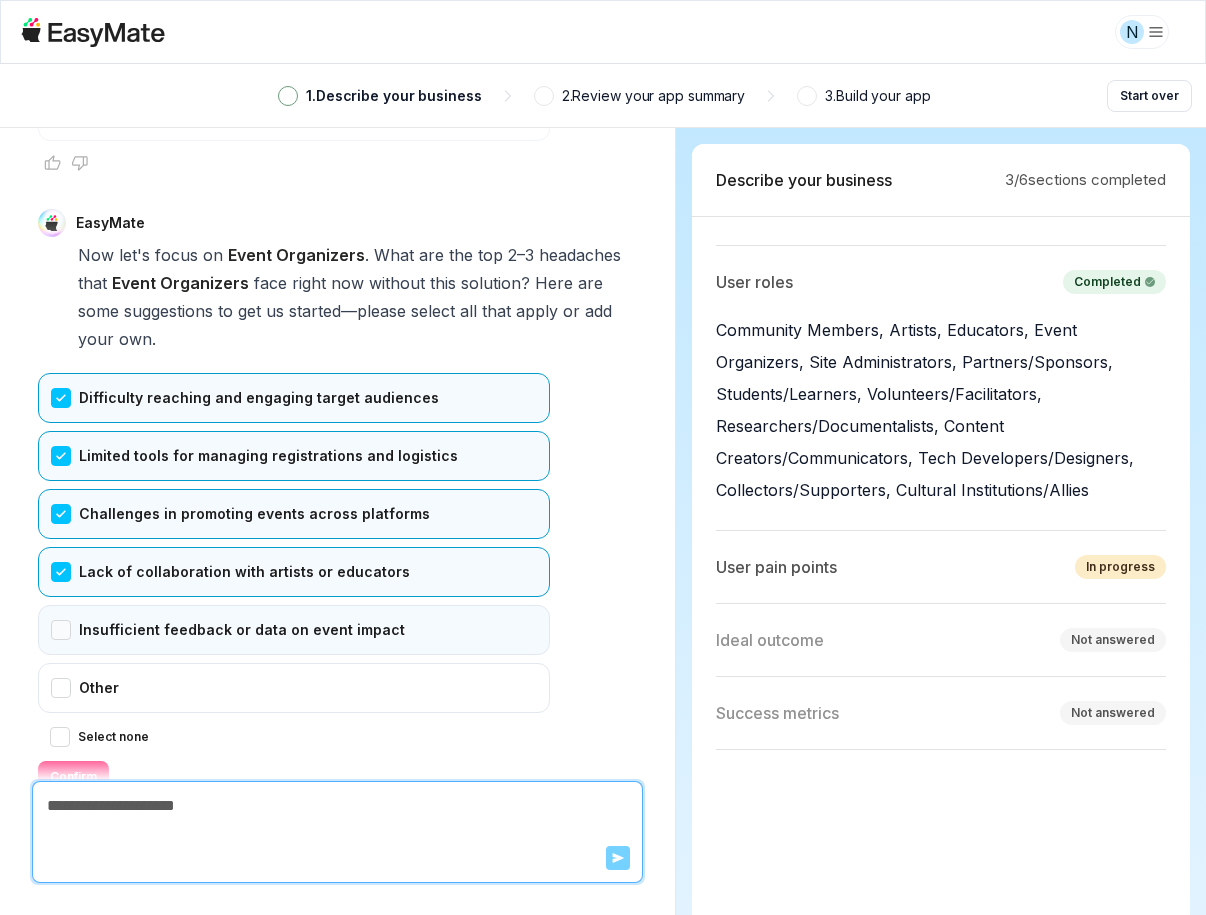 click on "Insufficient feedback or data on event impact" at bounding box center (294, 630) 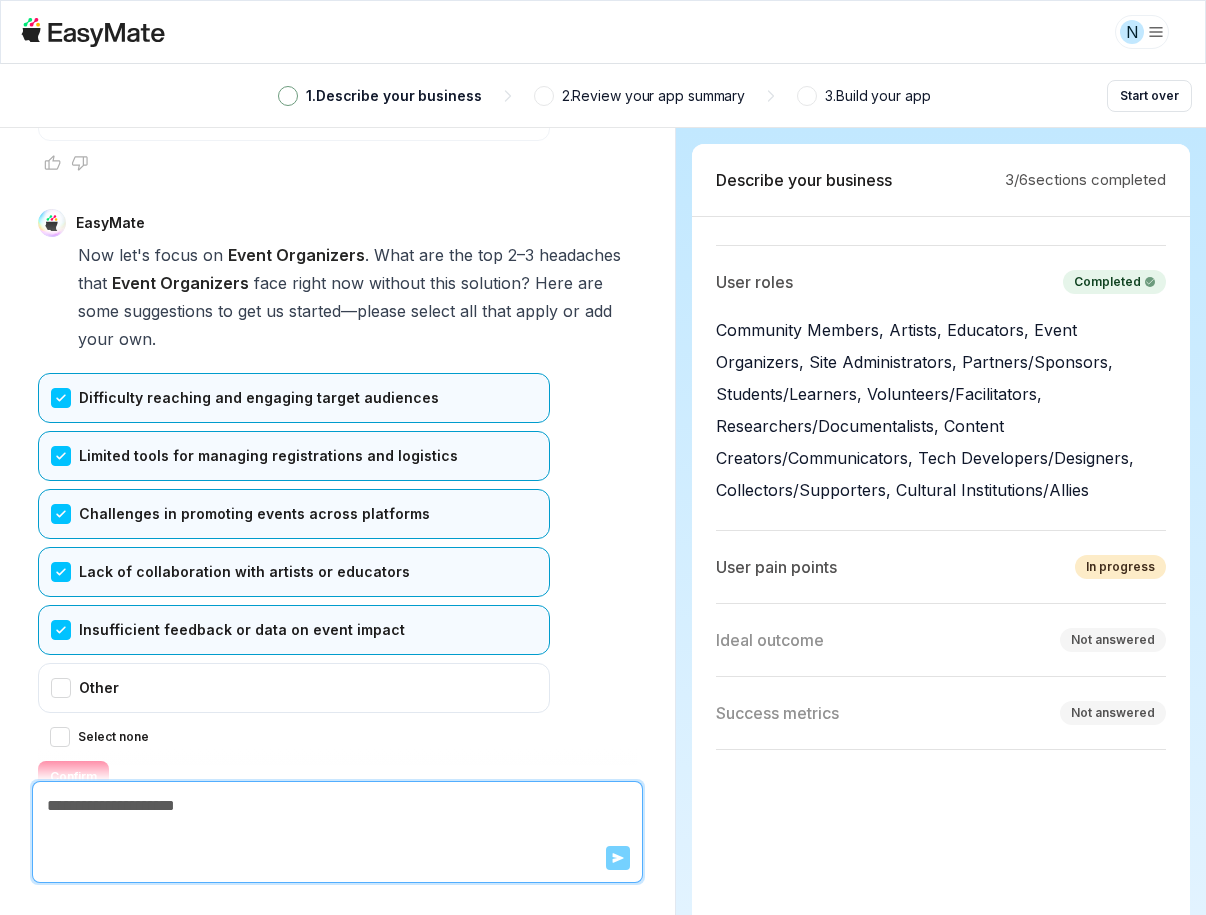 click on "Confirm" at bounding box center (73, 777) 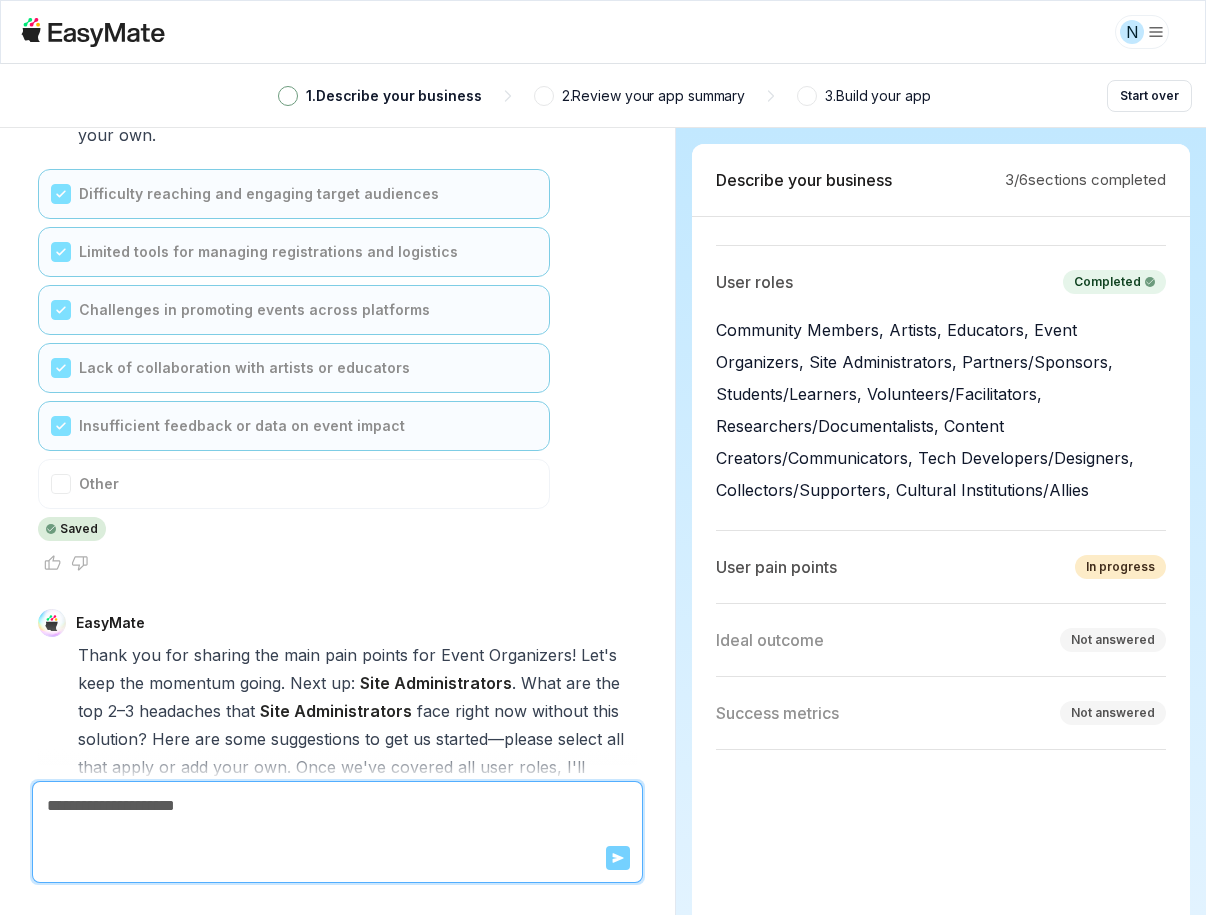 scroll, scrollTop: 15275, scrollLeft: 0, axis: vertical 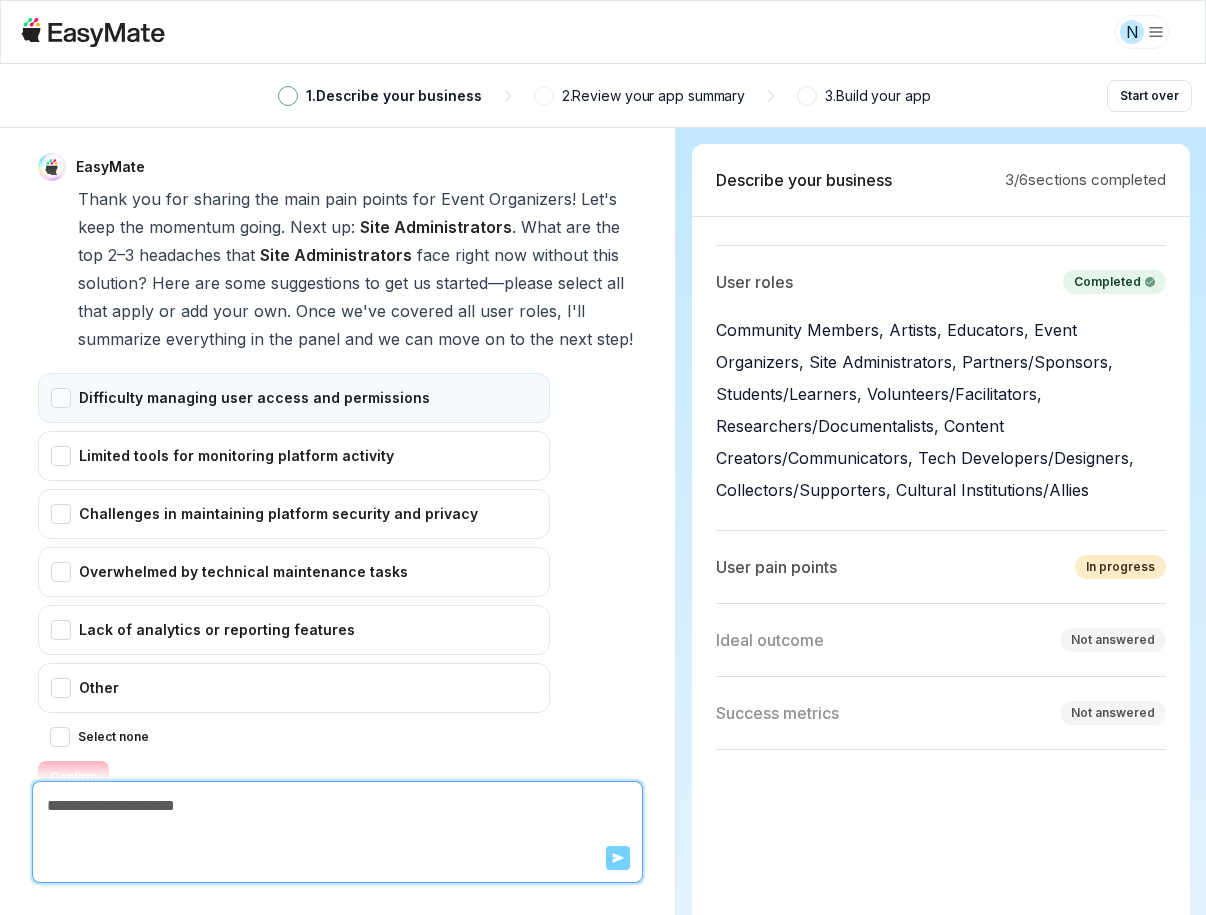click on "Difficulty managing user access and permissions" at bounding box center (294, 398) 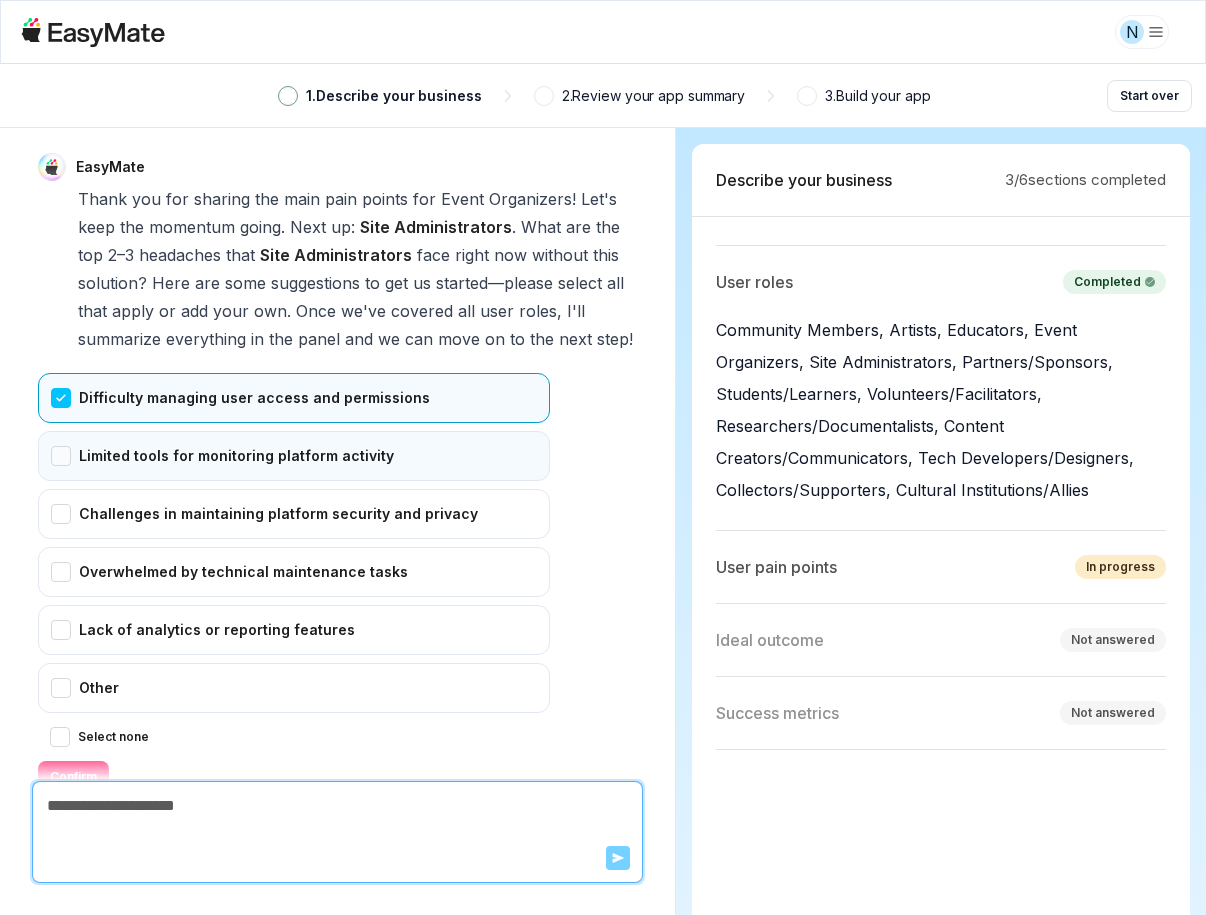 click on "Limited tools for monitoring platform activity" at bounding box center (294, 456) 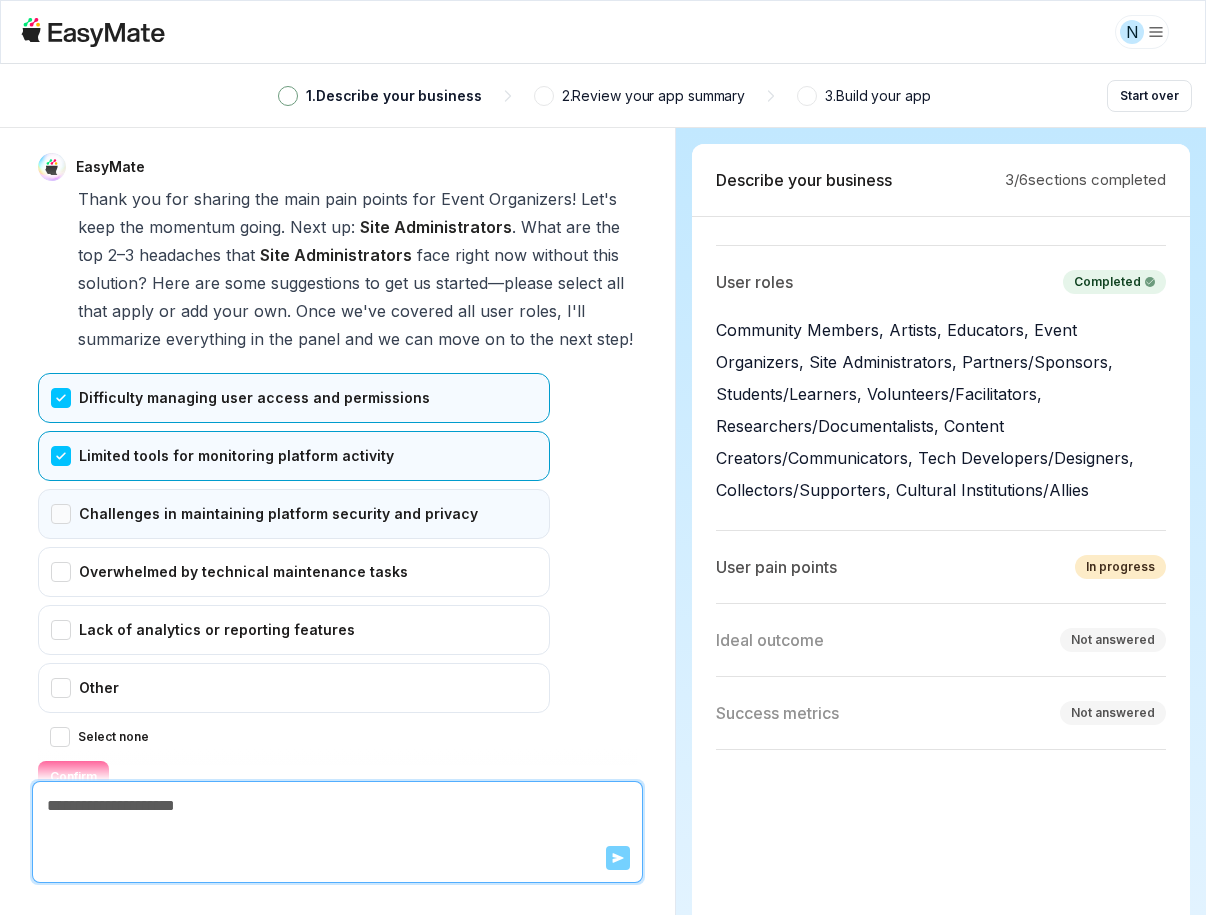 click on "Challenges in maintaining platform security and privacy" at bounding box center (294, 514) 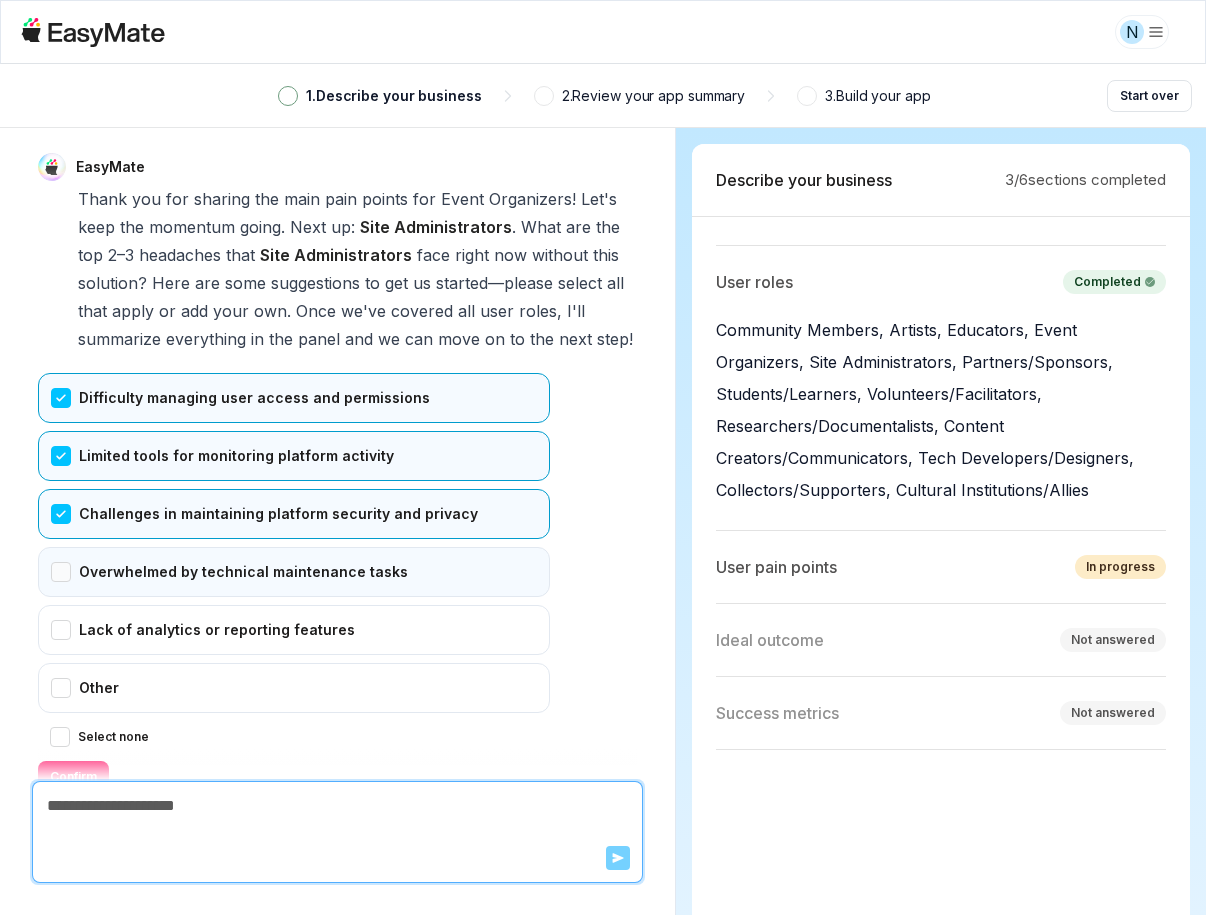 click on "Overwhelmed by technical maintenance tasks" at bounding box center [294, 572] 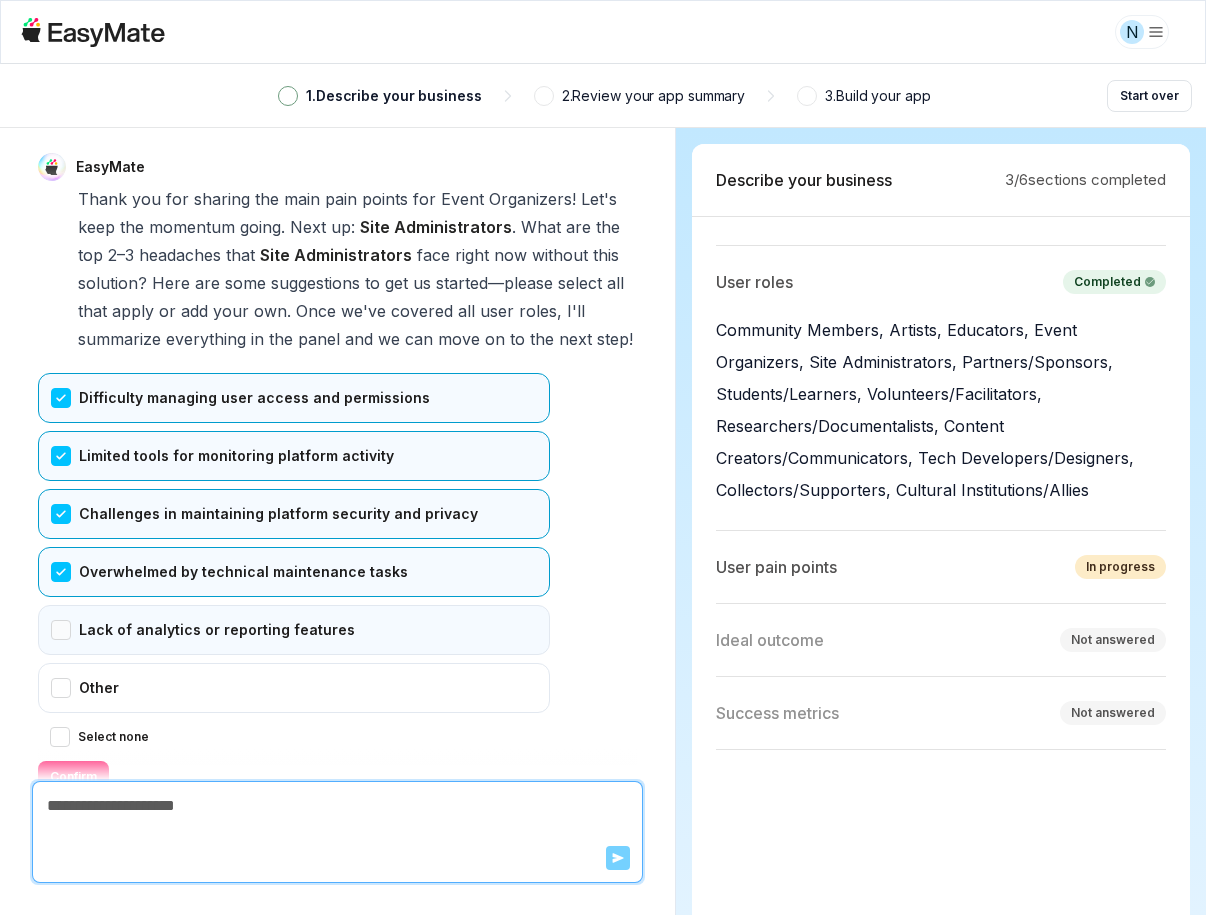 click on "Lack of analytics or reporting features" at bounding box center (294, 630) 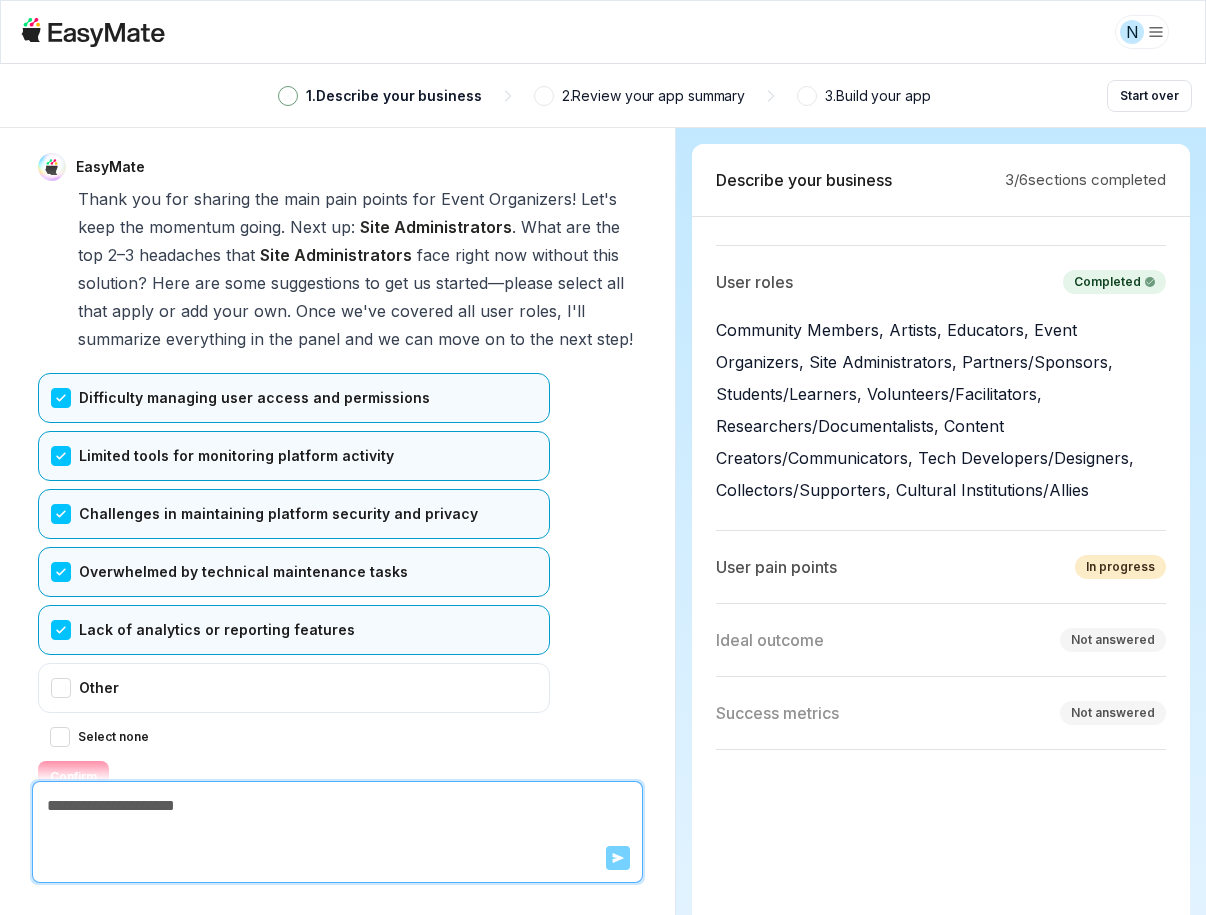 click on "Confirm" at bounding box center [73, 777] 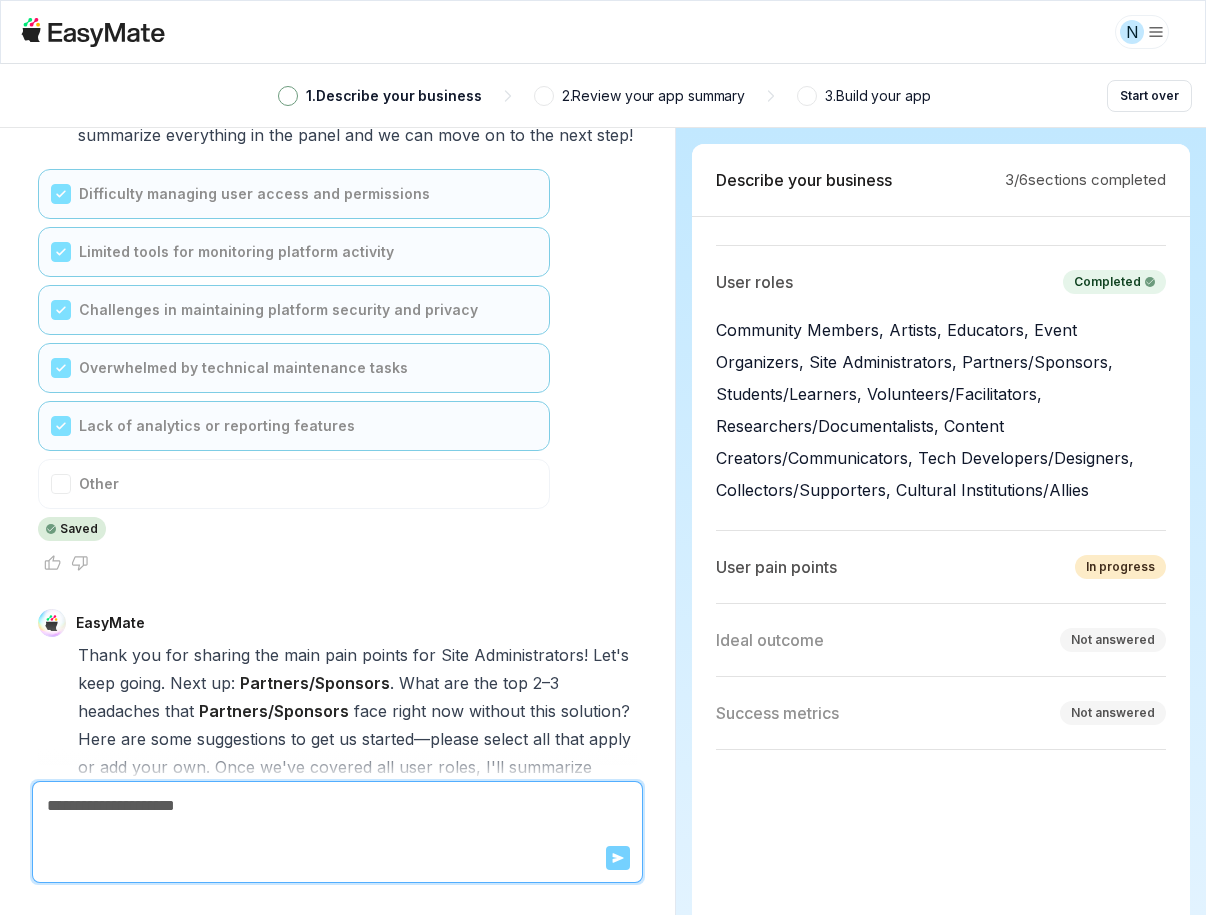 scroll, scrollTop: 15935, scrollLeft: 0, axis: vertical 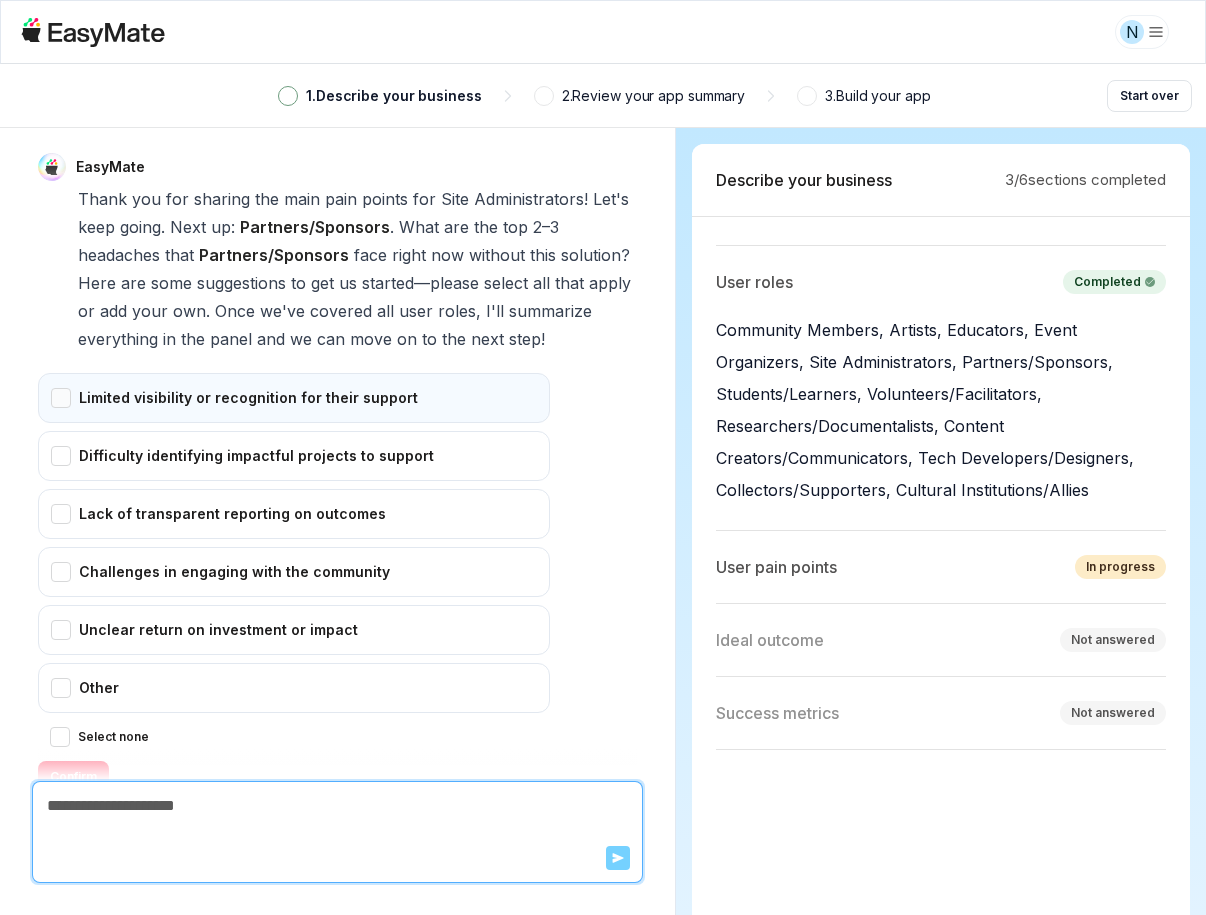 click on "Limited visibility or recognition for their support" at bounding box center (294, 398) 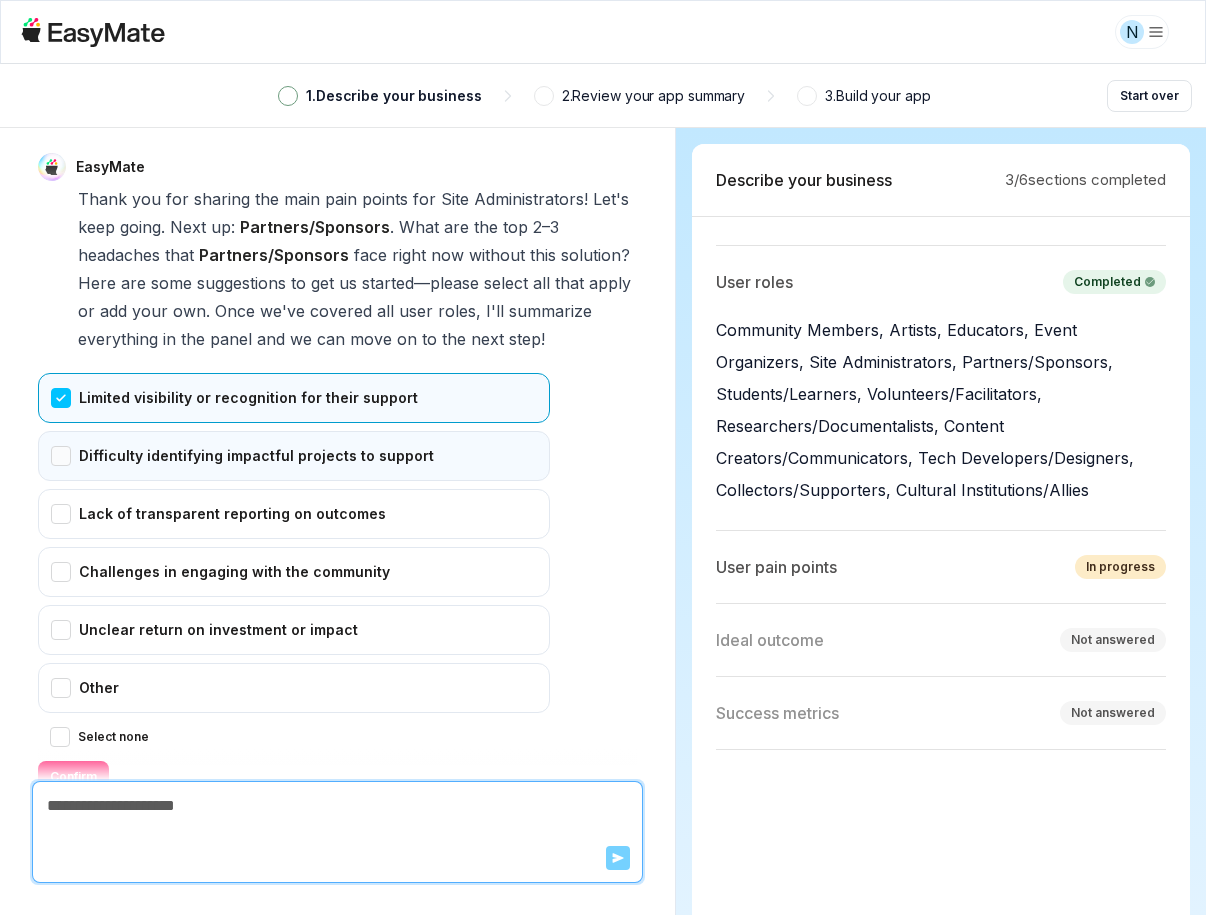 click on "Difficulty identifying impactful projects to support" at bounding box center (294, 456) 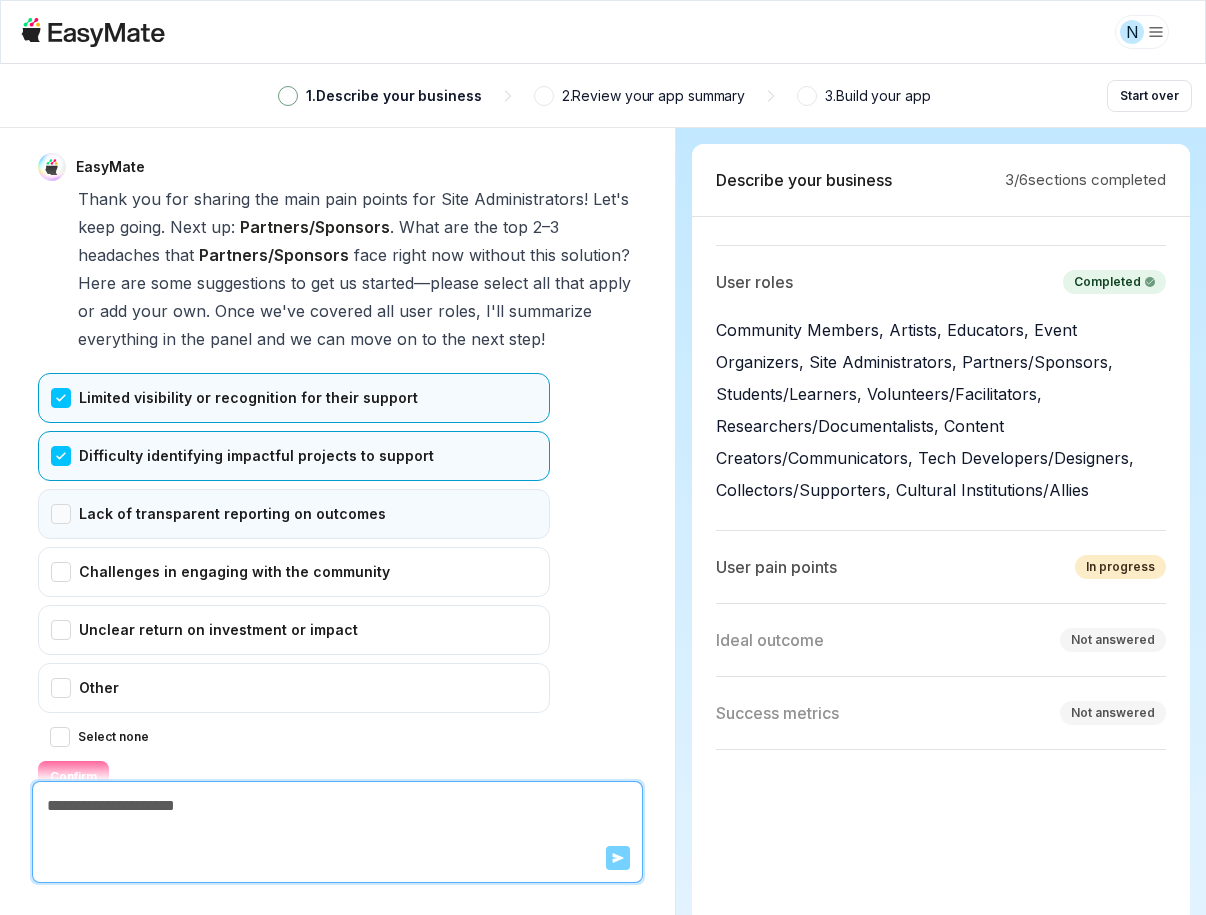 click on "Lack of transparent reporting on outcomes" at bounding box center [294, 514] 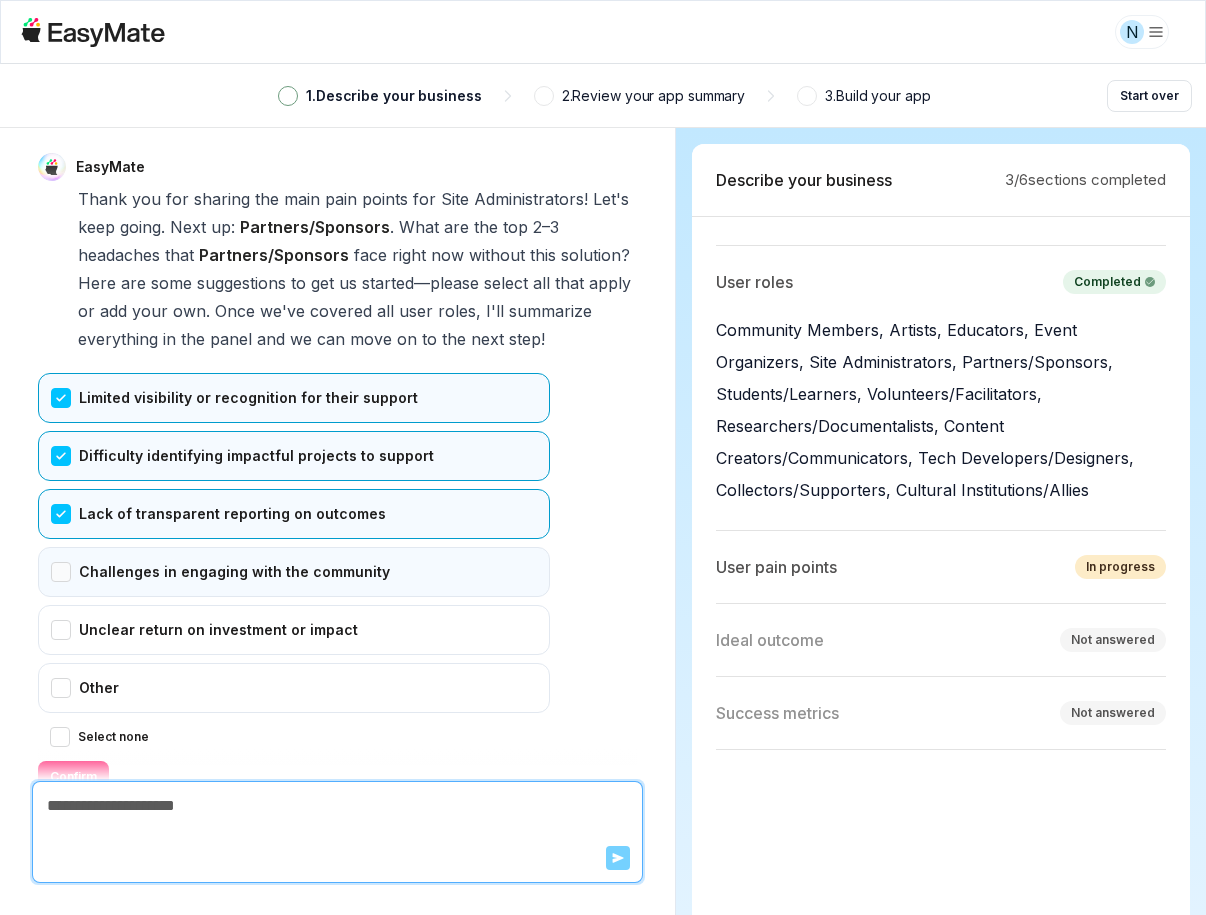 click on "Challenges in engaging with the community" at bounding box center (294, 572) 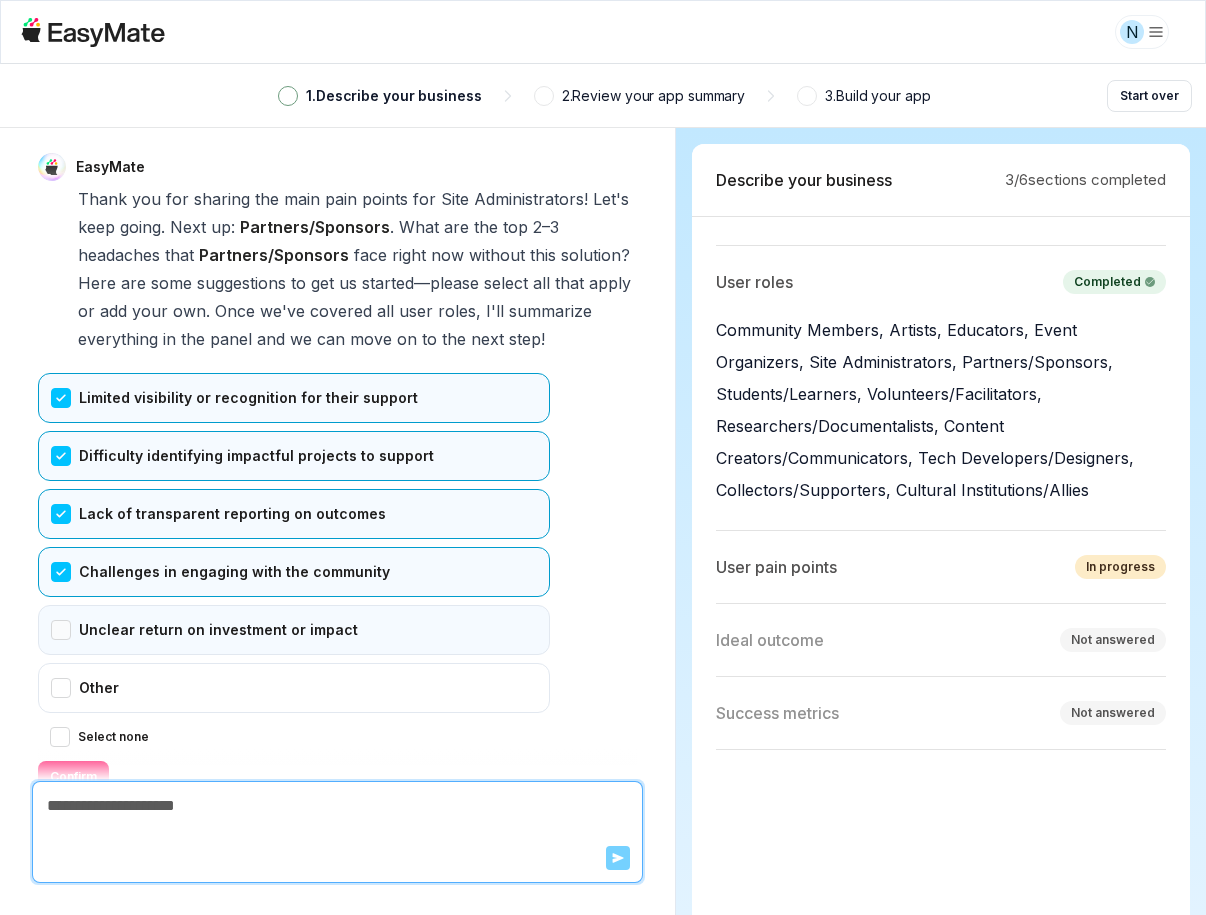 click on "Unclear return on investment or impact" at bounding box center [294, 630] 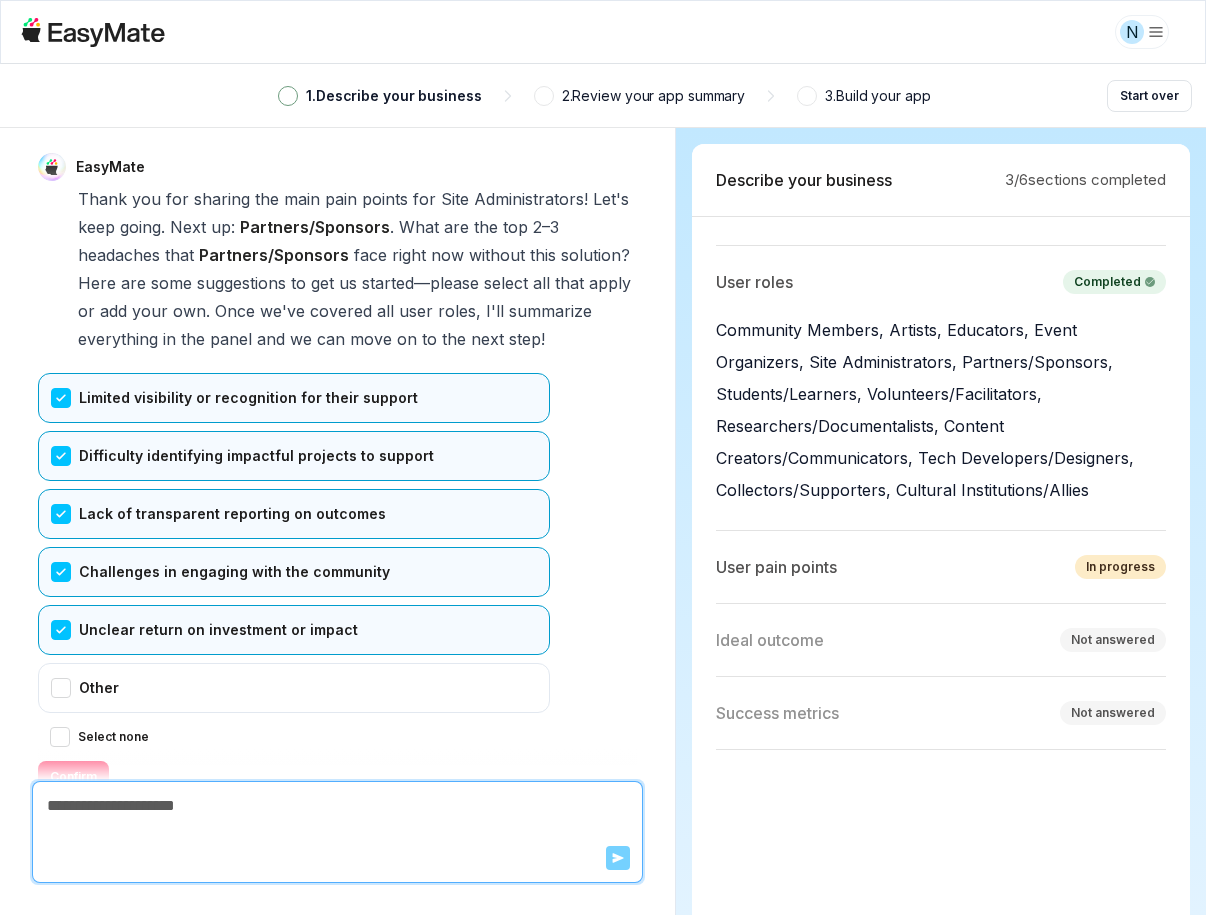 click on "Confirm" at bounding box center (73, 777) 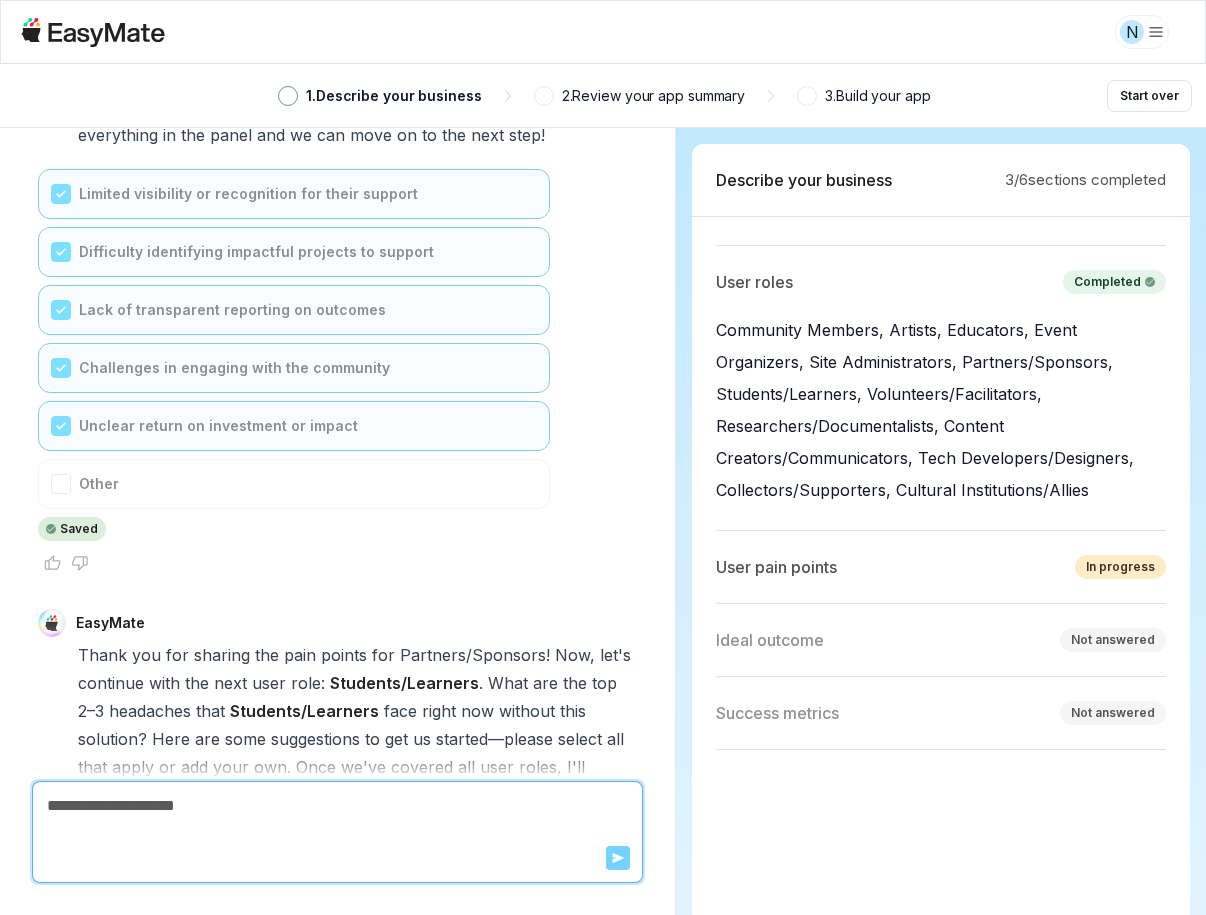 scroll, scrollTop: 16595, scrollLeft: 0, axis: vertical 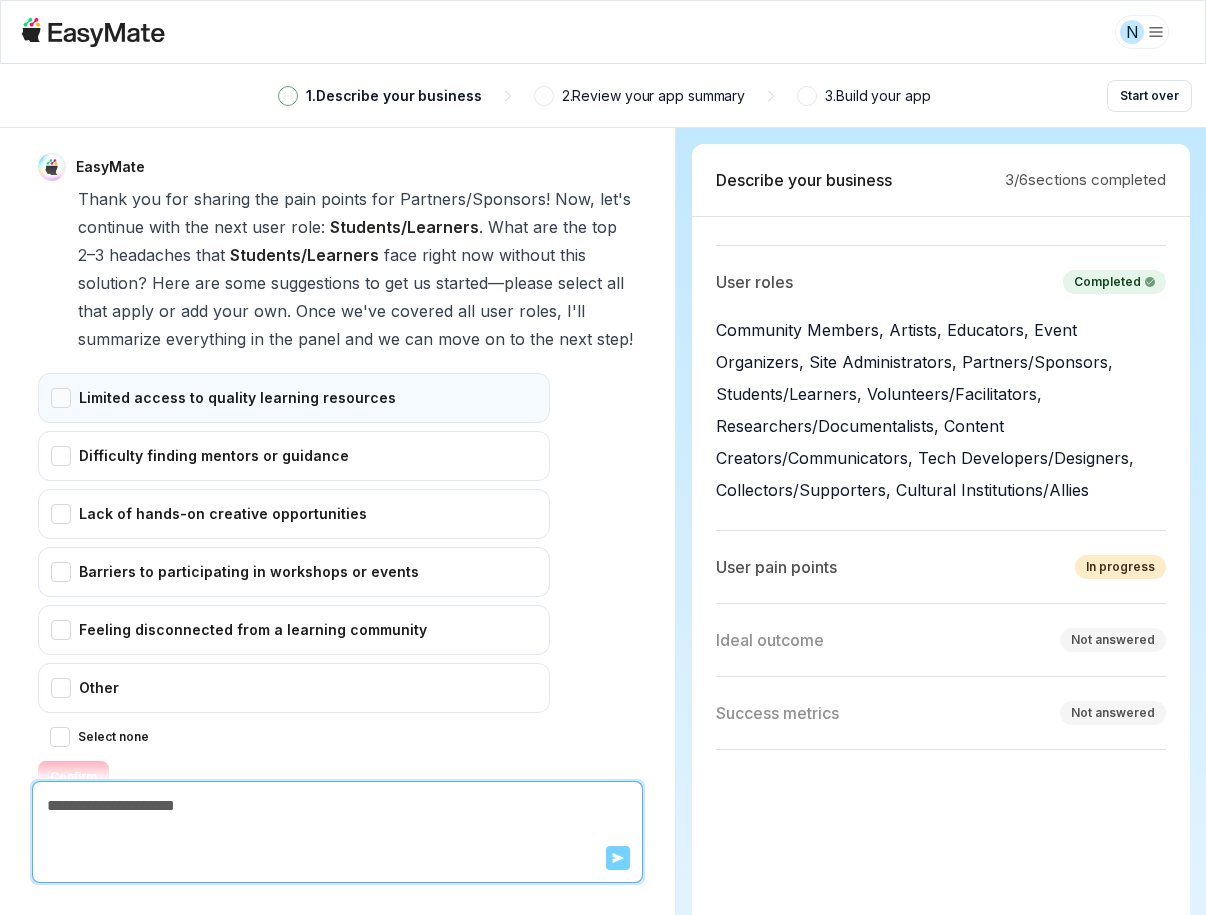 click on "Limited access to quality learning resources" at bounding box center [294, 398] 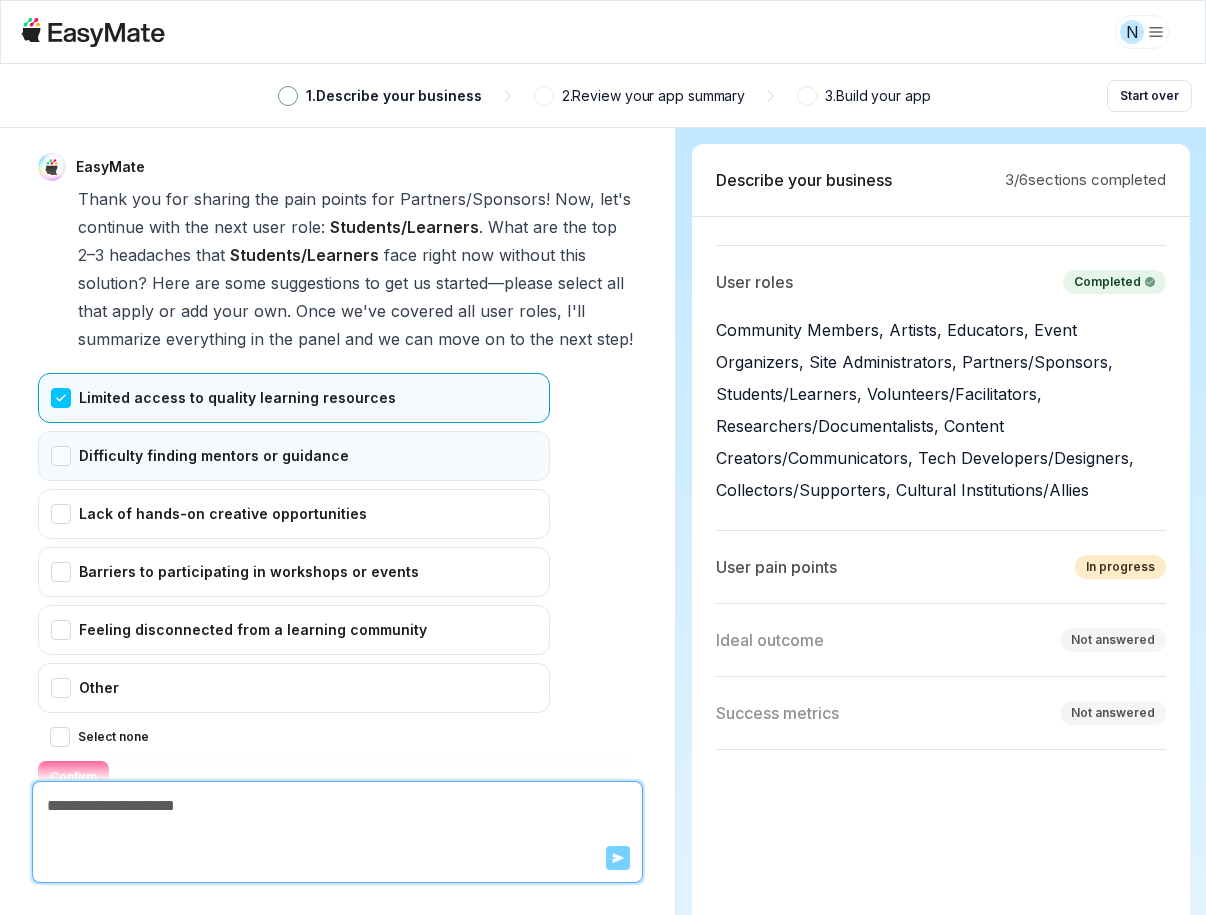 click on "Difficulty finding mentors or guidance" at bounding box center [294, 456] 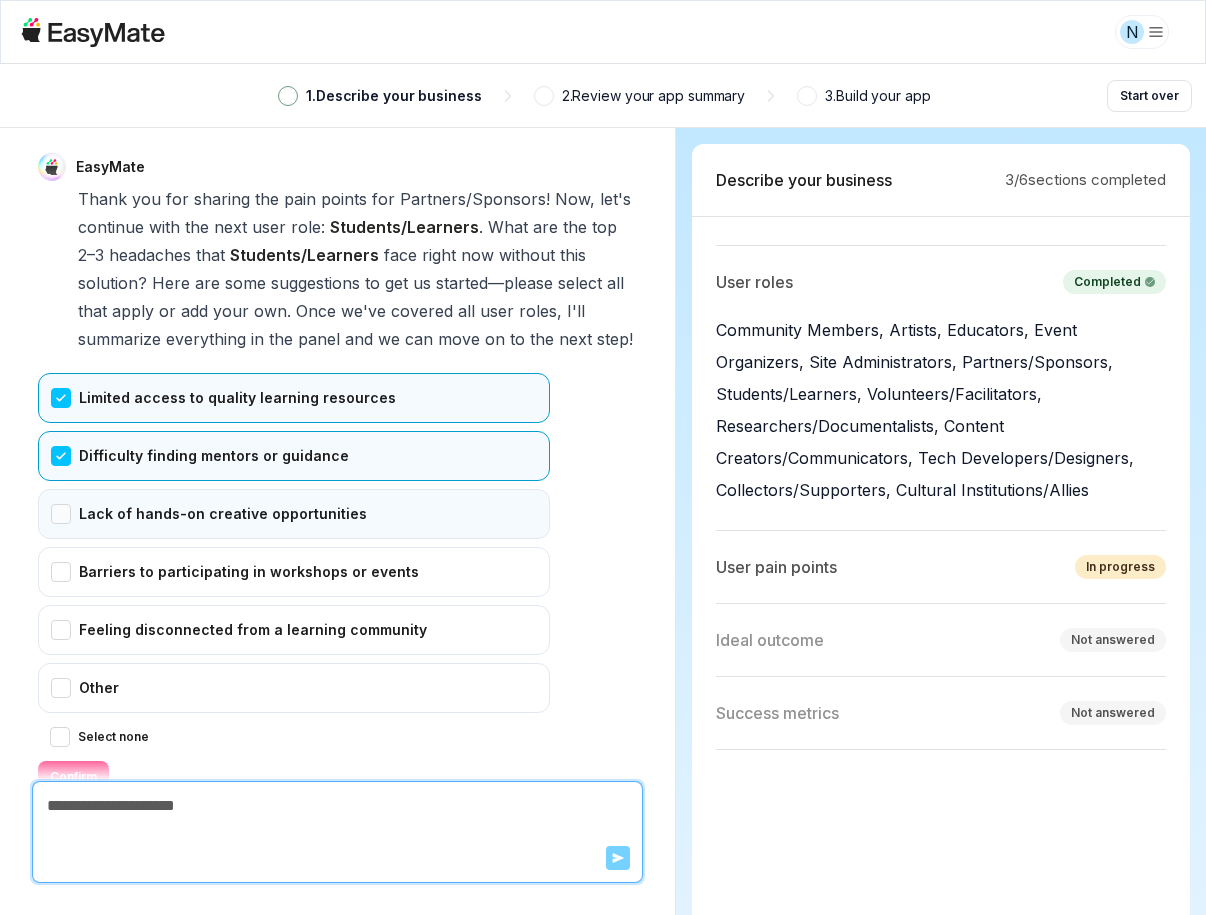 click on "Lack of hands-on creative opportunities" at bounding box center [294, 514] 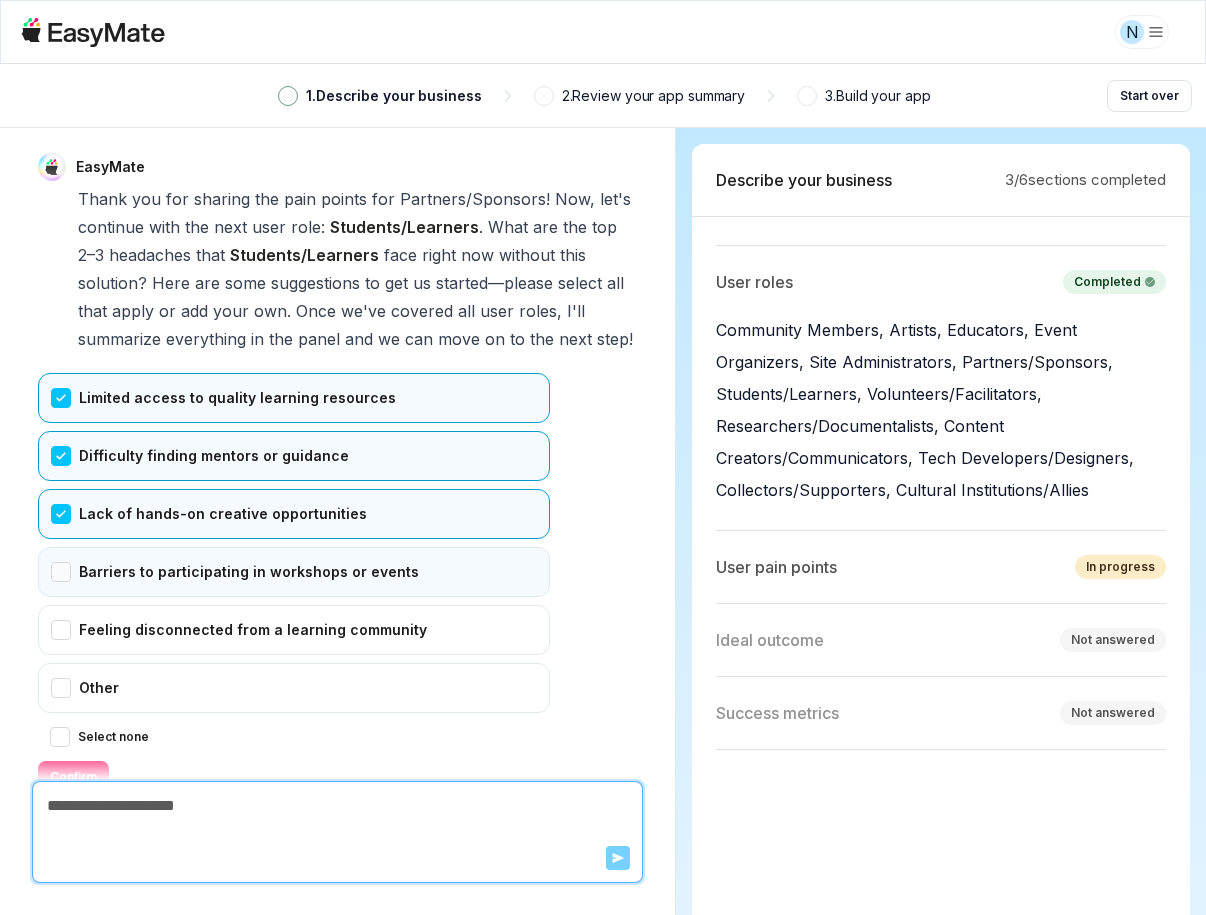 click on "Barriers to participating in workshops or events" at bounding box center (294, 572) 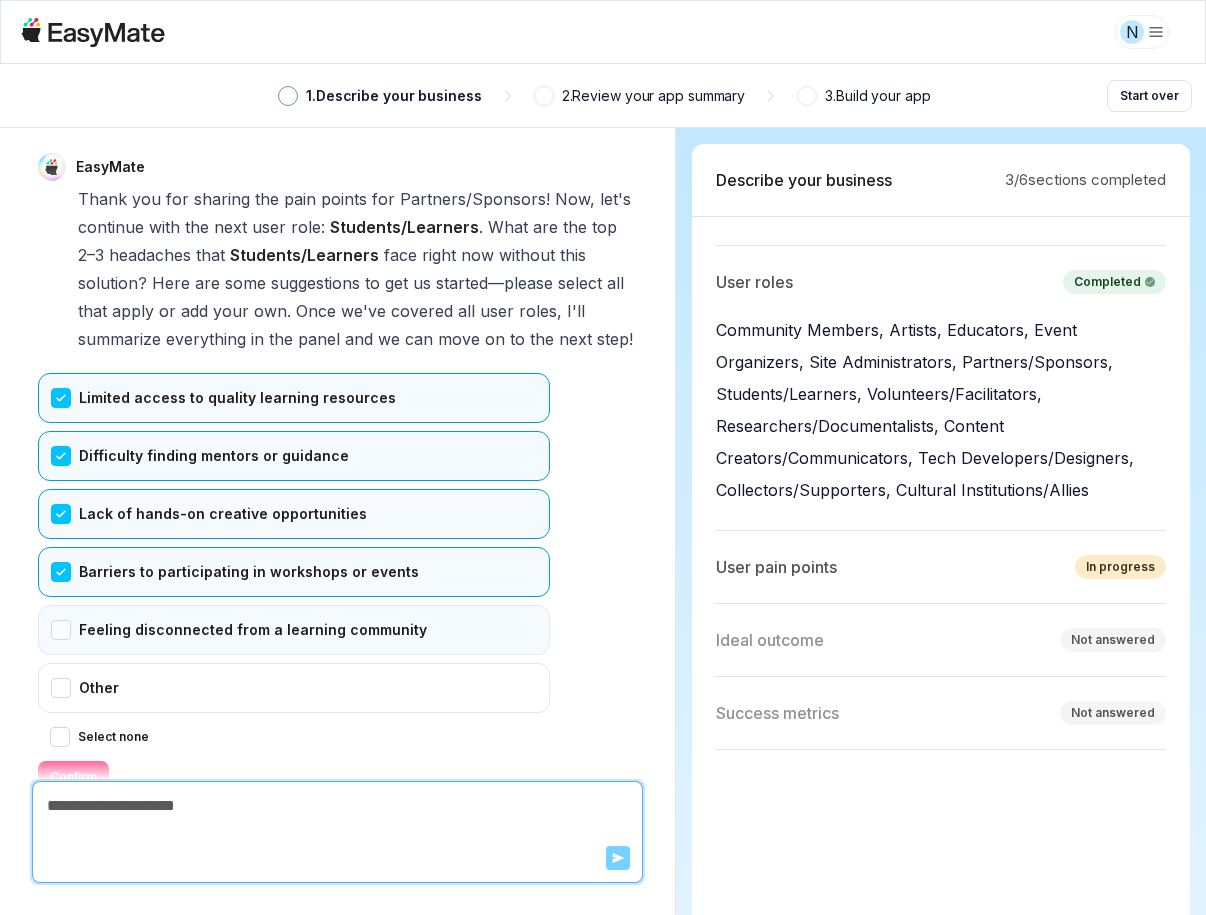 click on "Feeling disconnected from a learning community" at bounding box center [294, 630] 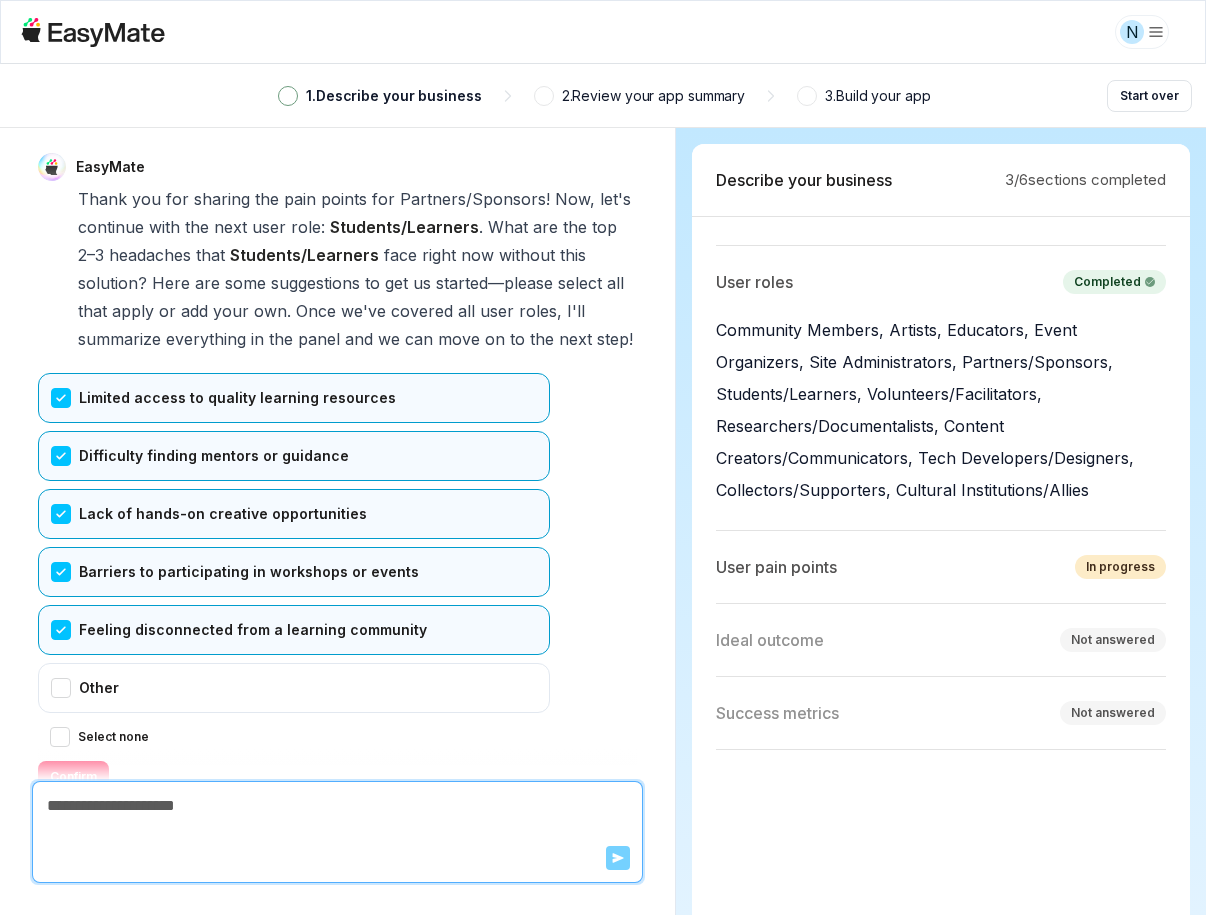click on "Confirm" at bounding box center (73, 777) 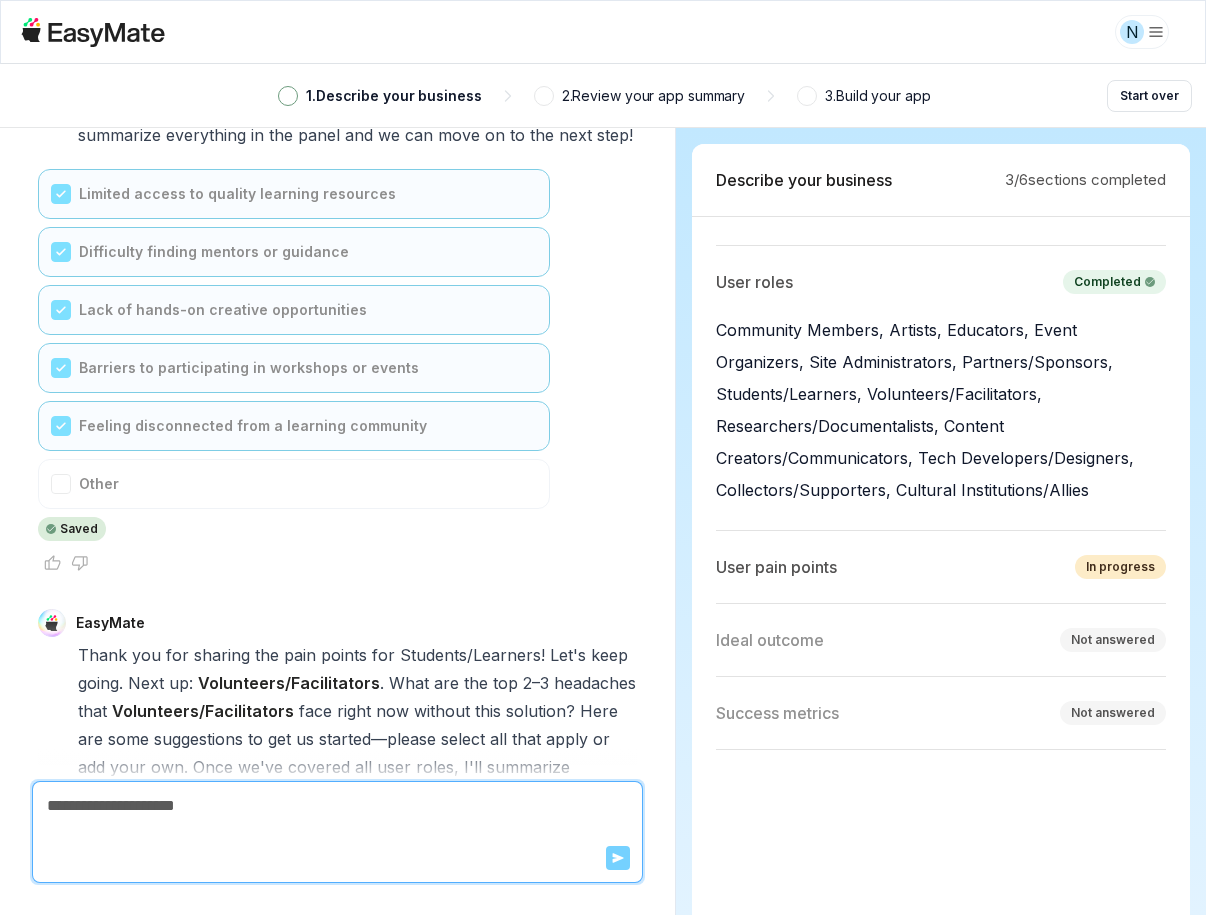 scroll, scrollTop: 17255, scrollLeft: 0, axis: vertical 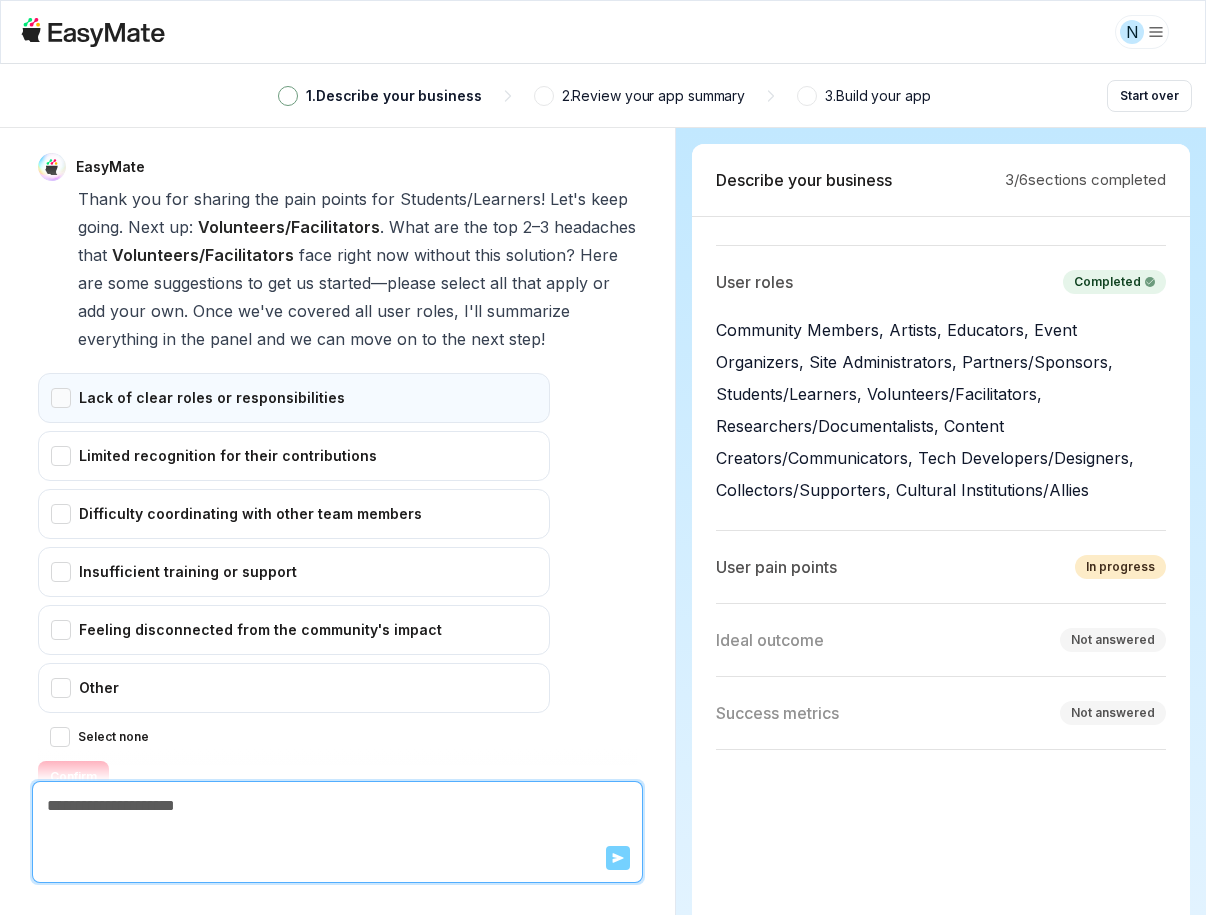 click on "Lack of clear roles or responsibilities" at bounding box center [294, 398] 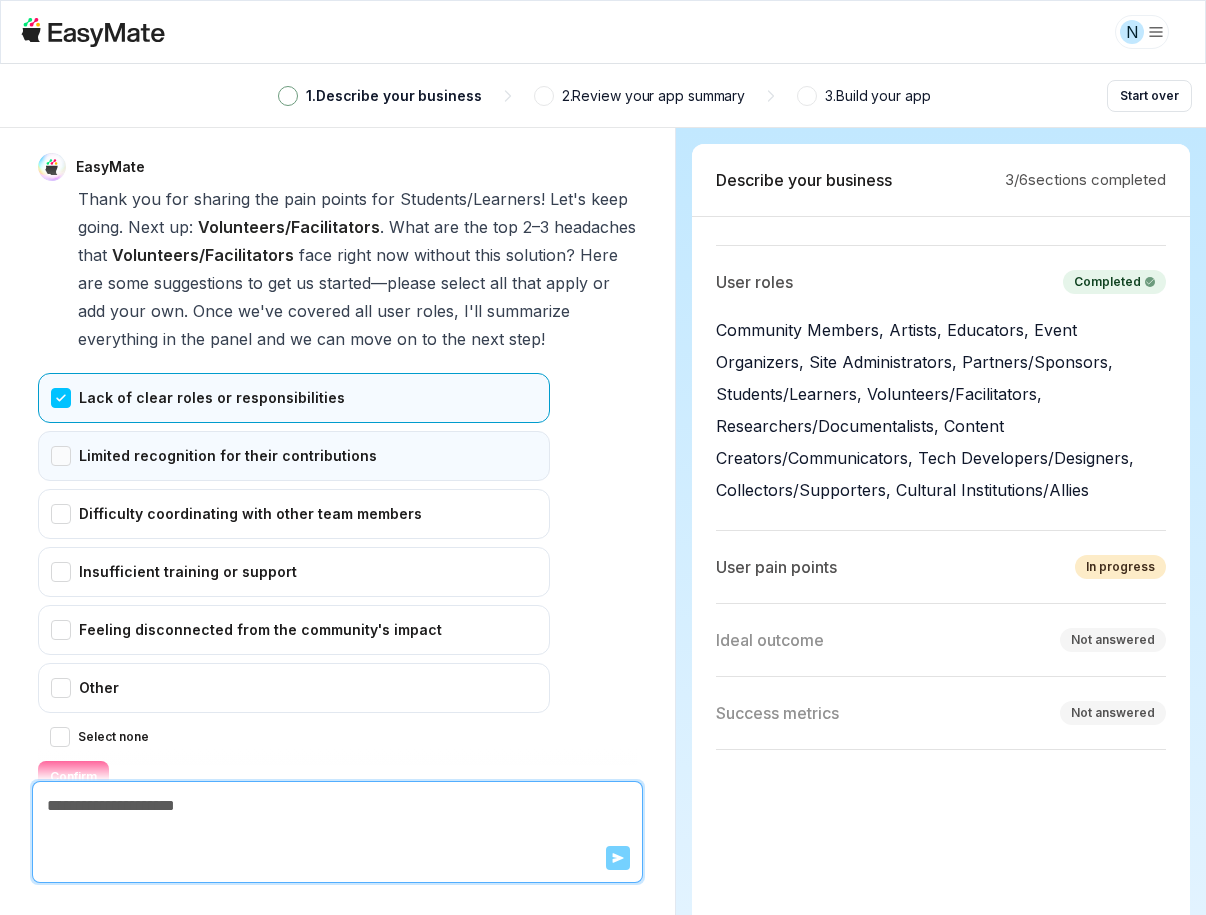 click on "Limited recognition for their contributions" at bounding box center (294, 456) 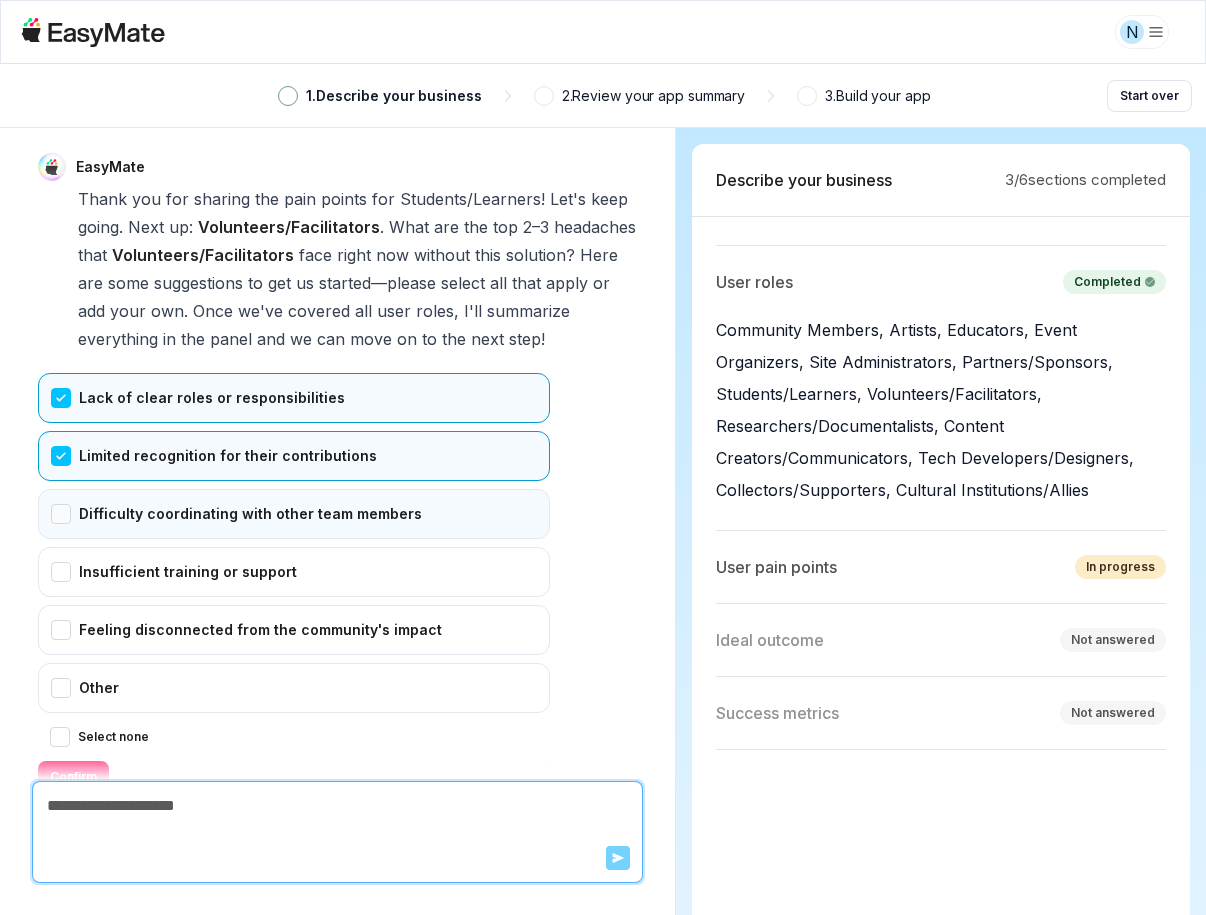 click on "Difficulty coordinating with other team members" at bounding box center [294, 514] 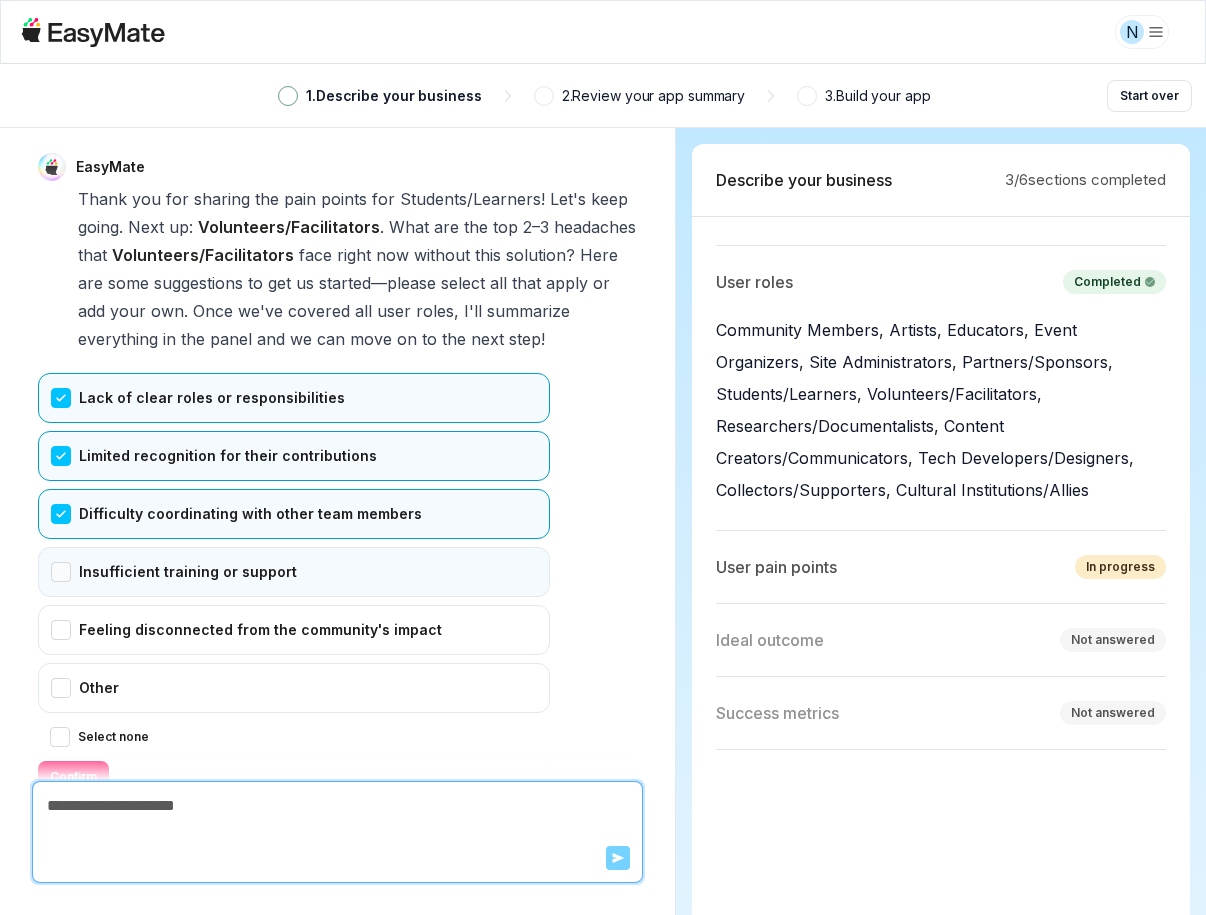 click on "Insufficient training or support" at bounding box center [294, 572] 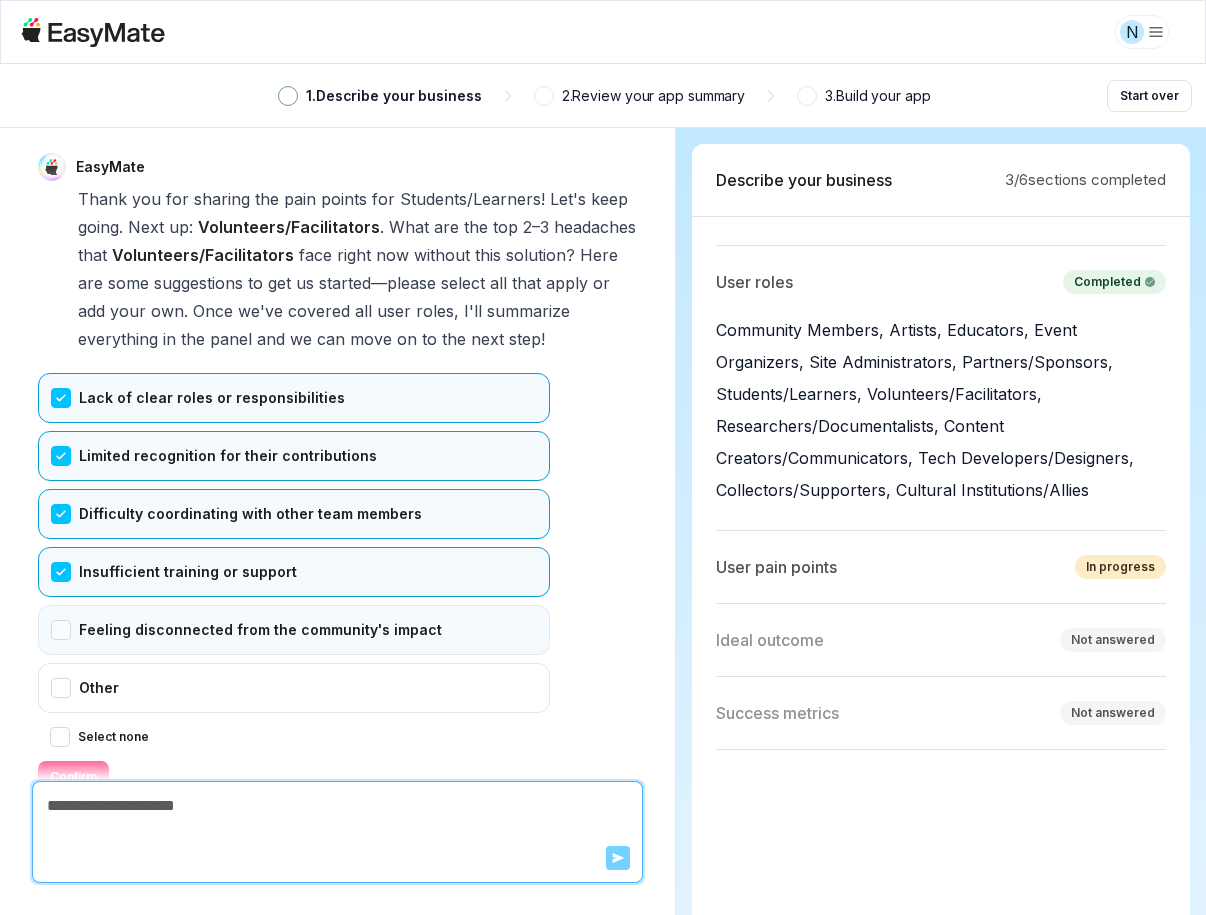 click on "Feeling disconnected from the community's impact" at bounding box center [294, 630] 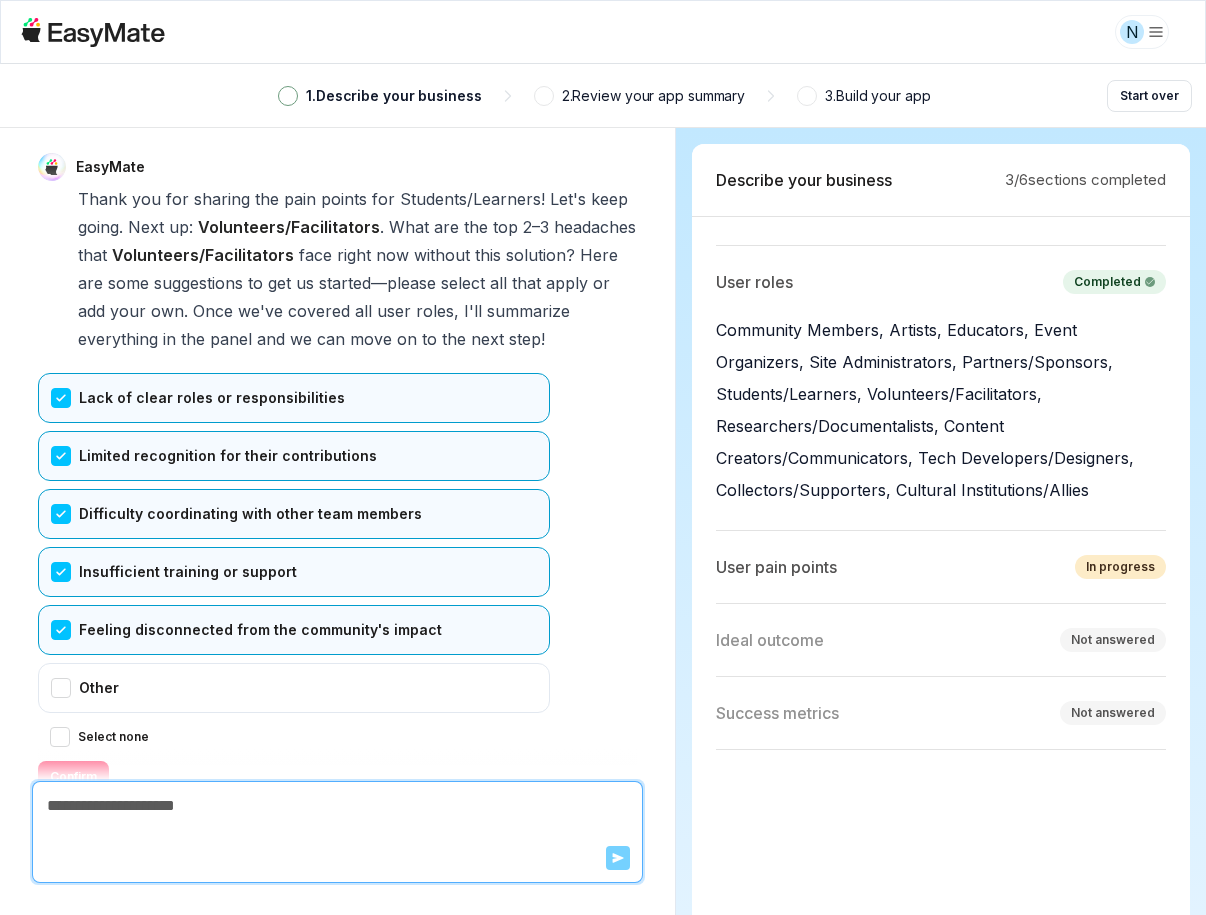 click on "Confirm" at bounding box center [73, 777] 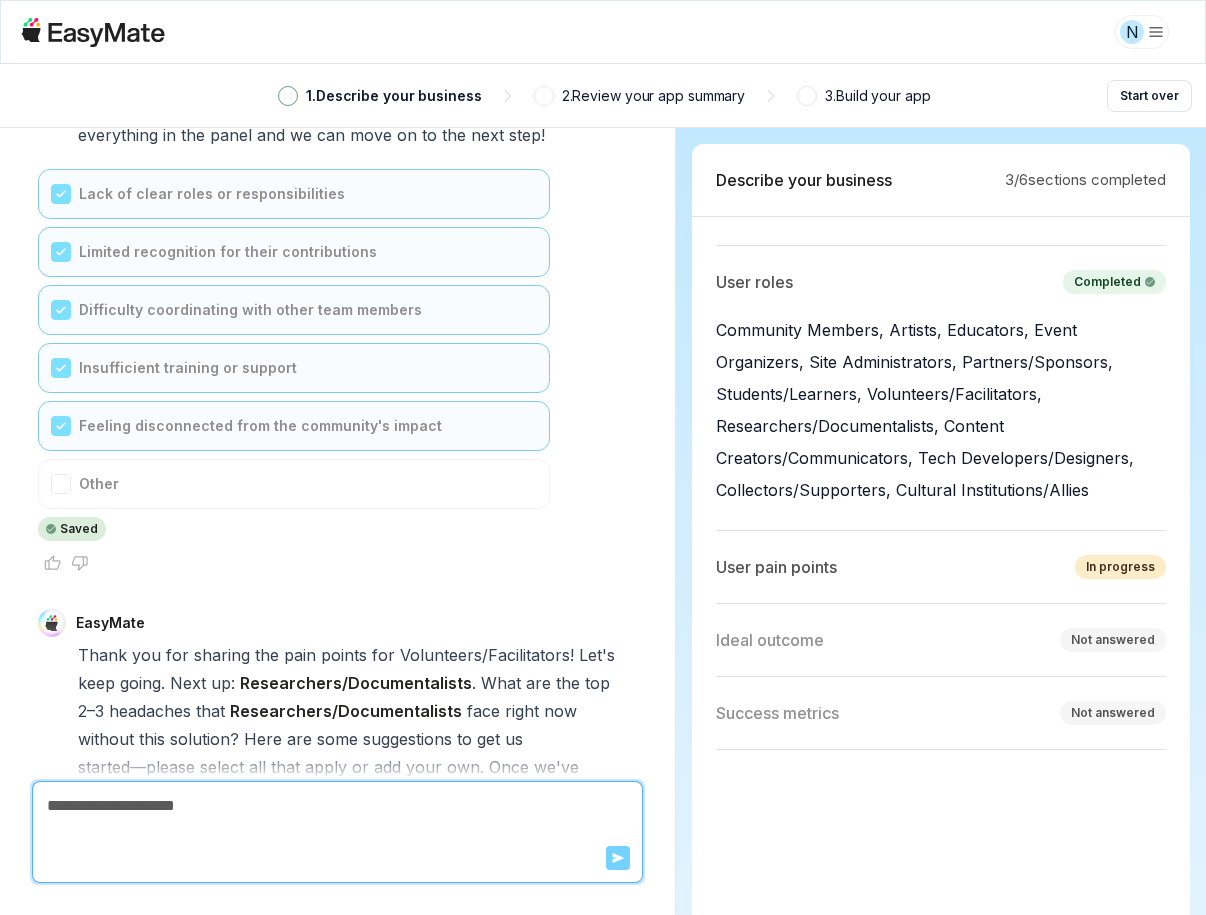 scroll, scrollTop: 17915, scrollLeft: 0, axis: vertical 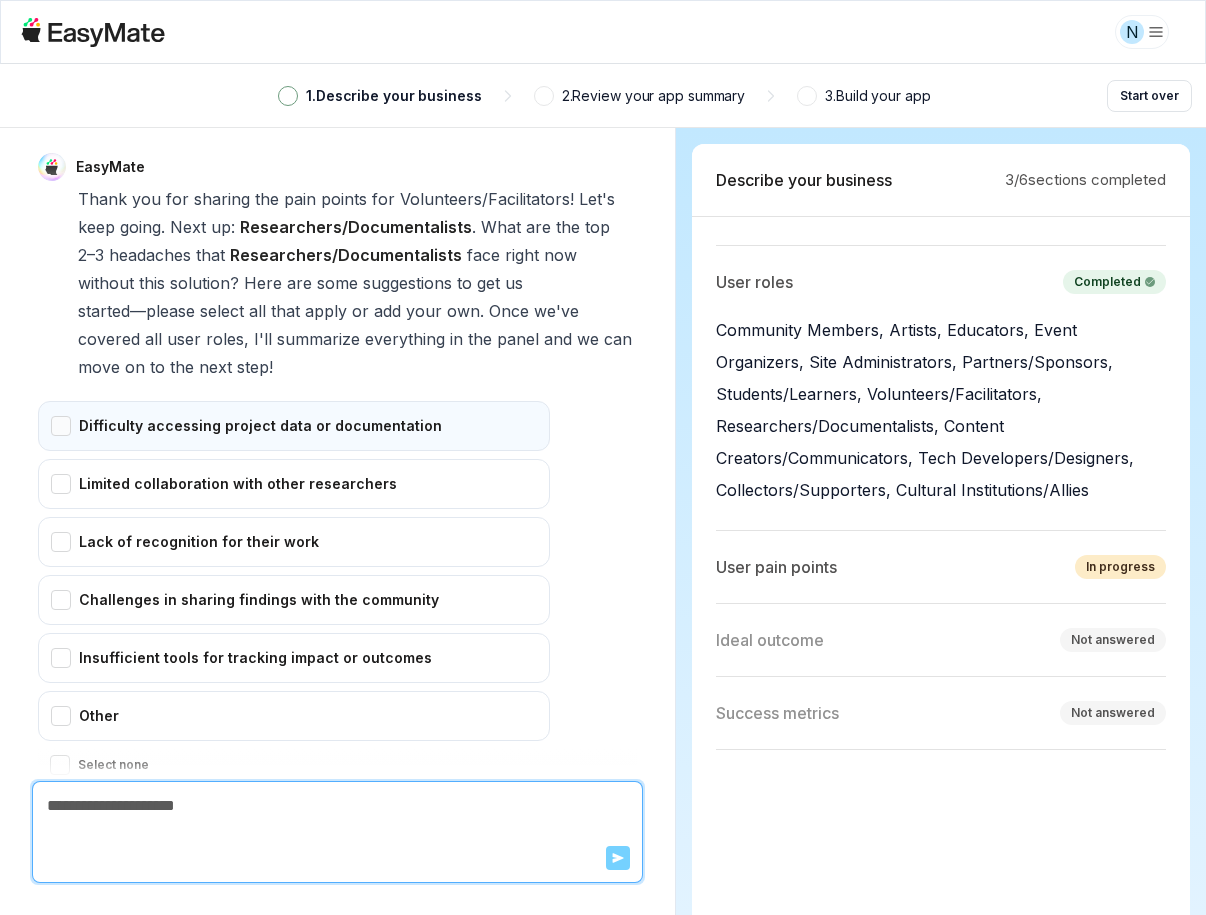 click on "Difficulty accessing project data or documentation" at bounding box center (294, 426) 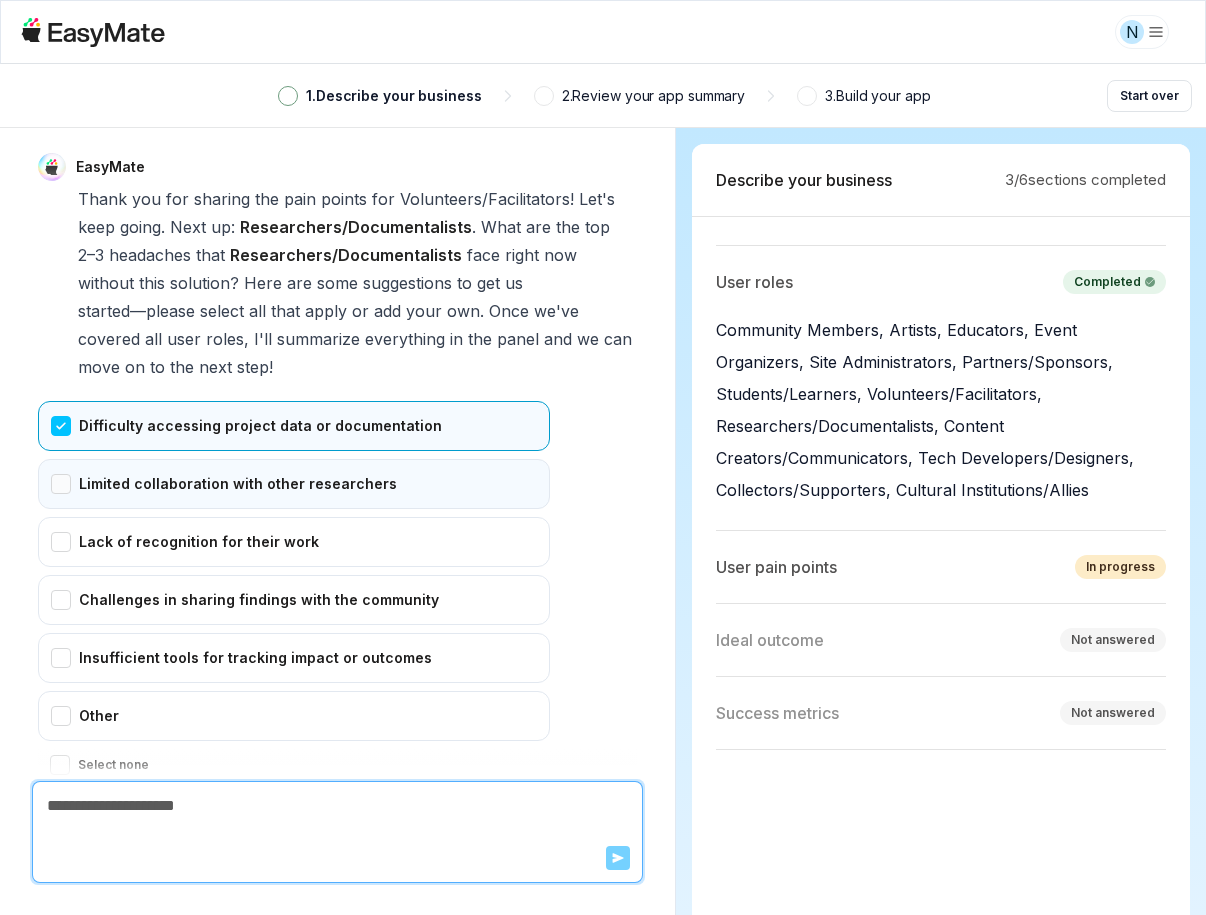 click on "Limited collaboration with other researchers" at bounding box center (294, 484) 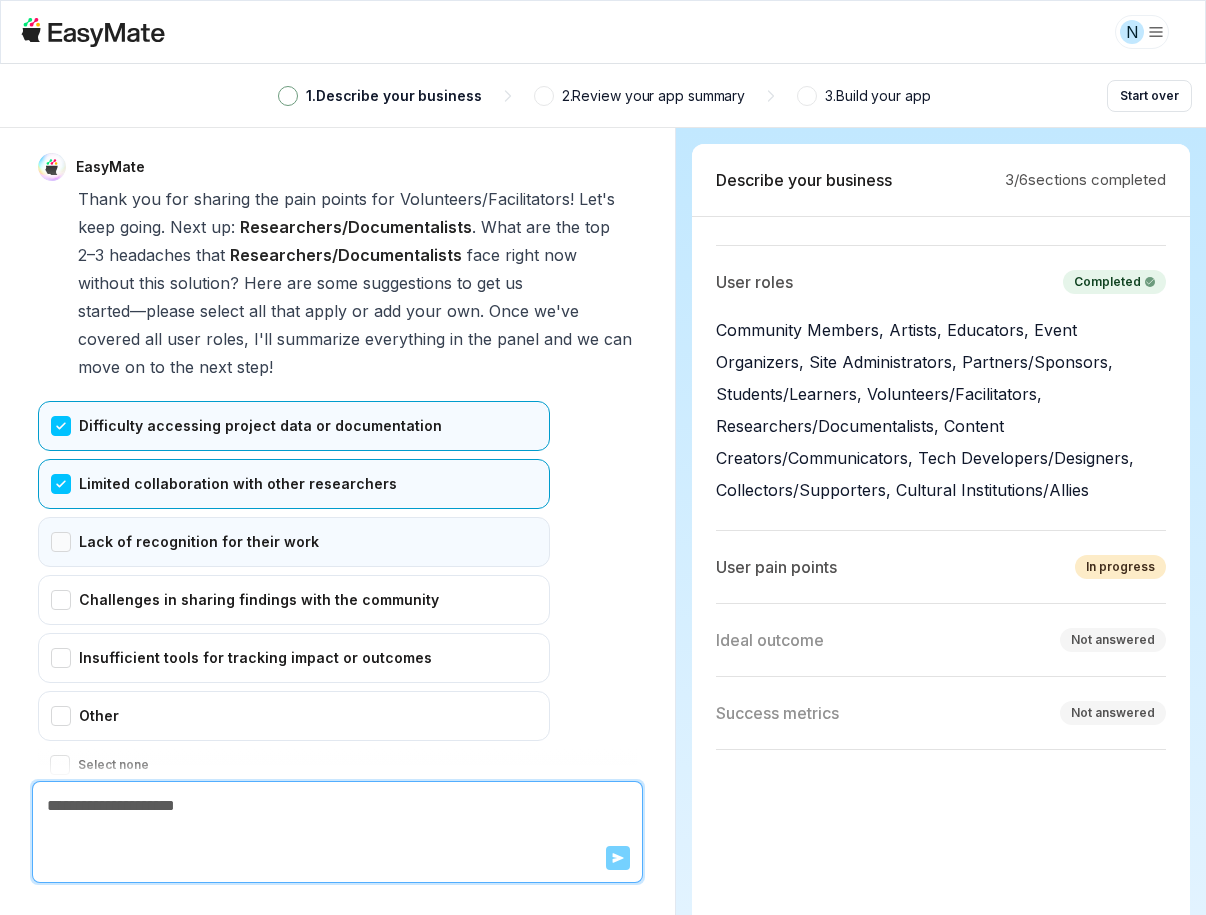 click on "Lack of recognition for their work" at bounding box center (294, 542) 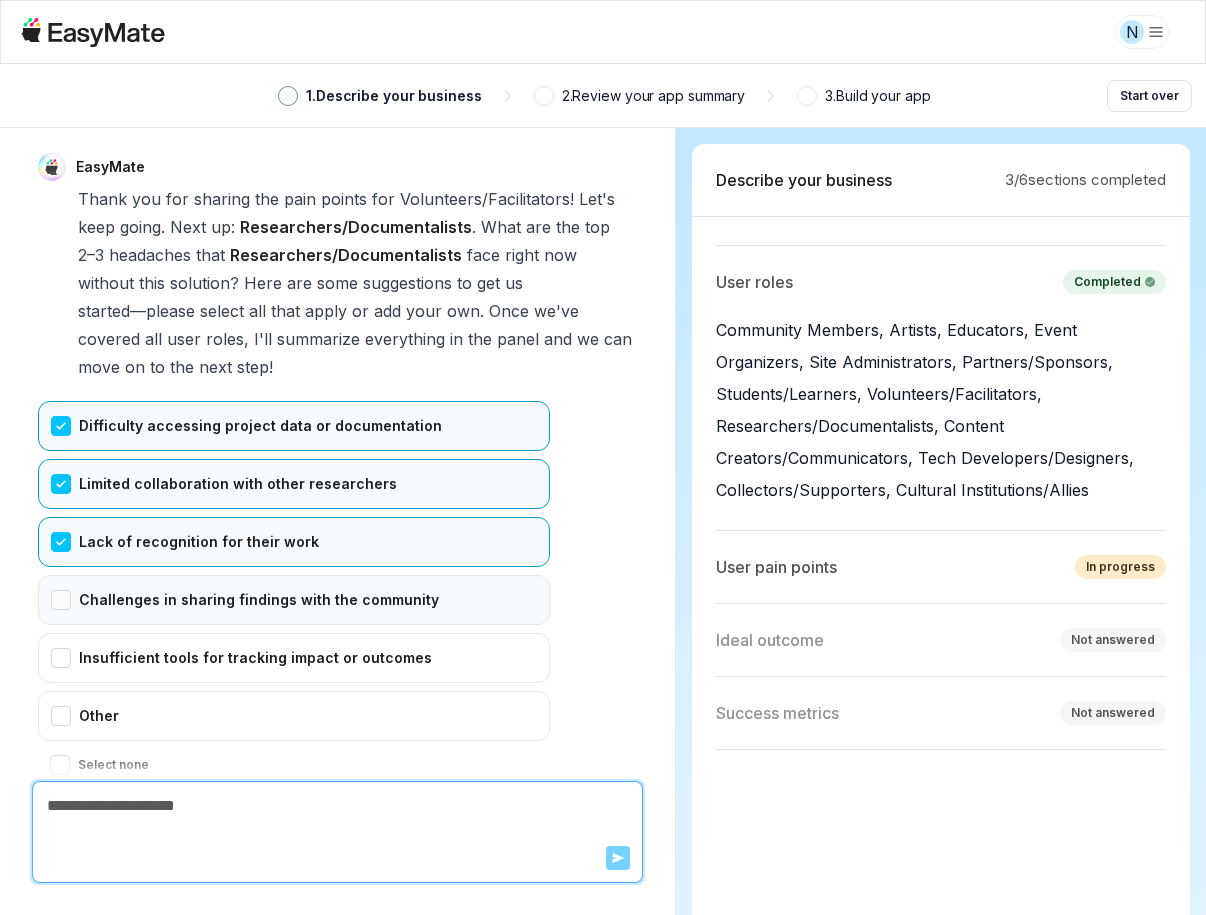 click on "Challenges in sharing findings with the community" at bounding box center (294, 600) 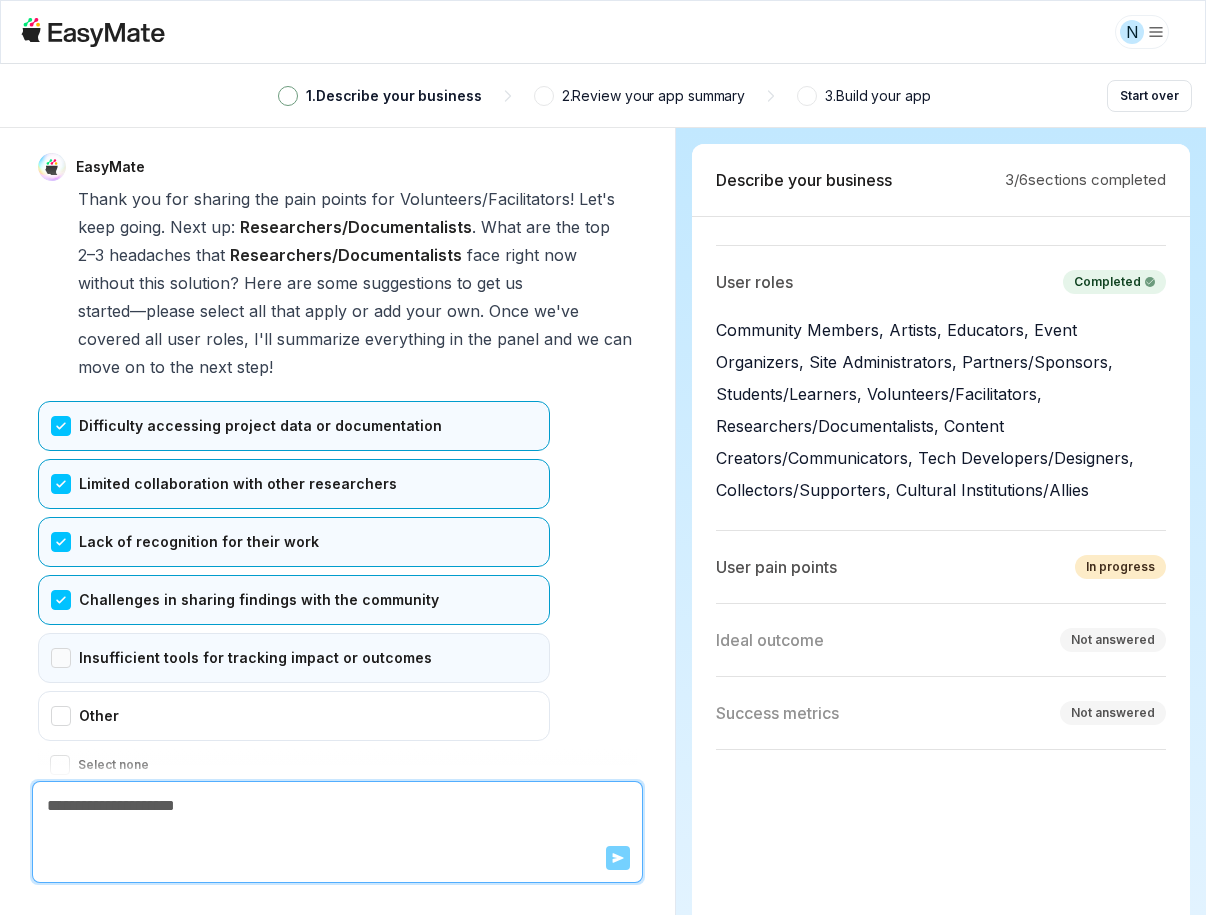 click on "Insufficient tools for tracking impact or outcomes" at bounding box center [294, 658] 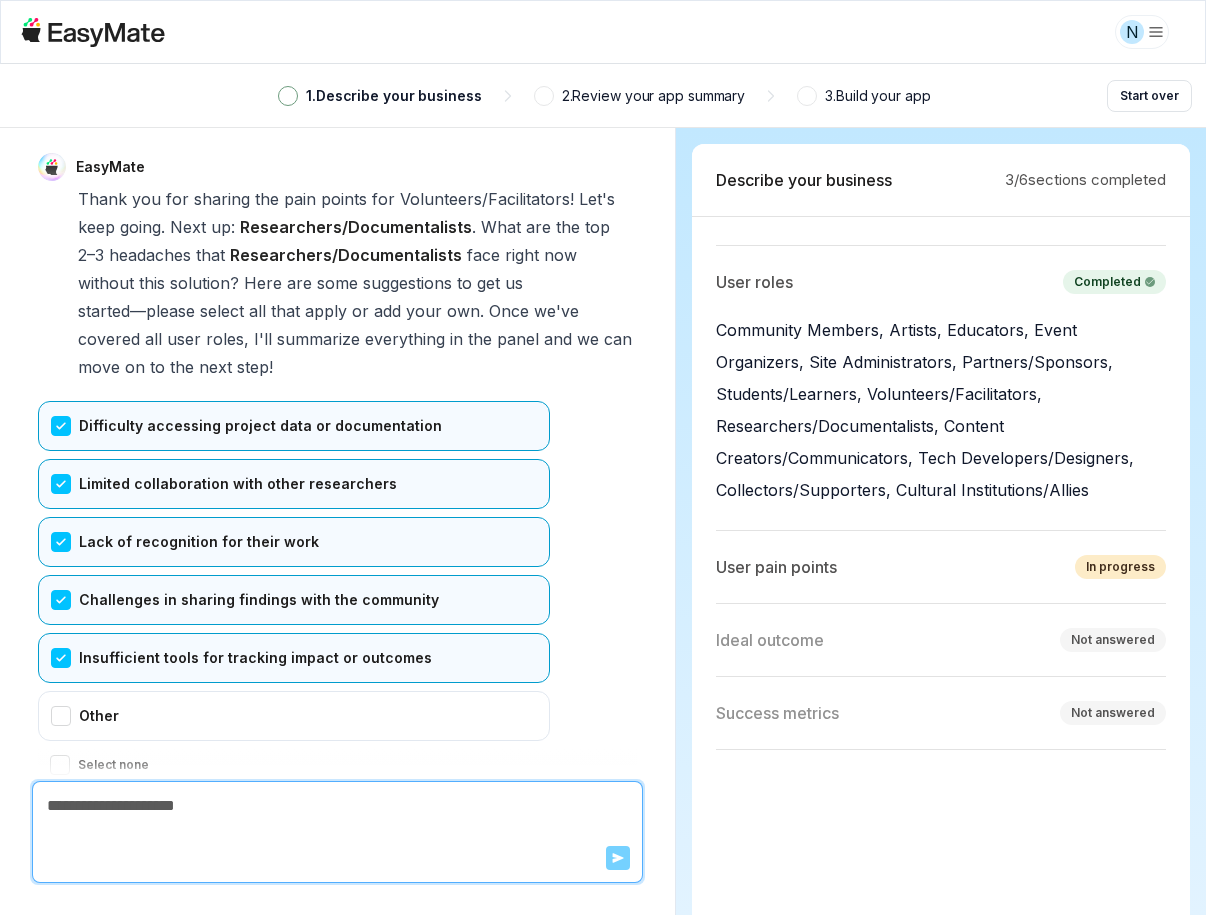 click on "Confirm" at bounding box center [73, 805] 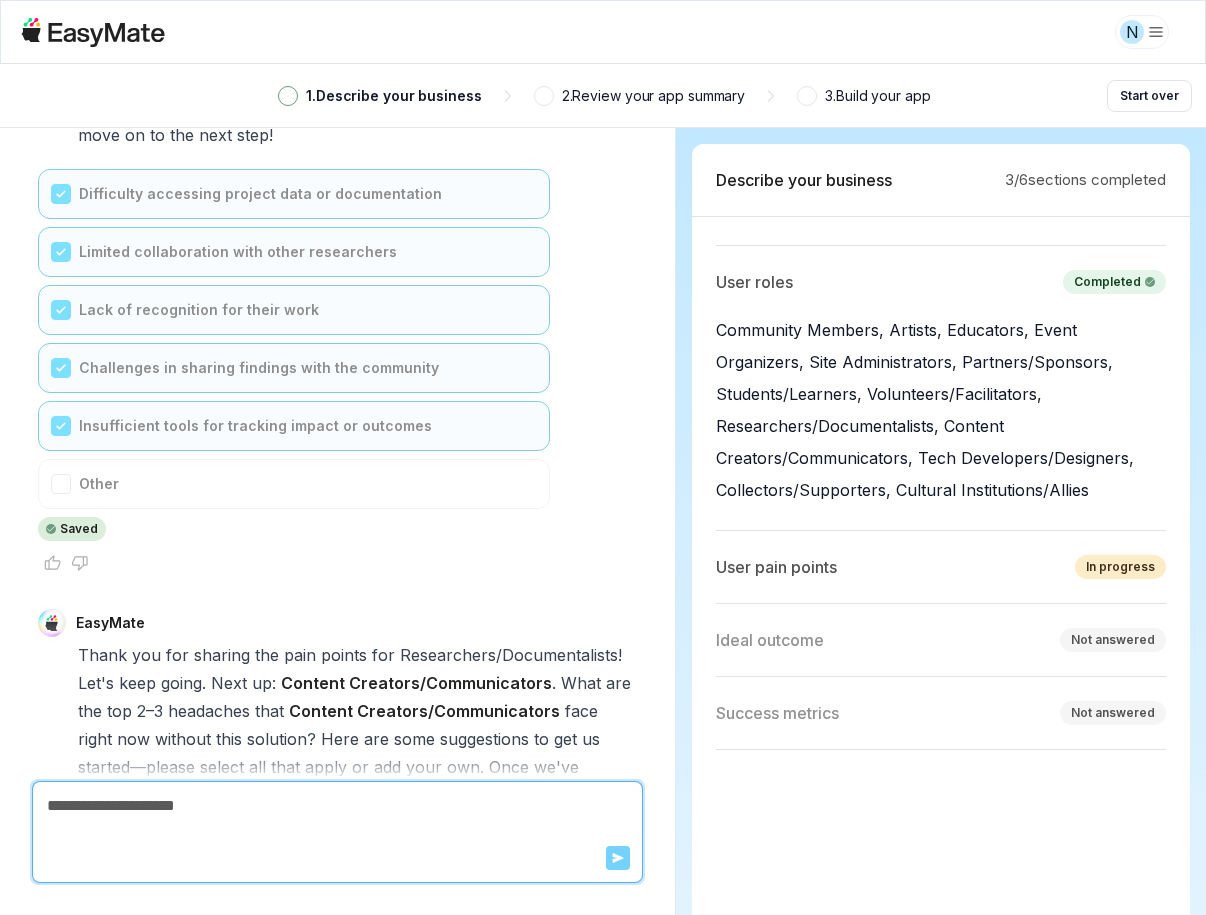 scroll, scrollTop: 18603, scrollLeft: 0, axis: vertical 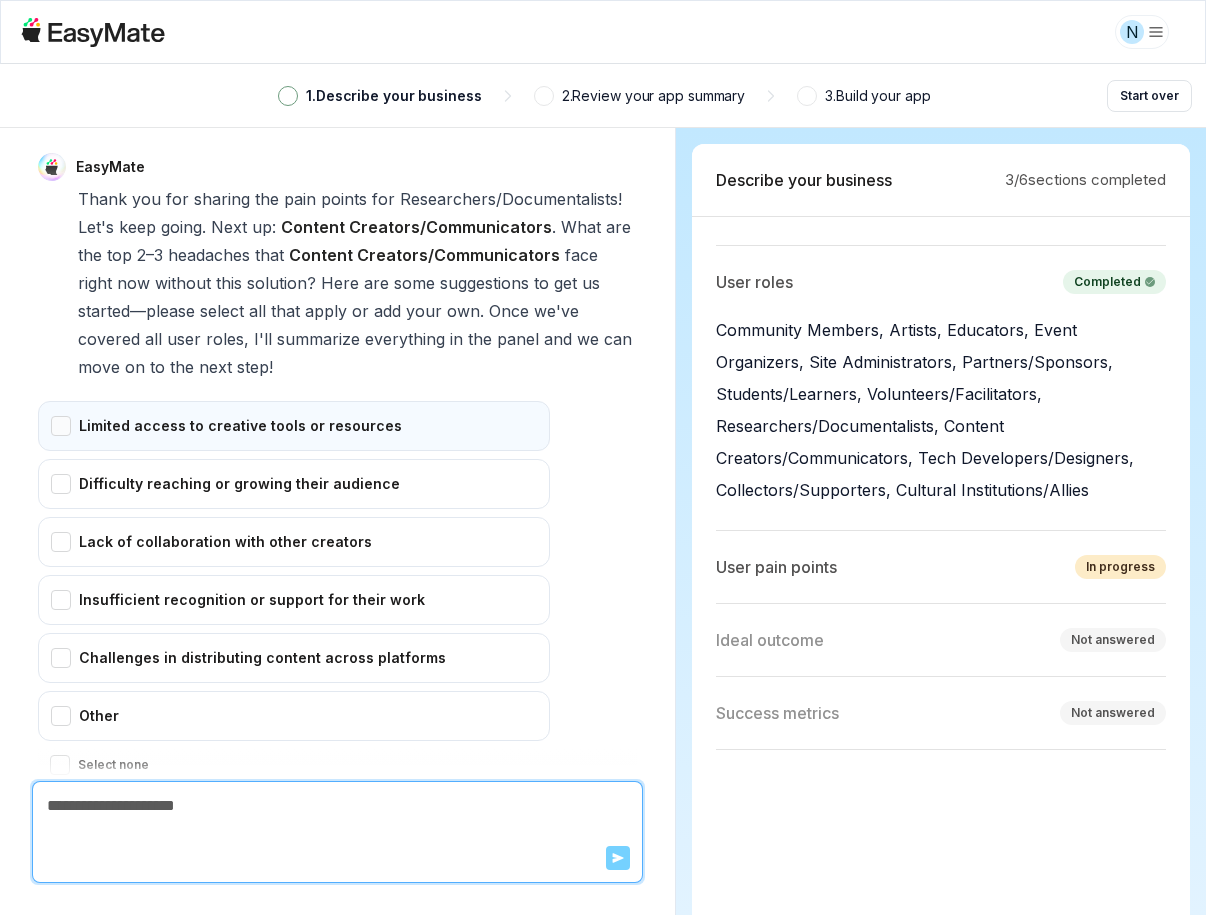 click on "Limited access to creative tools or resources" at bounding box center (294, 426) 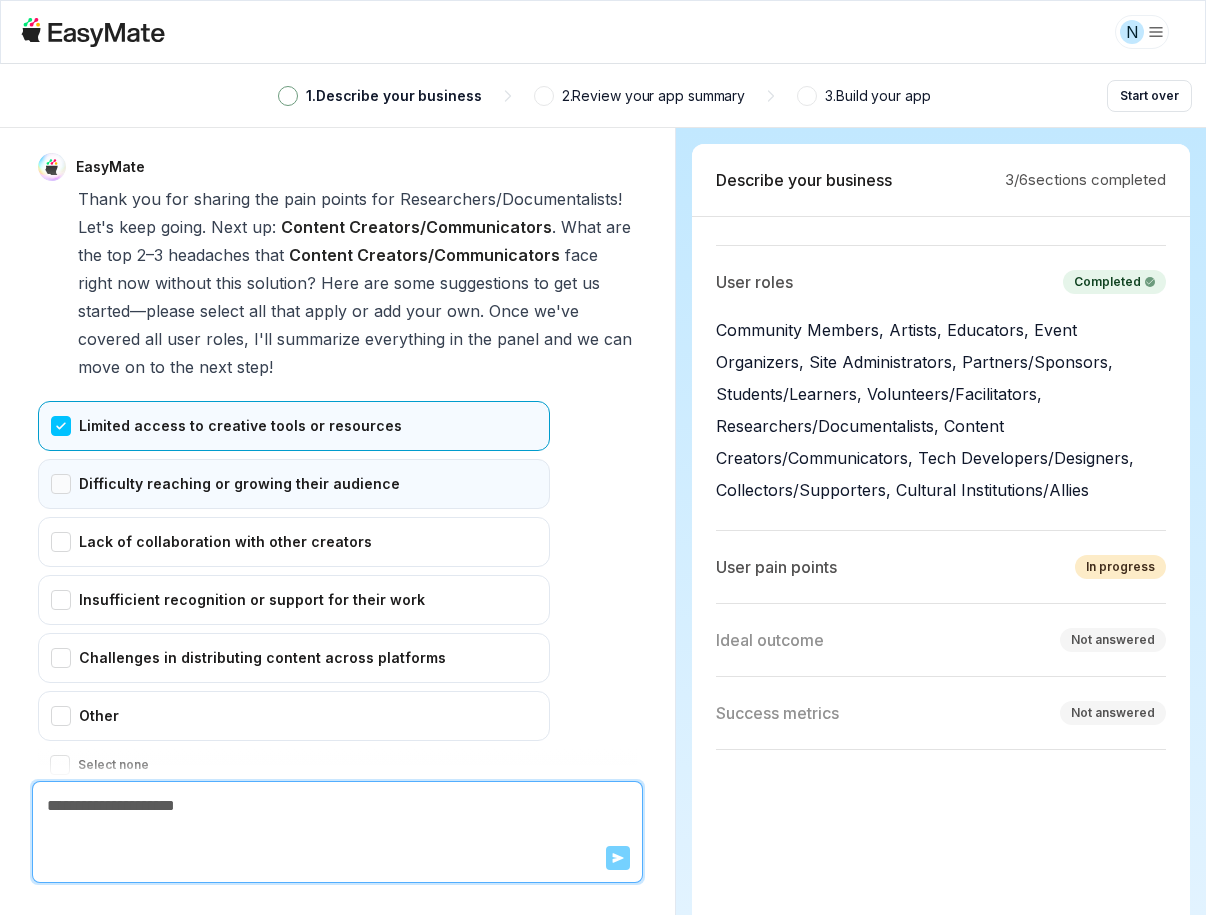 click on "Difficulty reaching or growing their audience" at bounding box center (294, 484) 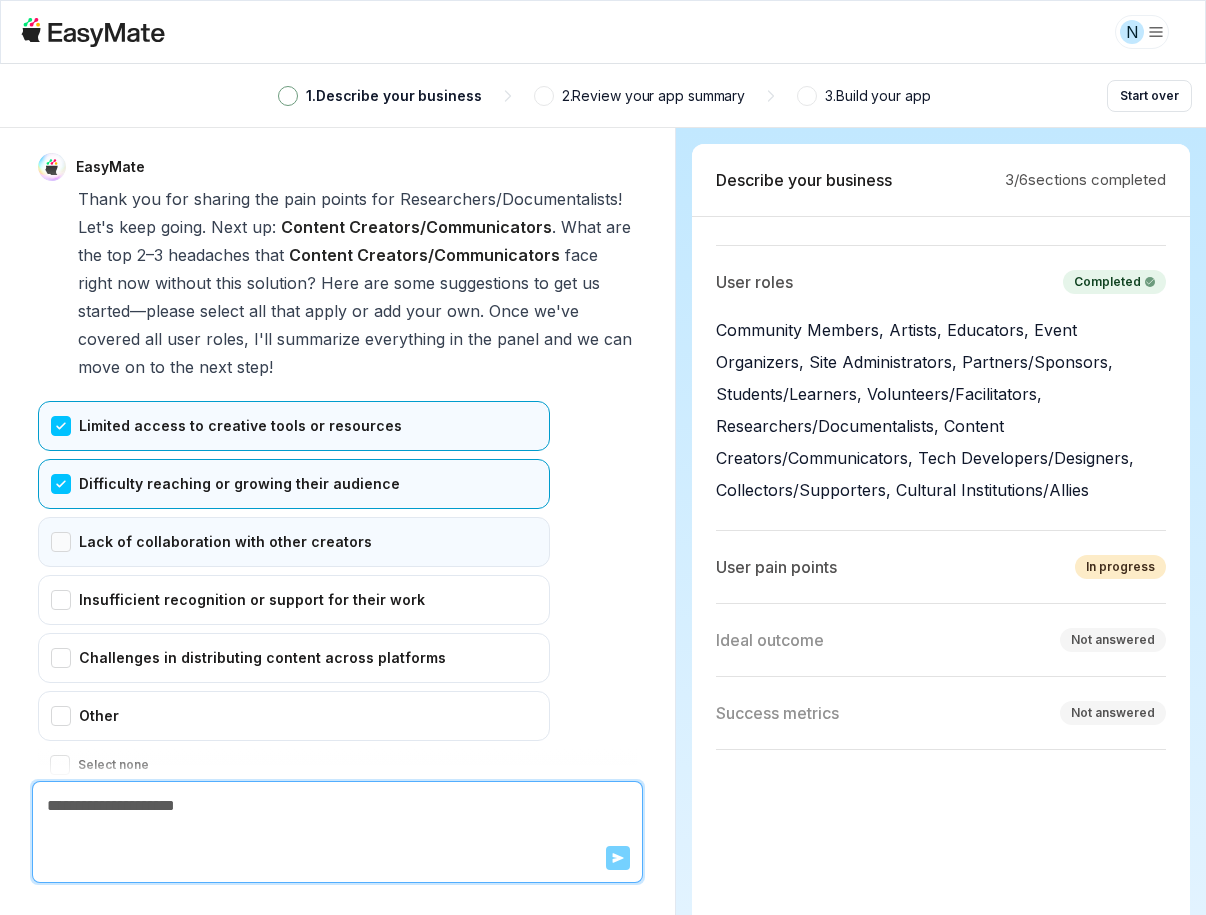 click on "Lack of collaboration with other creators" at bounding box center (294, 542) 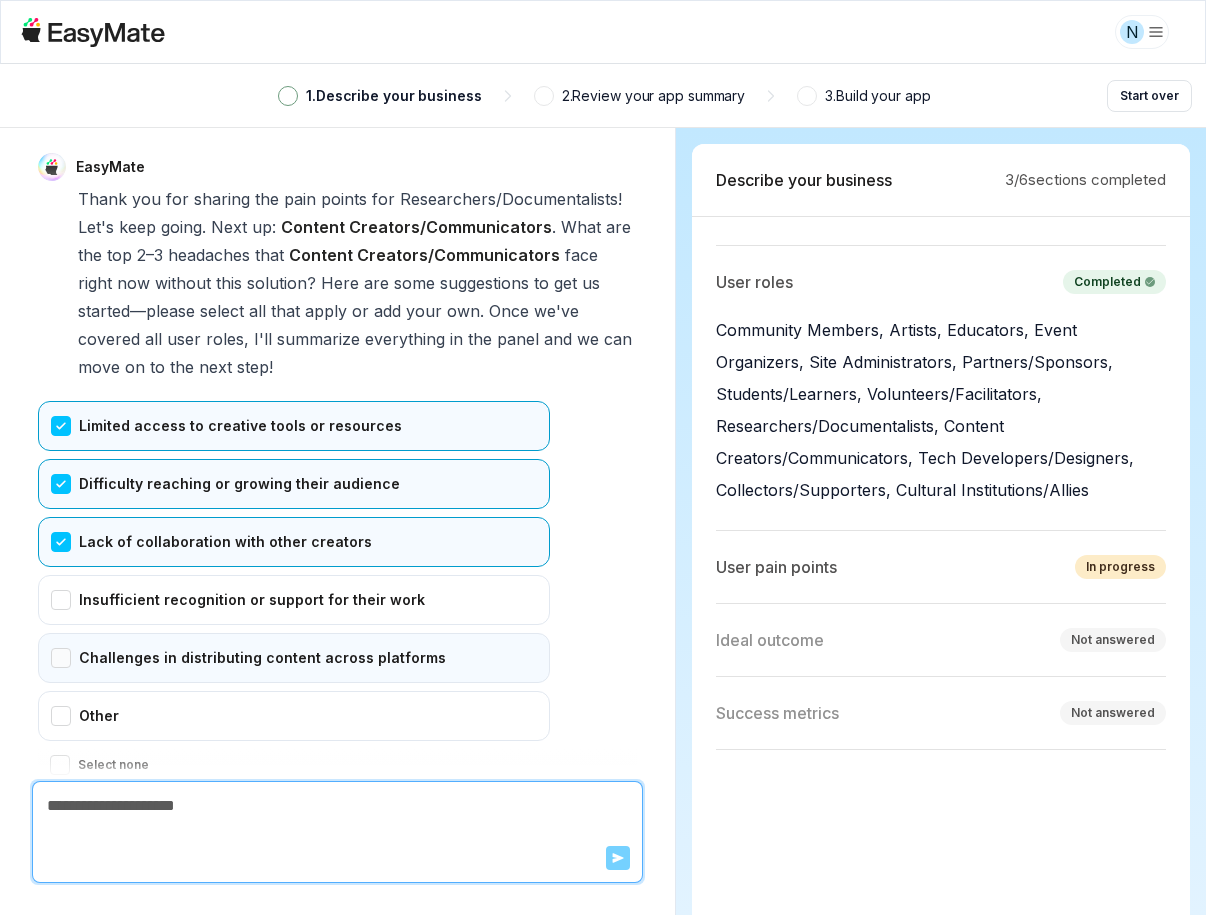 drag, startPoint x: 64, startPoint y: 491, endPoint x: 63, endPoint y: 537, distance: 46.010868 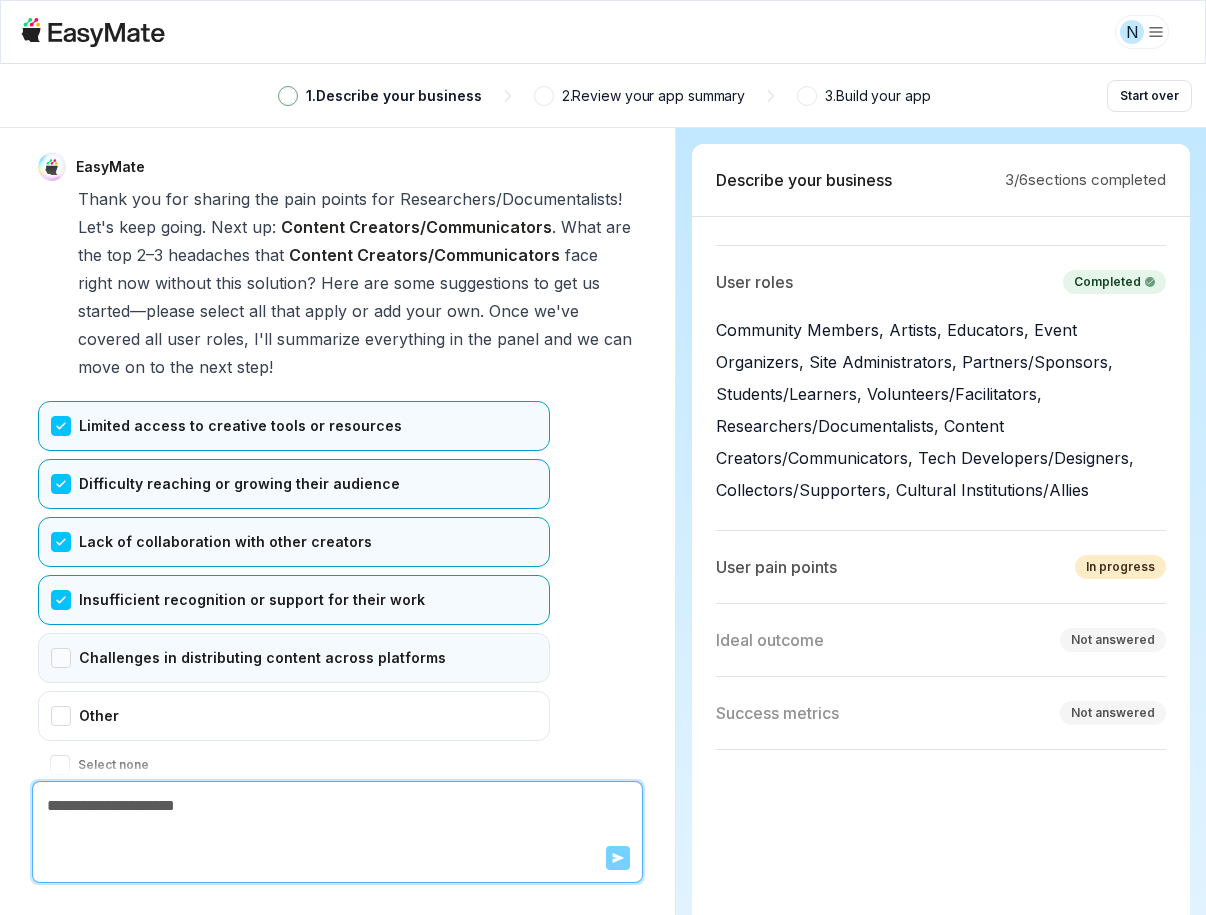 click on "Challenges in distributing content across platforms" at bounding box center [294, 658] 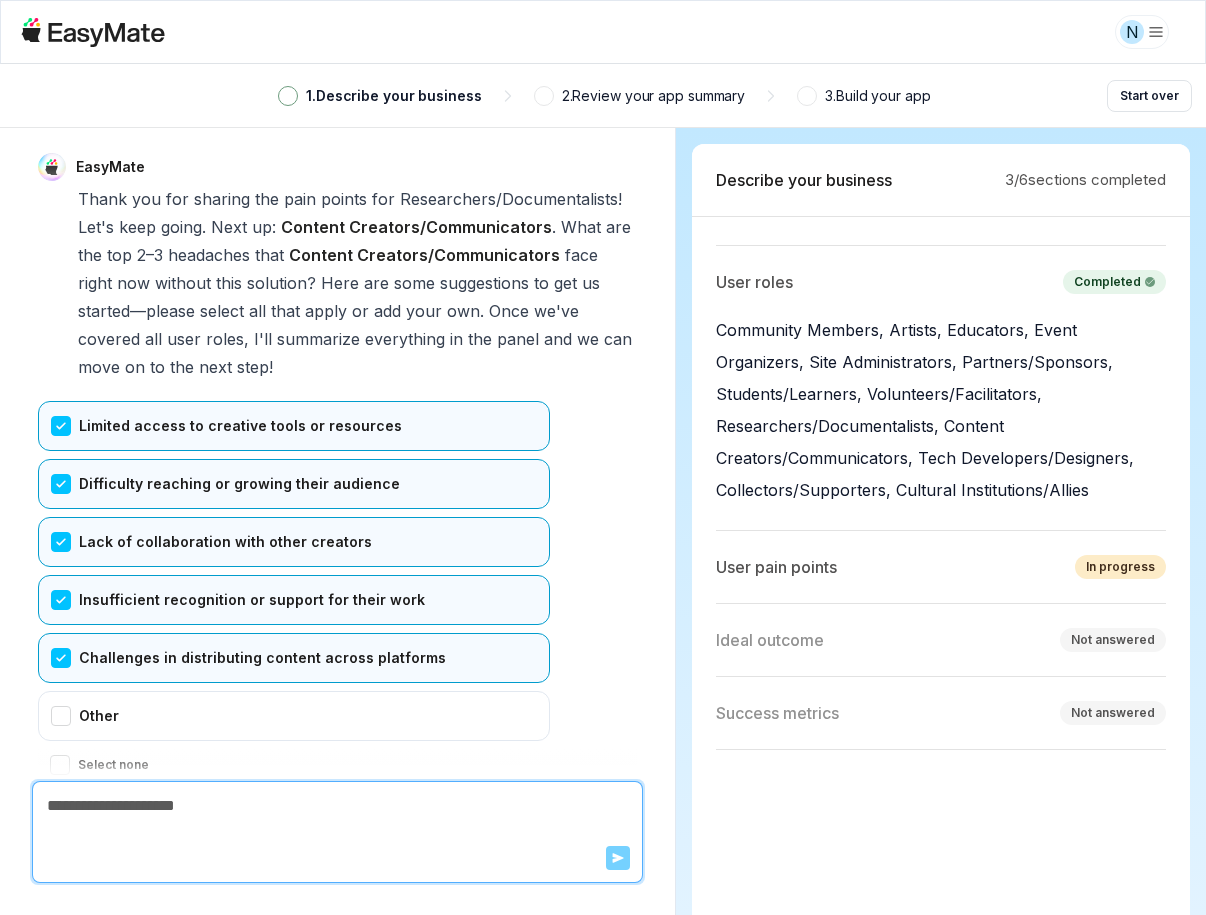 click on "Confirm" at bounding box center (73, 805) 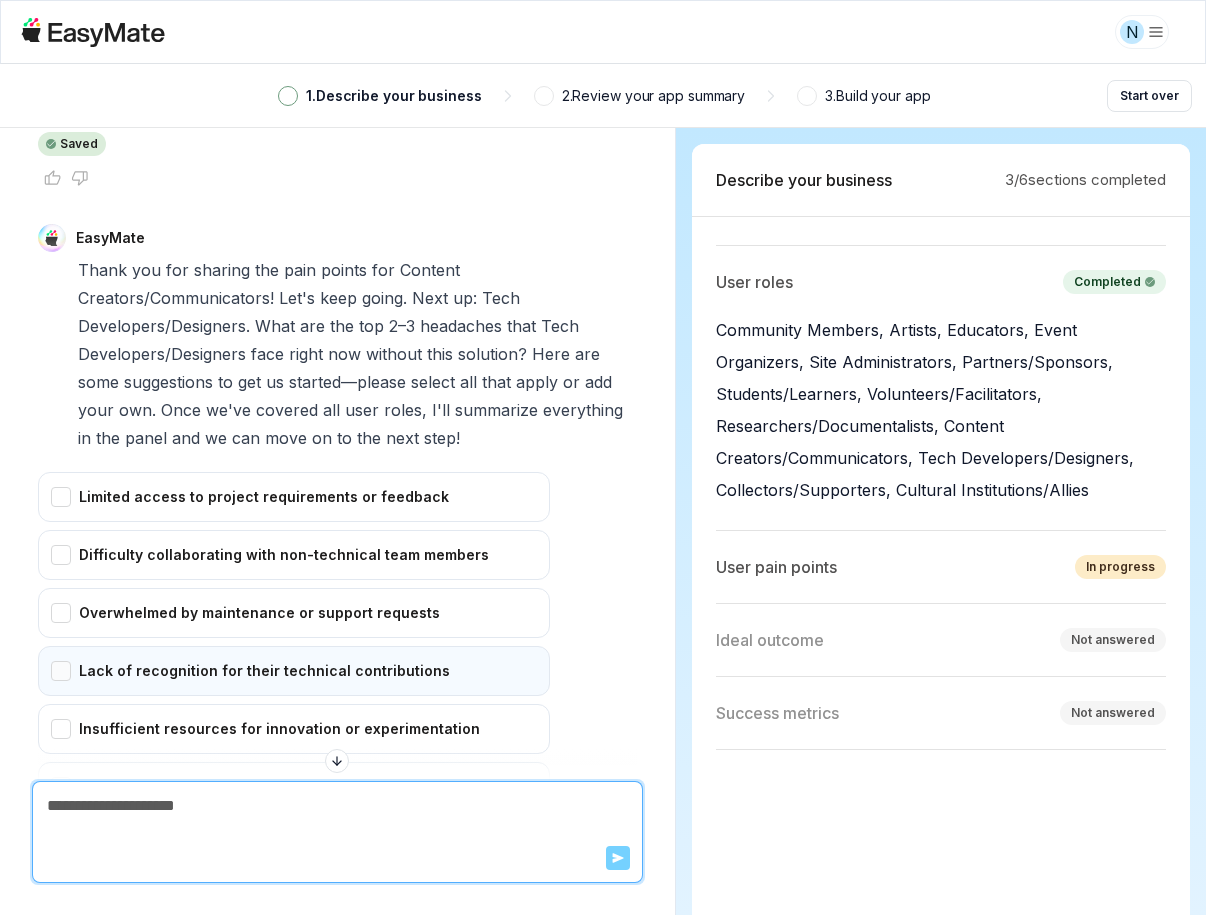 scroll, scrollTop: 19229, scrollLeft: 0, axis: vertical 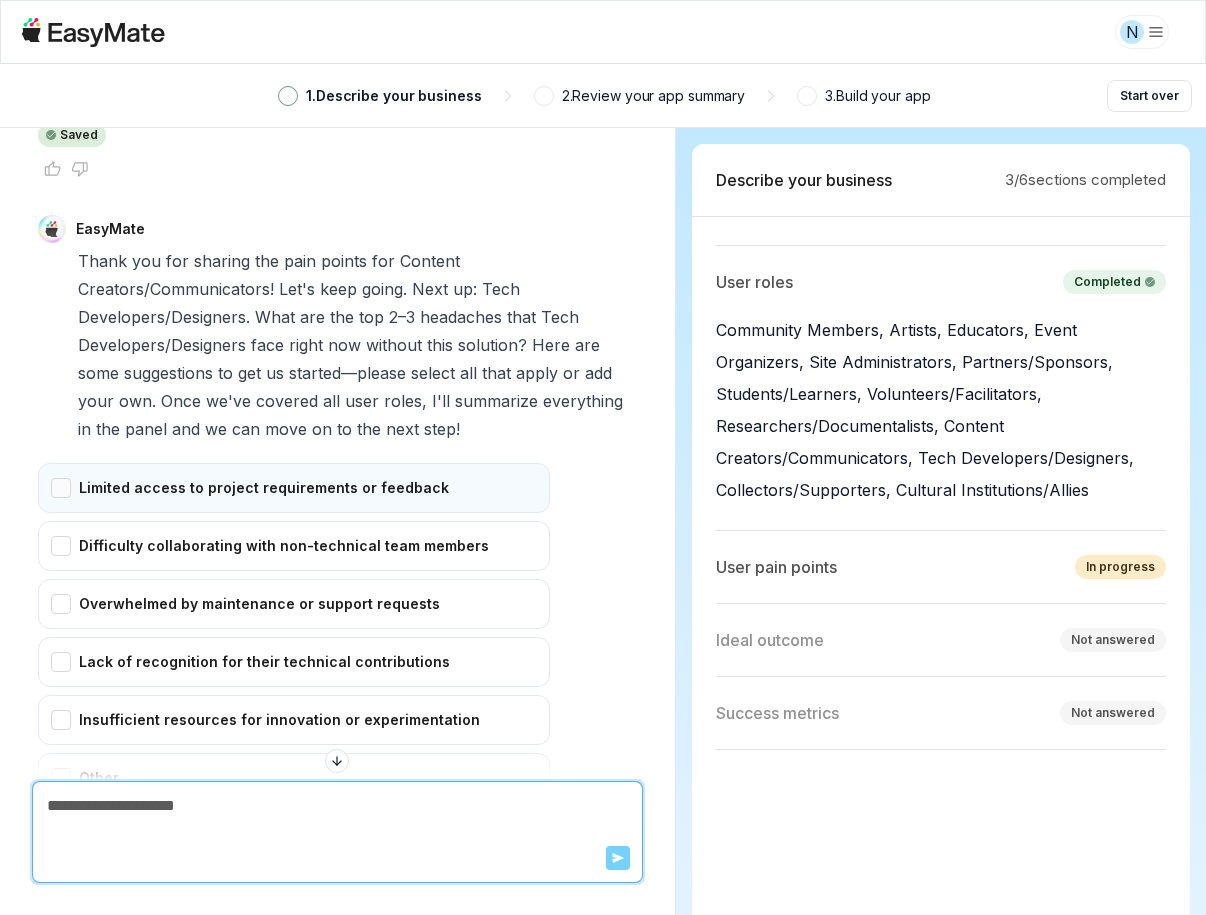click on "Limited access to project requirements or feedback" at bounding box center [294, 488] 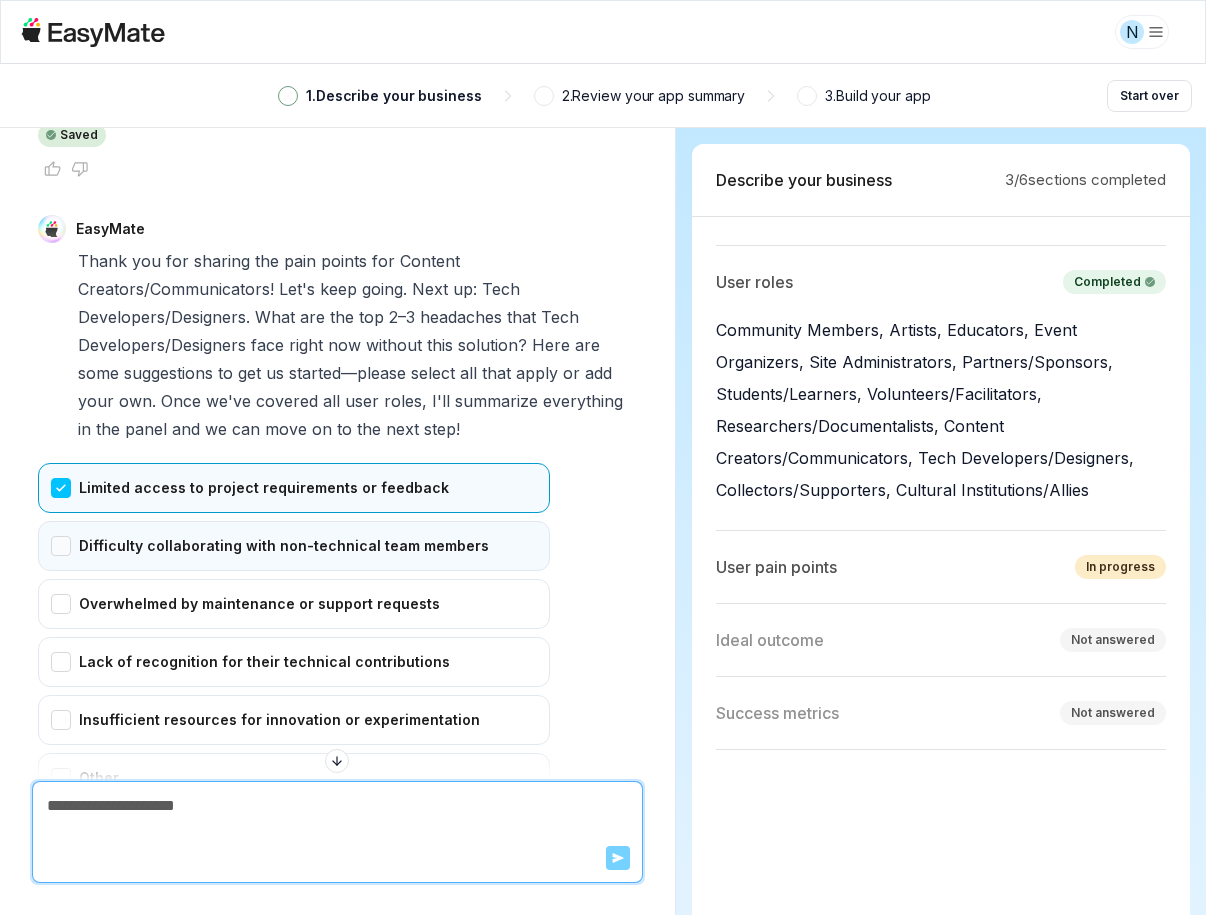 click on "Difficulty collaborating with non-technical team members" at bounding box center [294, 546] 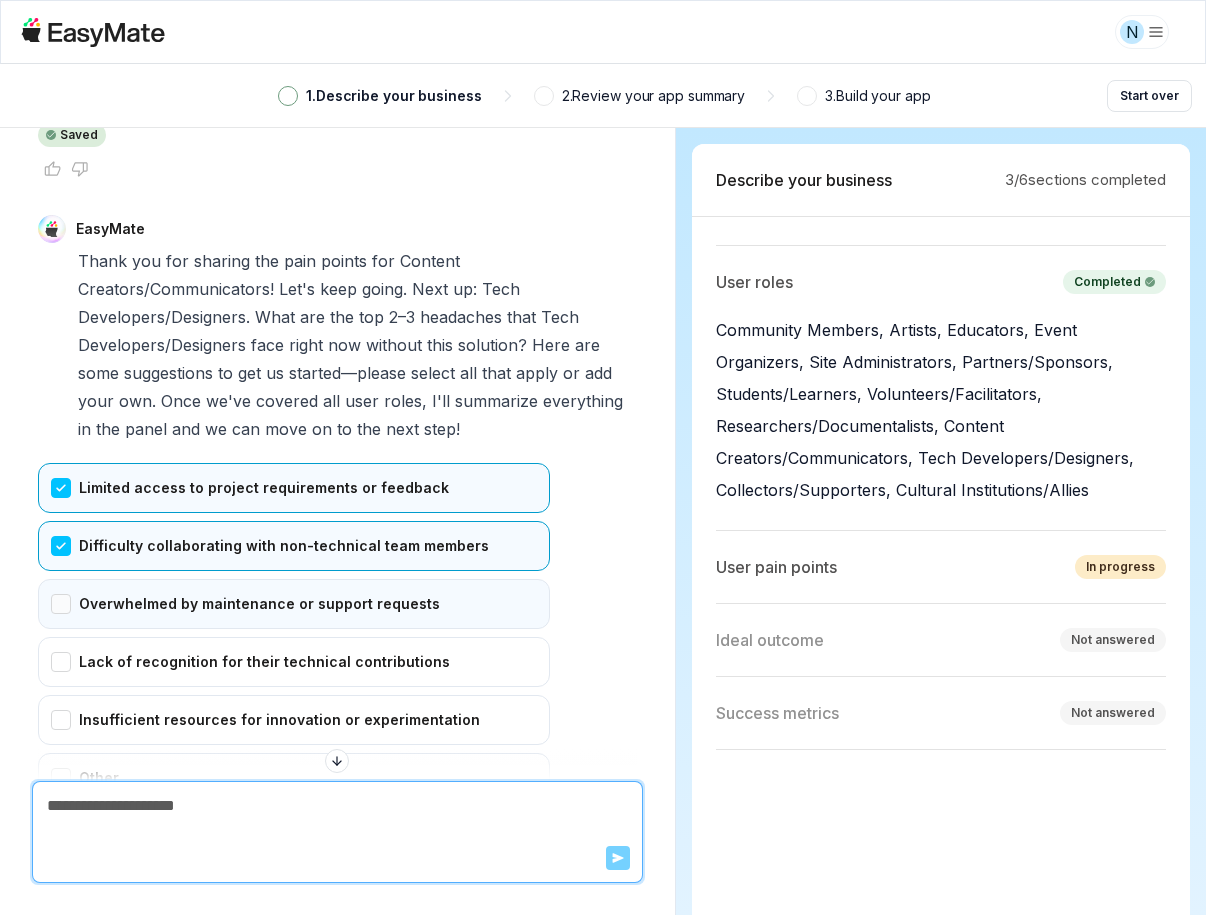 click on "Overwhelmed by maintenance or support requests" at bounding box center [294, 604] 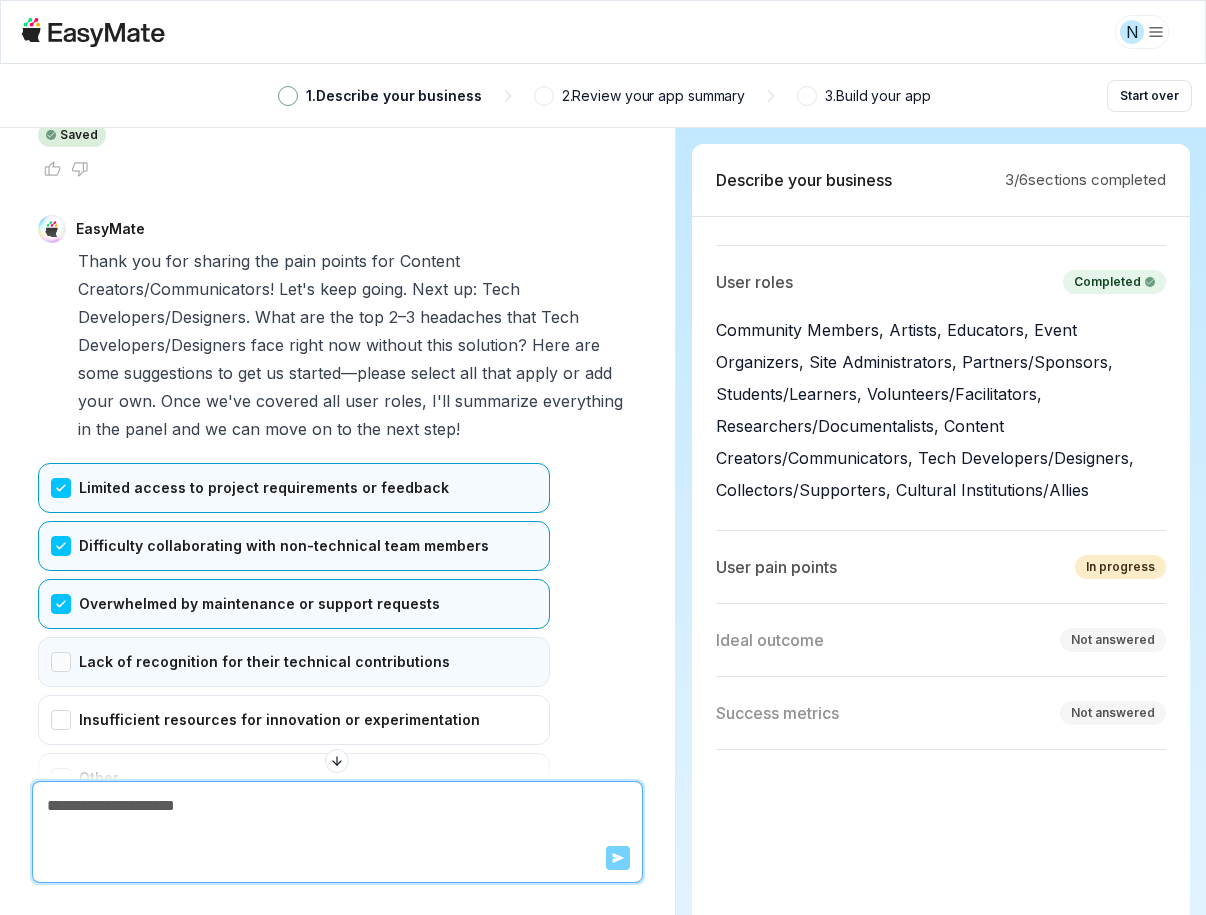 click on "Lack of recognition for their technical contributions" at bounding box center (294, 662) 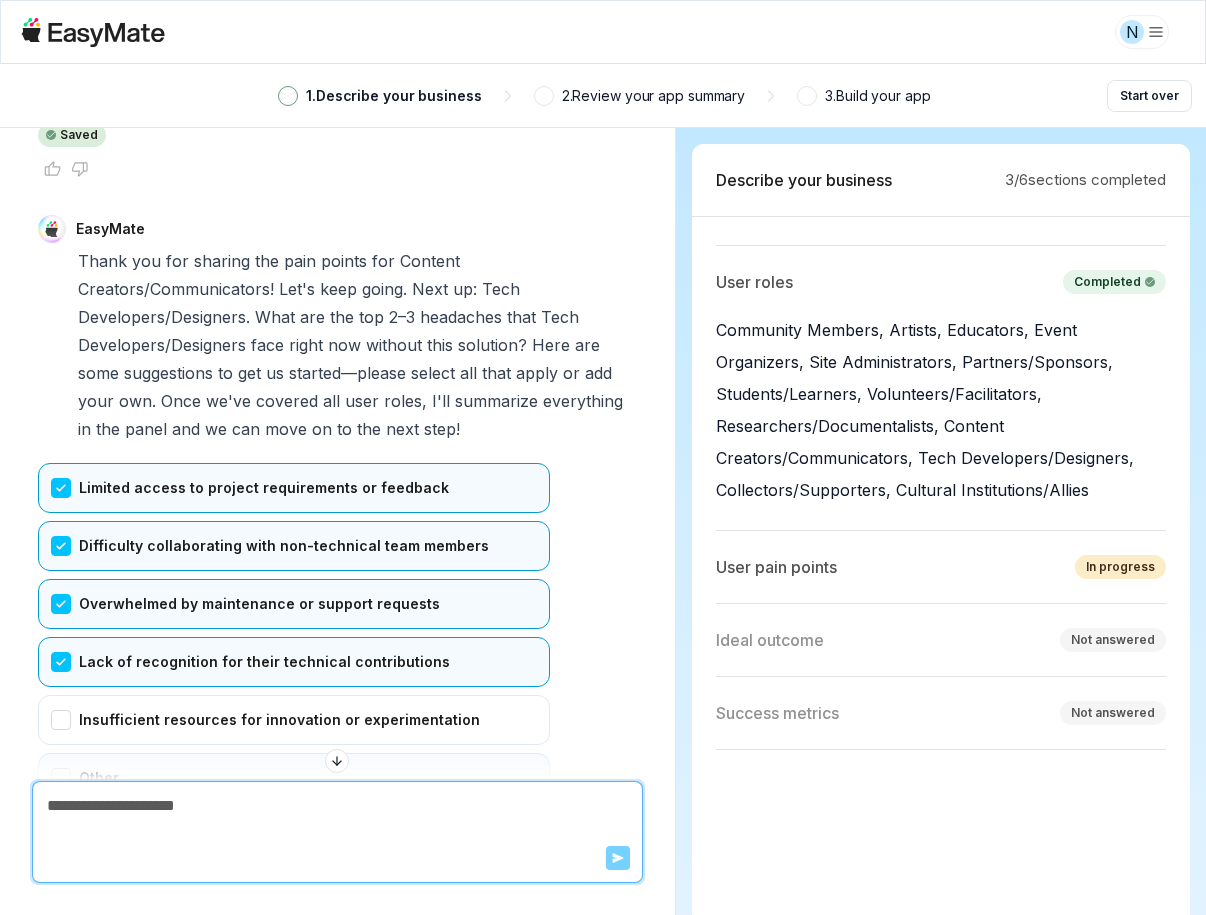 drag, startPoint x: 62, startPoint y: 611, endPoint x: 55, endPoint y: 664, distance: 53.460266 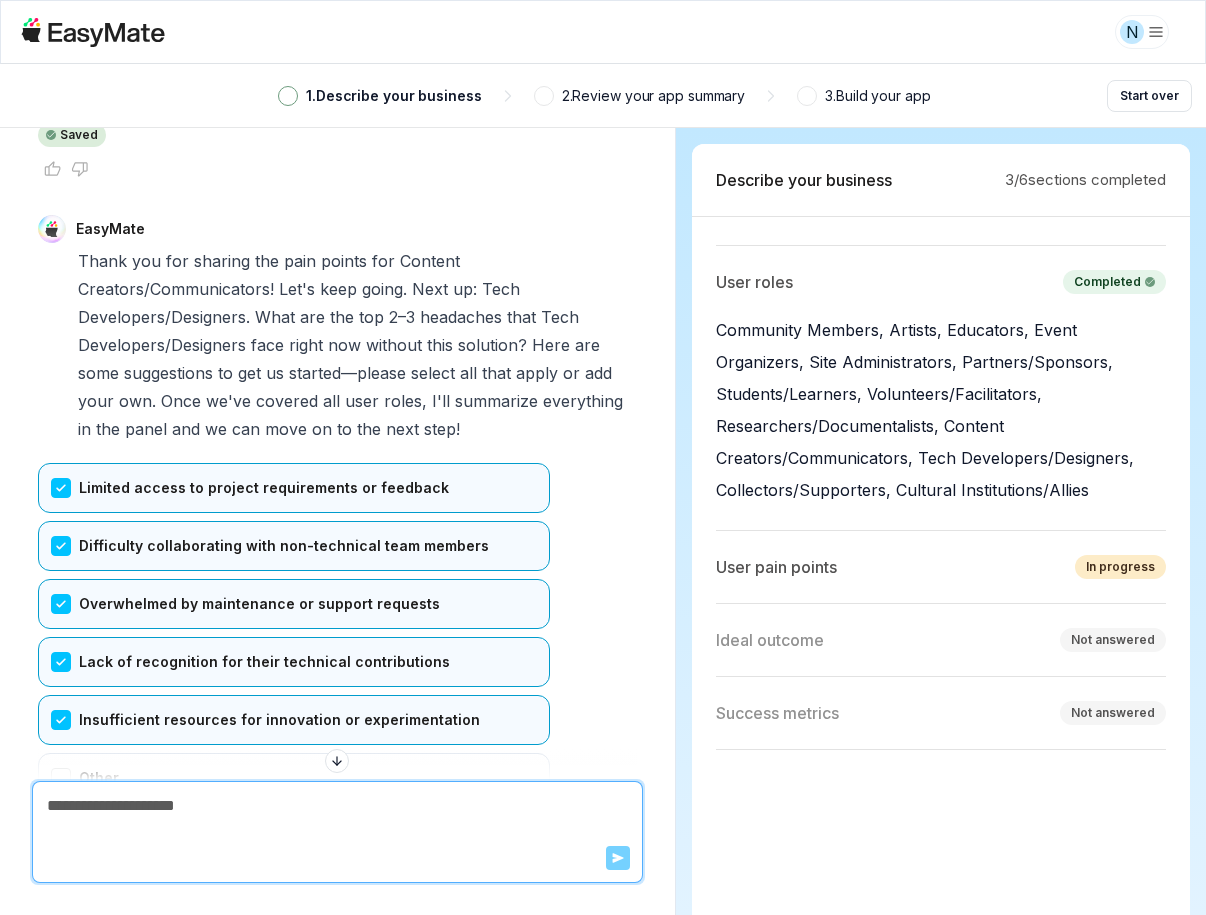 click at bounding box center [337, 765] 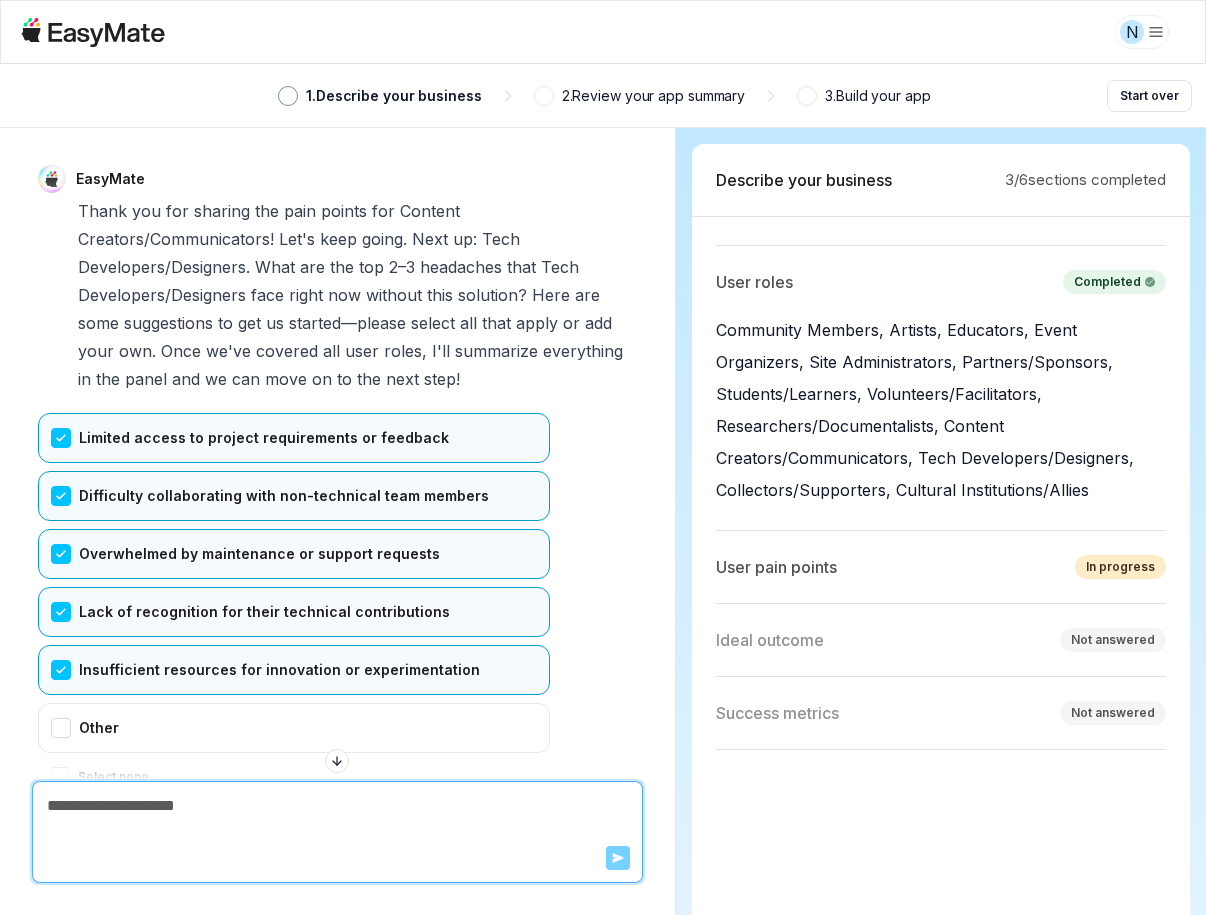 scroll, scrollTop: 19291, scrollLeft: 0, axis: vertical 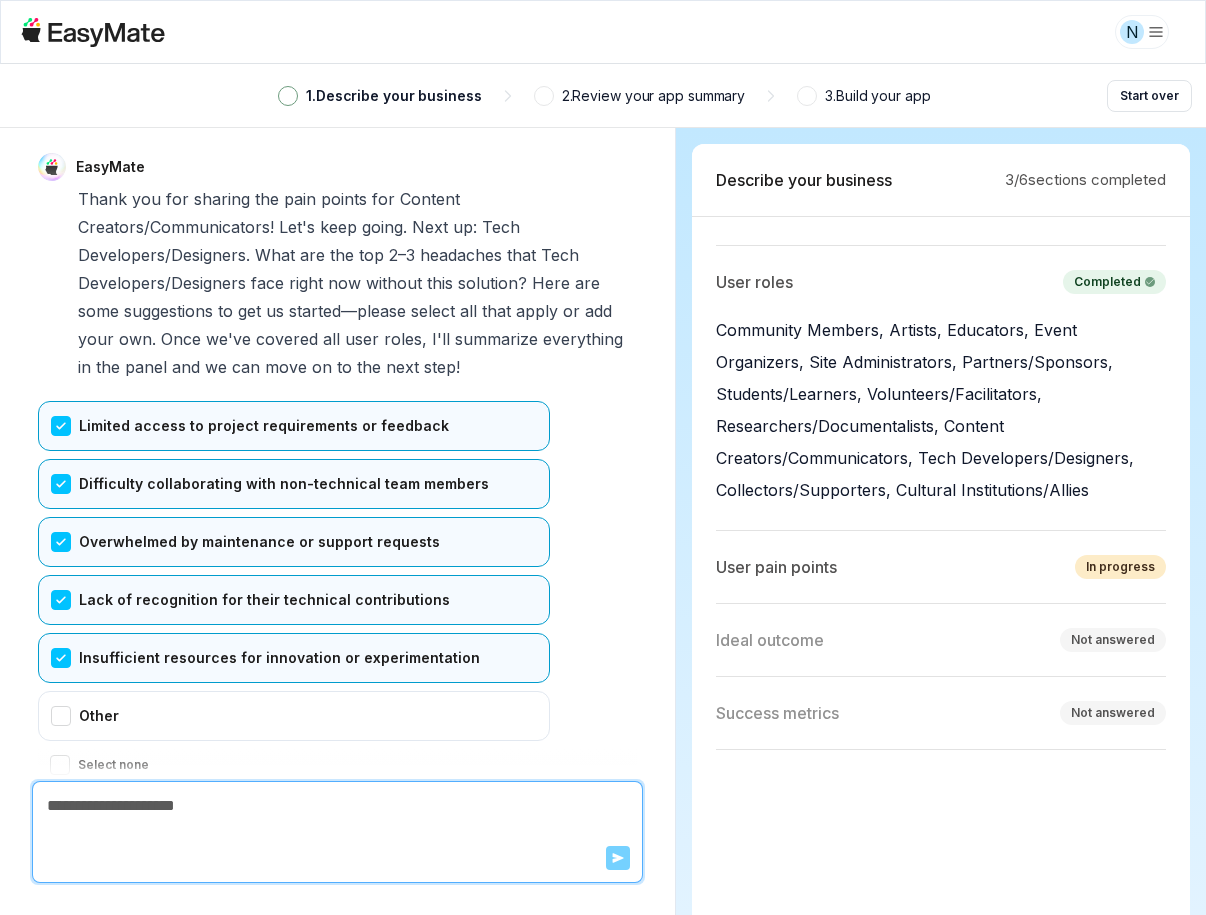 click at bounding box center [337, 843] 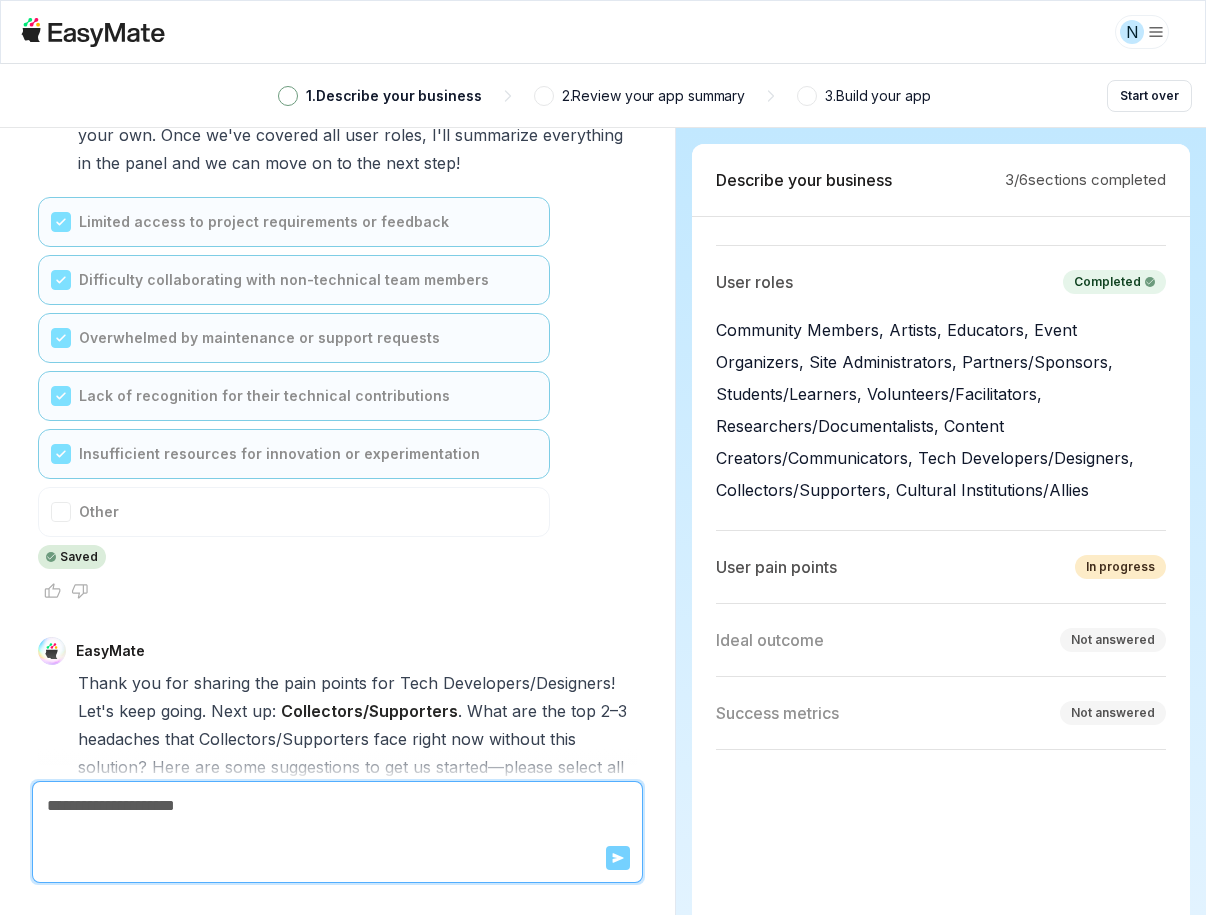 scroll, scrollTop: 19951, scrollLeft: 0, axis: vertical 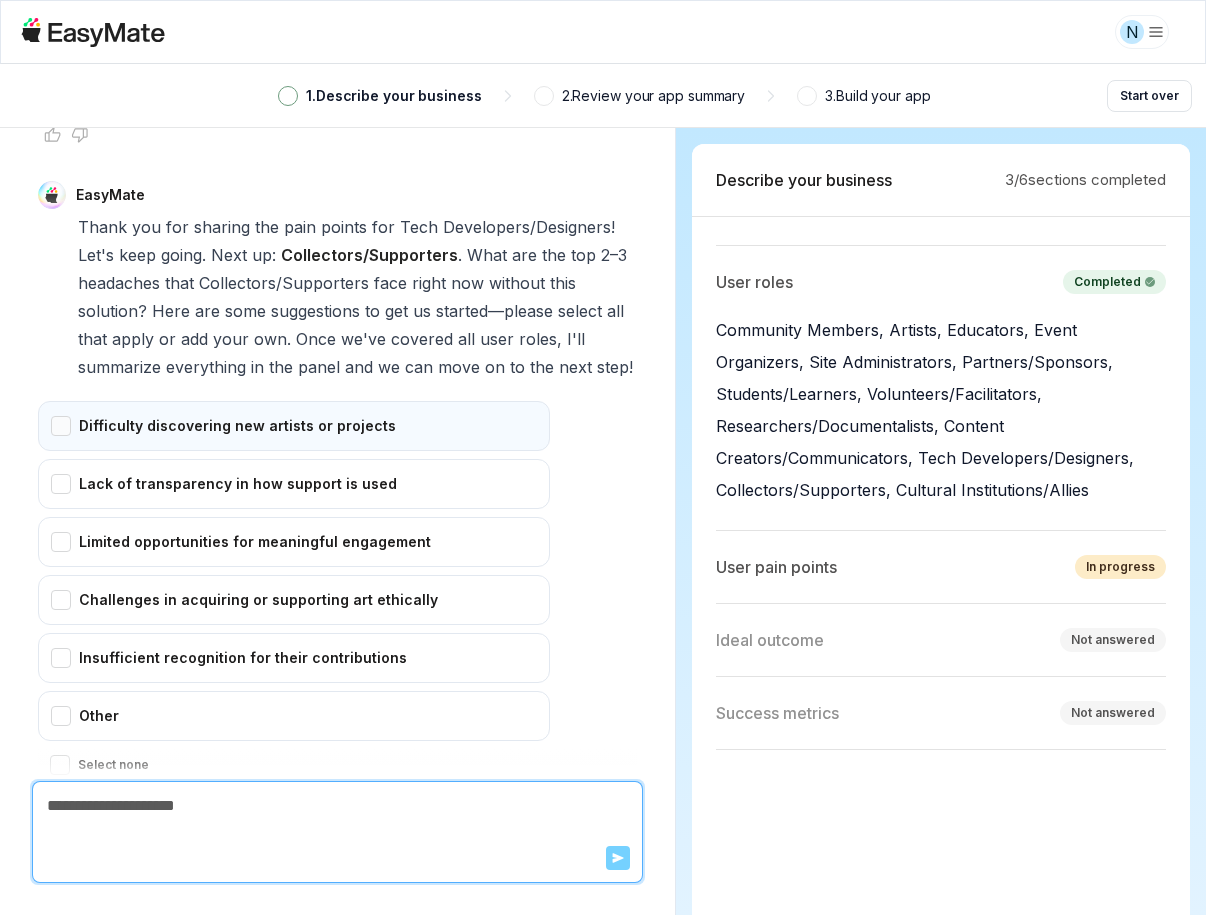 click on "Difficulty discovering new artists or projects" at bounding box center (294, 426) 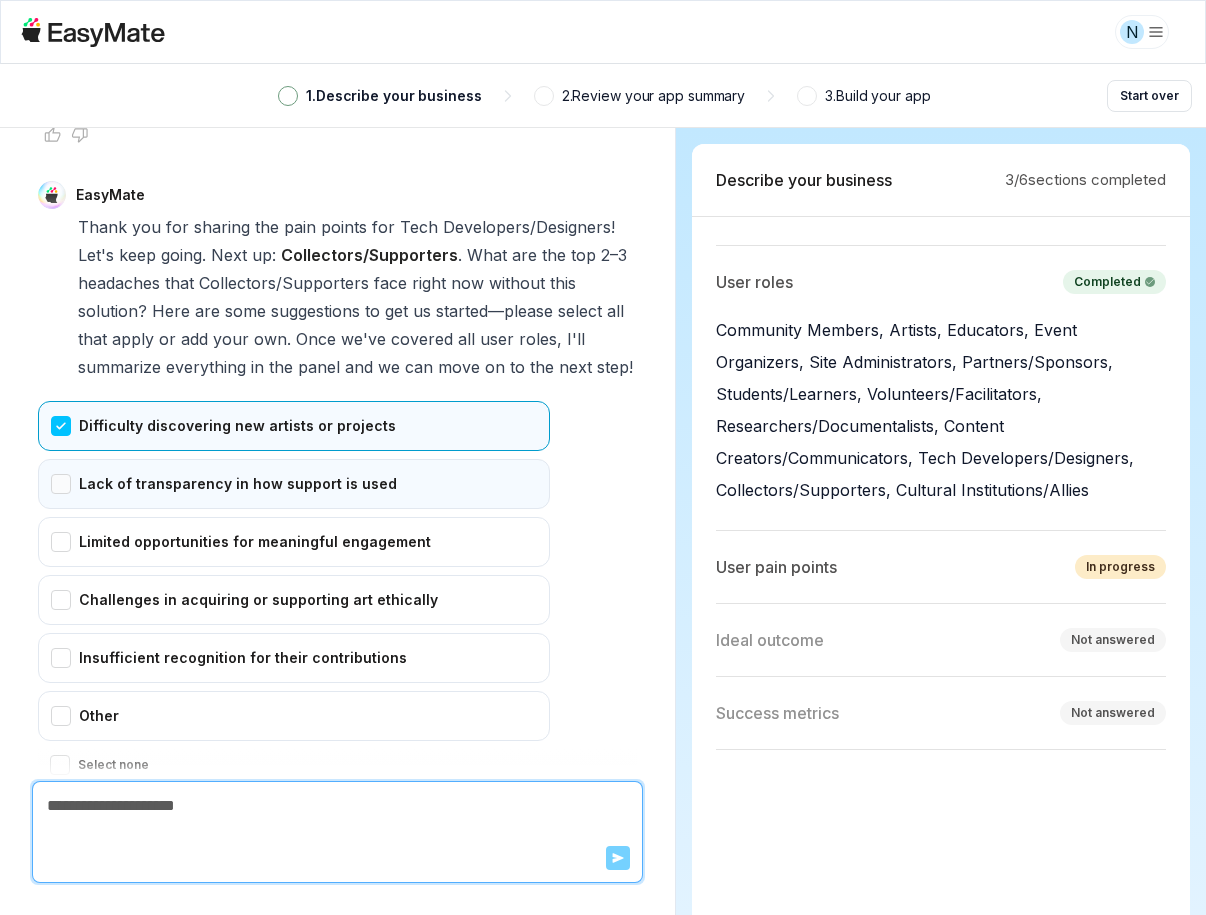 click on "Lack of transparency in how support is used" at bounding box center [294, 484] 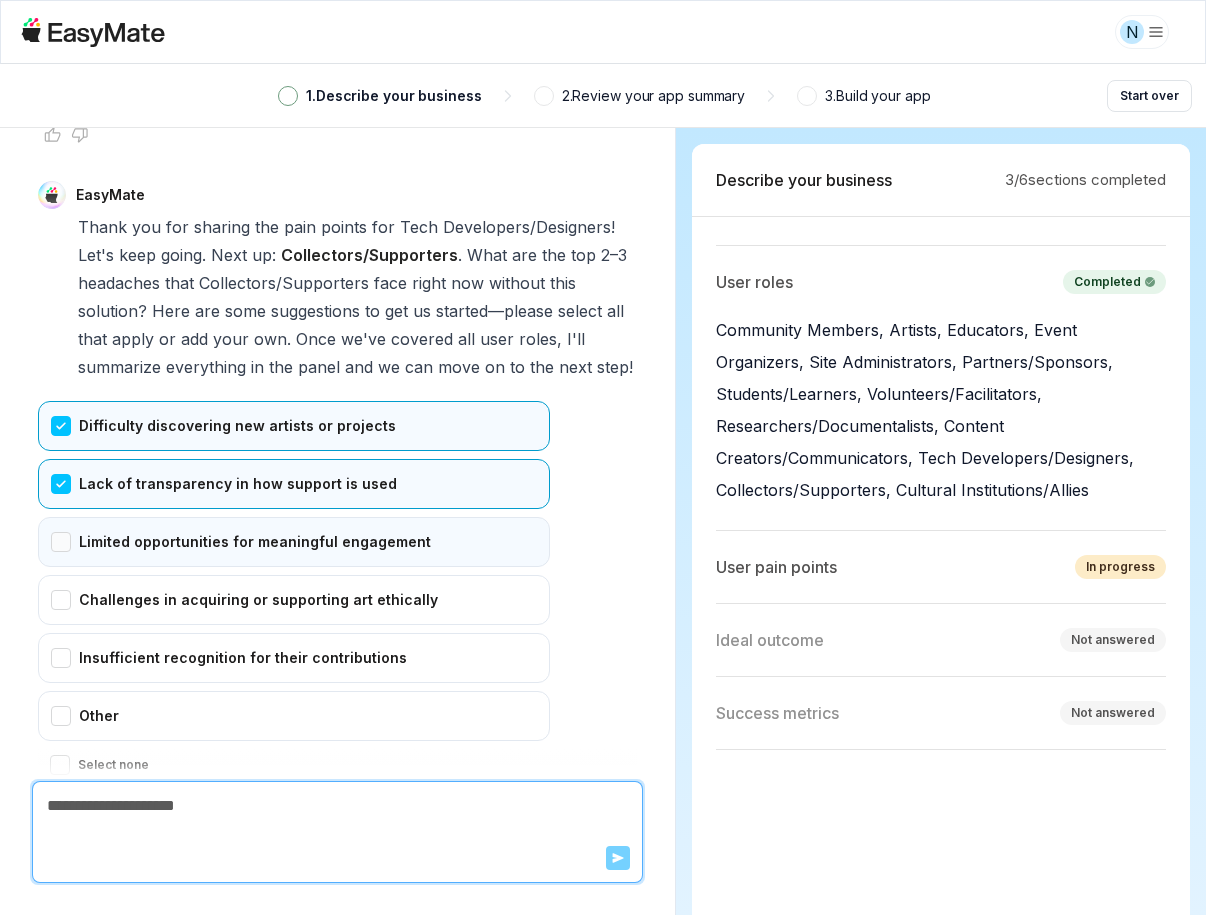 click on "Limited opportunities for meaningful engagement" at bounding box center (294, 542) 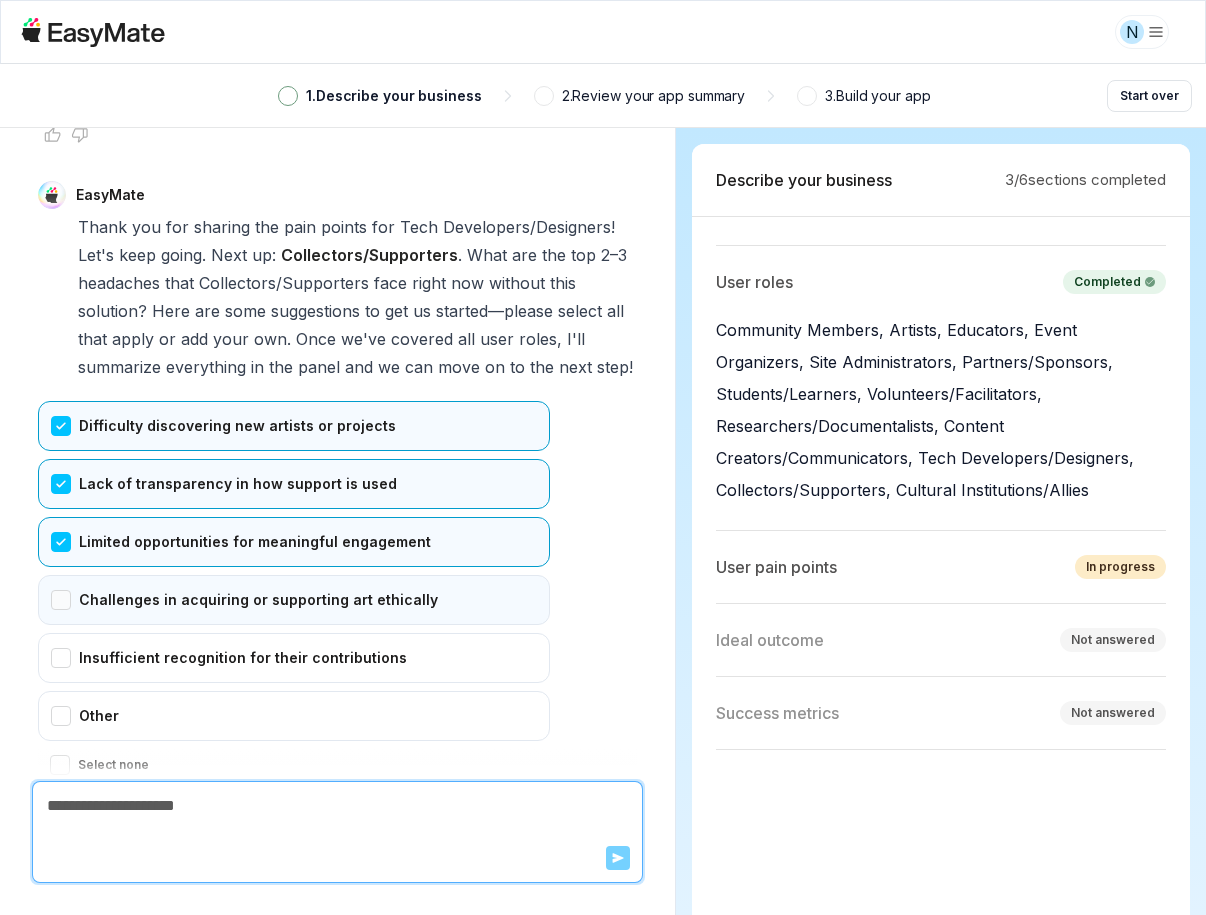 click on "Challenges in acquiring or supporting art ethically" at bounding box center (294, 600) 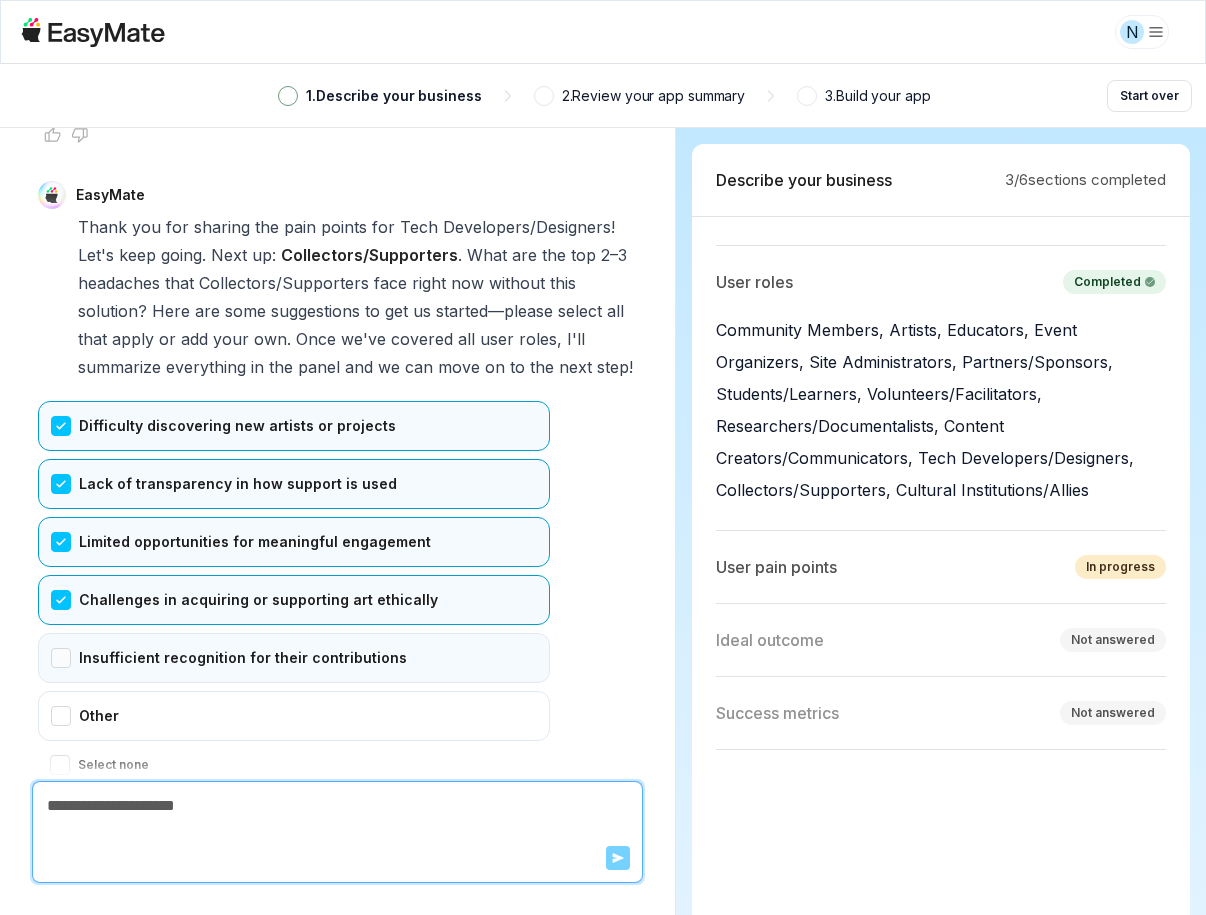 click on "Insufficient recognition for their contributions" at bounding box center [294, 658] 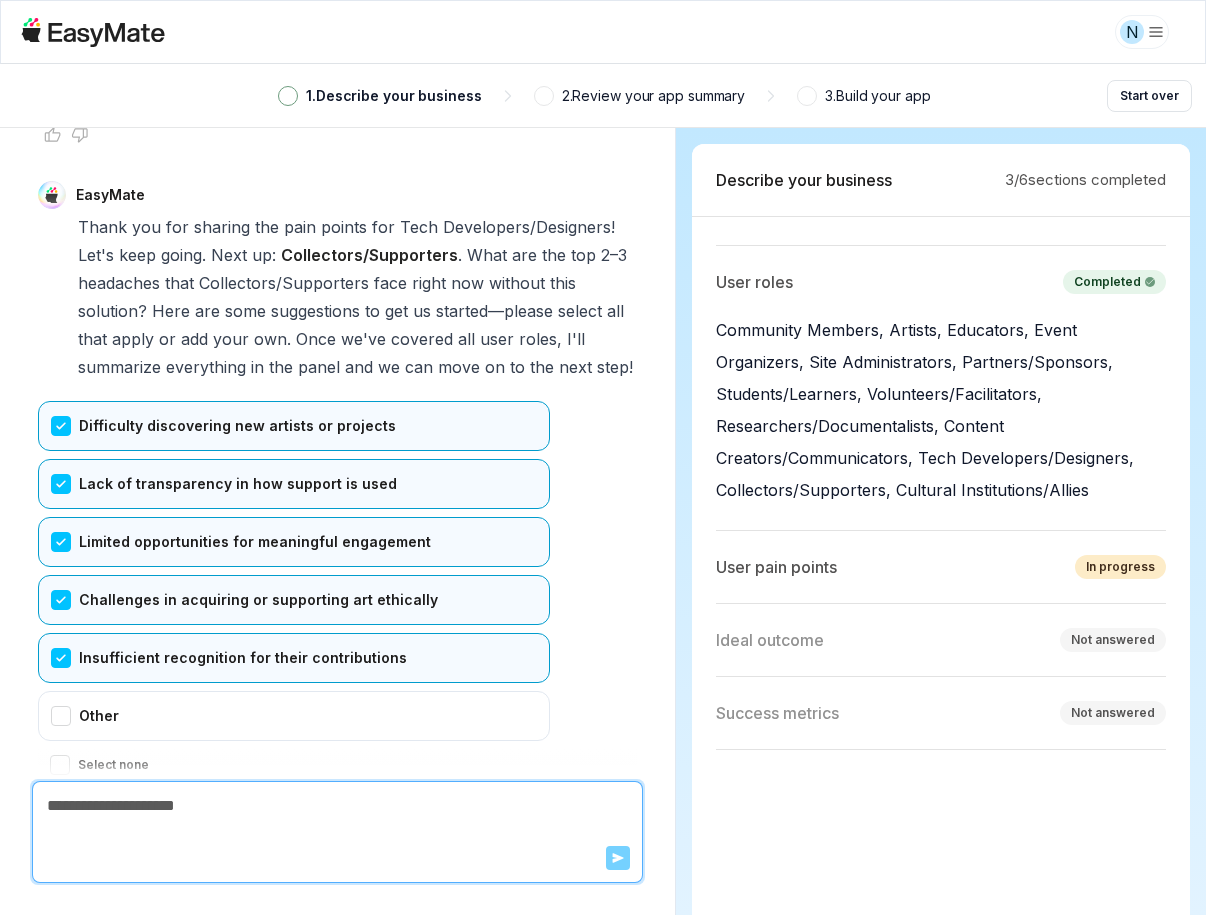 click on "Confirm" at bounding box center (73, 805) 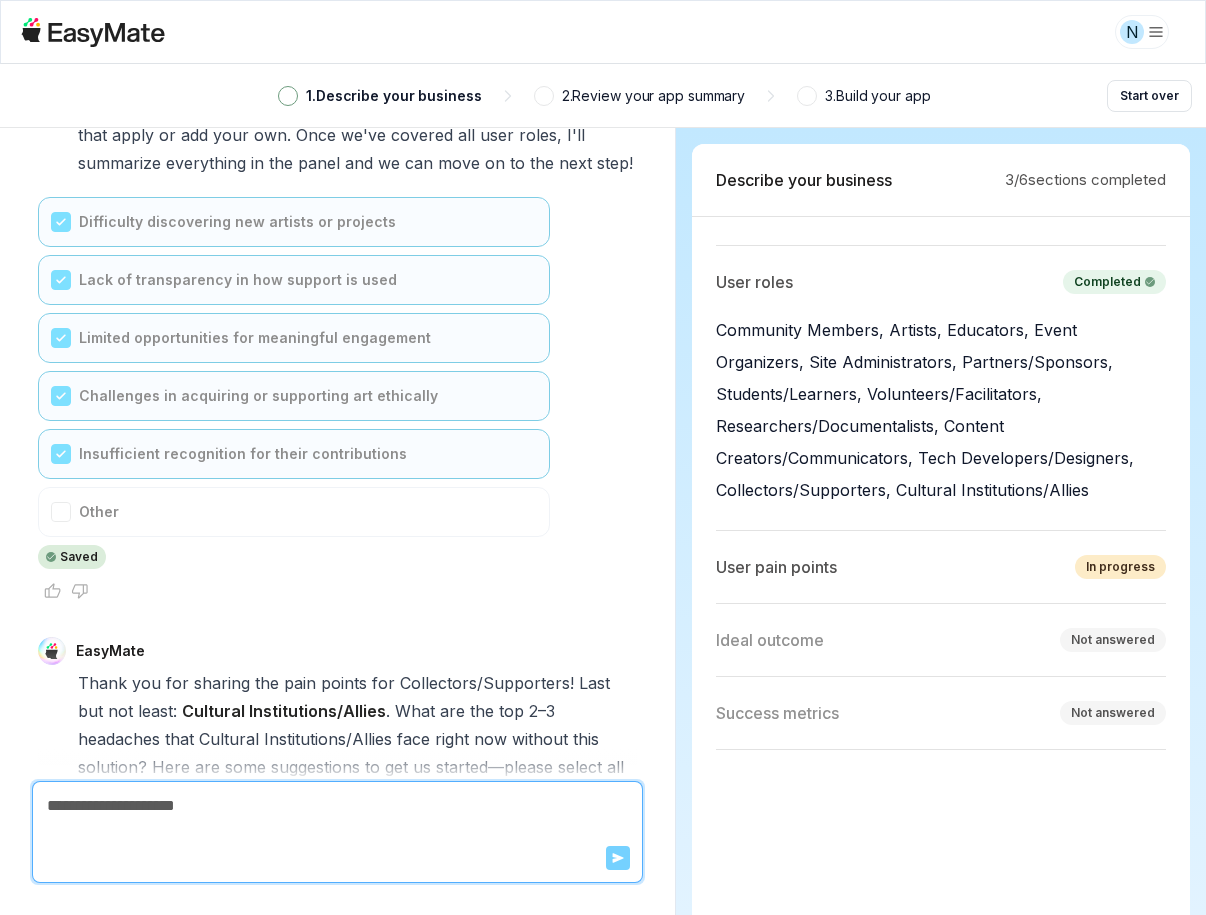 scroll, scrollTop: 20611, scrollLeft: 0, axis: vertical 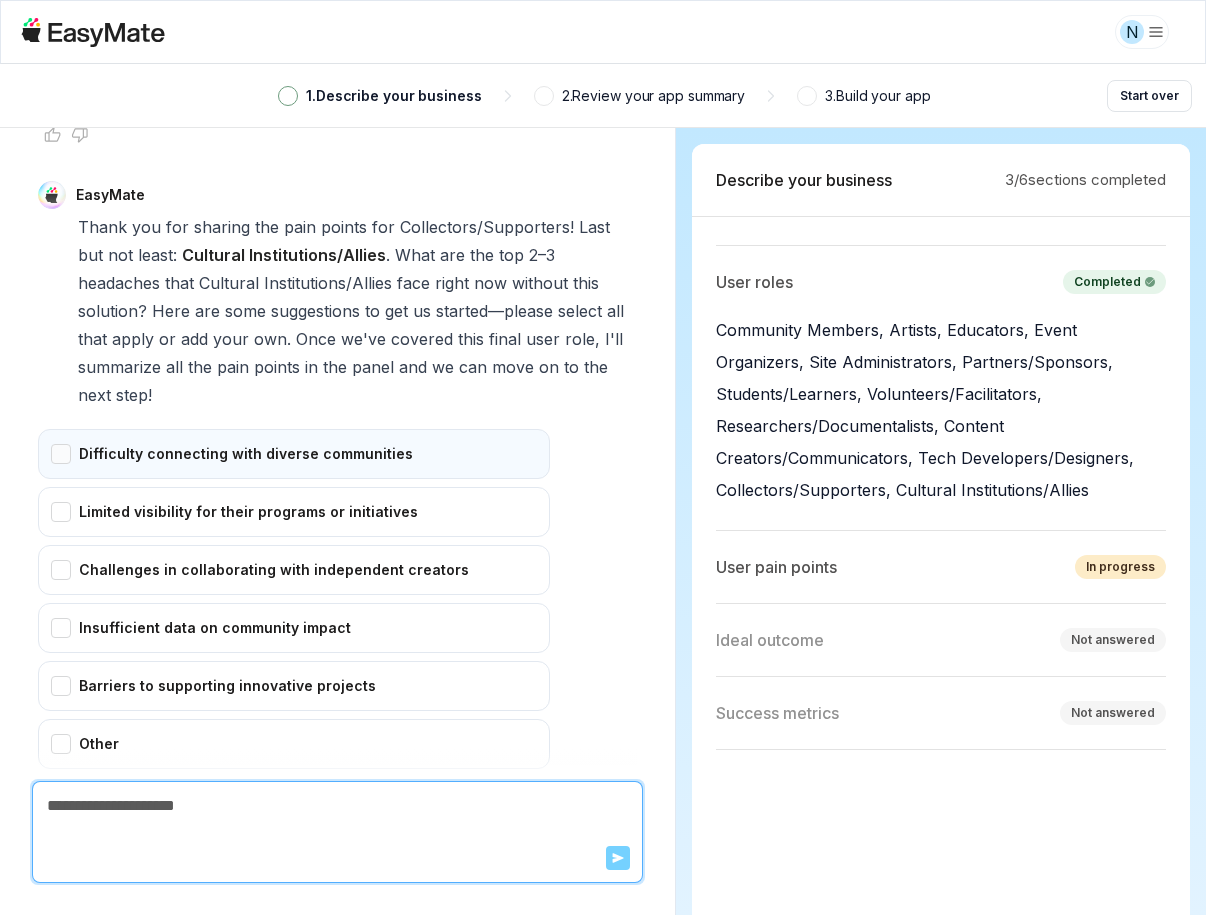 click on "Difficulty connecting with diverse communities" at bounding box center (294, 454) 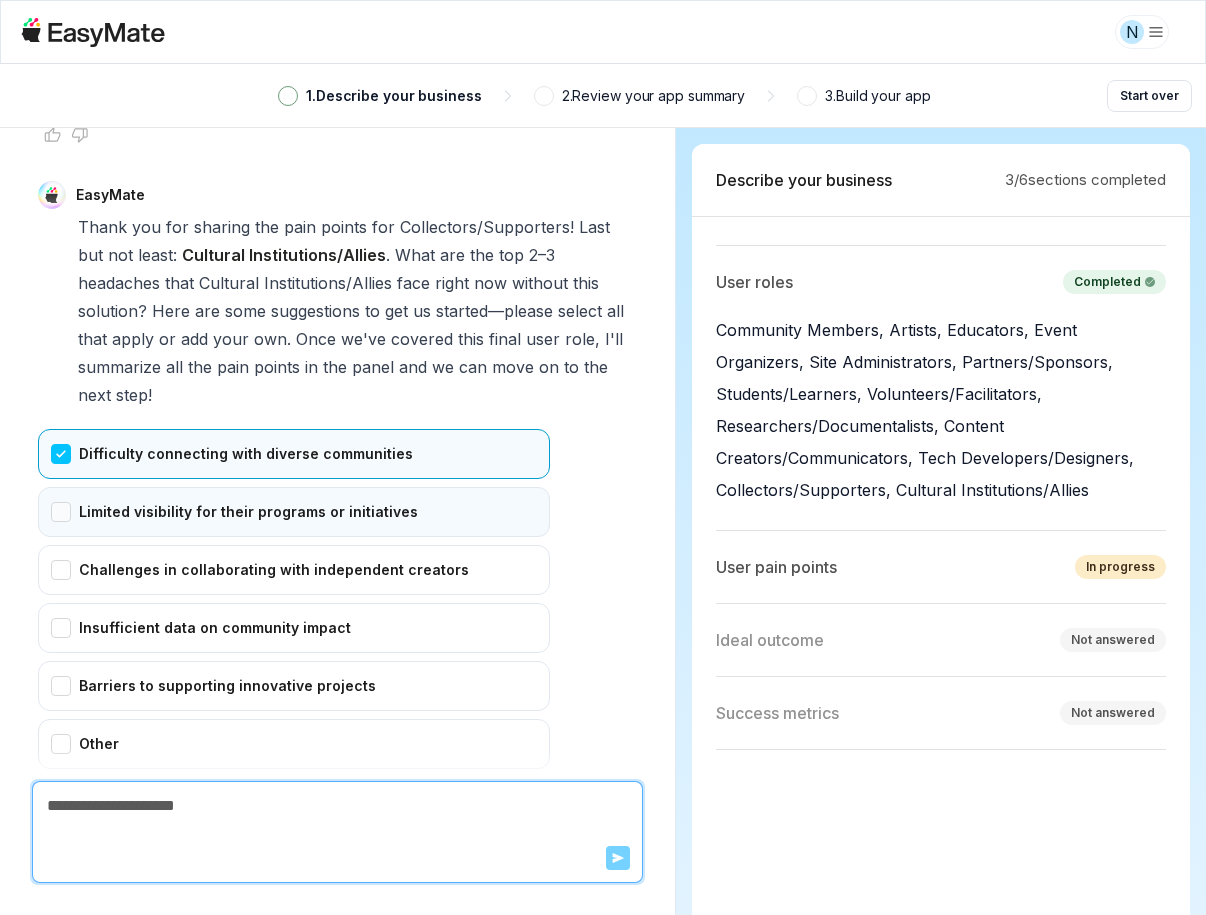 click on "Limited visibility for their programs or initiatives" at bounding box center (294, 512) 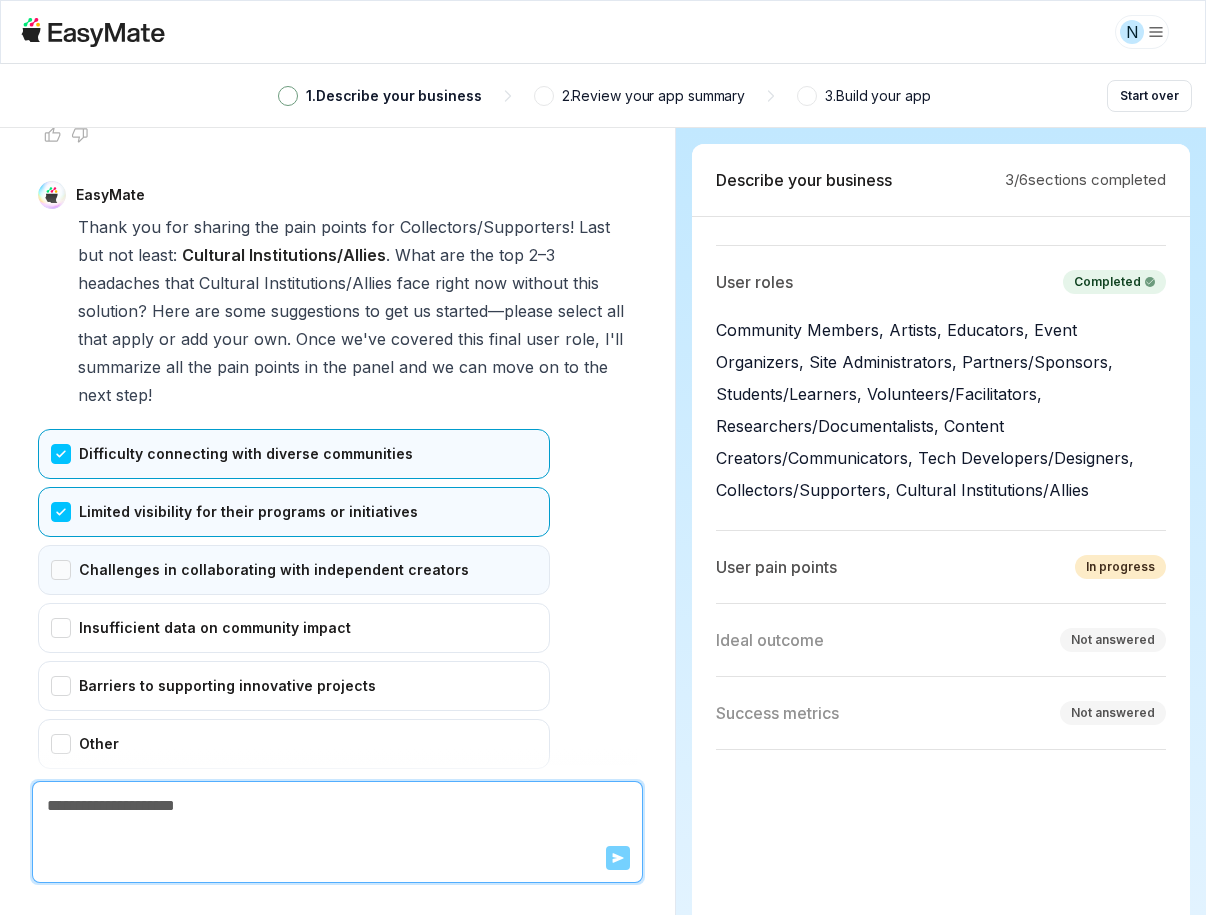 click on "Challenges in collaborating with independent creators" at bounding box center (294, 570) 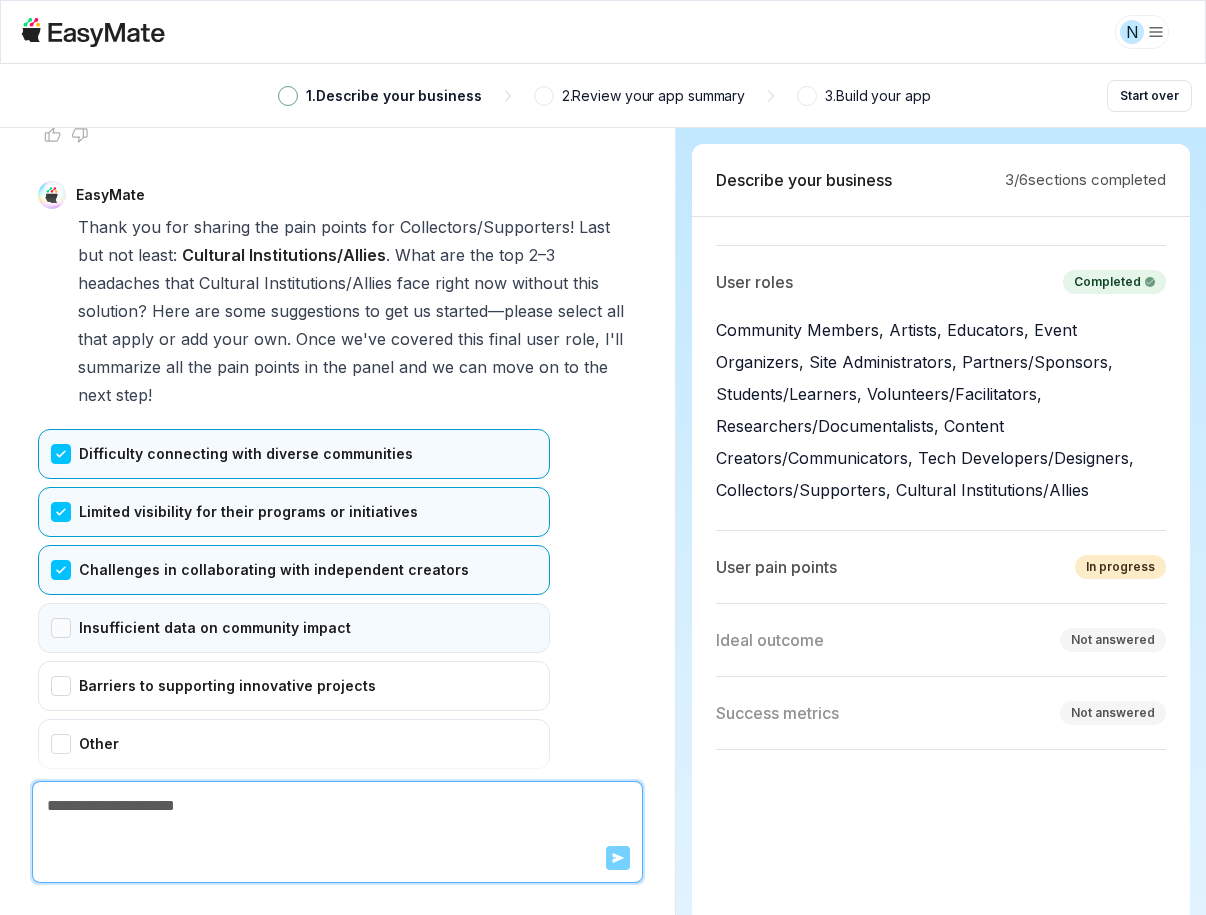 click on "Insufficient data on community impact" at bounding box center [294, 628] 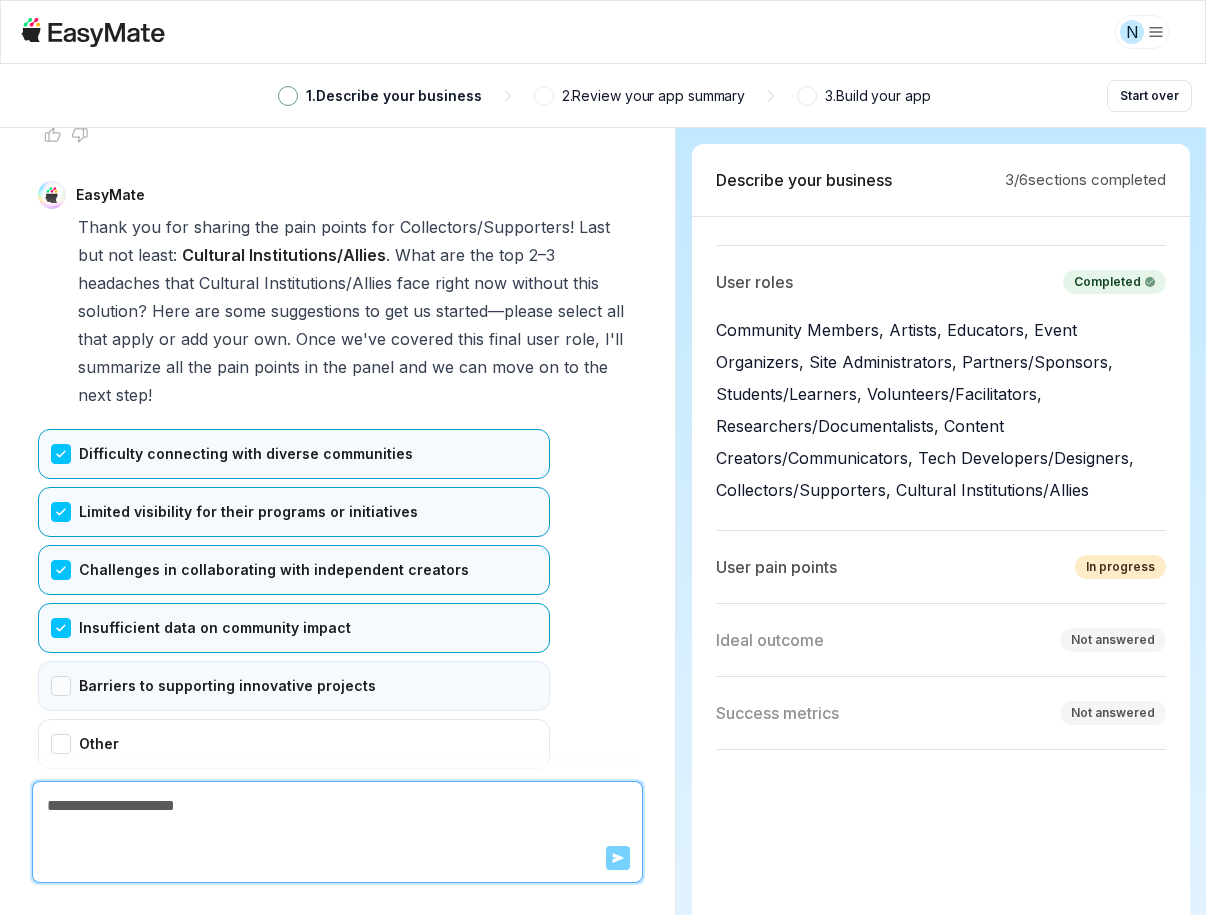 click on "Barriers to supporting innovative projects" at bounding box center [294, 686] 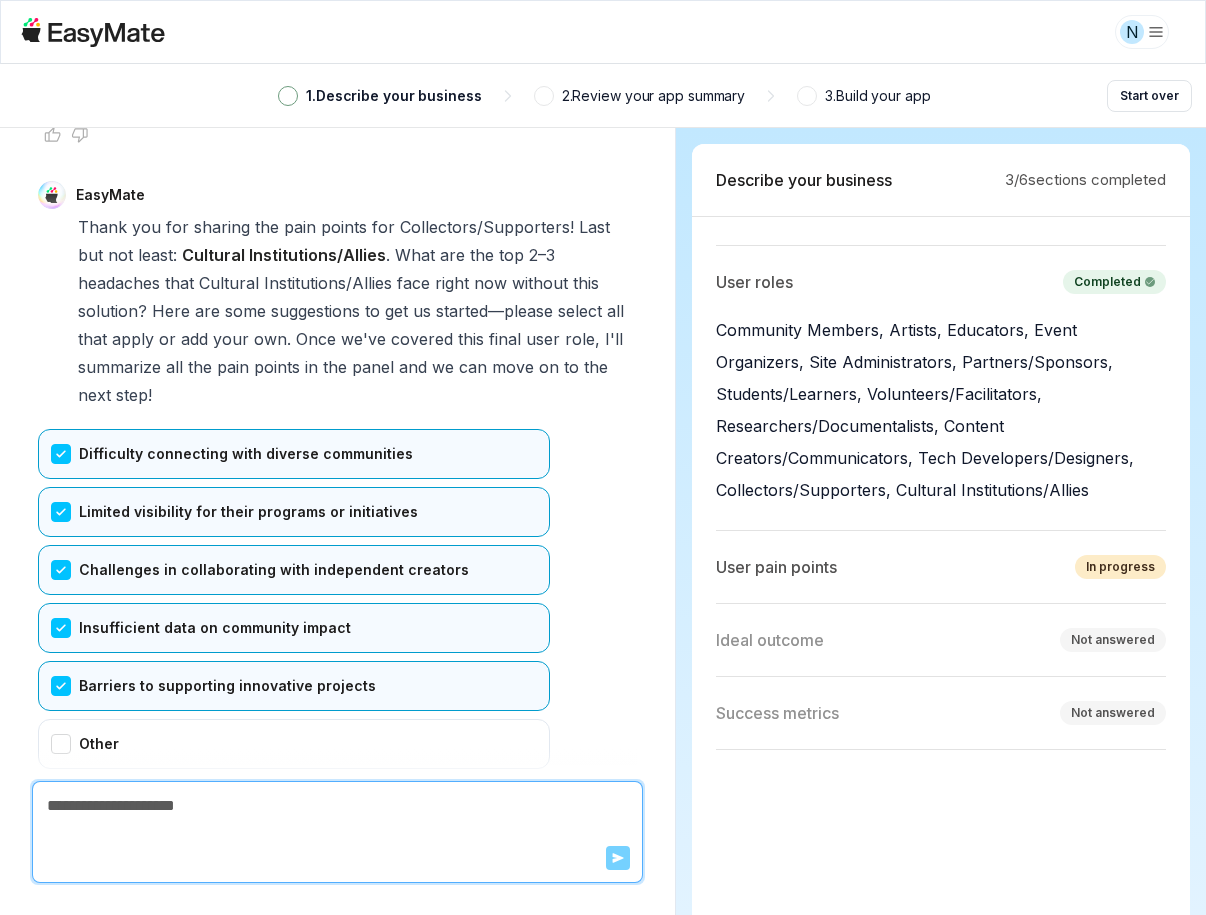 click on "Confirm" at bounding box center (73, 833) 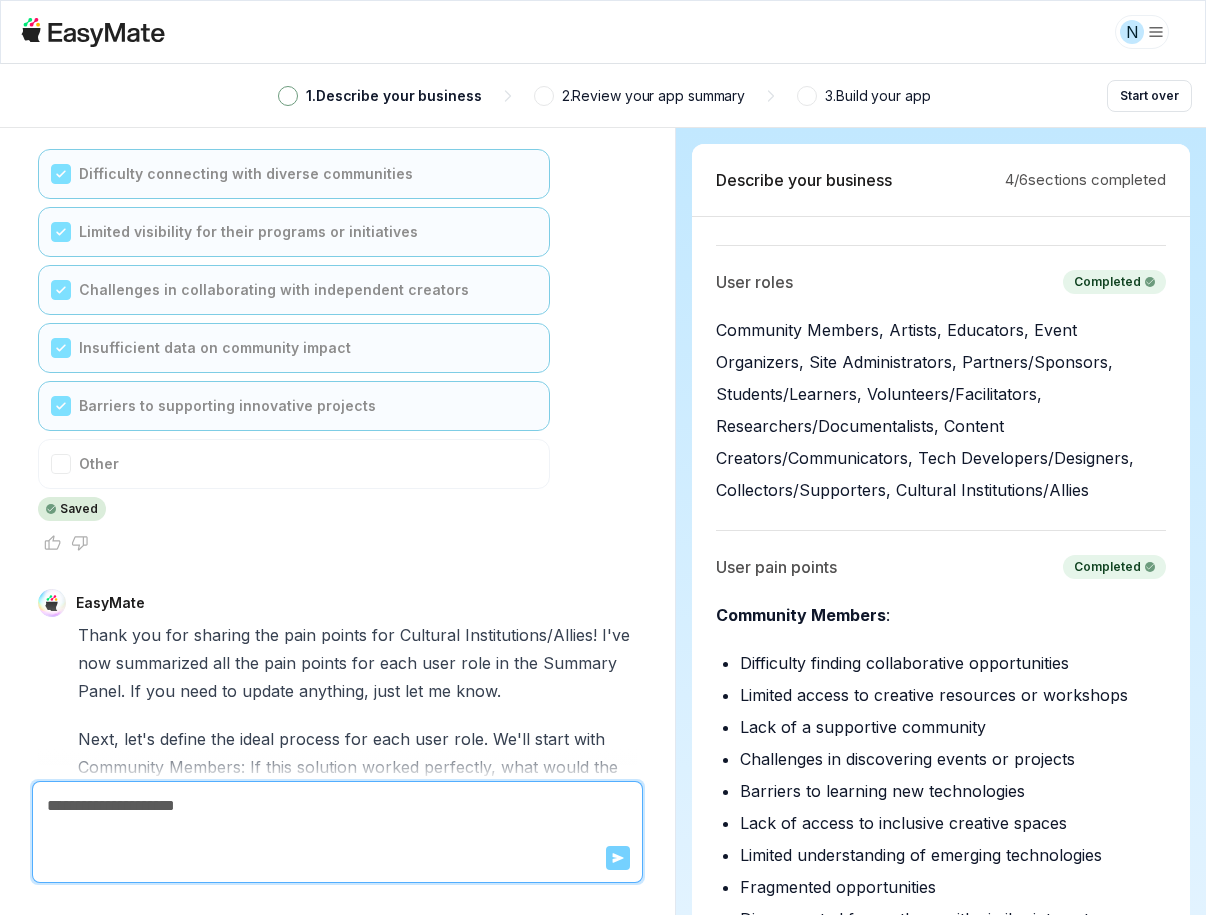 scroll, scrollTop: 21313, scrollLeft: 0, axis: vertical 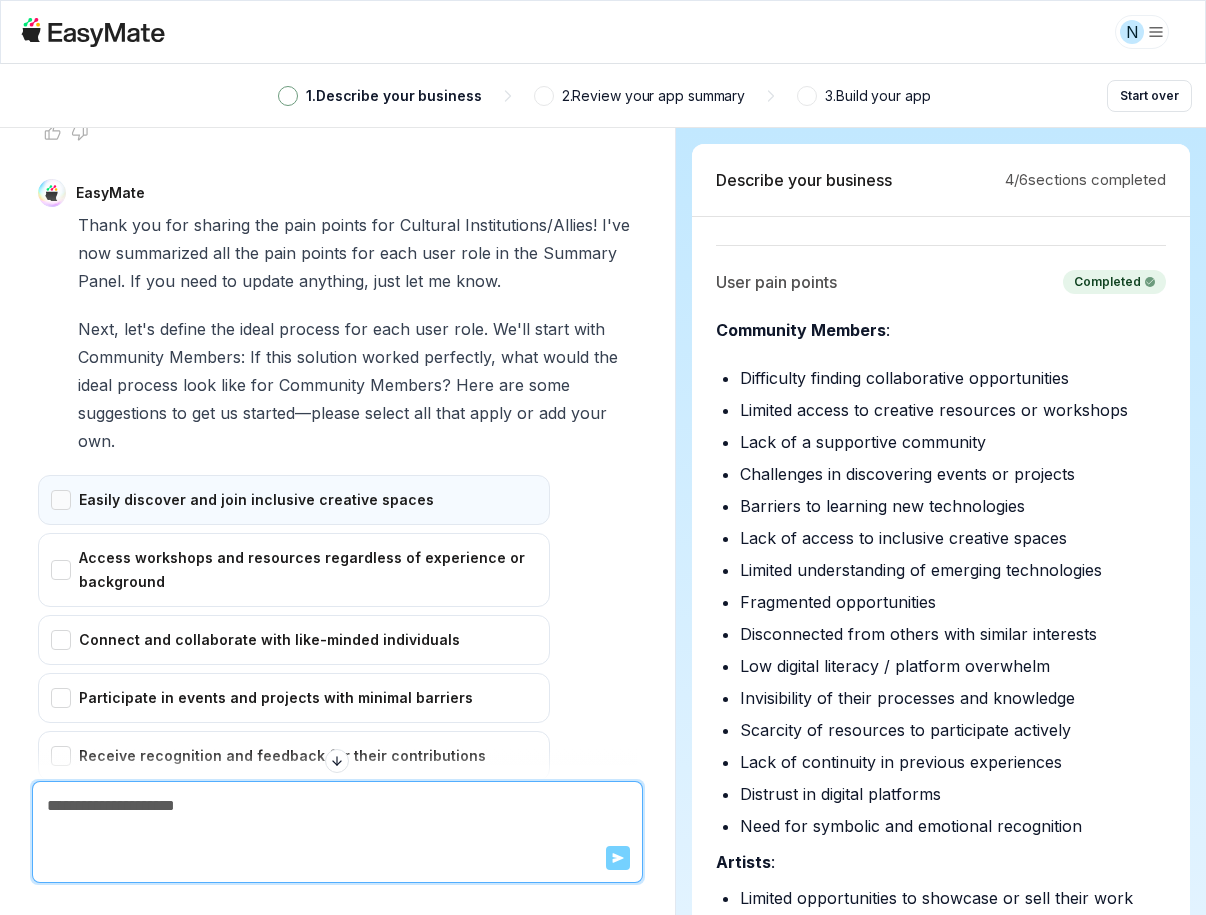 click on "Easily discover and join inclusive creative spaces" at bounding box center [294, 500] 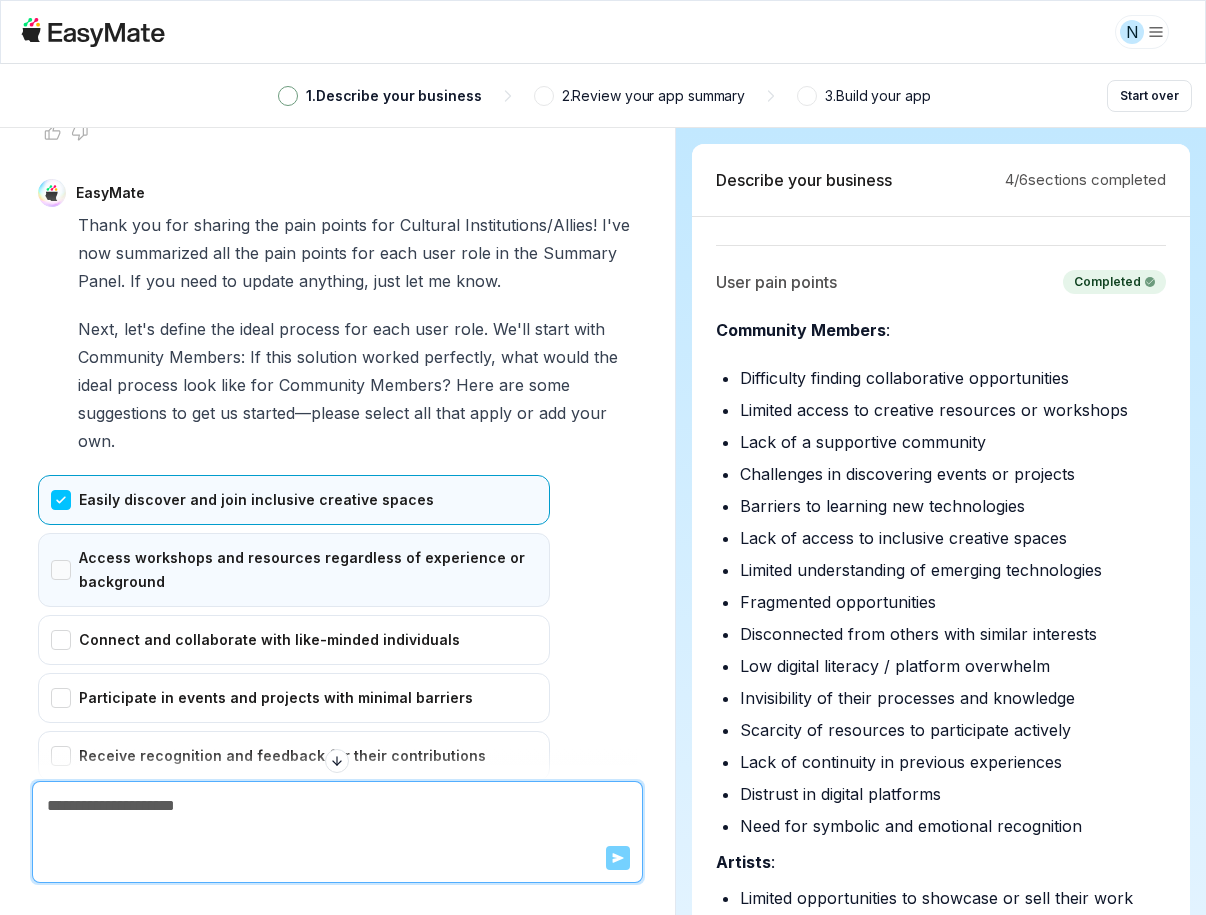 click on "Access workshops and resources regardless of experience or background" at bounding box center (294, 570) 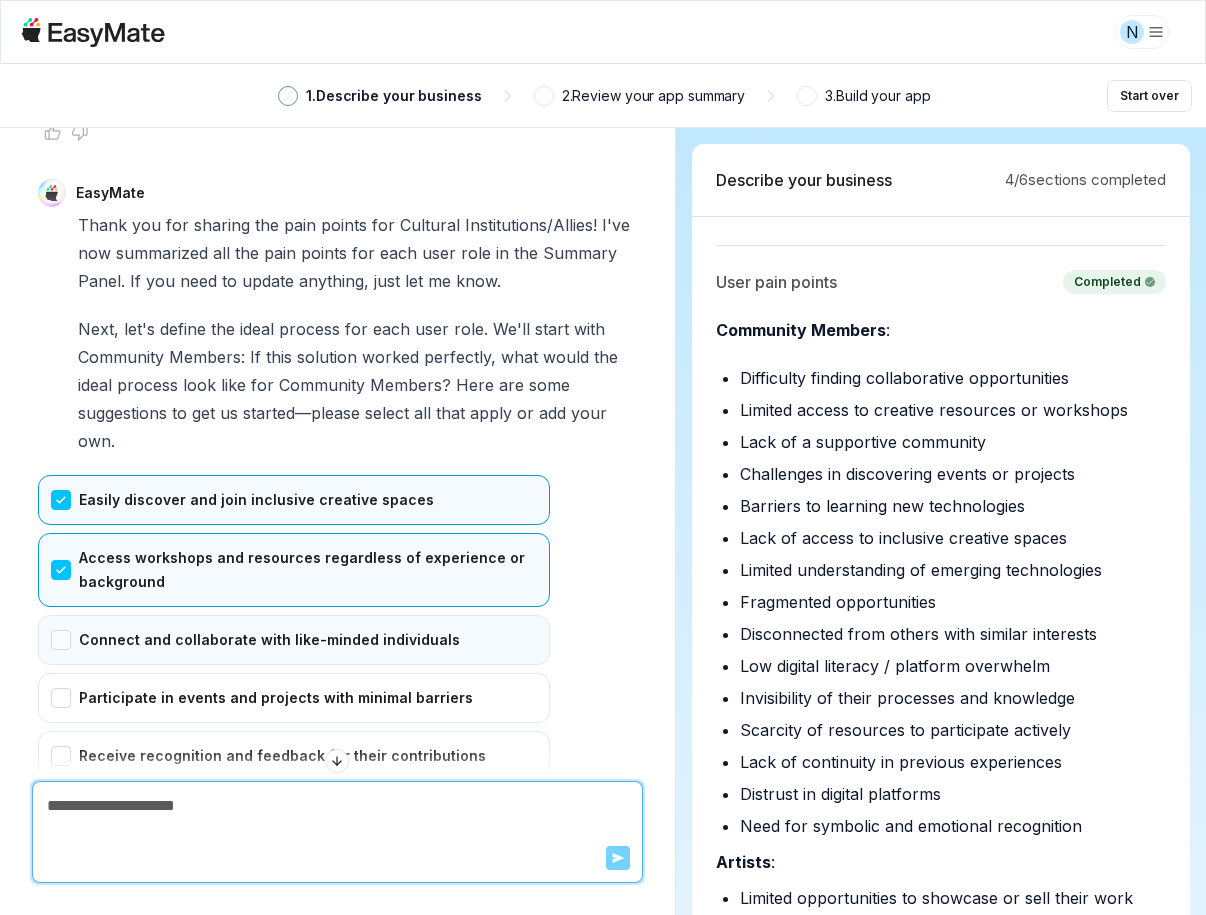 click on "Connect and collaborate with like-minded individuals" at bounding box center [294, 640] 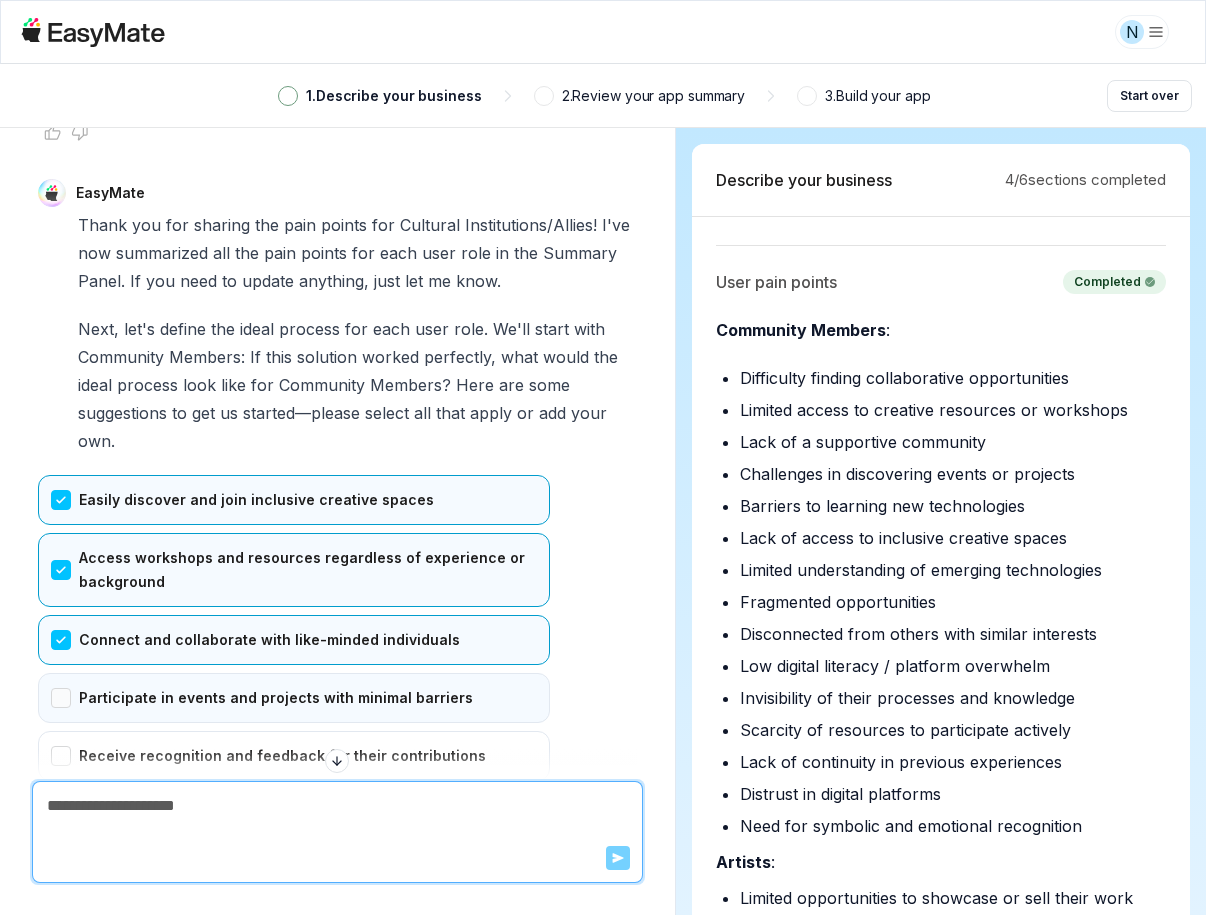 click on "Participate in events and projects with minimal barriers" at bounding box center [294, 698] 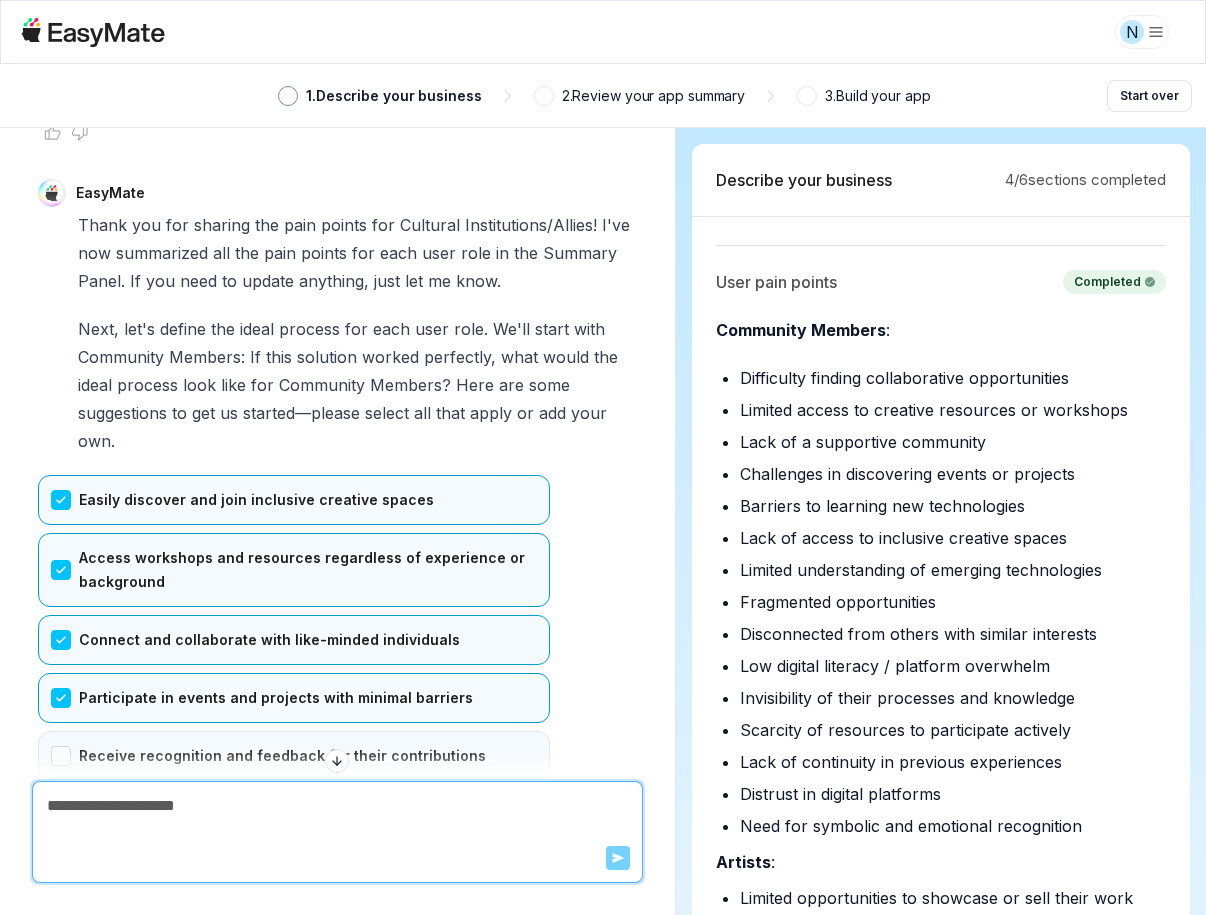 click on "Receive recognition and feedback for their contributions" at bounding box center (294, 756) 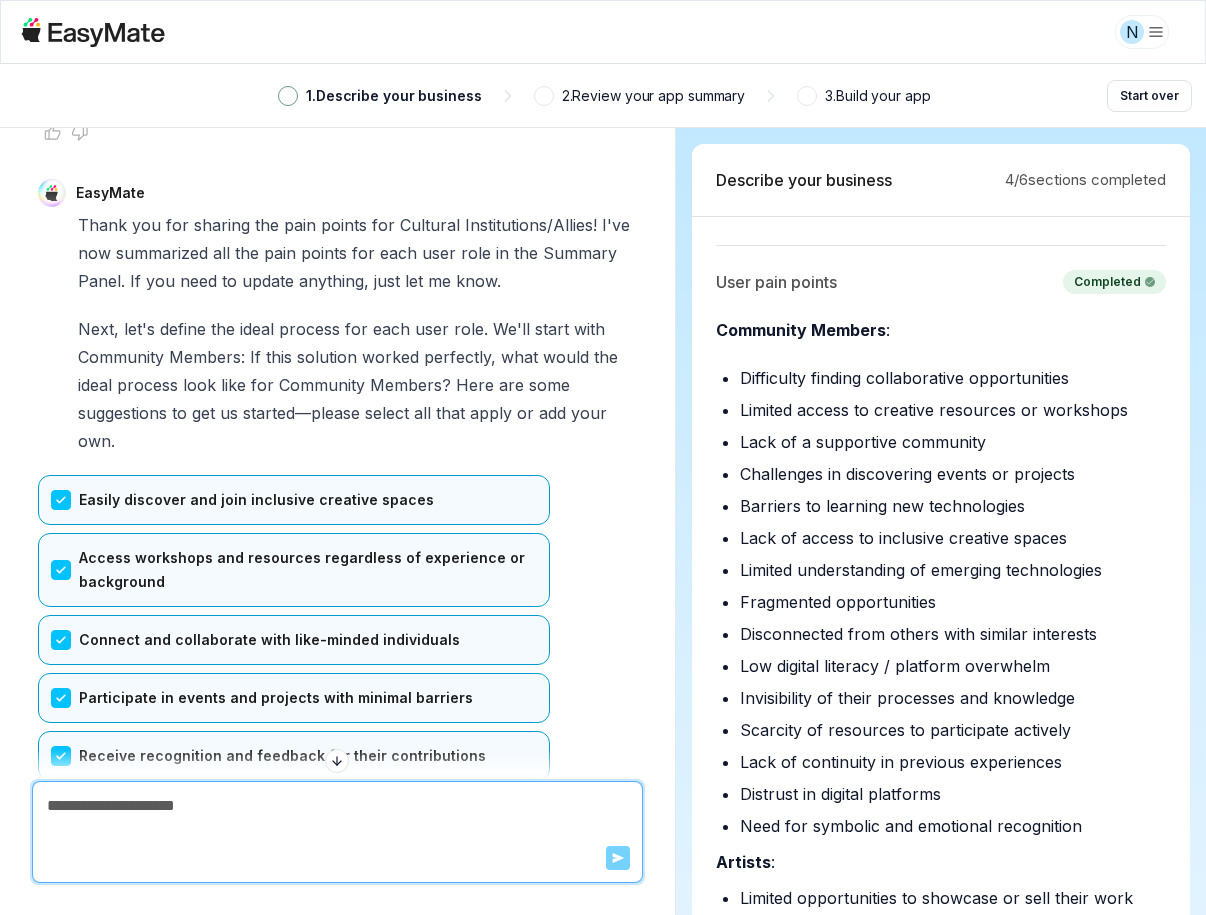 click on "Confirm" at bounding box center (73, 845) 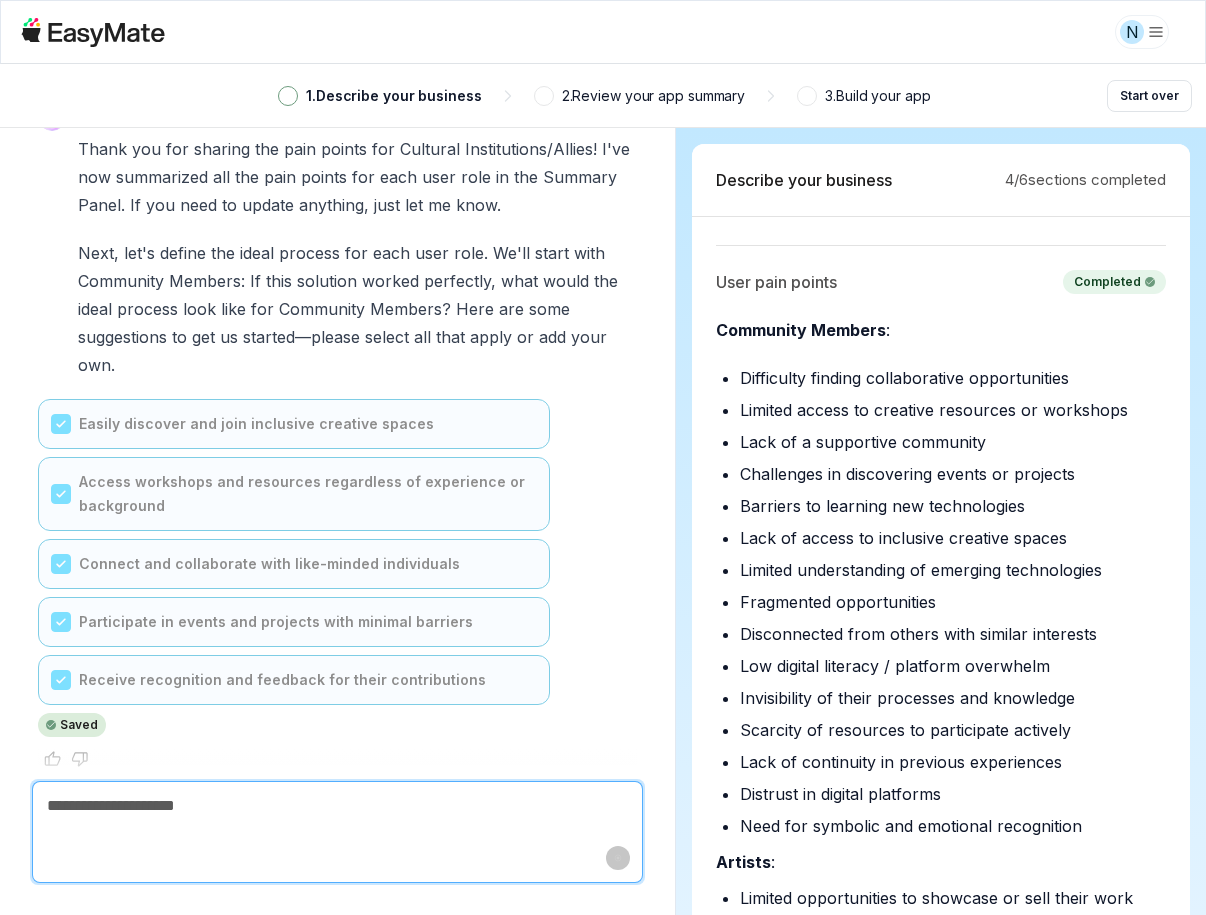 scroll, scrollTop: 21461, scrollLeft: 0, axis: vertical 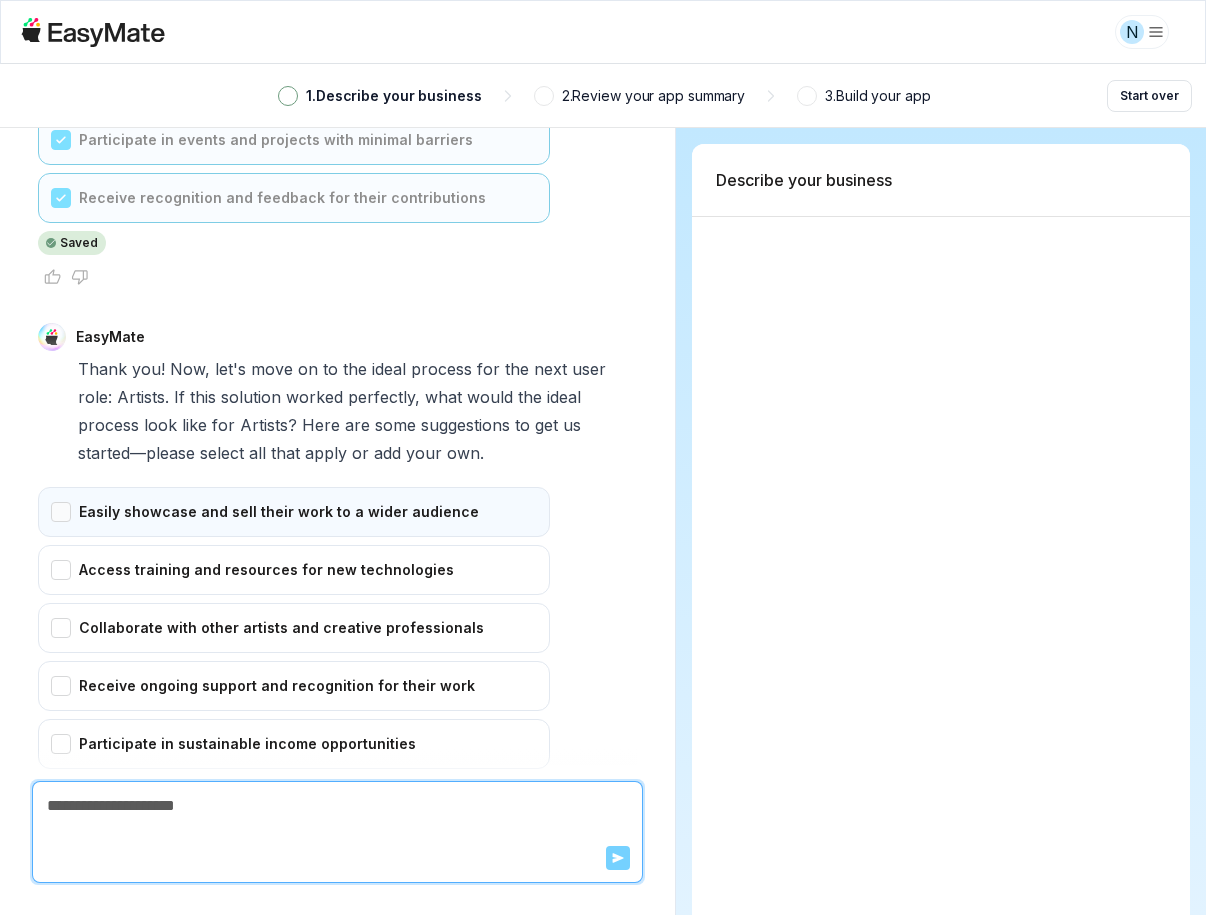 click on "Easily showcase and sell their work to a wider audience" at bounding box center (294, 512) 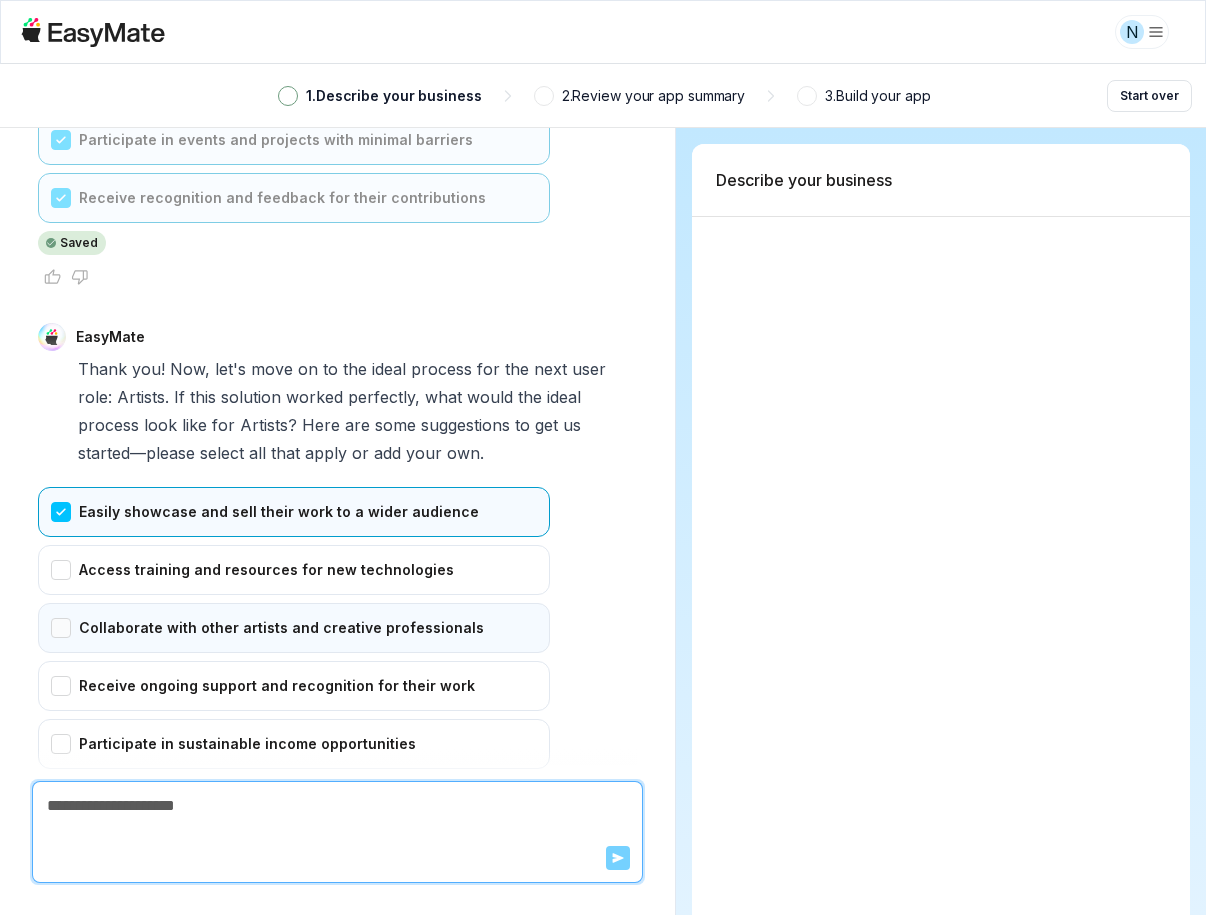 drag, startPoint x: 63, startPoint y: 432, endPoint x: 52, endPoint y: 474, distance: 43.416588 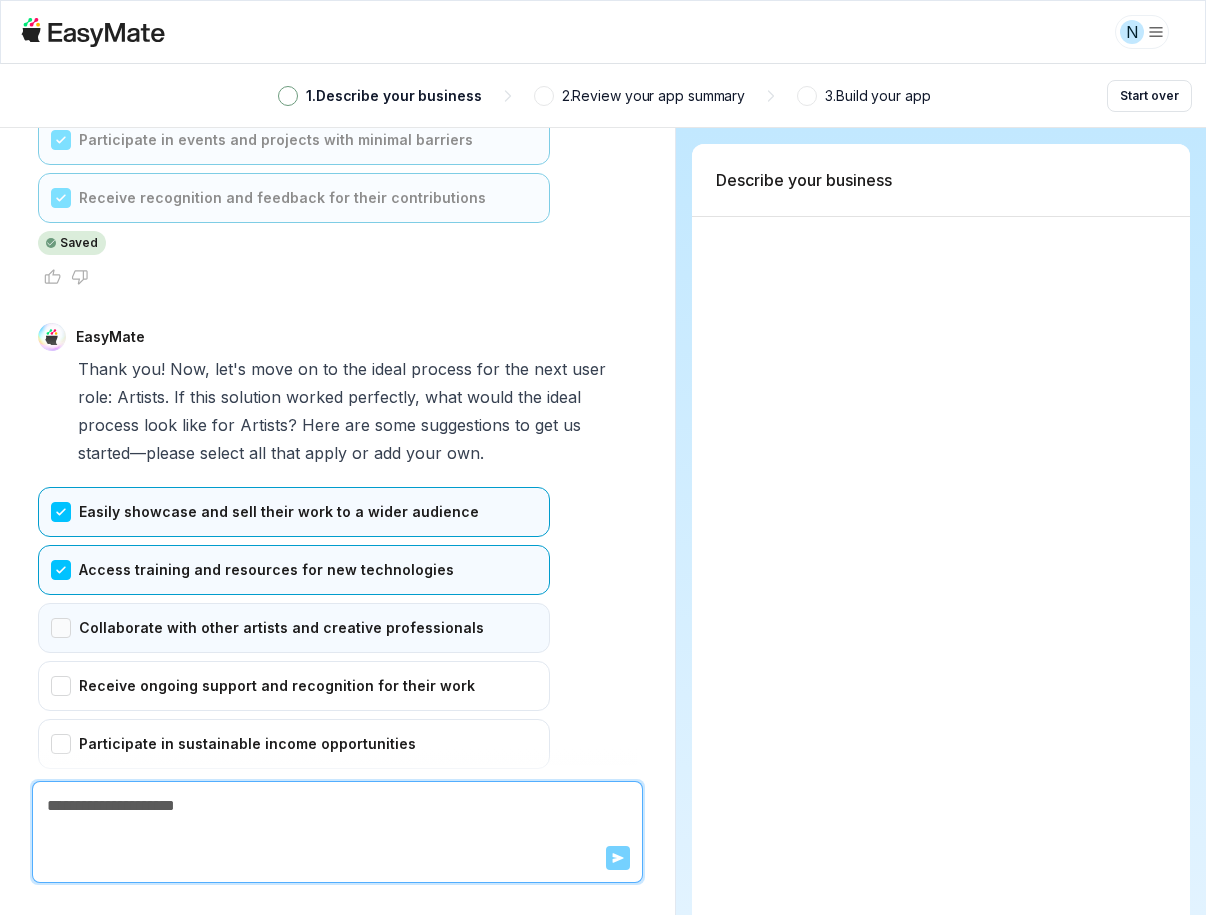 click on "Collaborate with other artists and creative professionals" at bounding box center [294, 628] 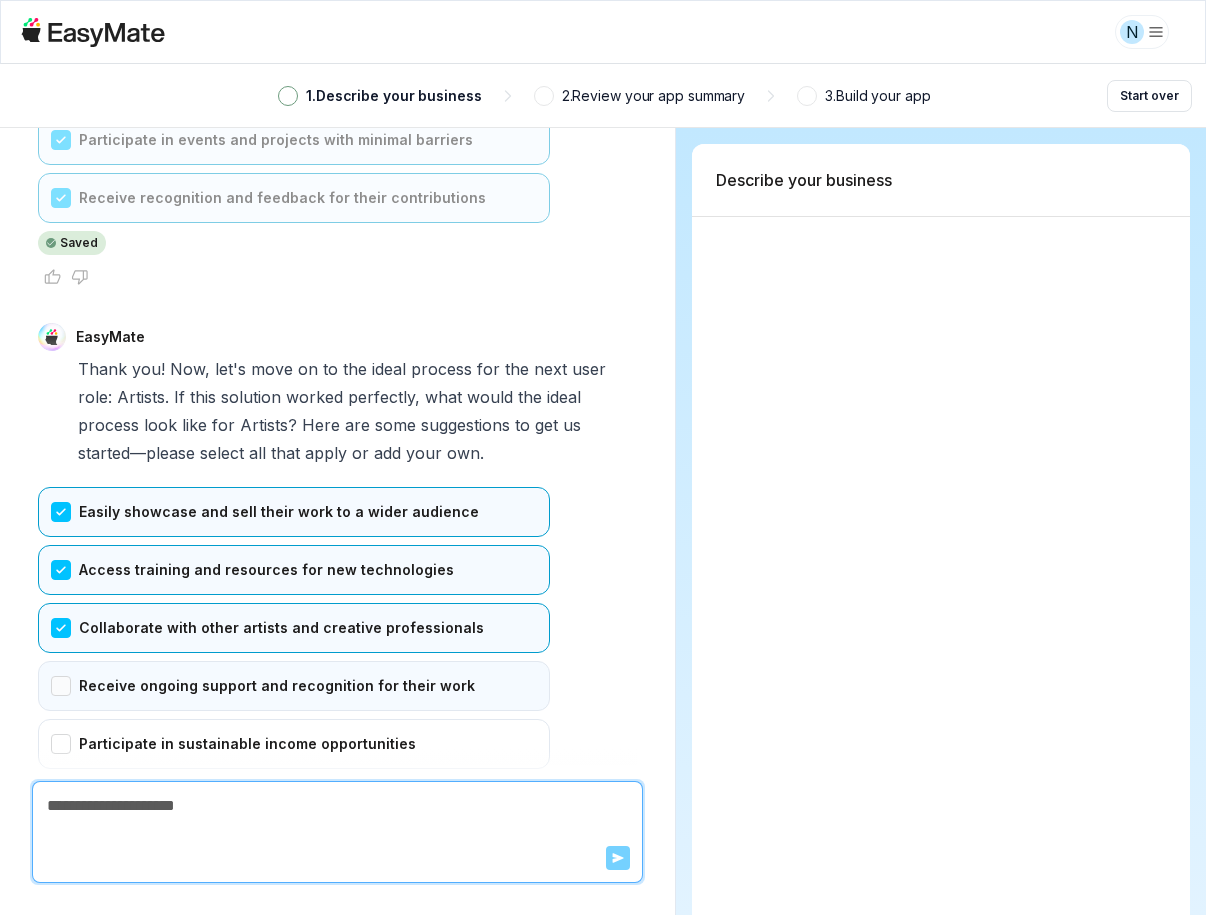 click on "Receive ongoing support and recognition for their work" at bounding box center [294, 686] 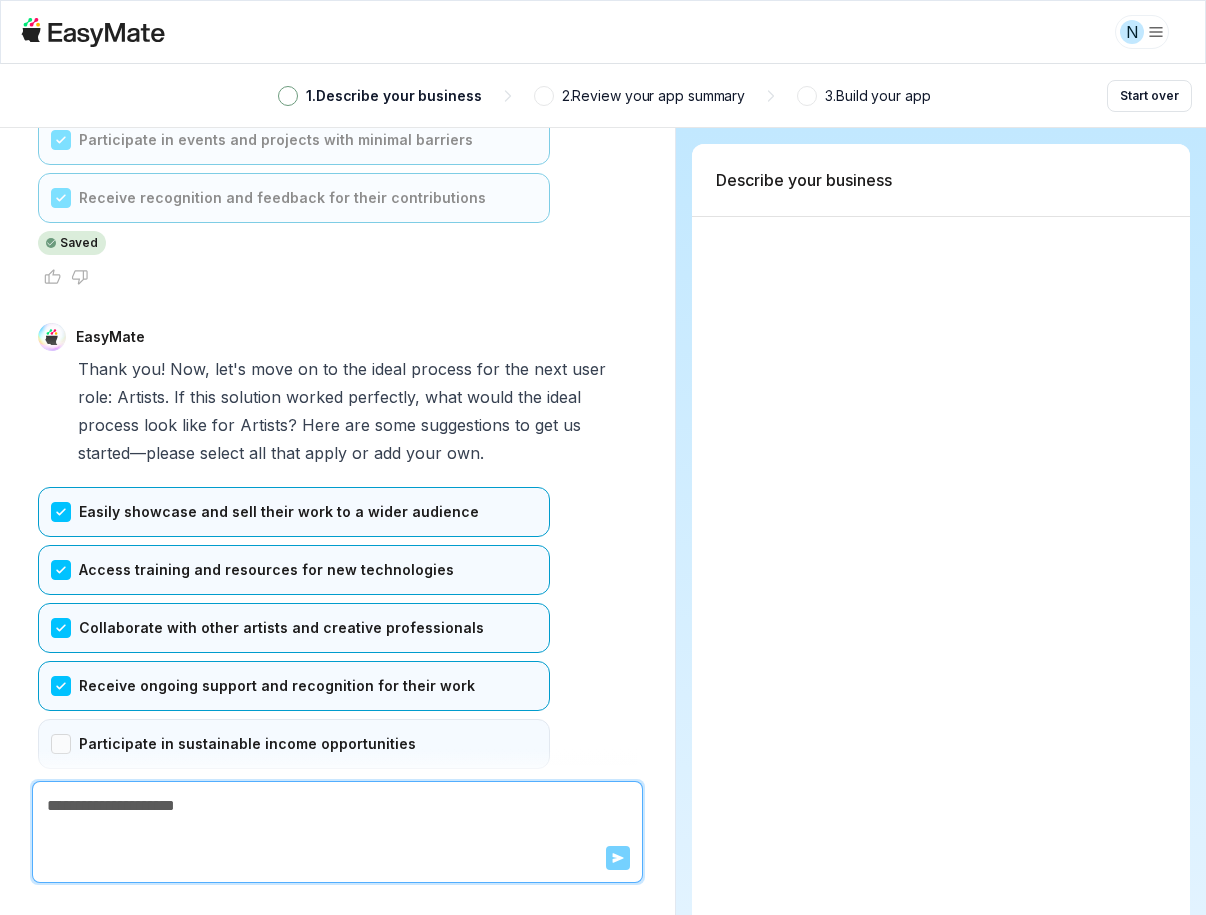 click on "Participate in sustainable income opportunities" at bounding box center [294, 744] 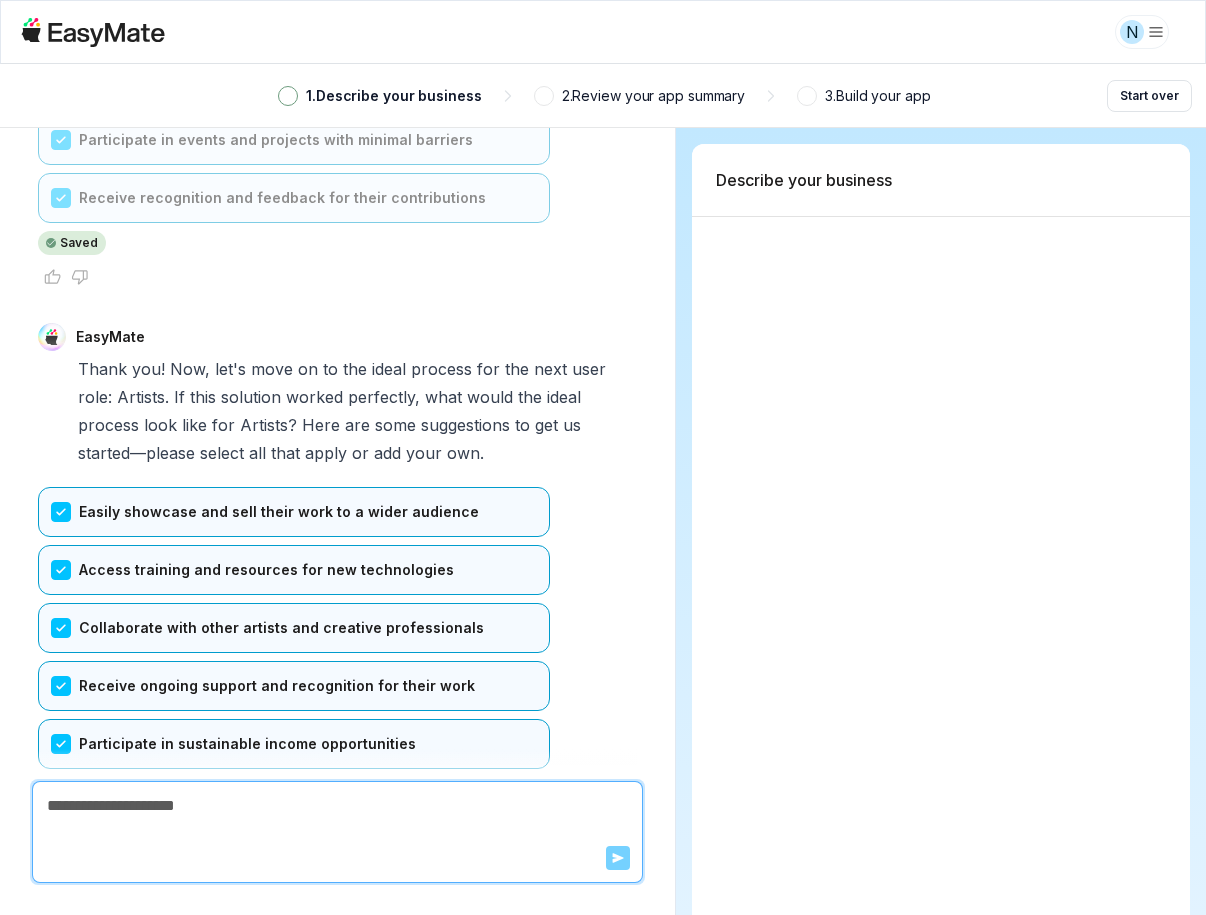 click on "Confirm" at bounding box center [73, 833] 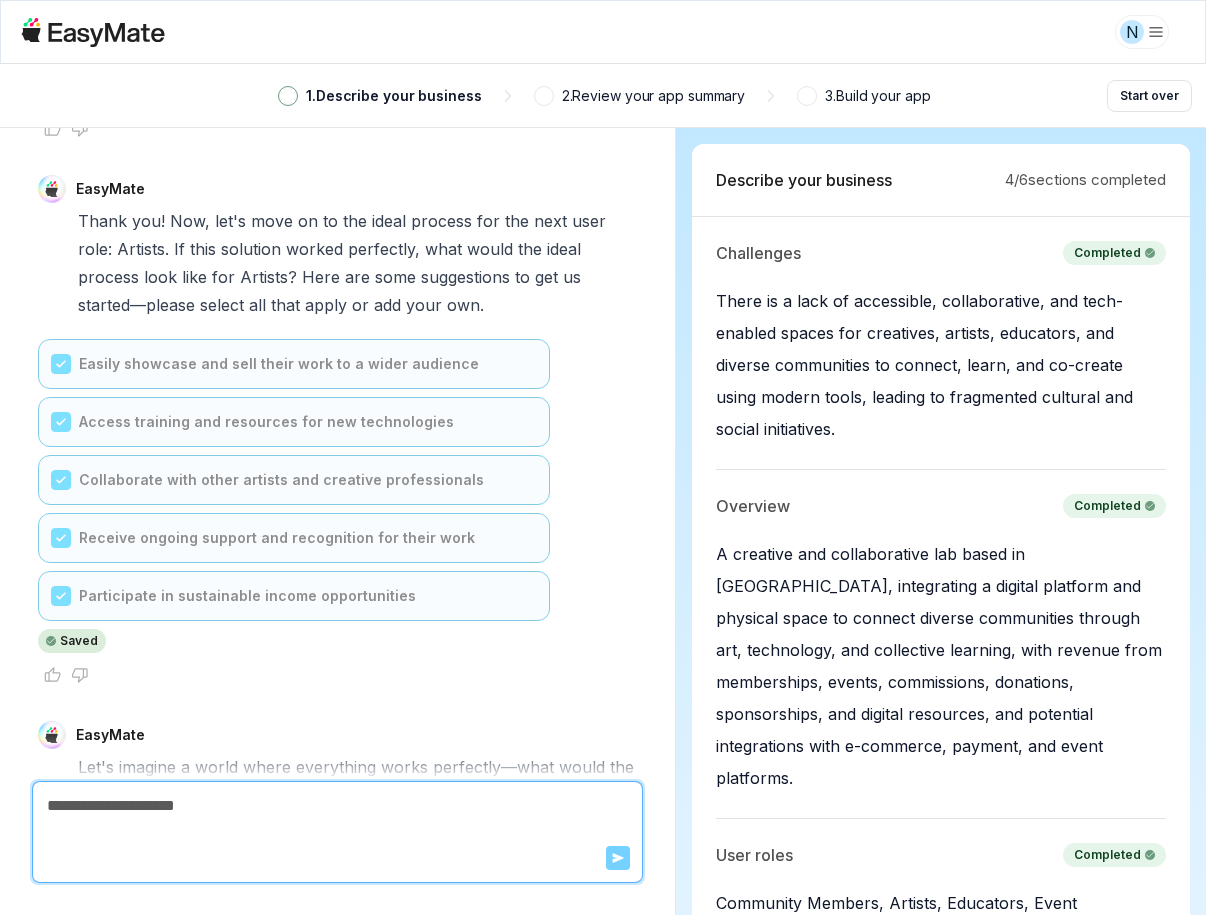 scroll, scrollTop: 22405, scrollLeft: 0, axis: vertical 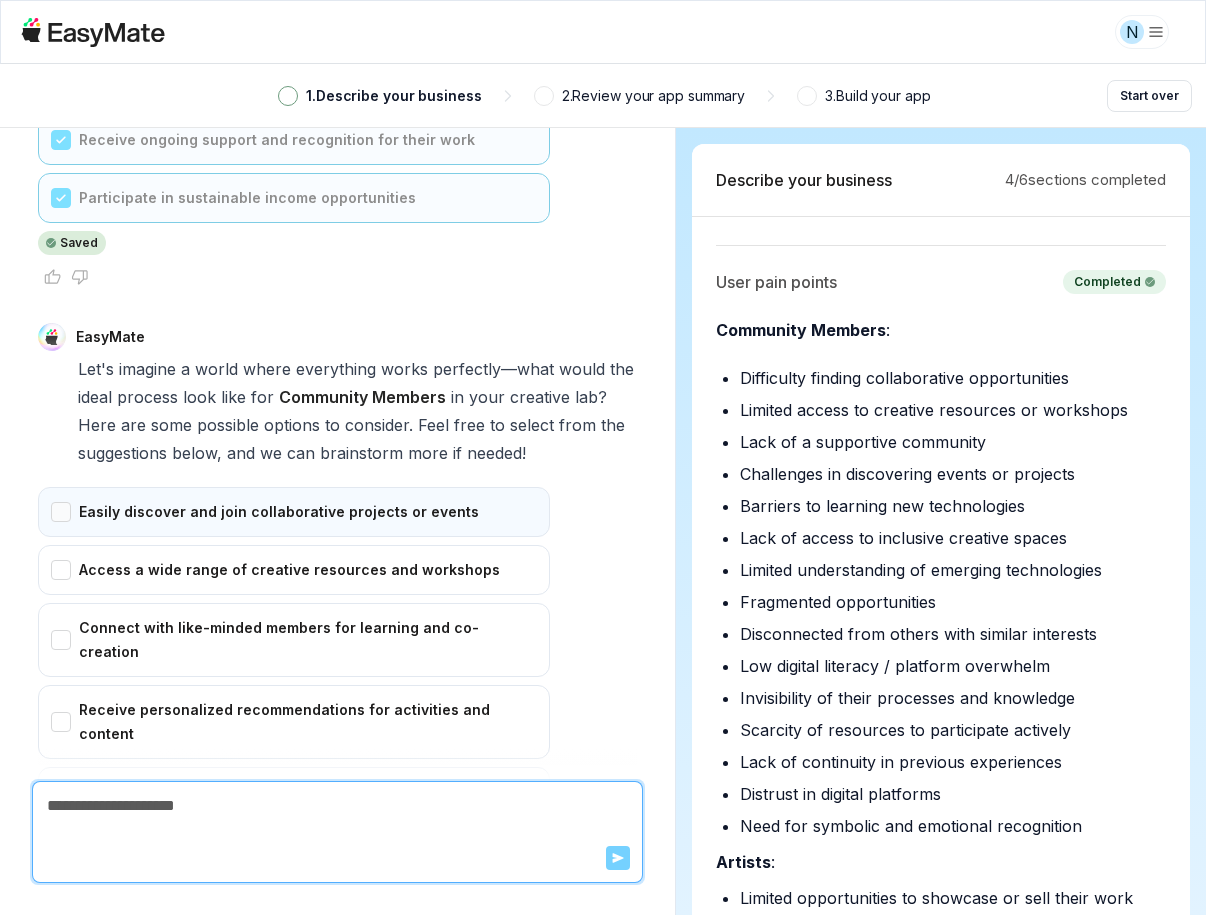 click on "Easily discover and join collaborative projects or events" at bounding box center [294, 512] 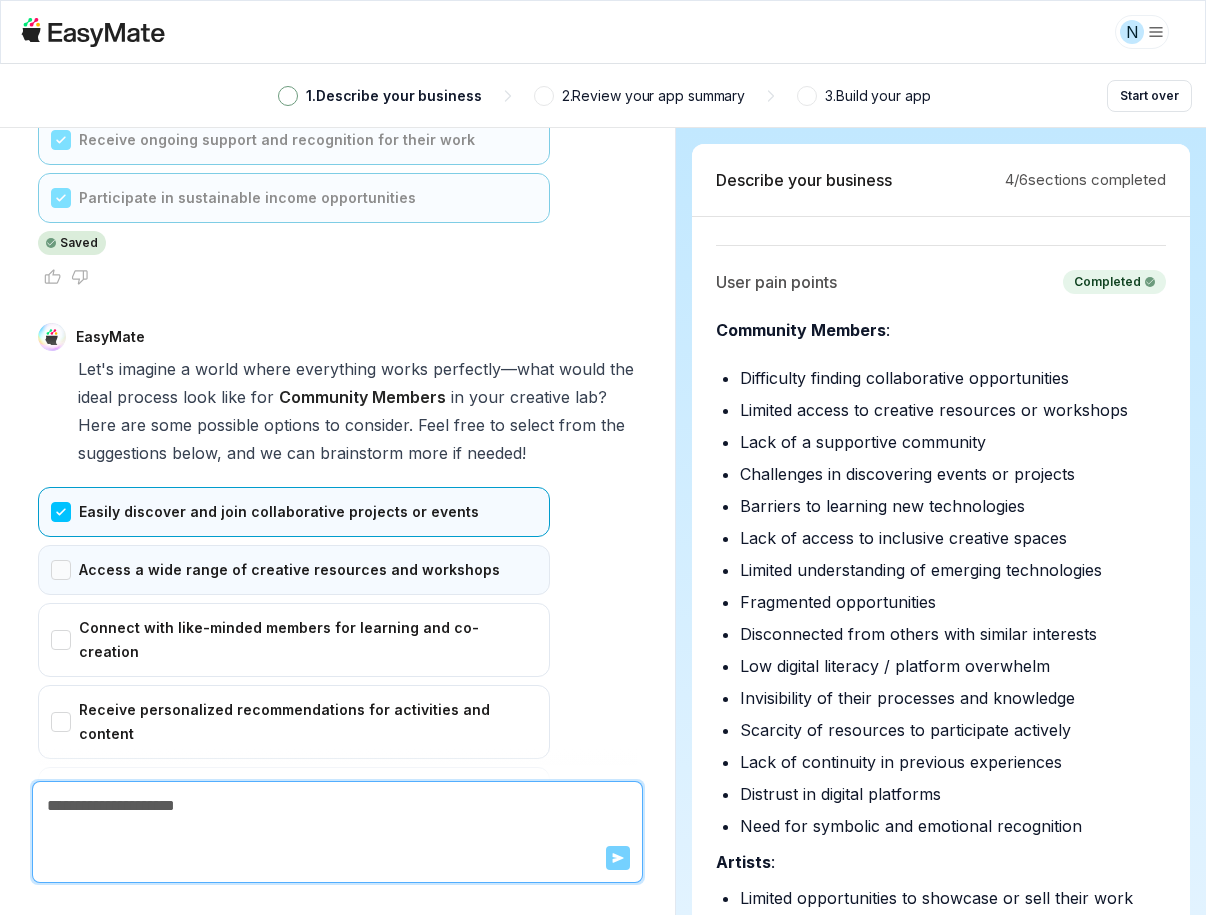 click on "Access a wide range of creative resources and workshops" at bounding box center [294, 570] 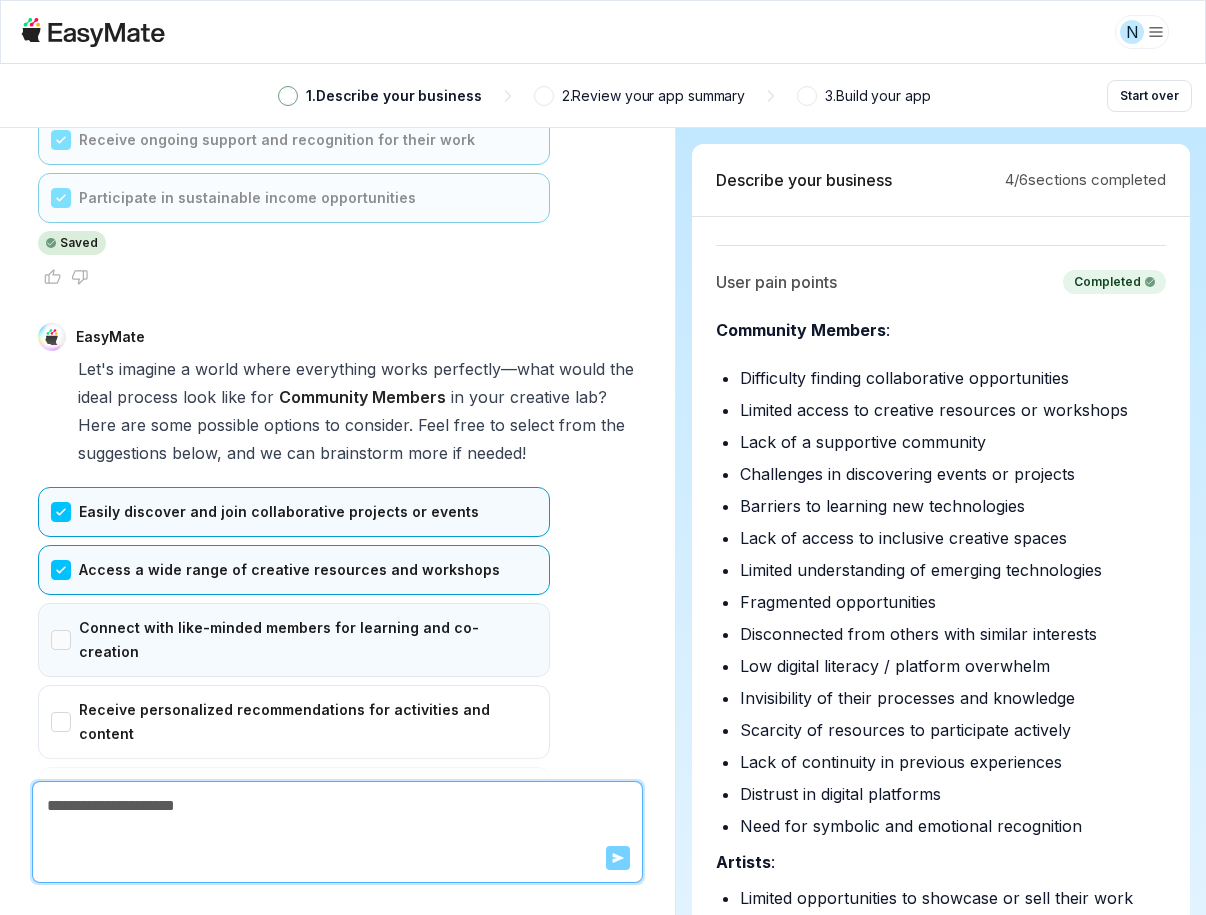 click on "Connect with like-minded members for learning and co-creation" at bounding box center [294, 640] 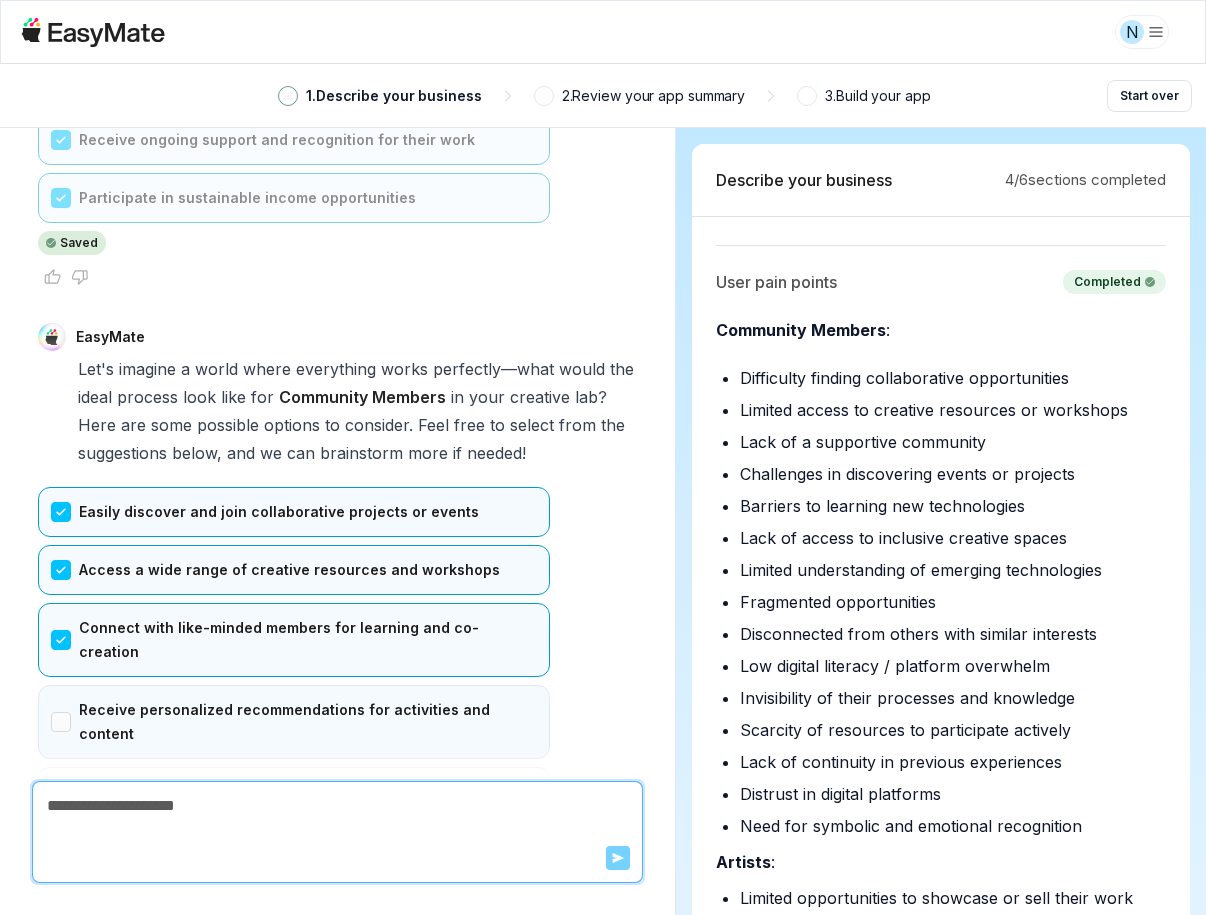 click on "Receive personalized recommendations for activities and content" at bounding box center [294, 722] 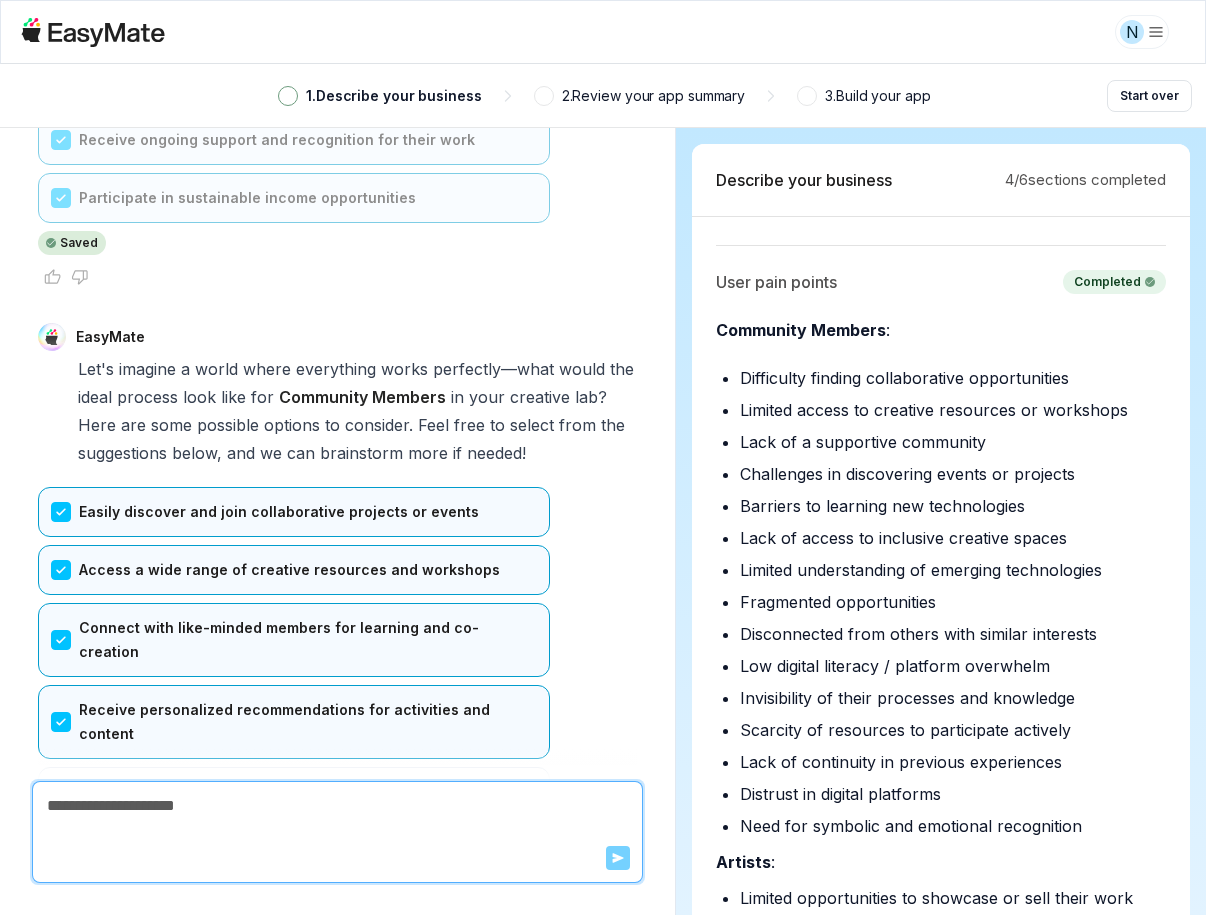 drag, startPoint x: 61, startPoint y: 606, endPoint x: 65, endPoint y: 642, distance: 36.221542 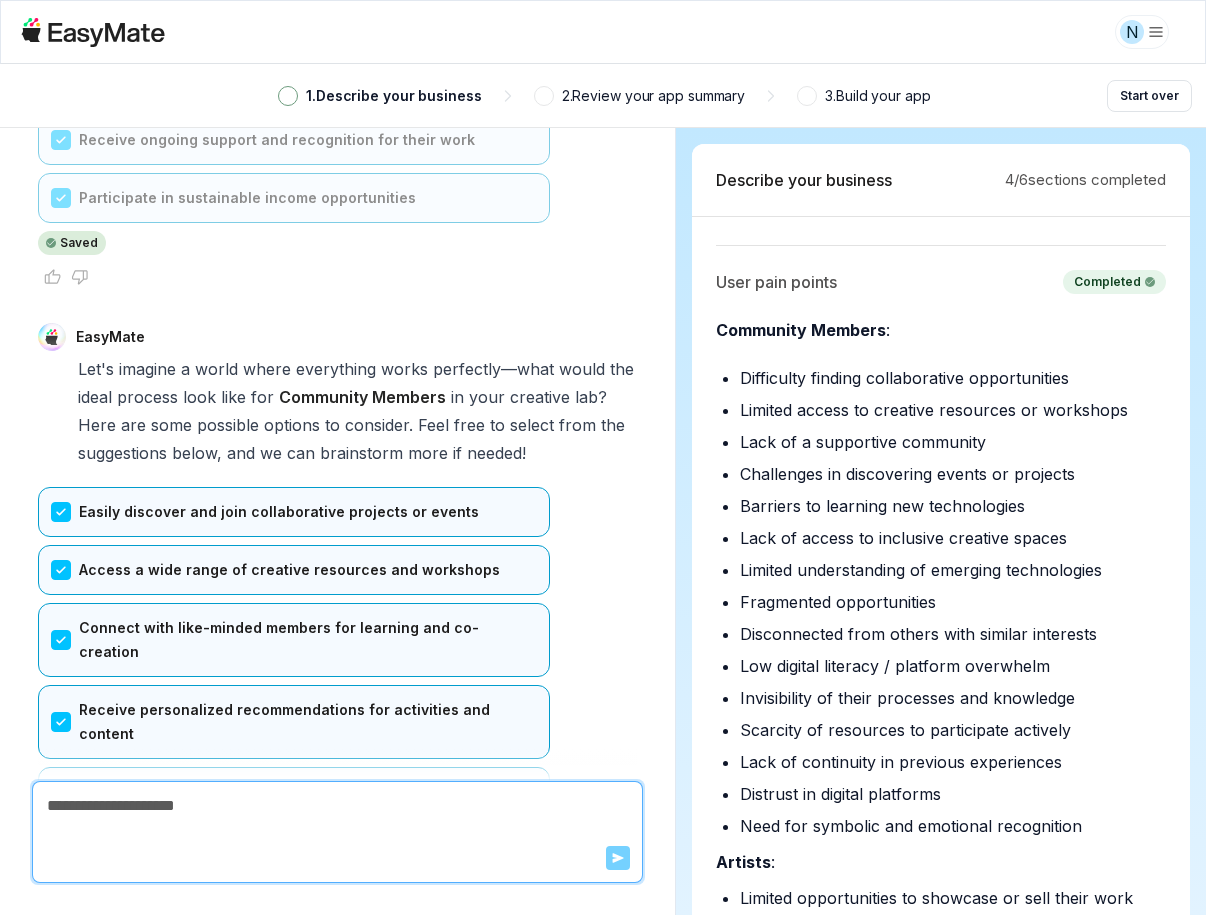 click on "Confirm" at bounding box center [73, 905] 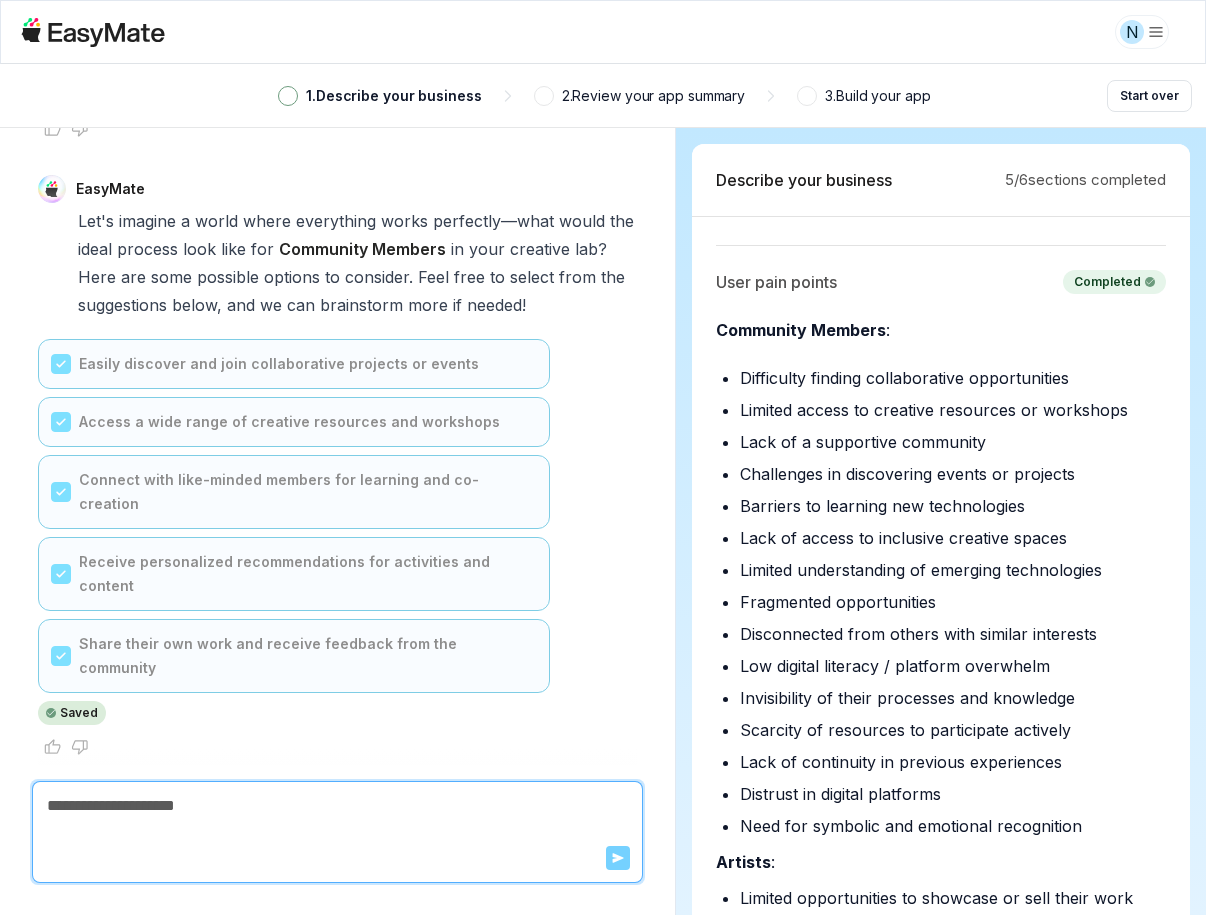 scroll, scrollTop: 22951, scrollLeft: 0, axis: vertical 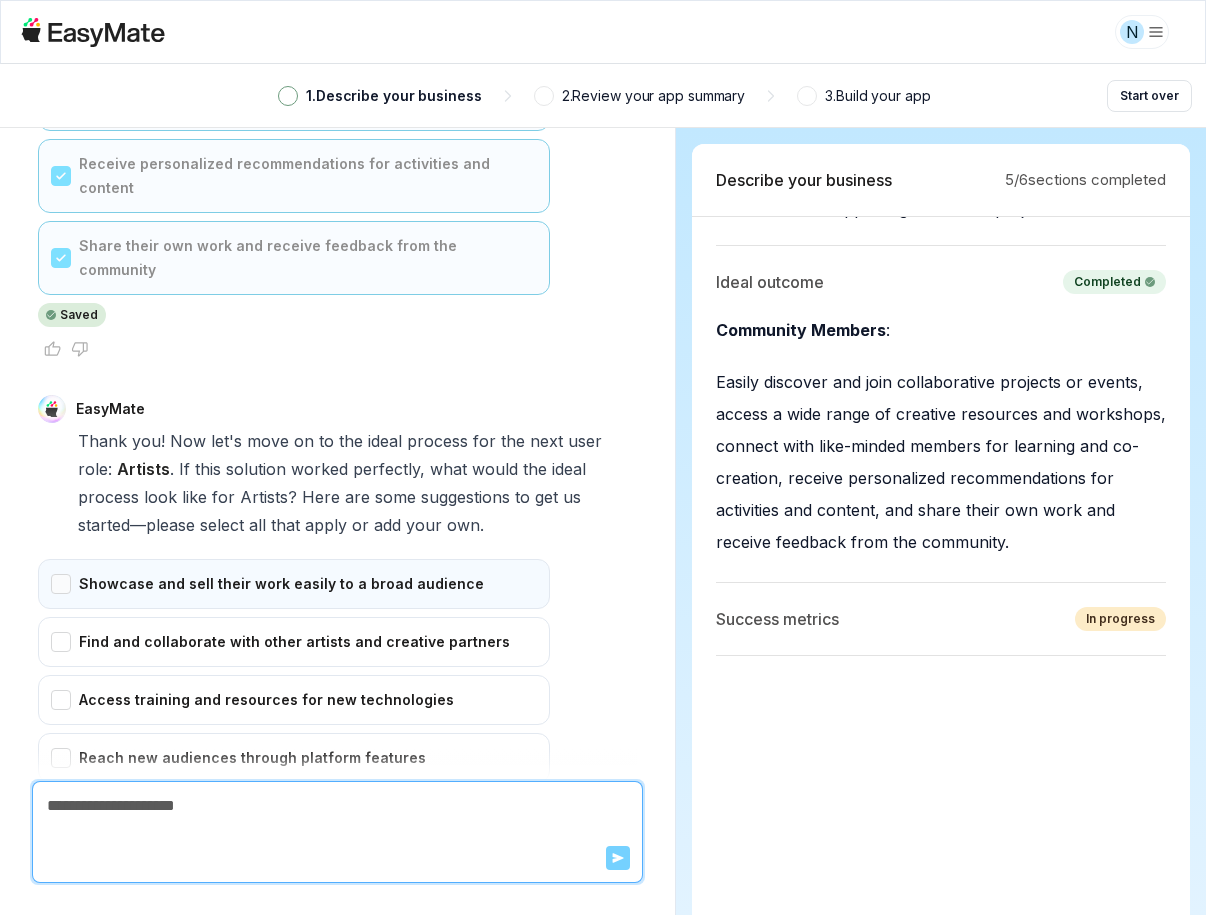 click on "Showcase and sell their work easily to a broad audience" at bounding box center [294, 584] 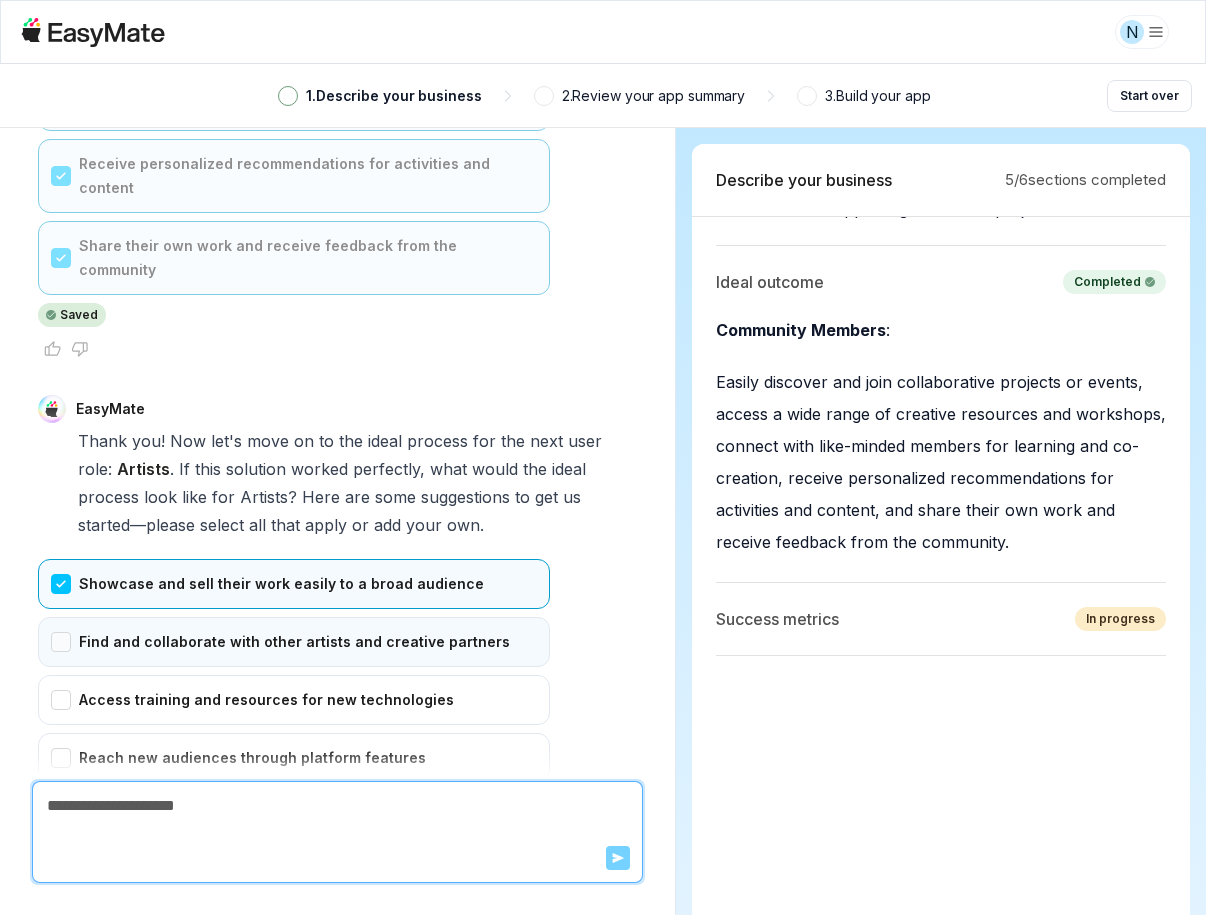 click on "Find and collaborate with other artists and creative partners" at bounding box center [294, 642] 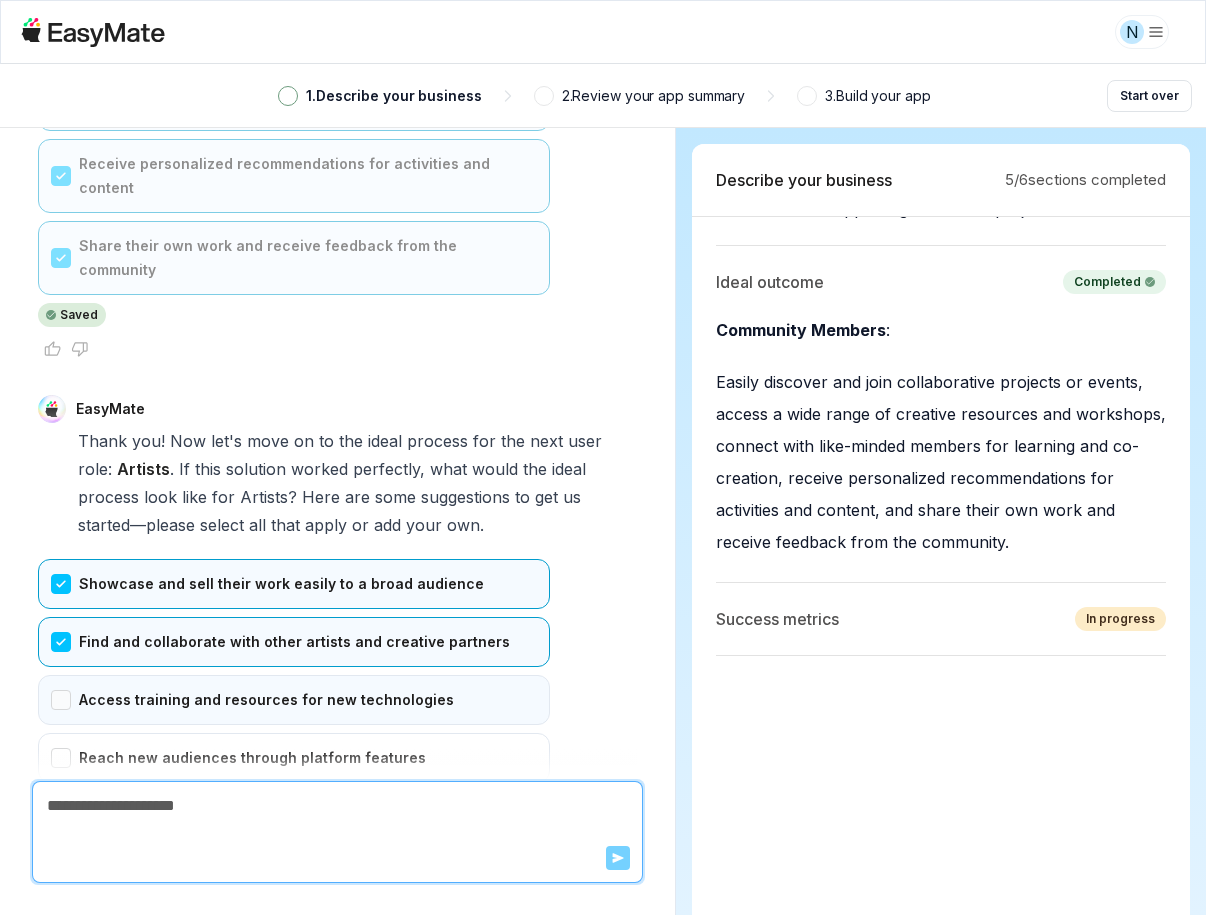 click on "Access training and resources for new technologies" at bounding box center (294, 700) 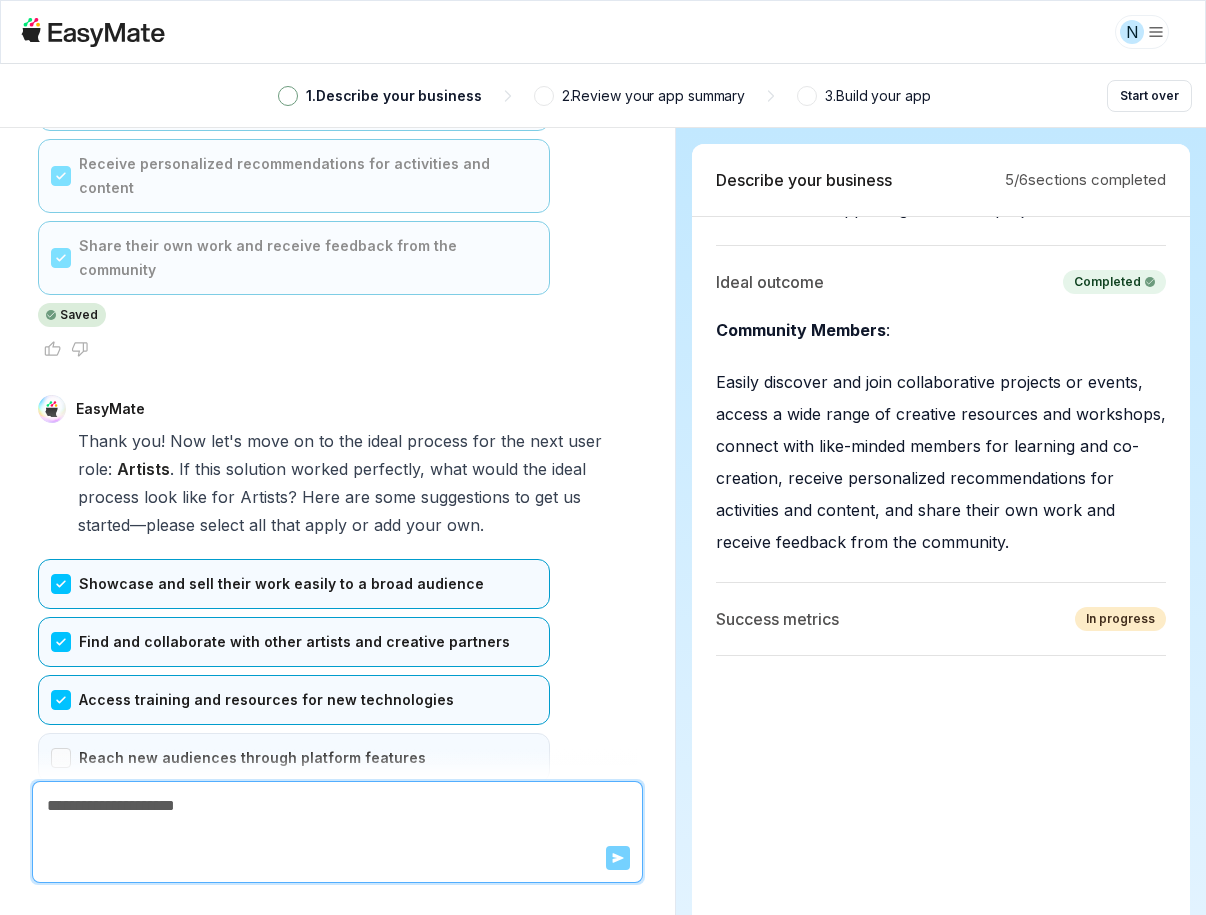 click on "Reach new audiences through platform features" at bounding box center [294, 758] 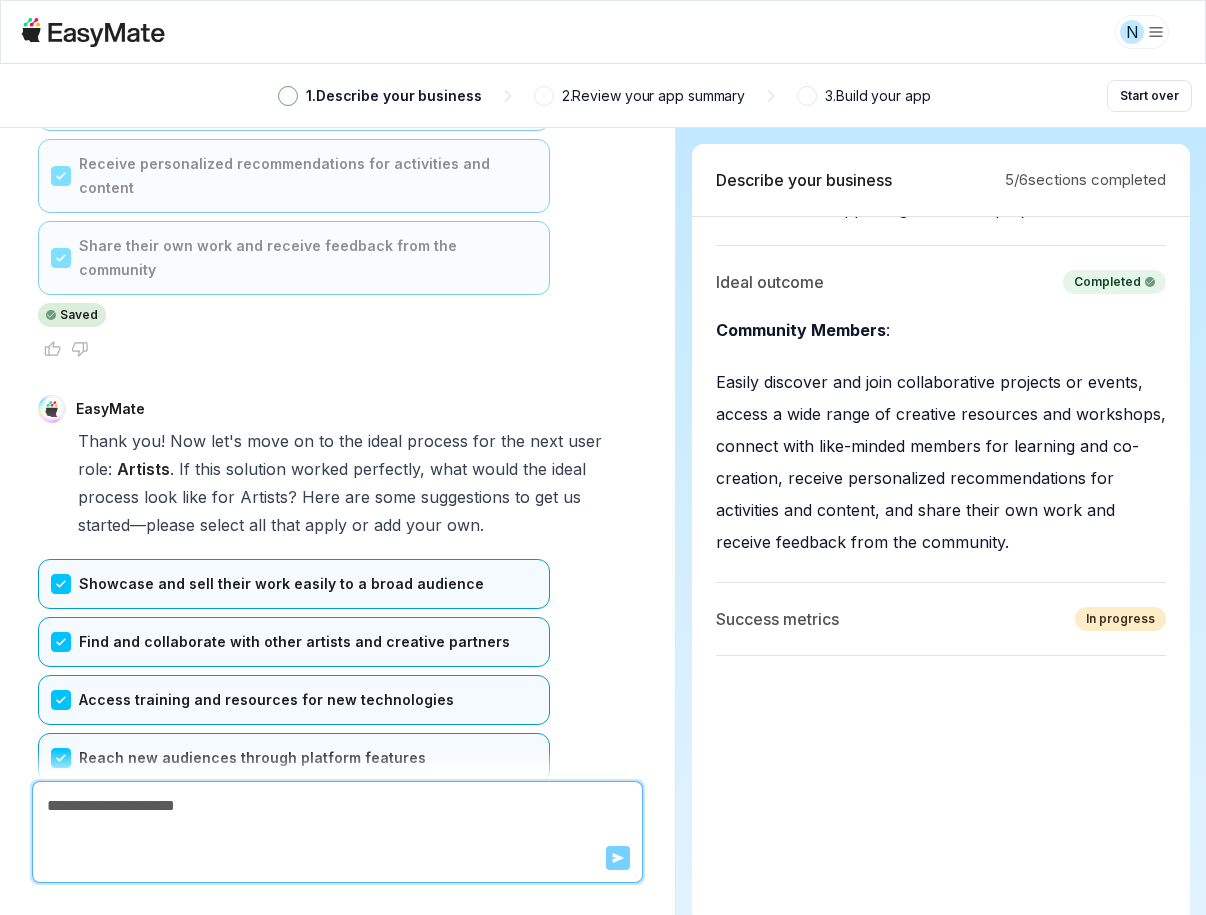 click on "Receive ongoing support and recognition for their work" at bounding box center (294, 816) 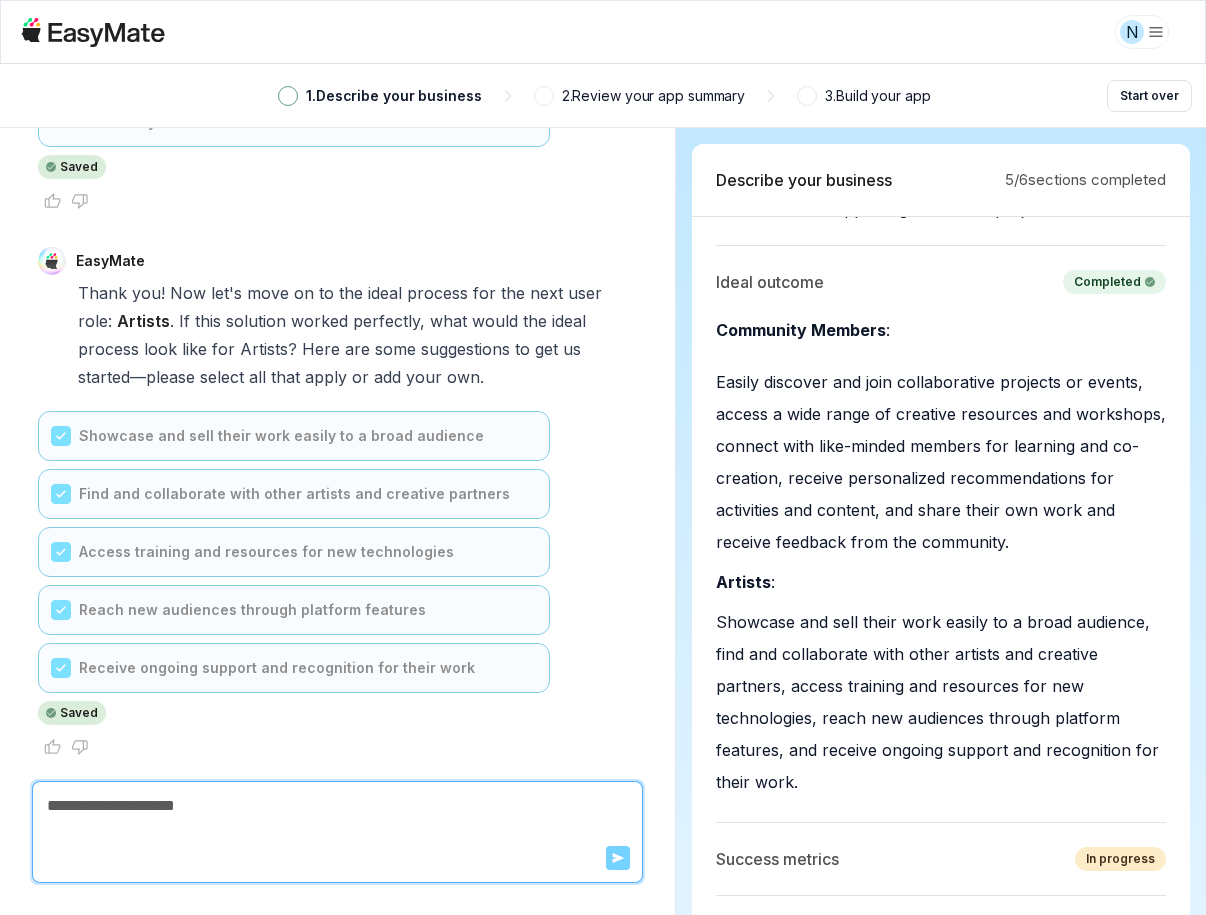 scroll, scrollTop: 23521, scrollLeft: 0, axis: vertical 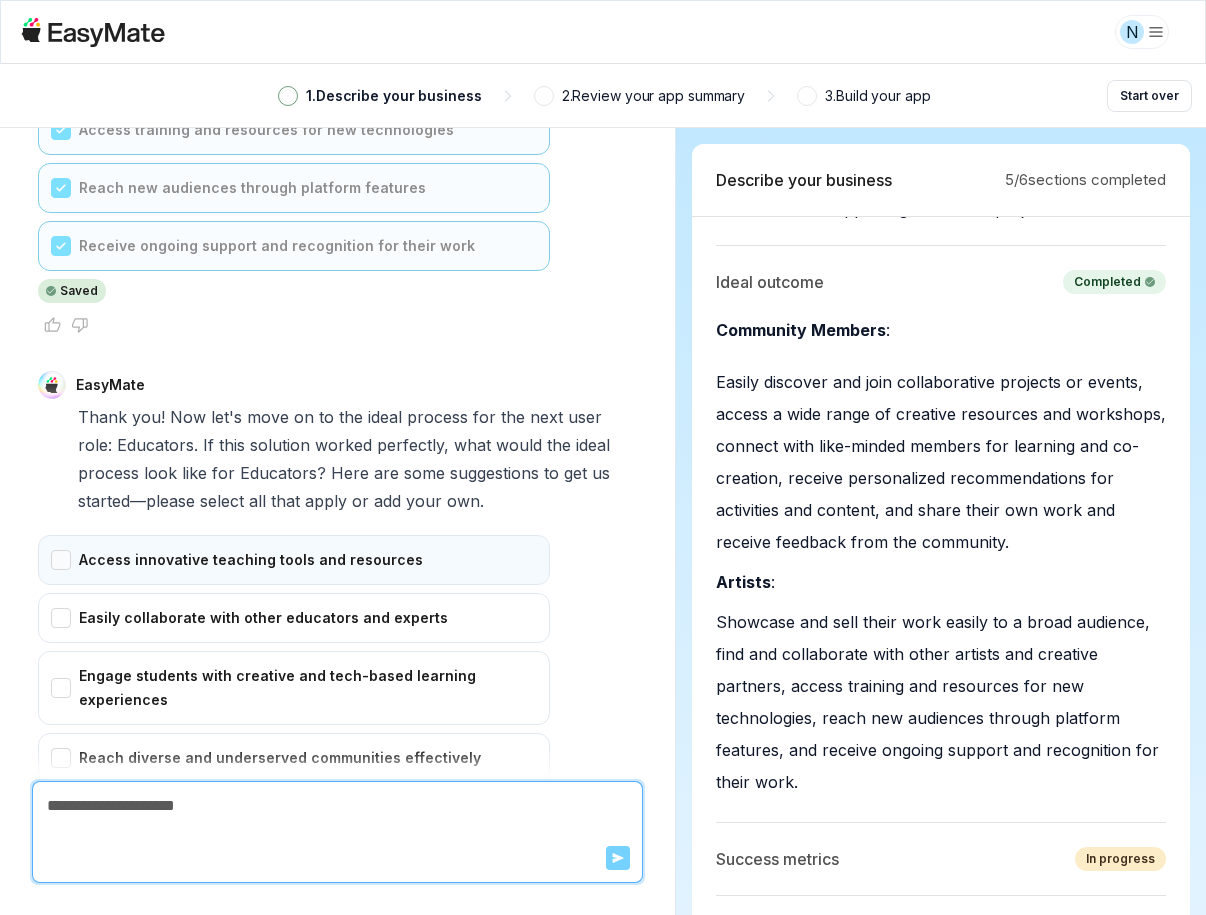 click on "Access innovative teaching tools and resources" at bounding box center (294, 560) 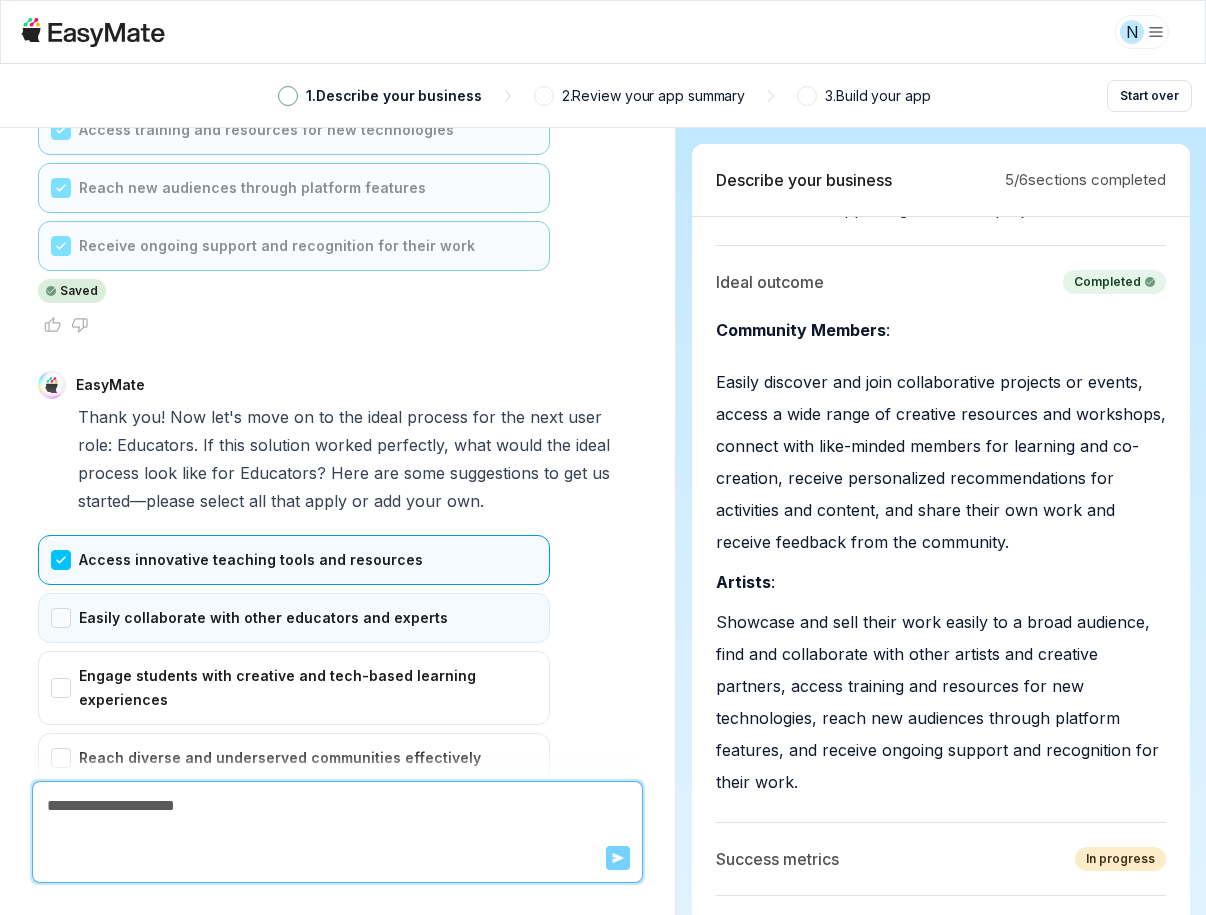 click on "Easily collaborate with other educators and experts" at bounding box center (294, 618) 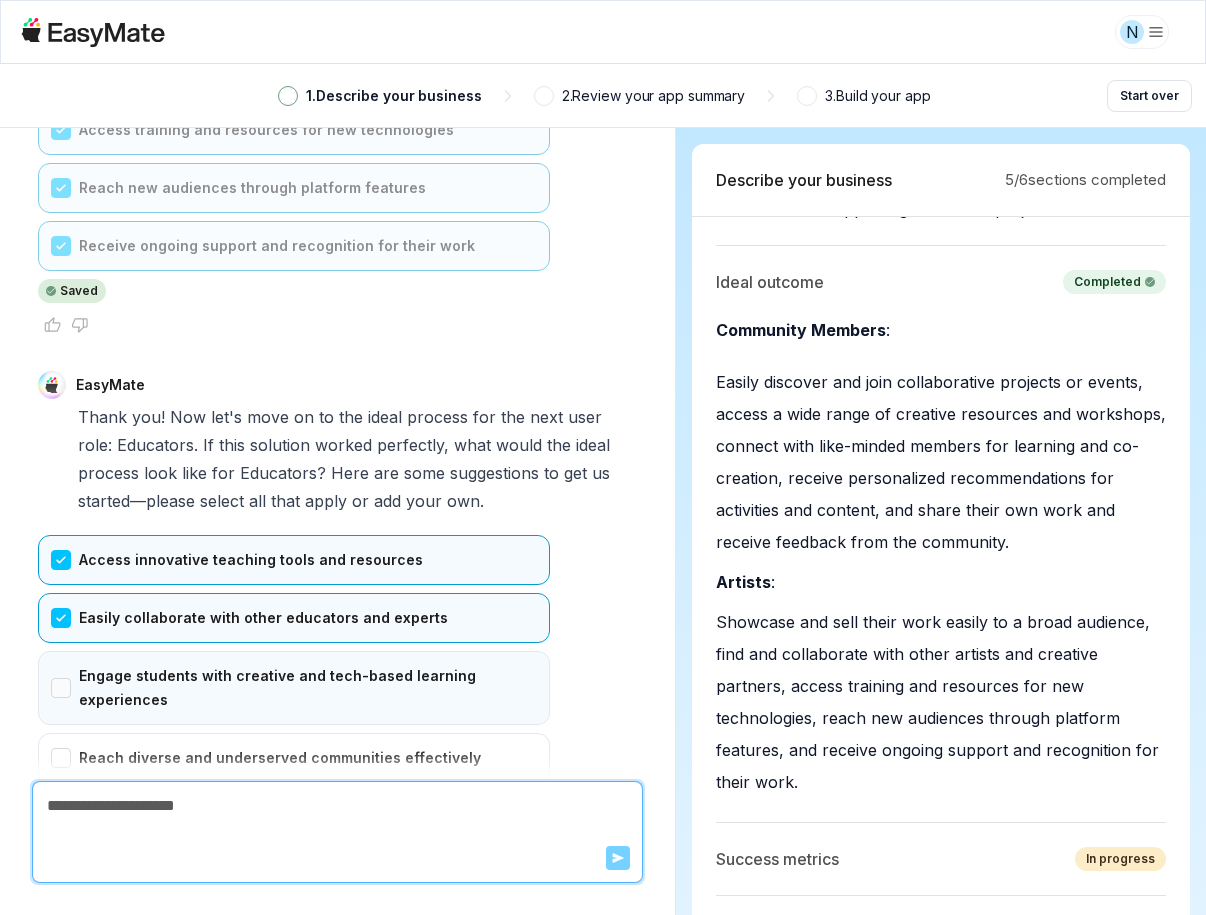 click on "Engage students with creative and tech-based learning experiences" at bounding box center [294, 688] 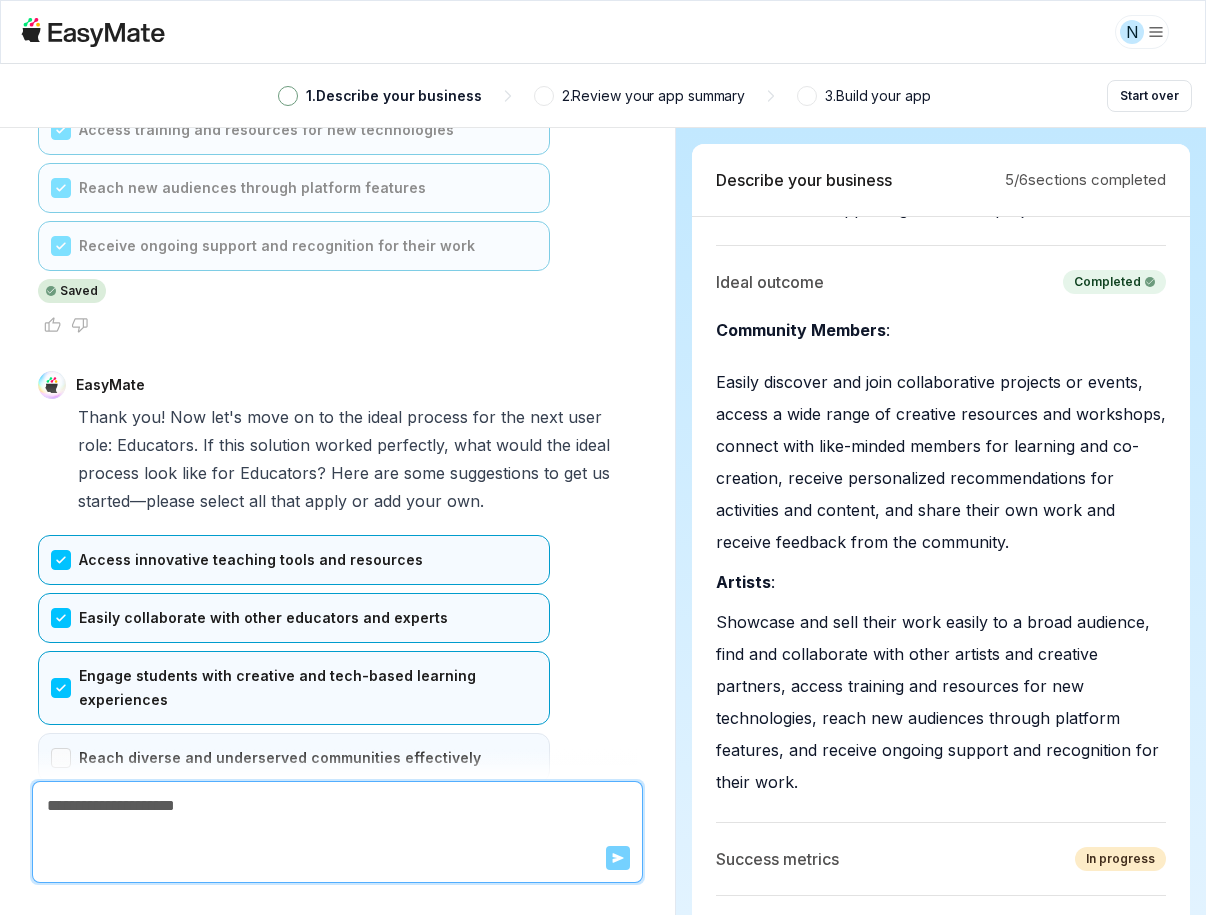 click on "Reach diverse and underserved communities effectively" at bounding box center (294, 758) 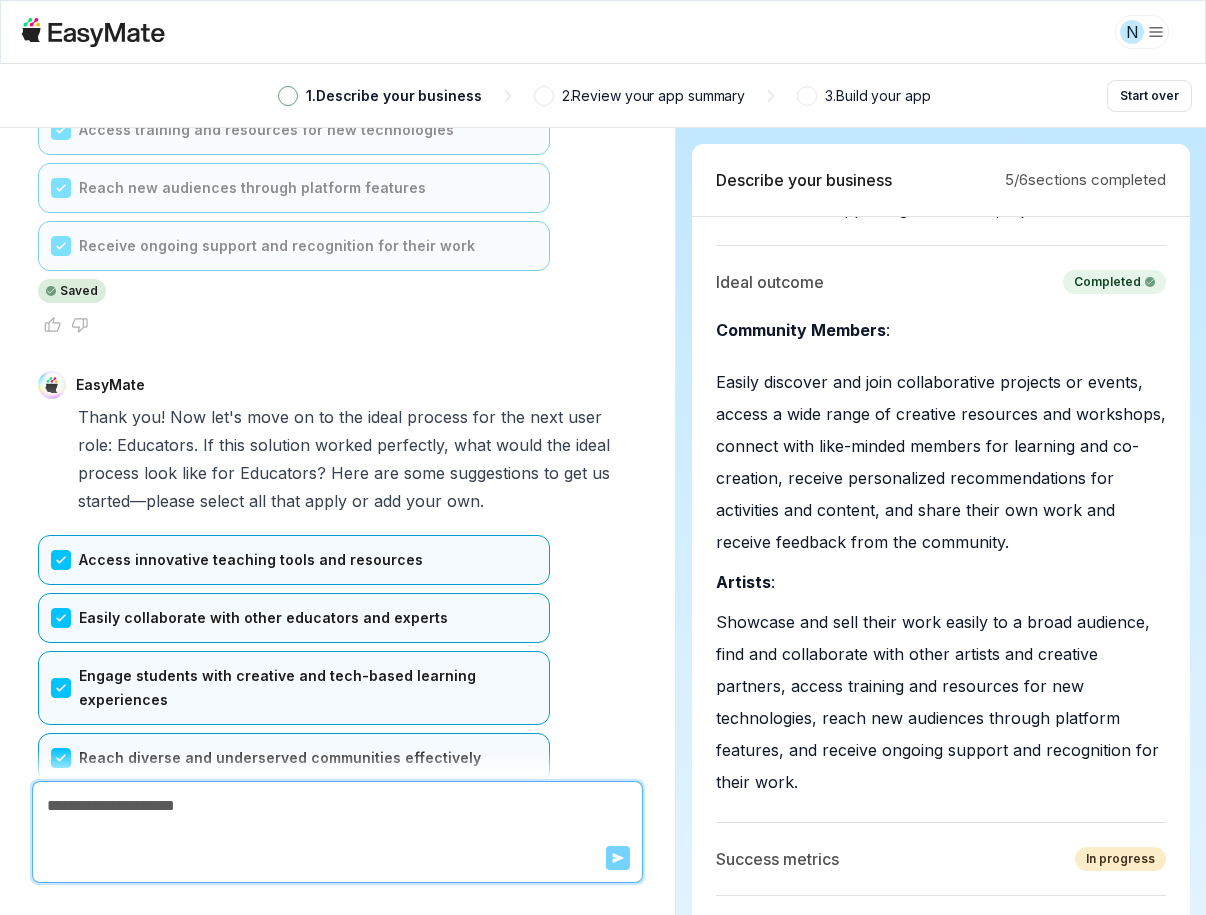 click on "Receive recognition and support for their educational work" at bounding box center (294, 816) 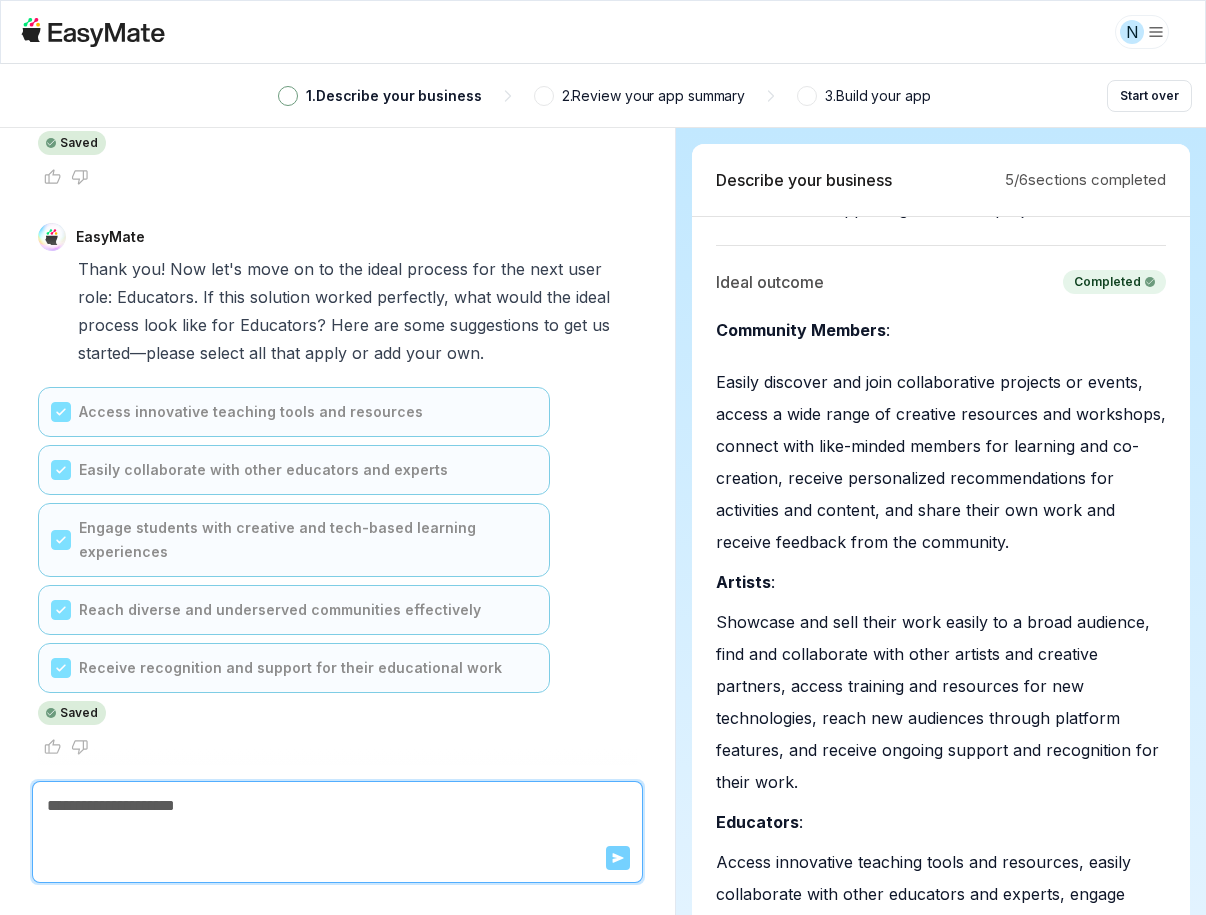 scroll, scrollTop: 24067, scrollLeft: 0, axis: vertical 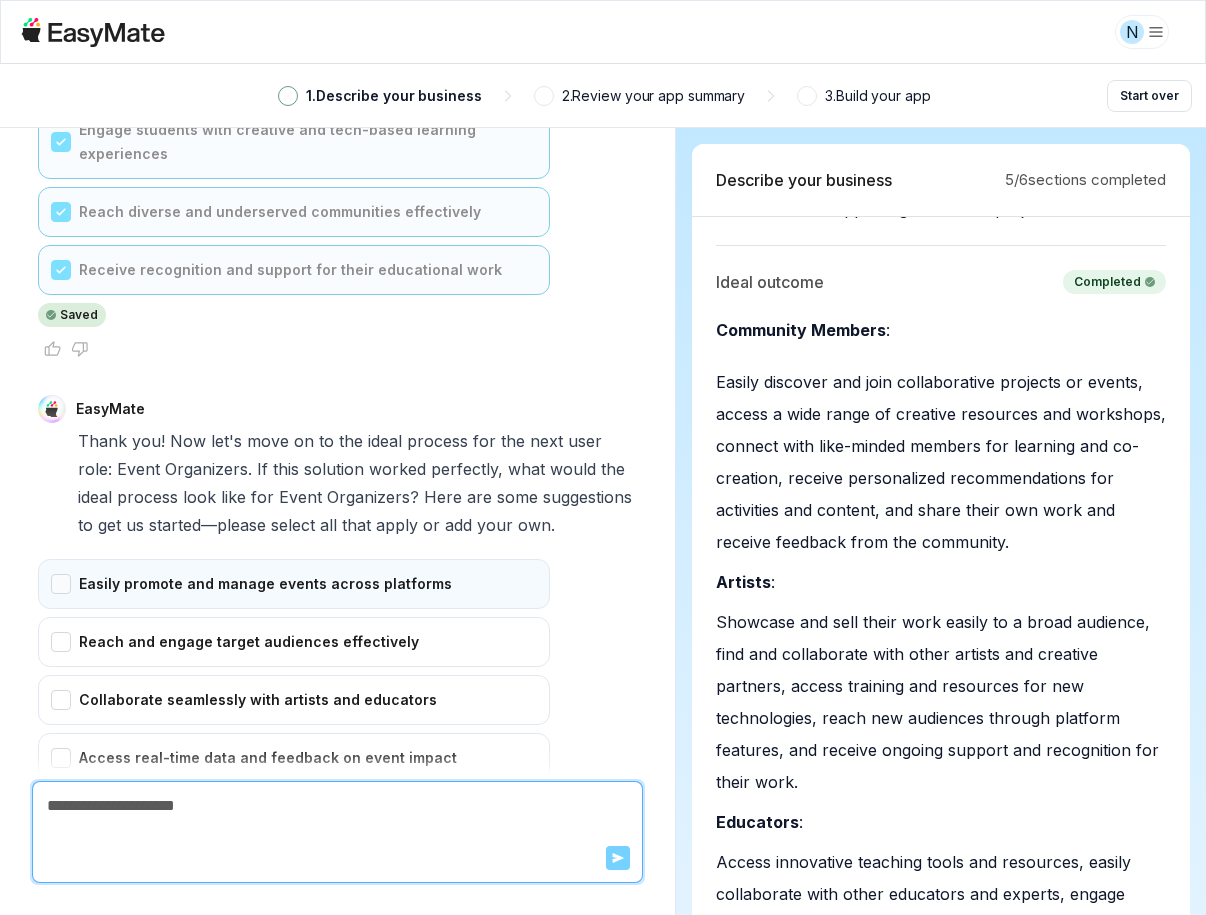 click on "Easily promote and manage events across platforms" at bounding box center (294, 584) 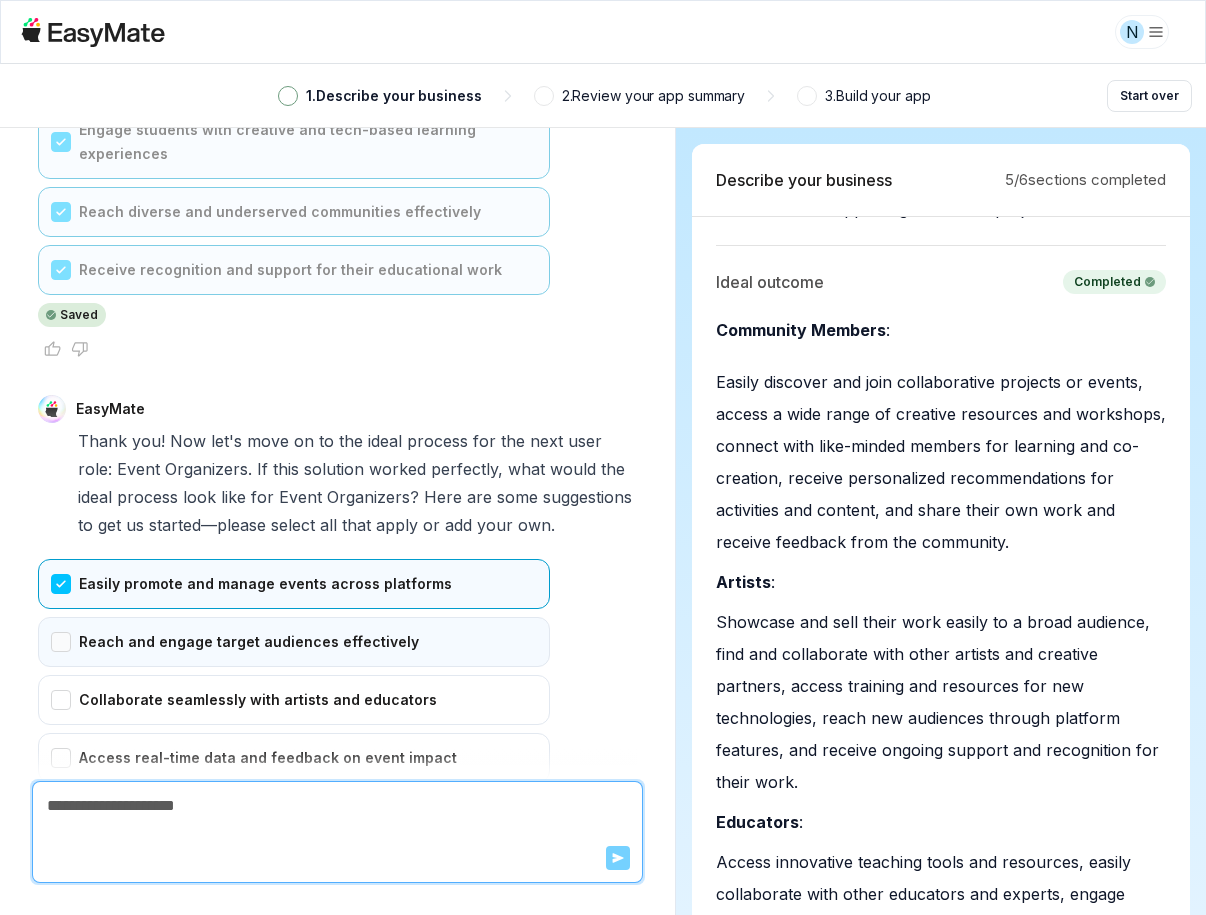 click on "Reach and engage target audiences effectively" at bounding box center (294, 642) 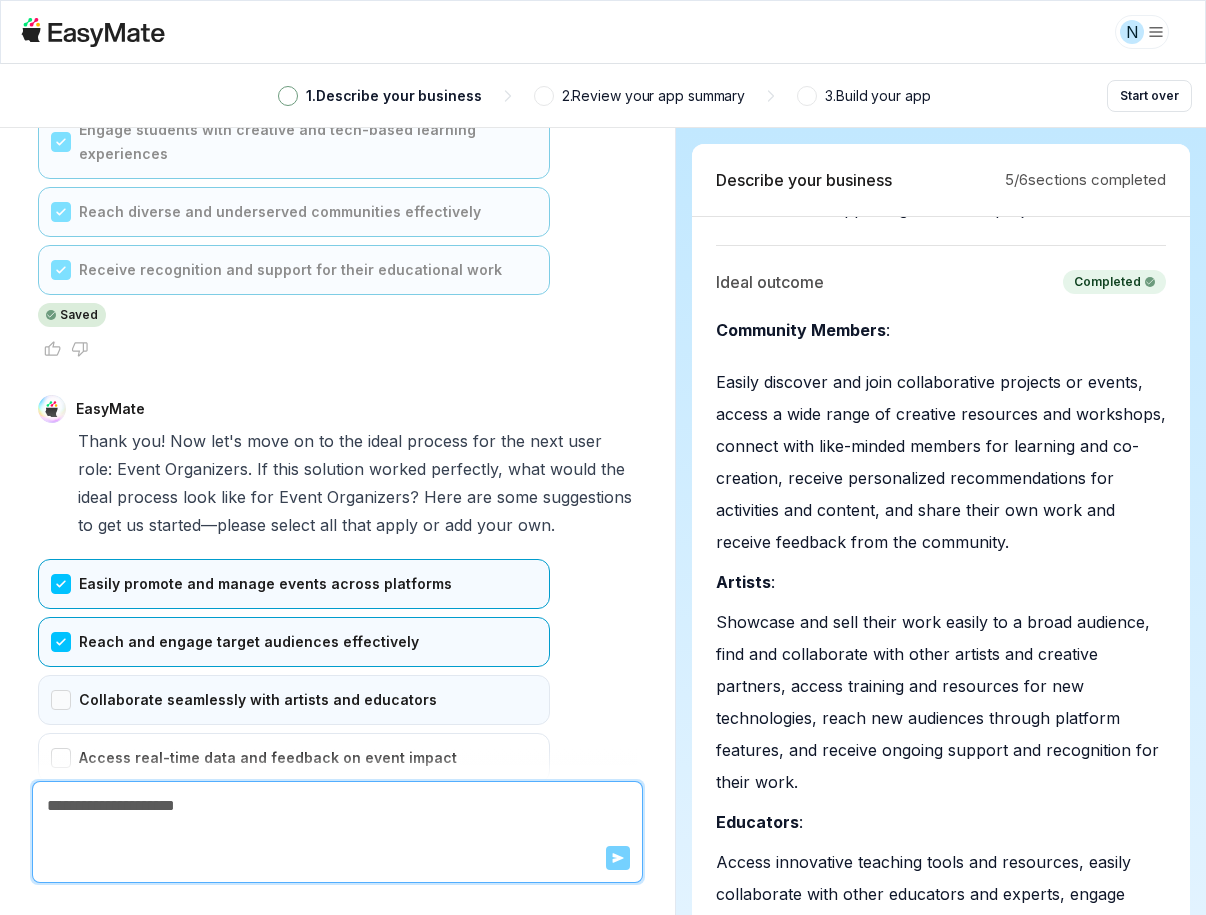 click on "Collaborate seamlessly with artists and educators" at bounding box center (294, 700) 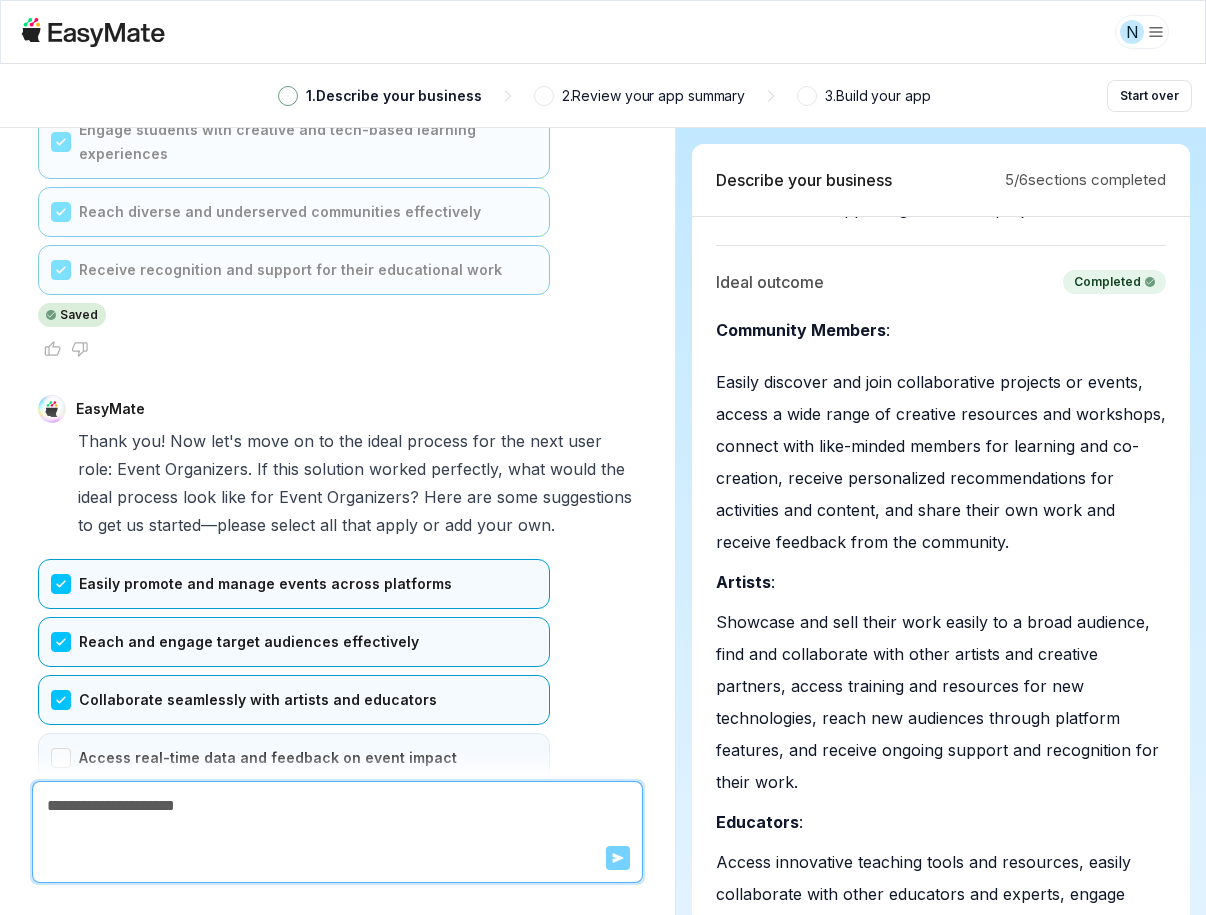 drag, startPoint x: 68, startPoint y: 553, endPoint x: 68, endPoint y: 565, distance: 12 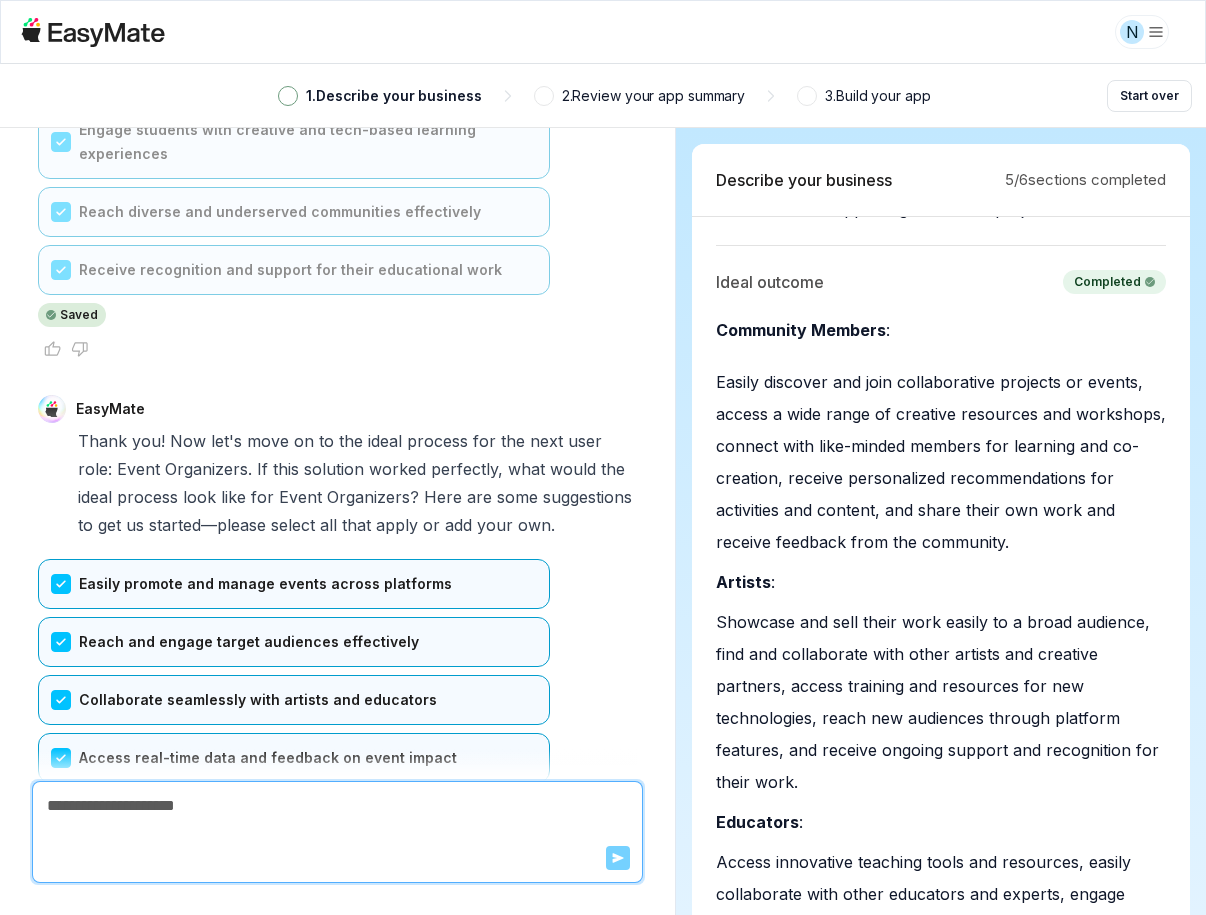 drag, startPoint x: 60, startPoint y: 602, endPoint x: 60, endPoint y: 636, distance: 34 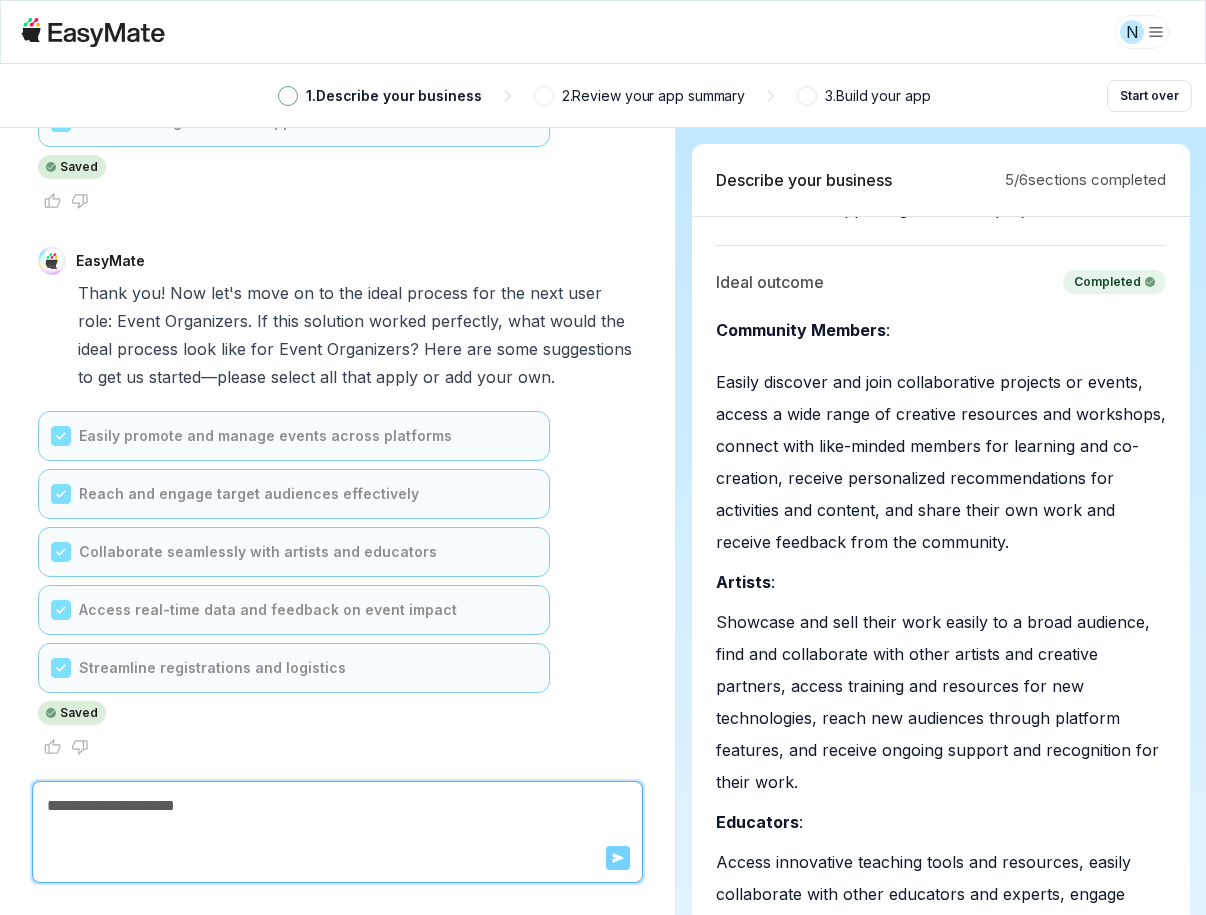 scroll, scrollTop: 24613, scrollLeft: 0, axis: vertical 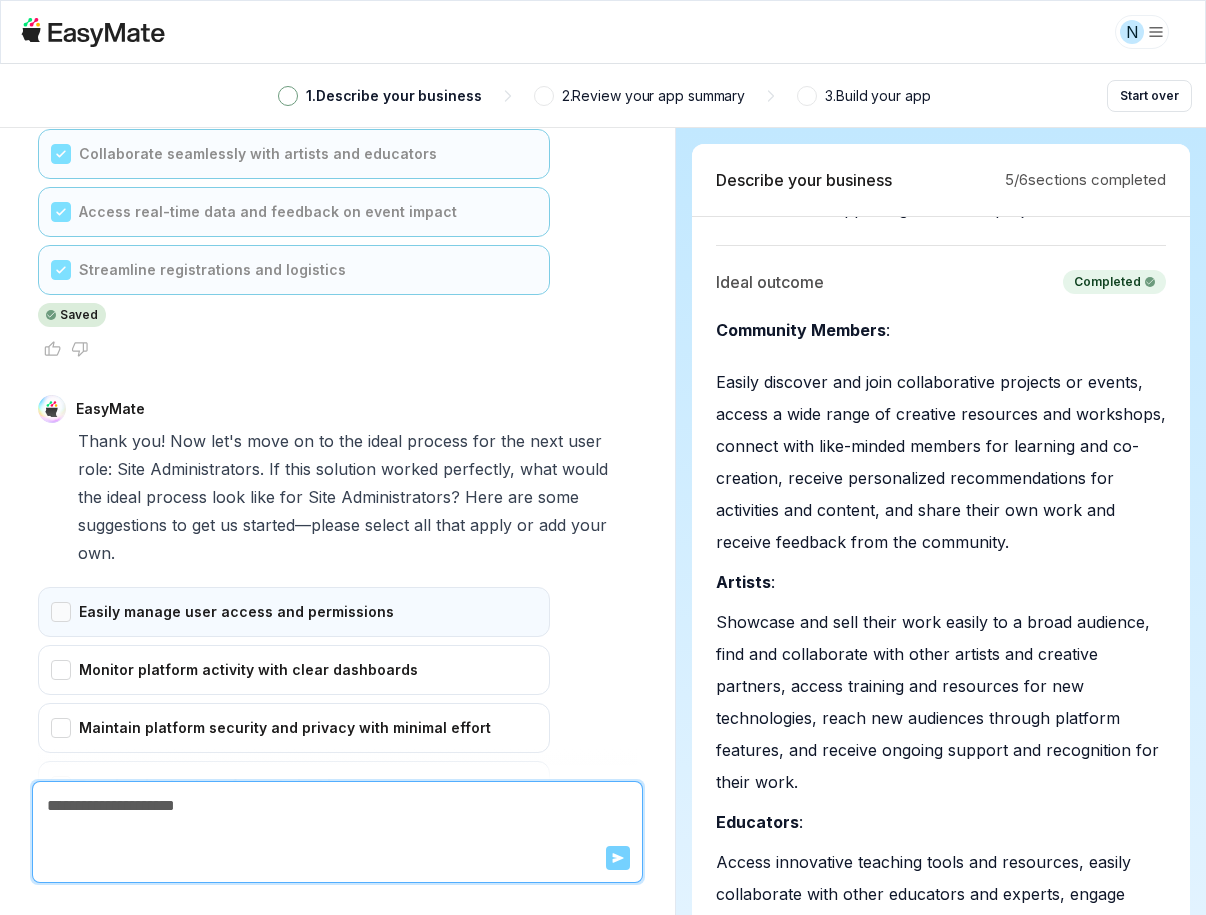 click on "Easily manage user access and permissions" at bounding box center [294, 612] 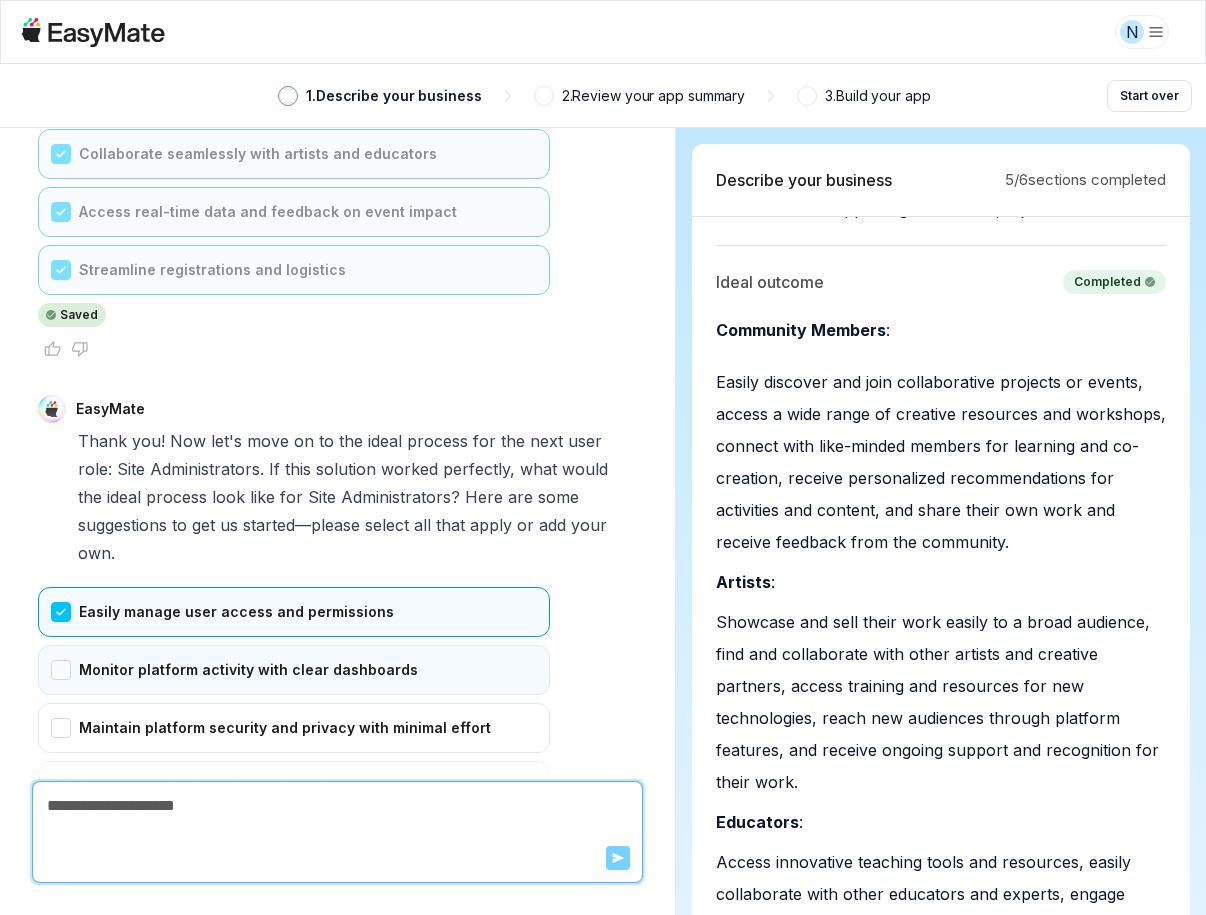 click on "Monitor platform activity with clear dashboards" at bounding box center (294, 670) 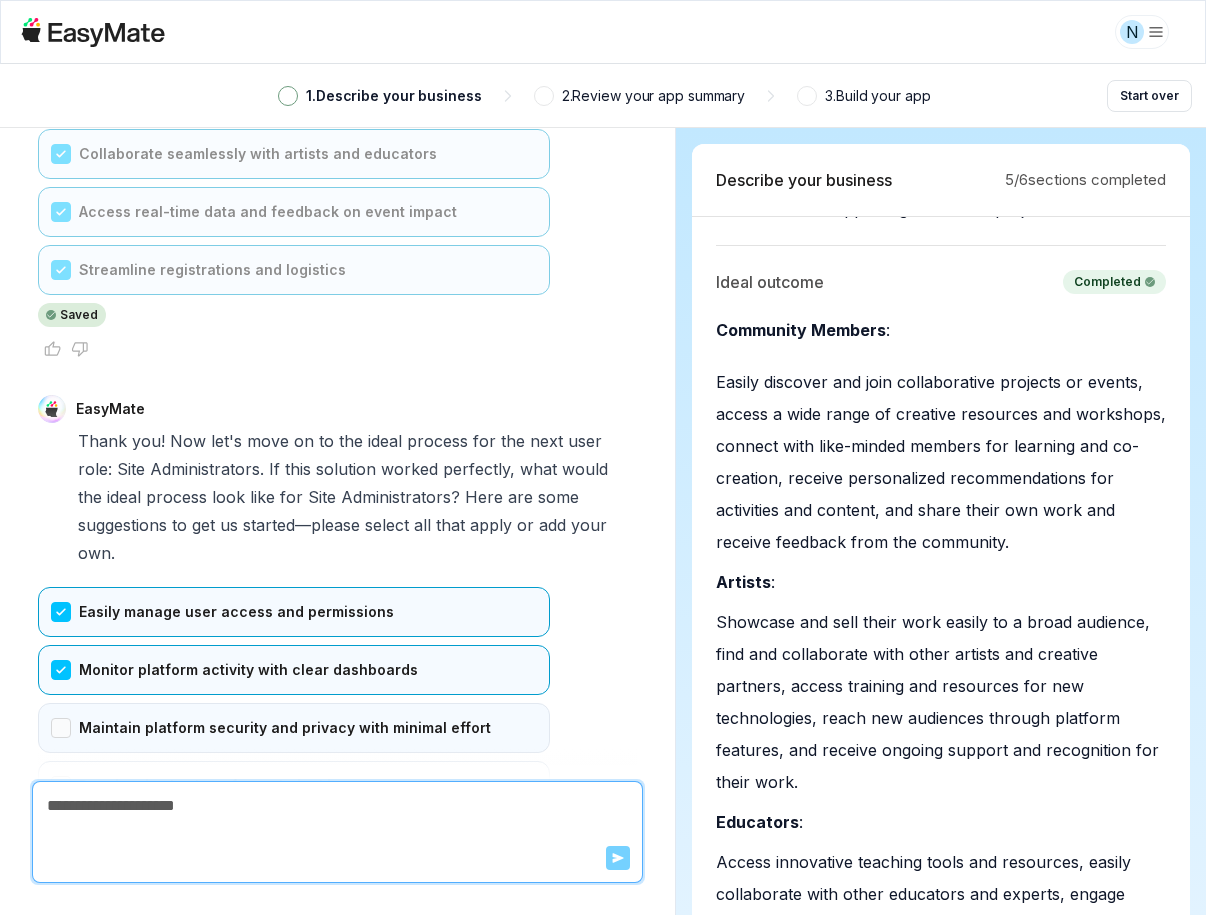 click on "Maintain platform security and privacy with minimal effort" at bounding box center [294, 728] 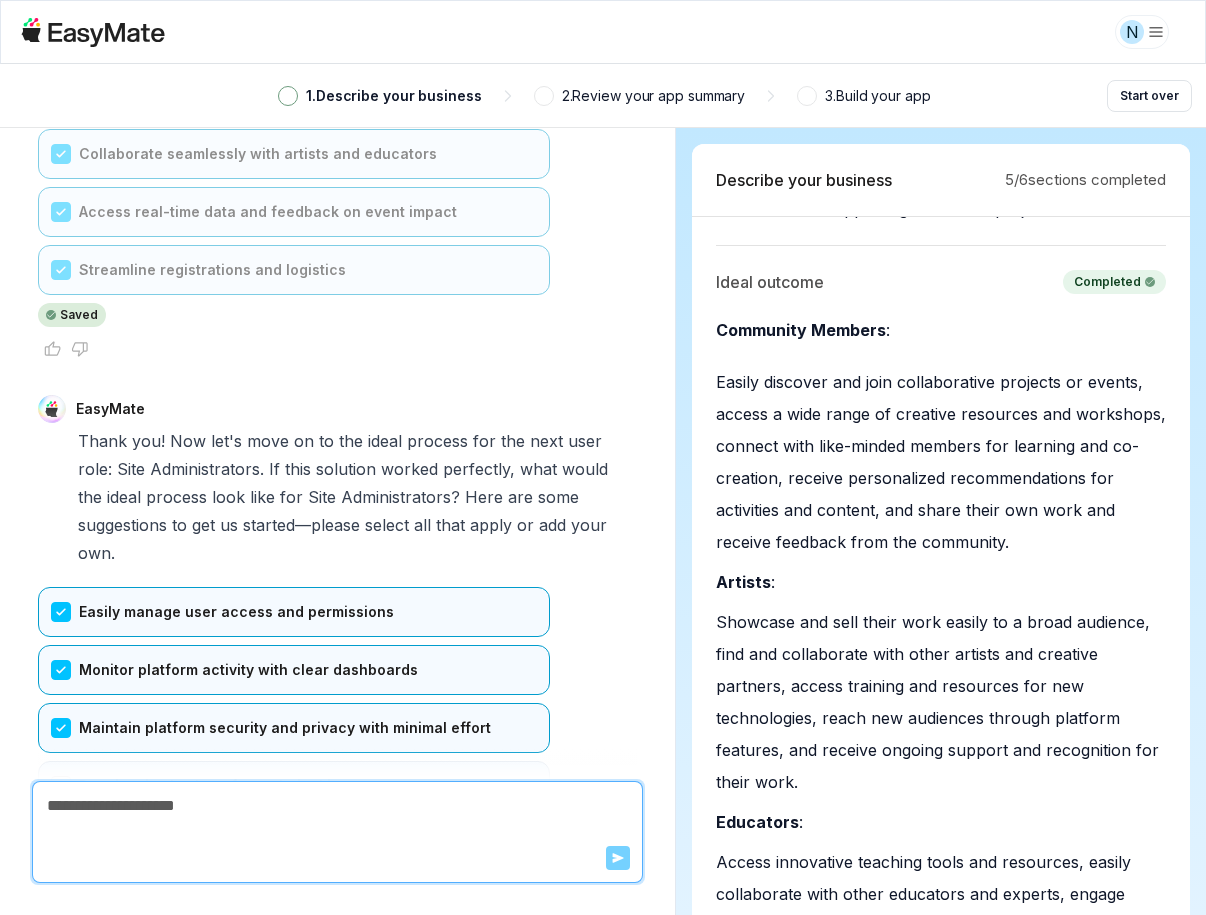 click on "Receive timely alerts for technical issues" at bounding box center (294, 786) 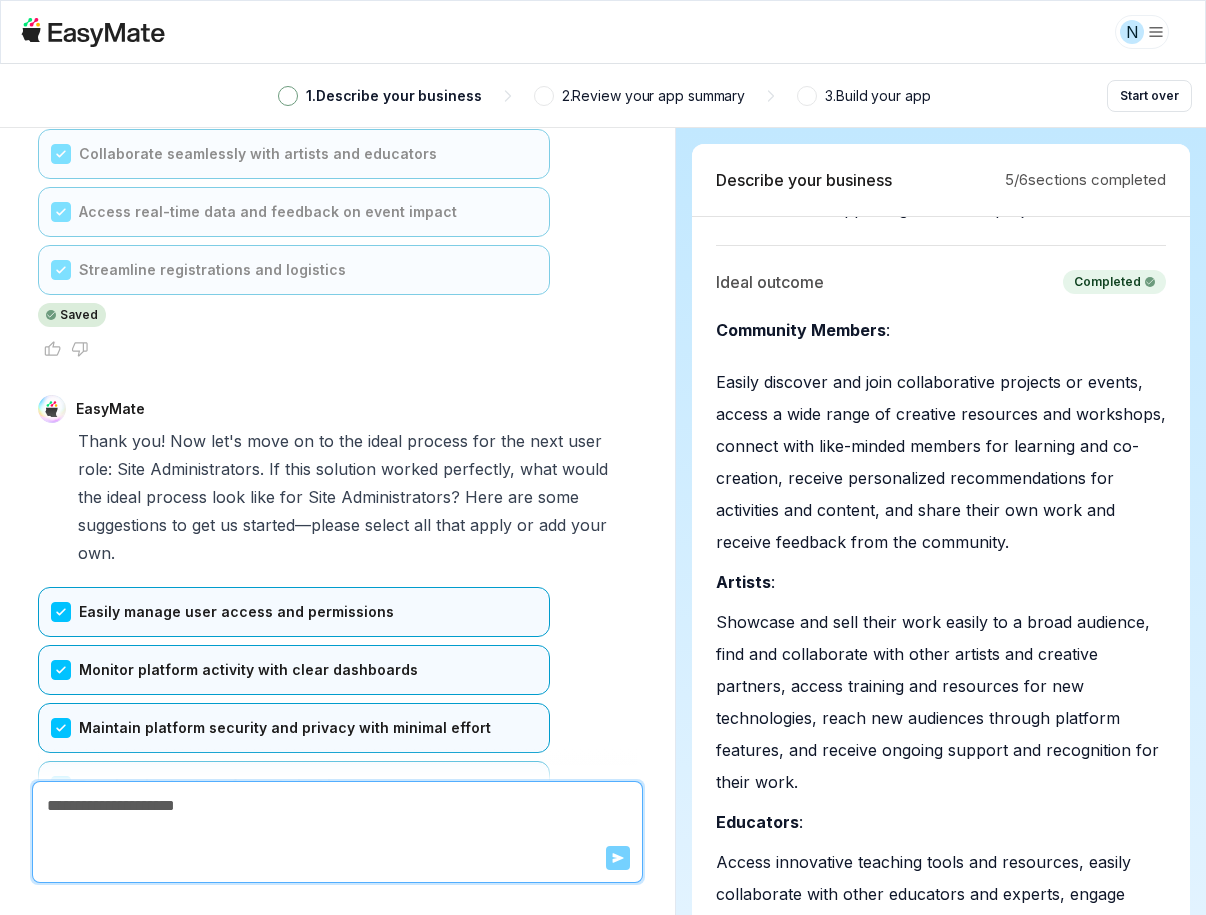 click on "Access detailed analytics and reporting features" at bounding box center [294, 844] 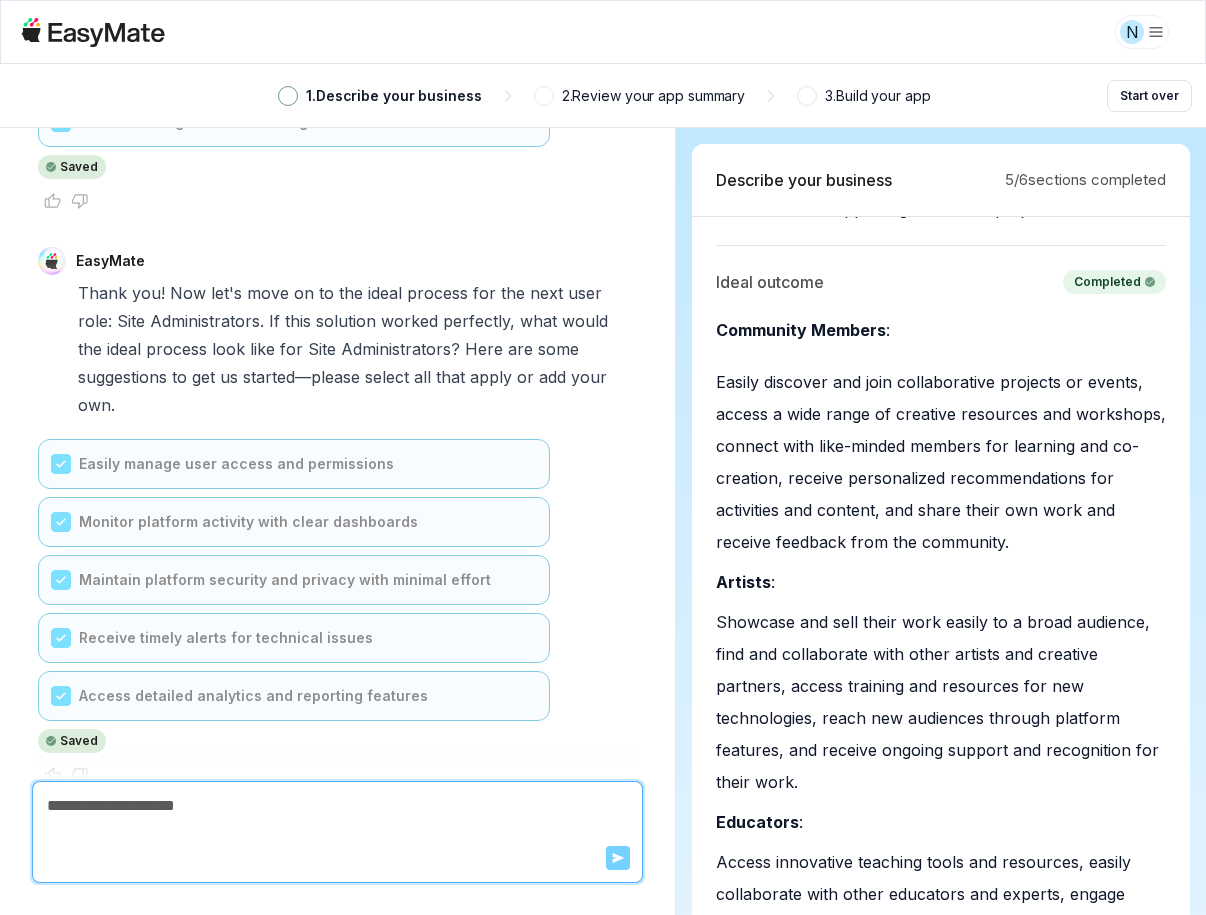 scroll, scrollTop: 25159, scrollLeft: 0, axis: vertical 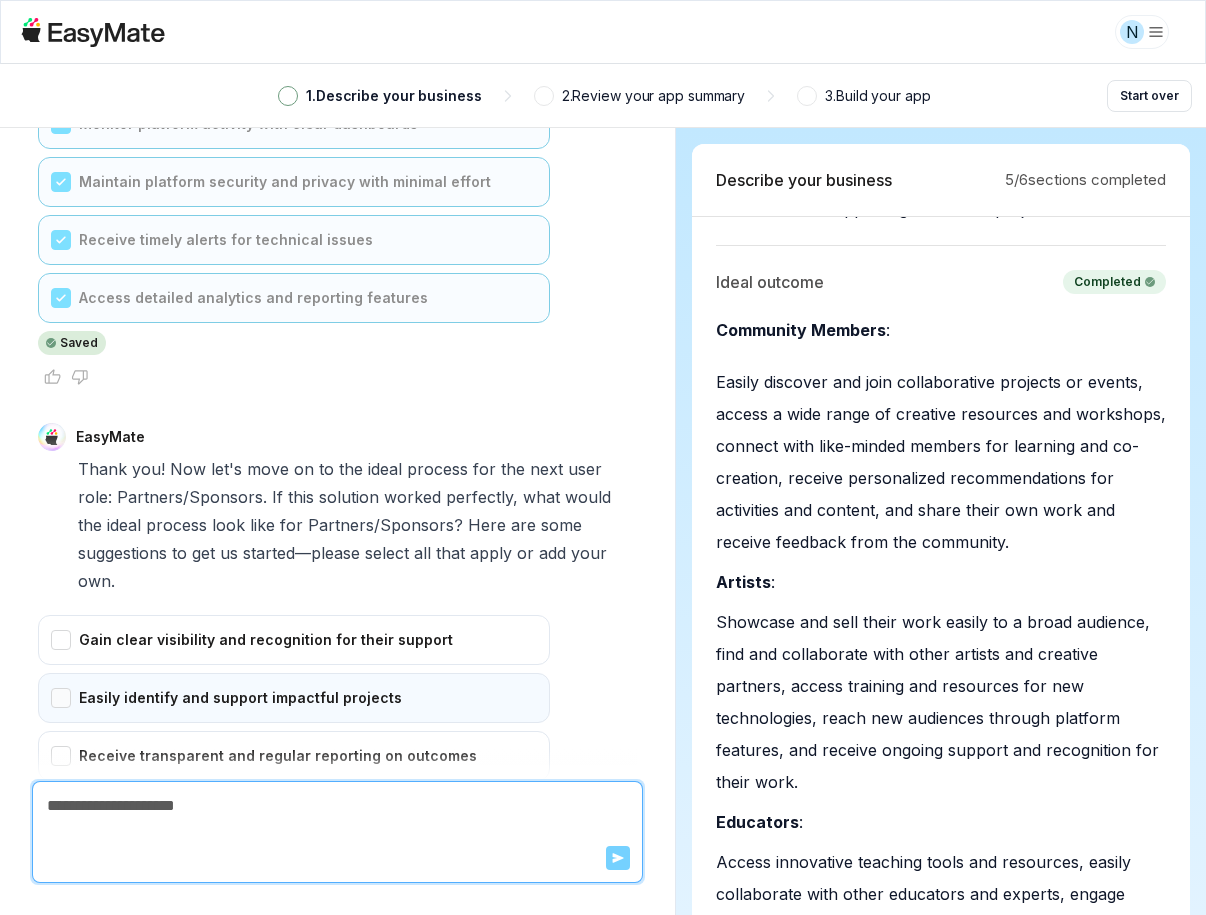 drag, startPoint x: 62, startPoint y: 371, endPoint x: 63, endPoint y: 444, distance: 73.00685 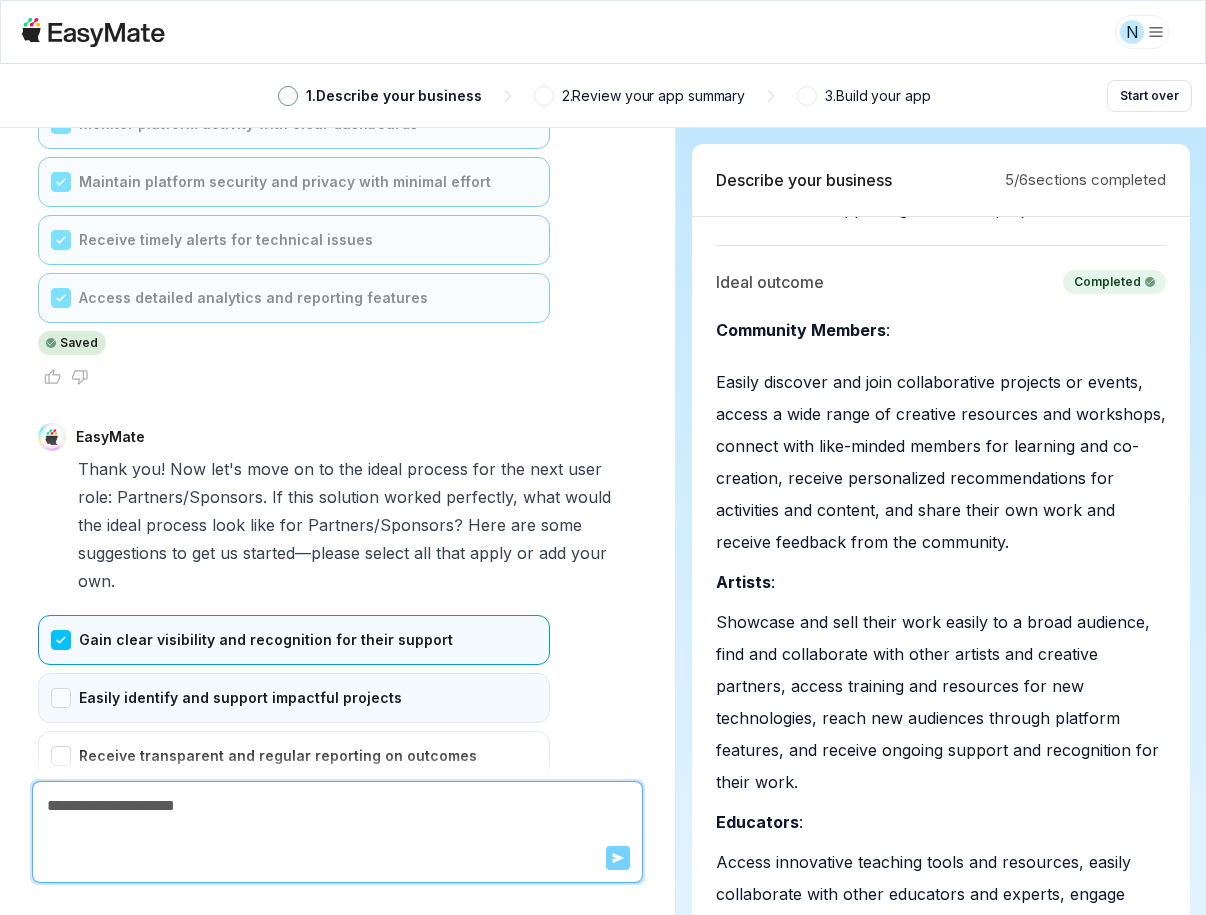 click on "Easily identify and support impactful projects" at bounding box center (294, 698) 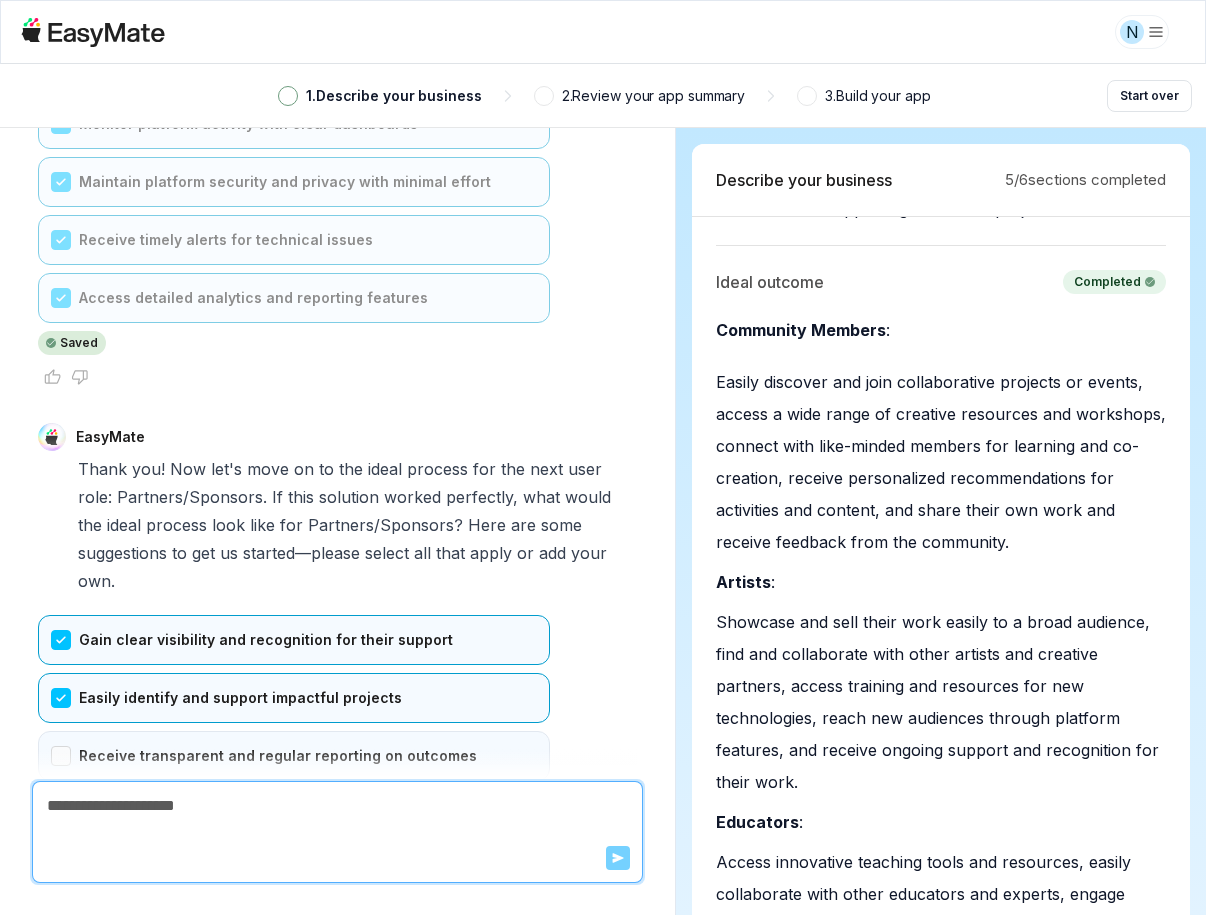 click on "Receive transparent and regular reporting on outcomes" at bounding box center [294, 756] 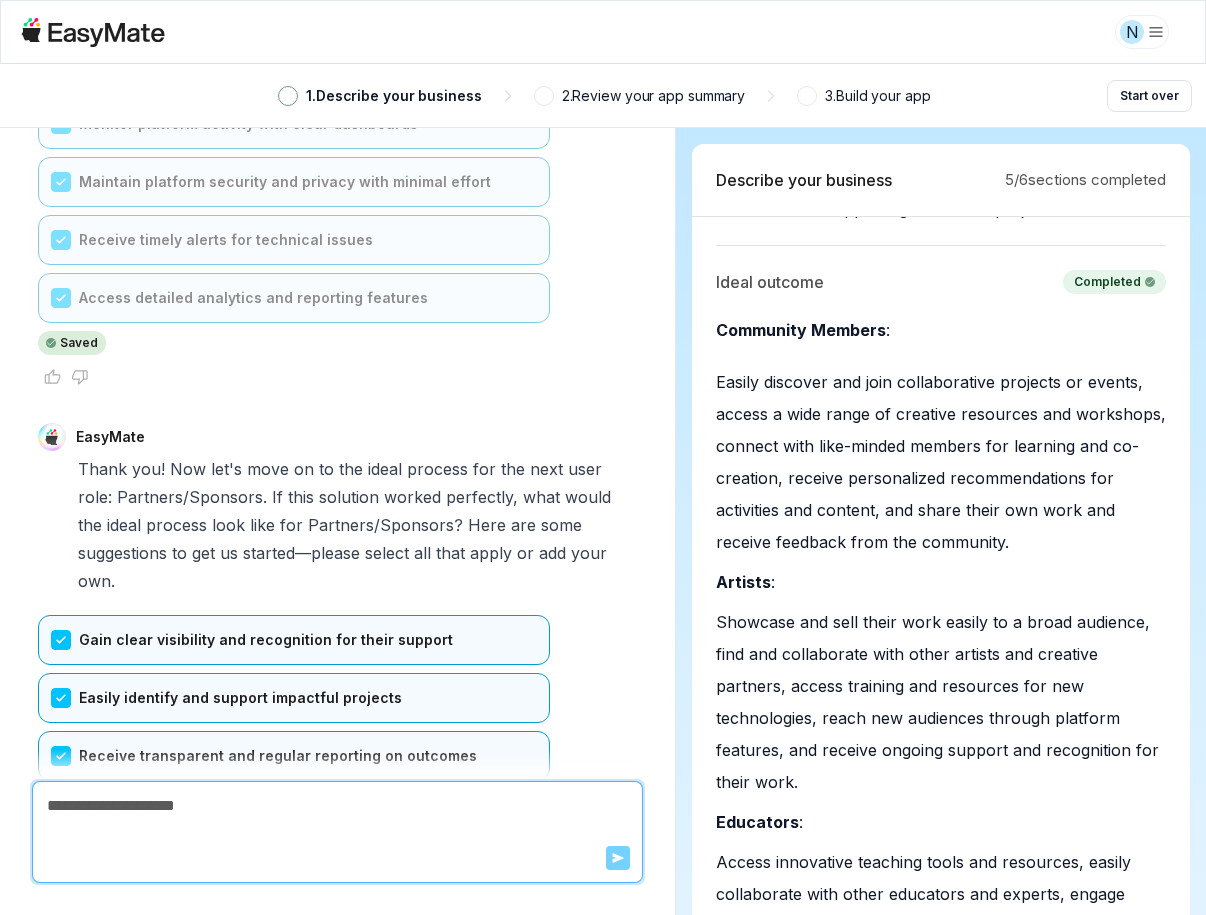 click on "Engage meaningfully with the community" at bounding box center [294, 814] 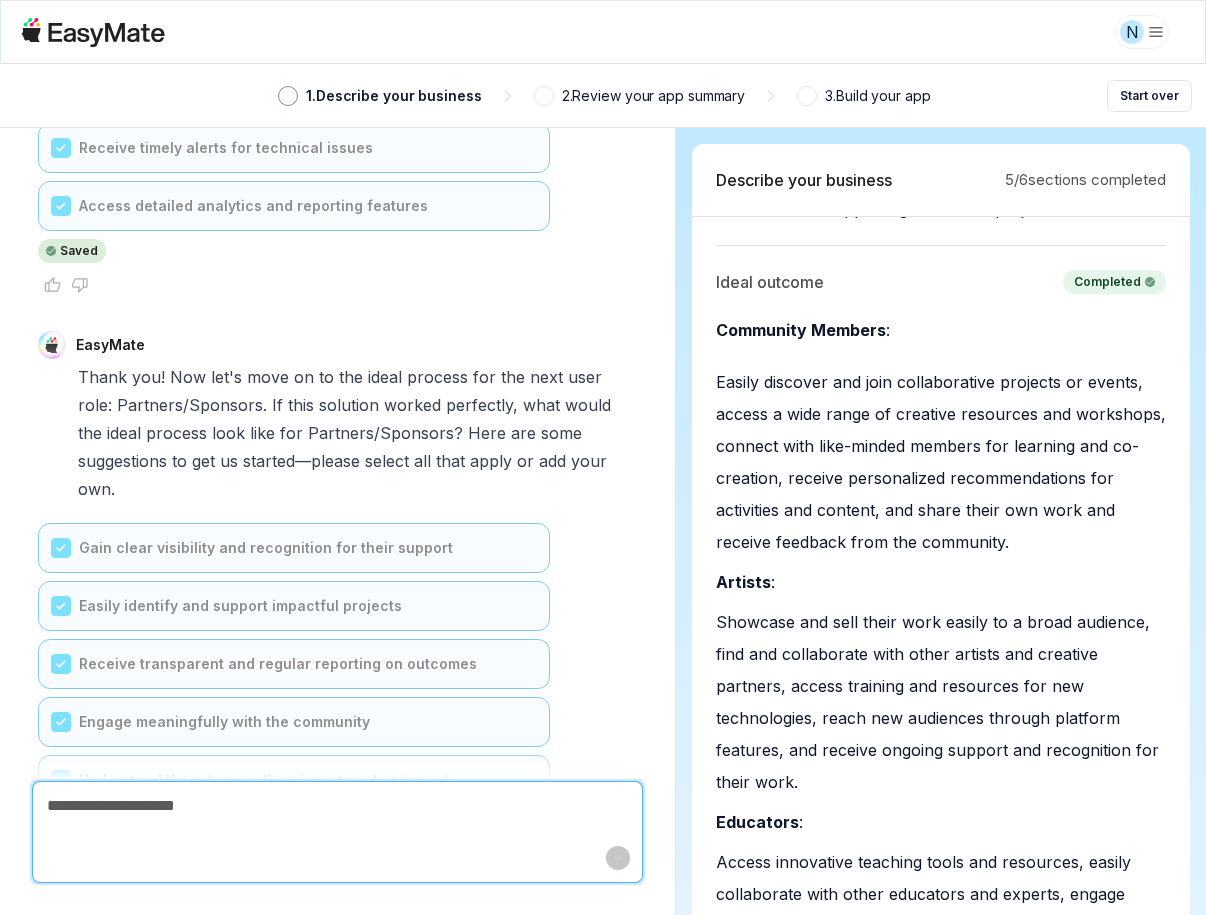 scroll, scrollTop: 25307, scrollLeft: 0, axis: vertical 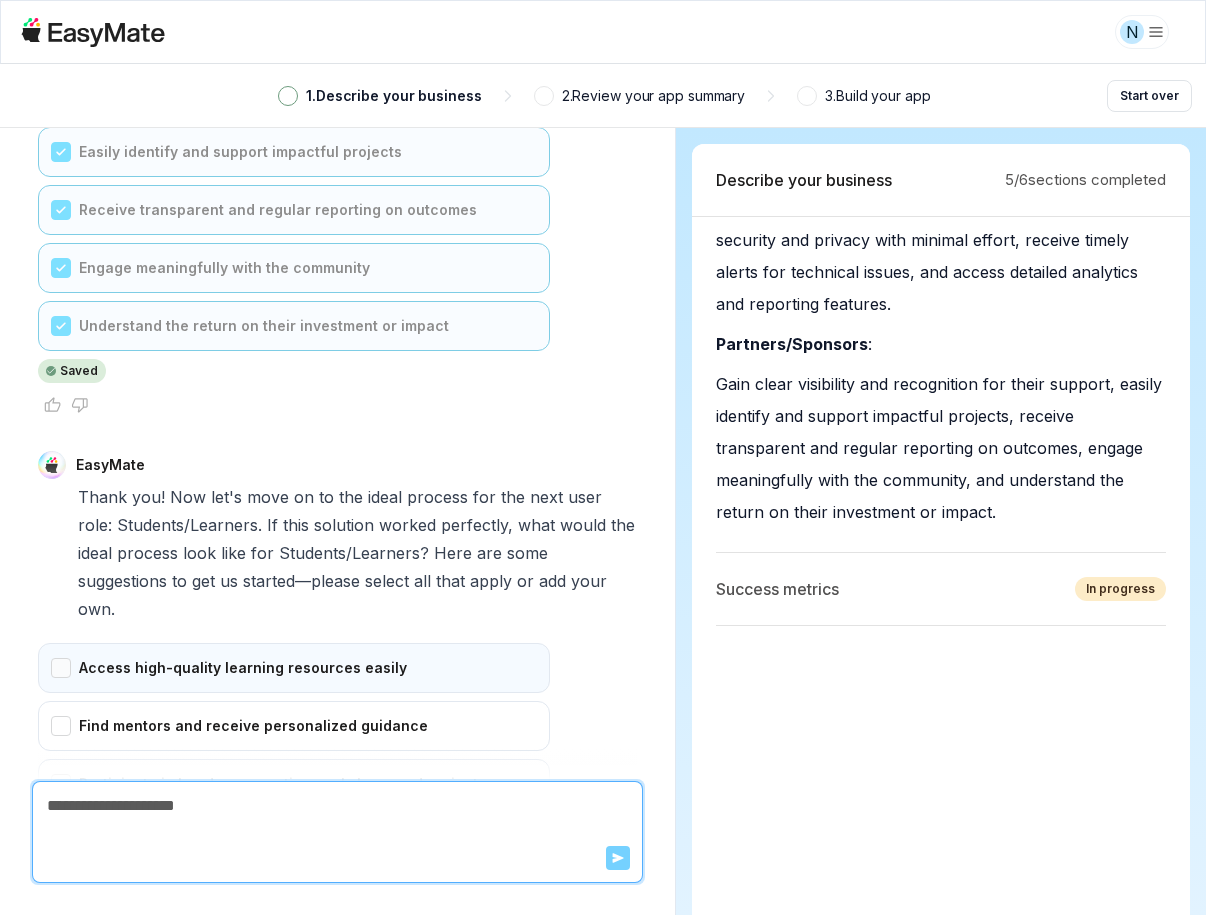 click on "Access high-quality learning resources easily" at bounding box center (294, 668) 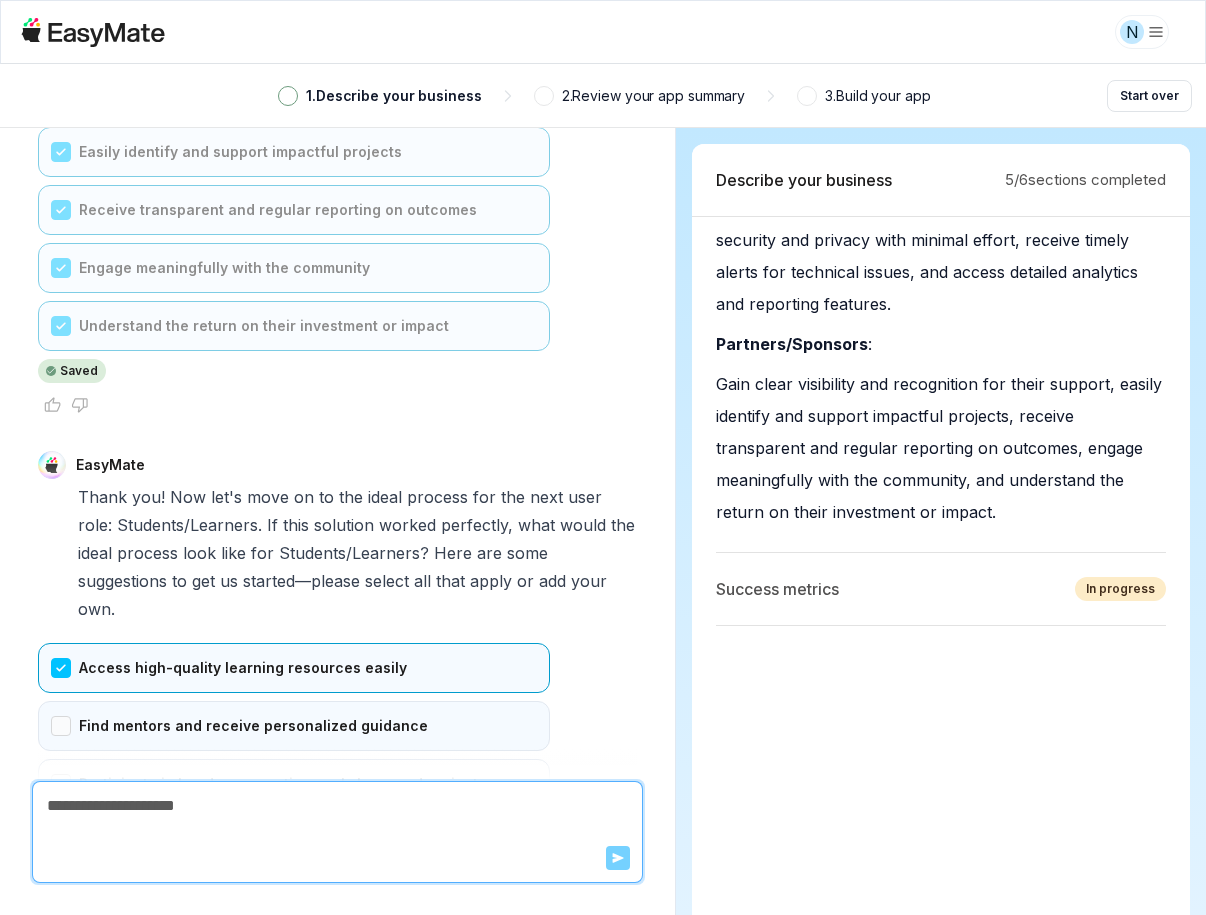 click on "Find mentors and receive personalized guidance" at bounding box center [294, 726] 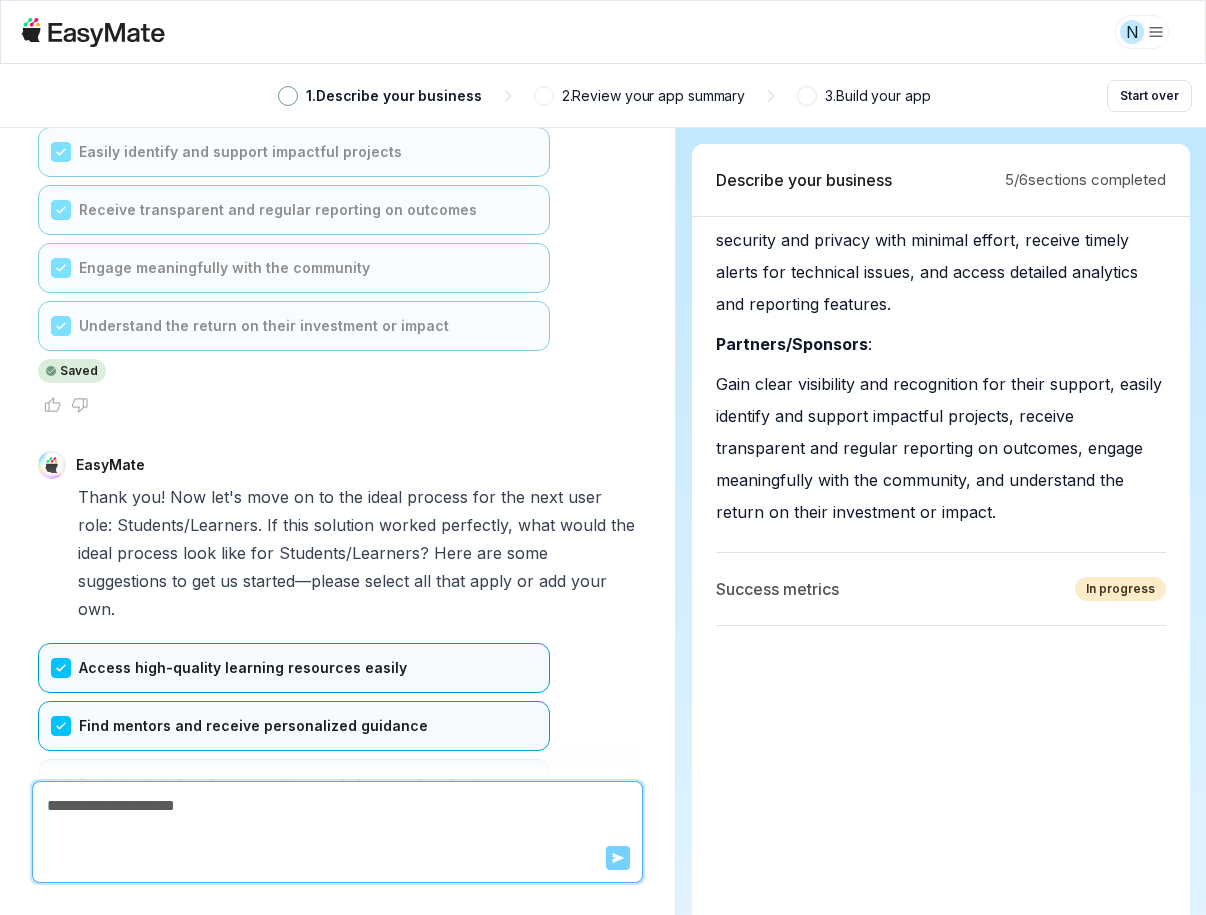 click on "Participate in hands-on creative workshops and projects" at bounding box center (294, 784) 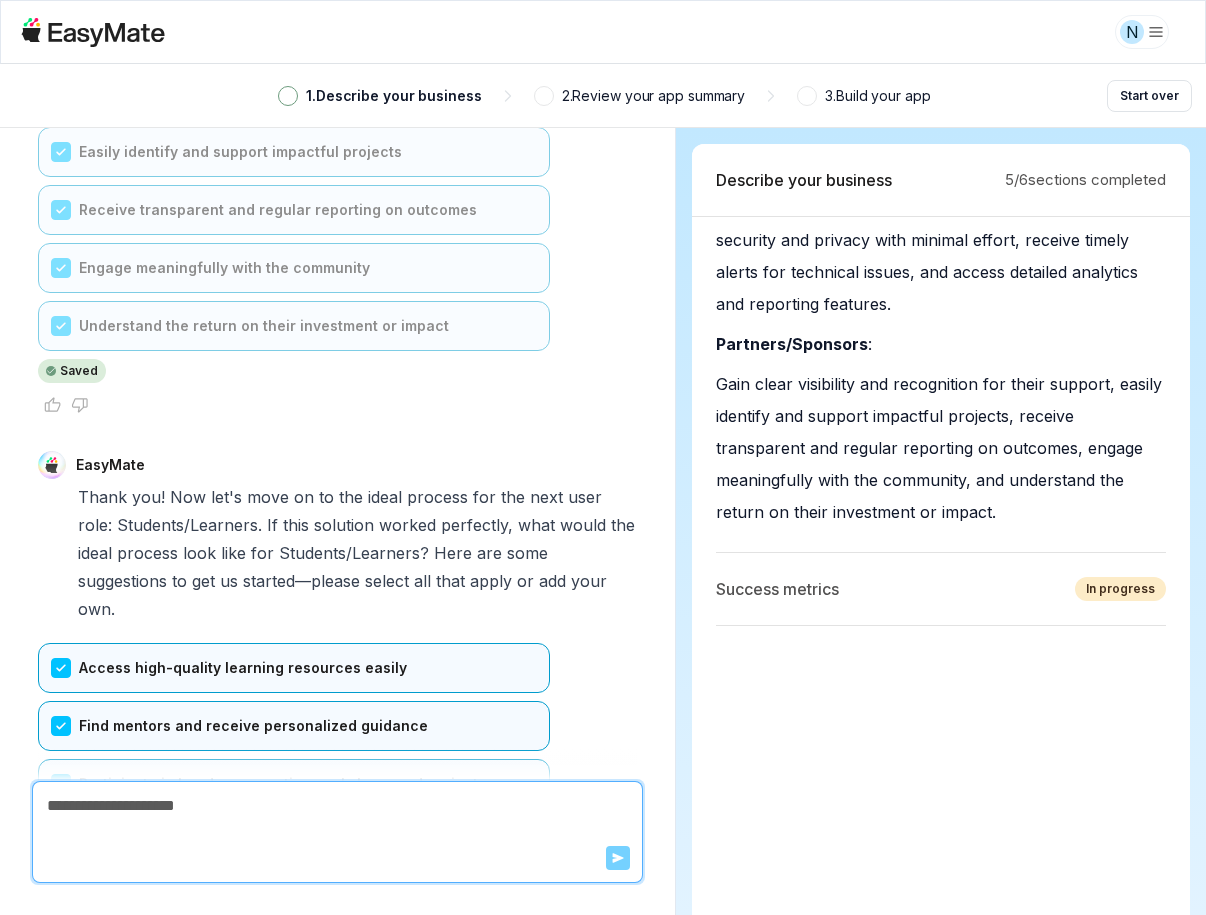click on "Join a supportive and active learning community" at bounding box center [294, 842] 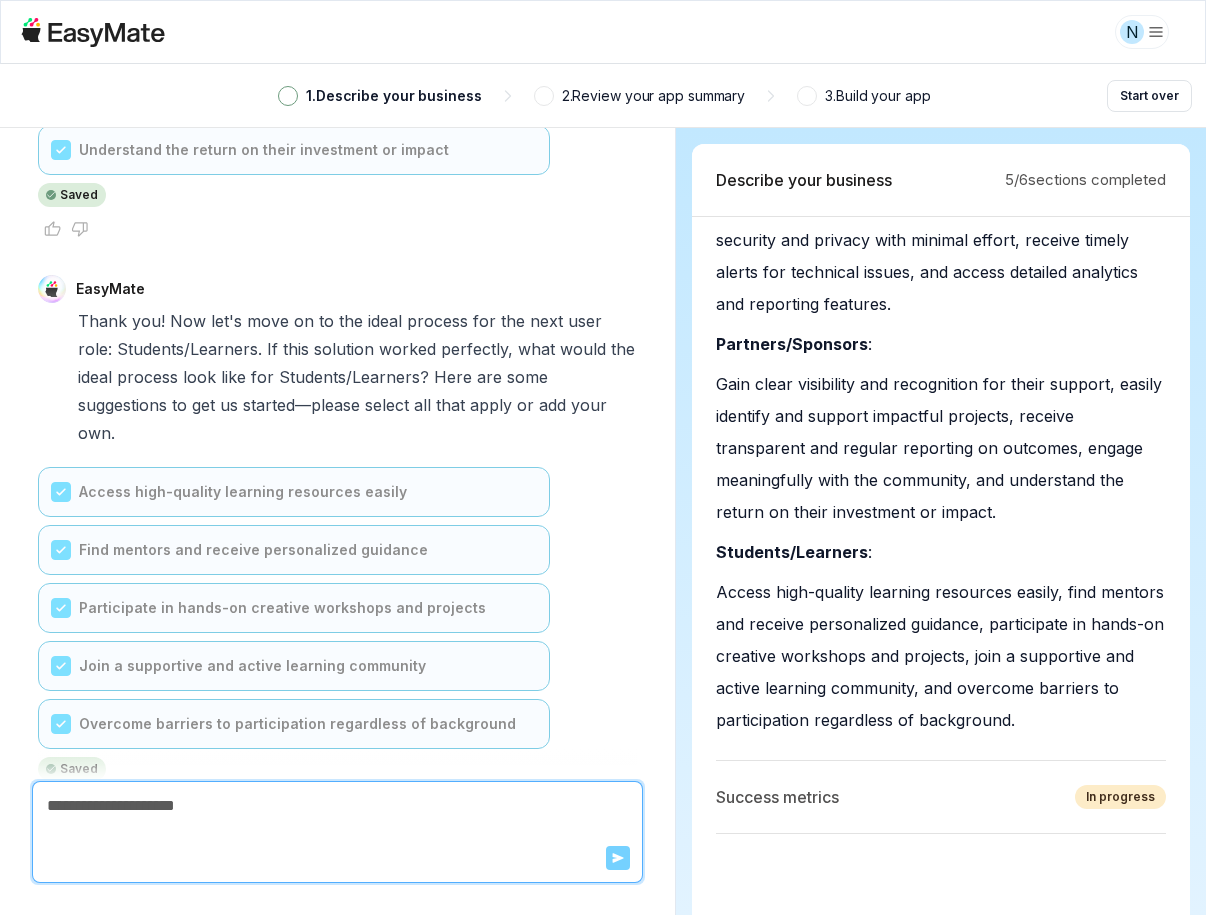 scroll, scrollTop: 26279, scrollLeft: 0, axis: vertical 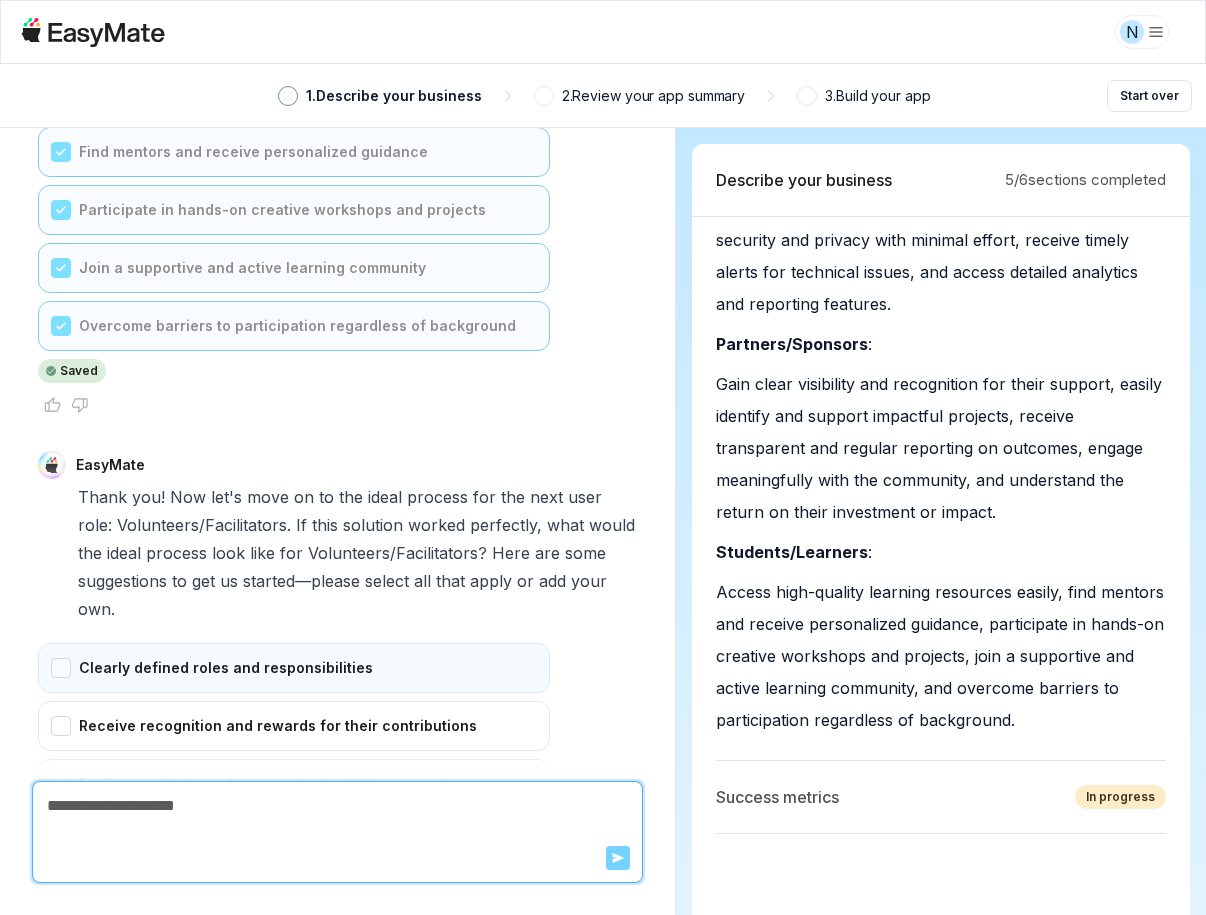 click on "Clearly defined roles and responsibilities" at bounding box center [294, 668] 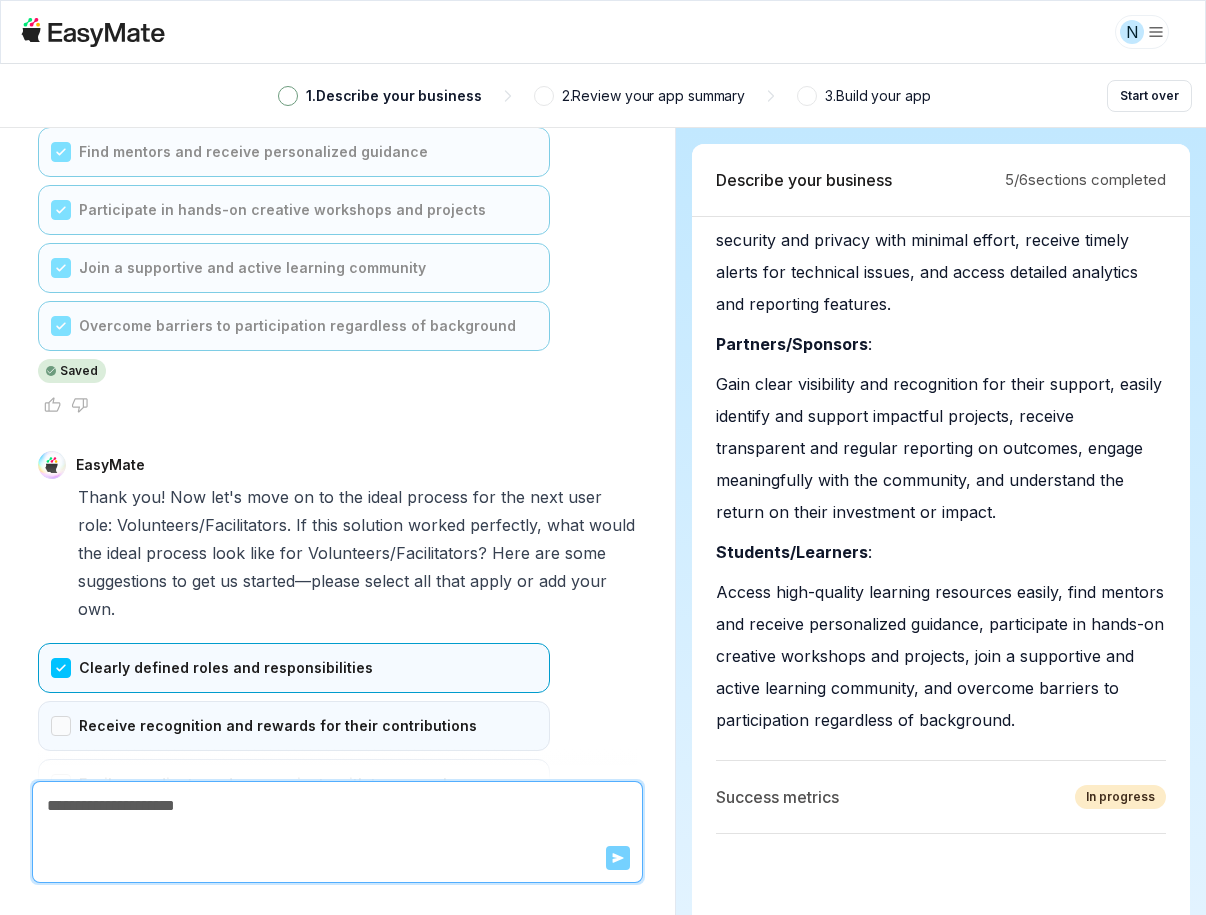 click on "Receive recognition and rewards for their contributions" at bounding box center (294, 726) 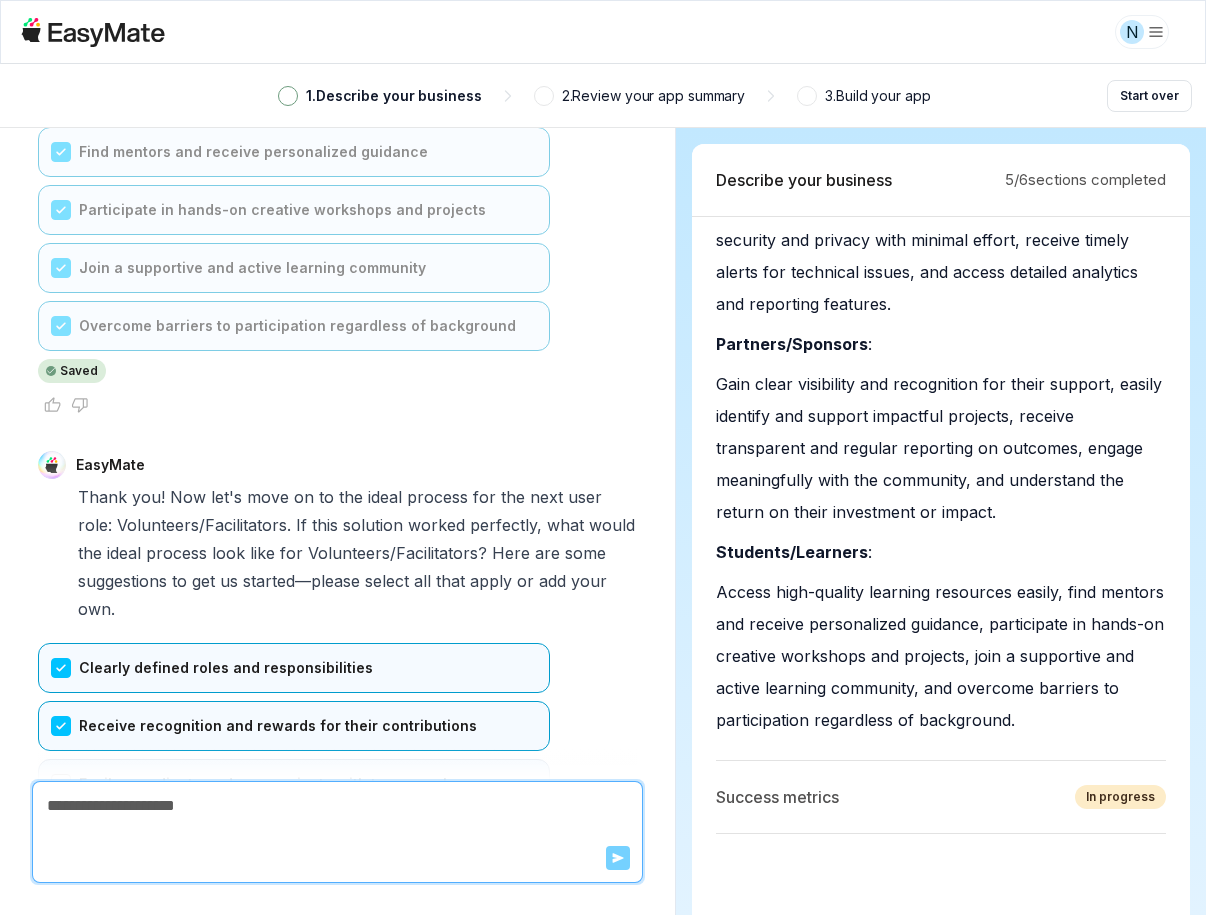 click on "Easily coordinate and communicate with team members" at bounding box center (294, 784) 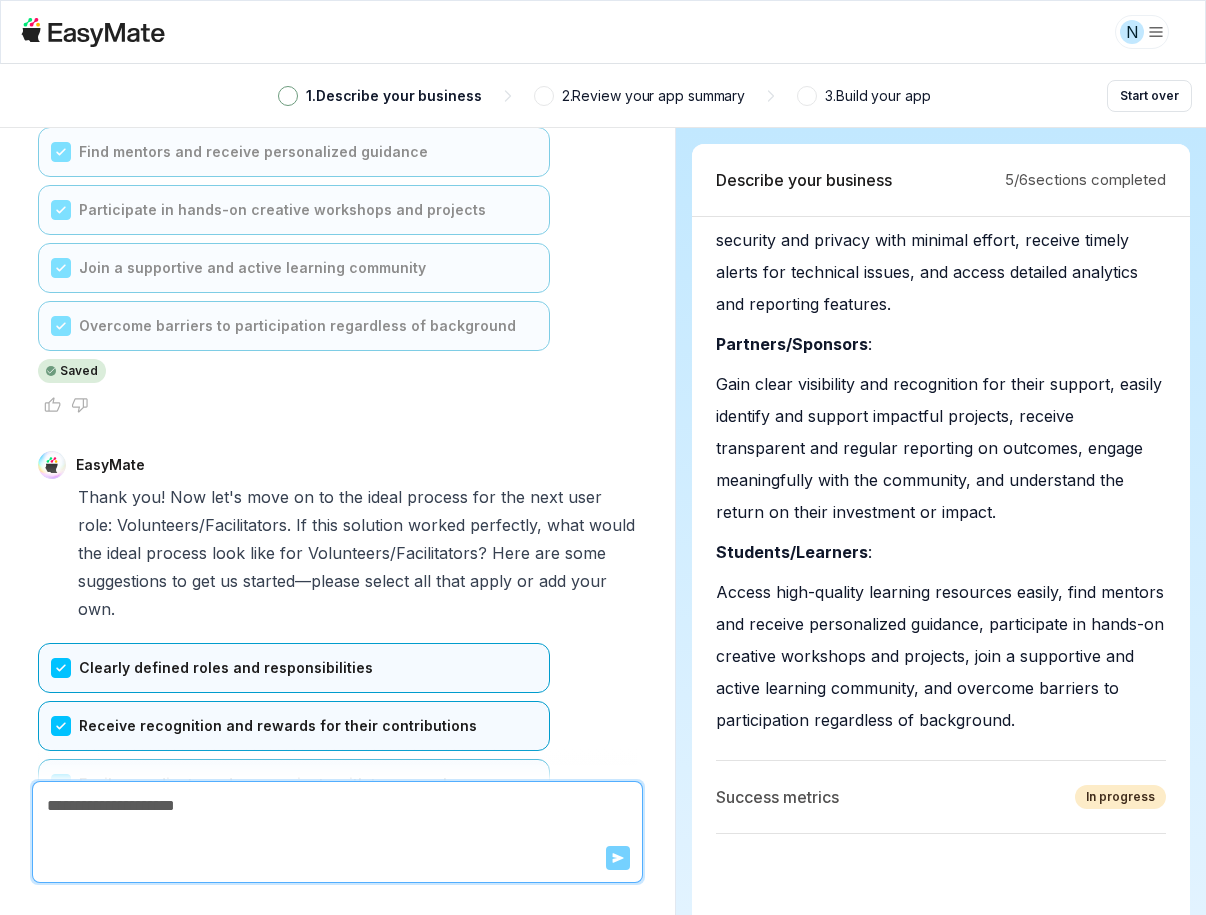 click on "Access training and support resources" at bounding box center [294, 842] 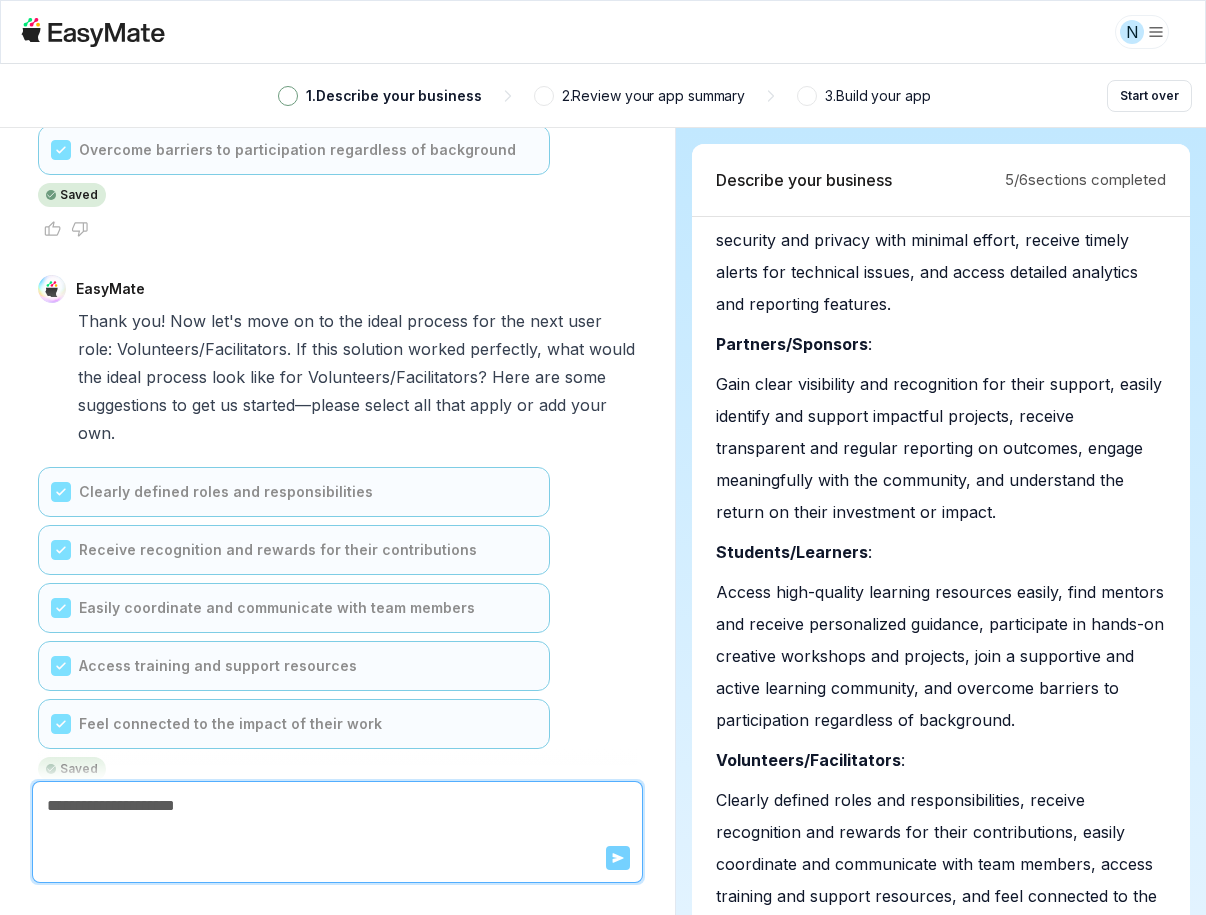 scroll, scrollTop: 26853, scrollLeft: 0, axis: vertical 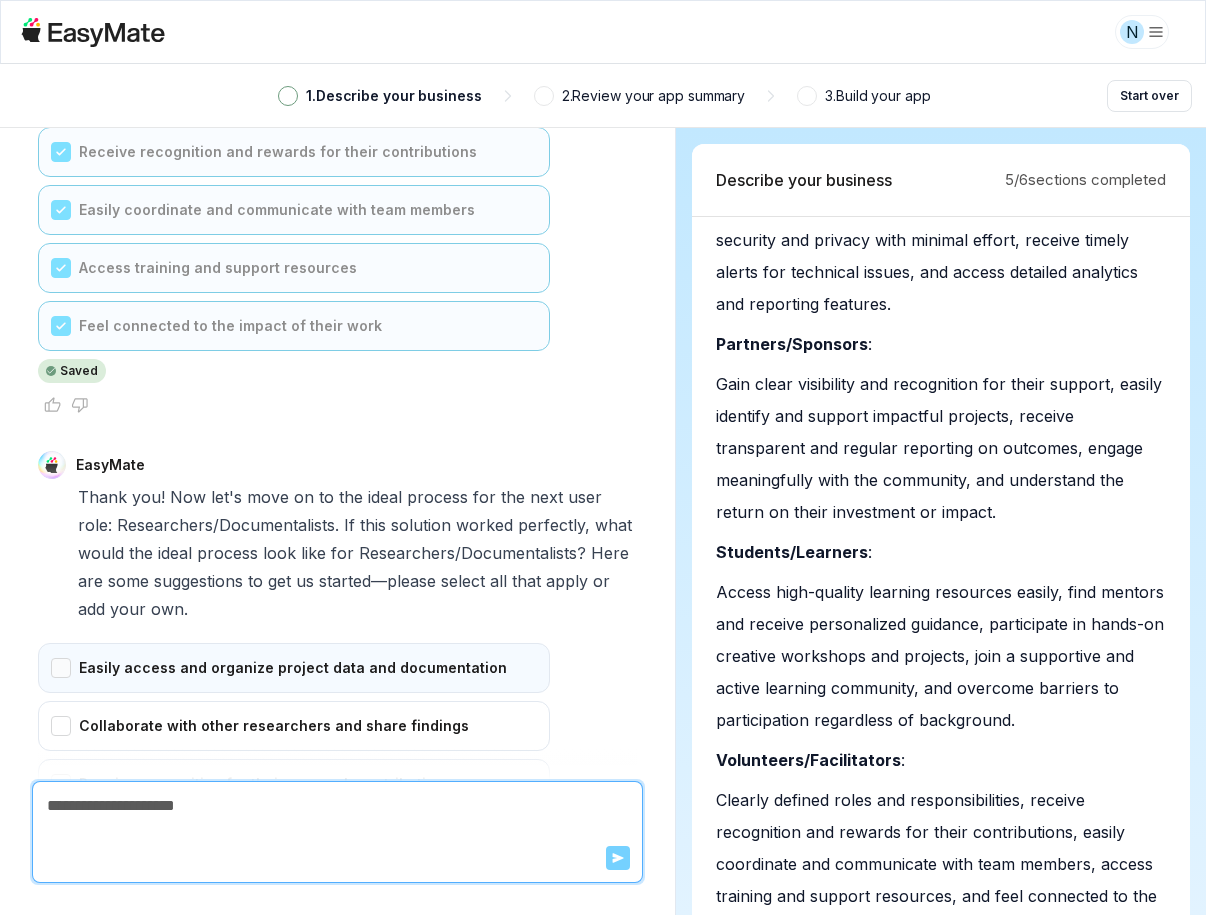 click on "Easily access and organize project data and documentation" at bounding box center [294, 668] 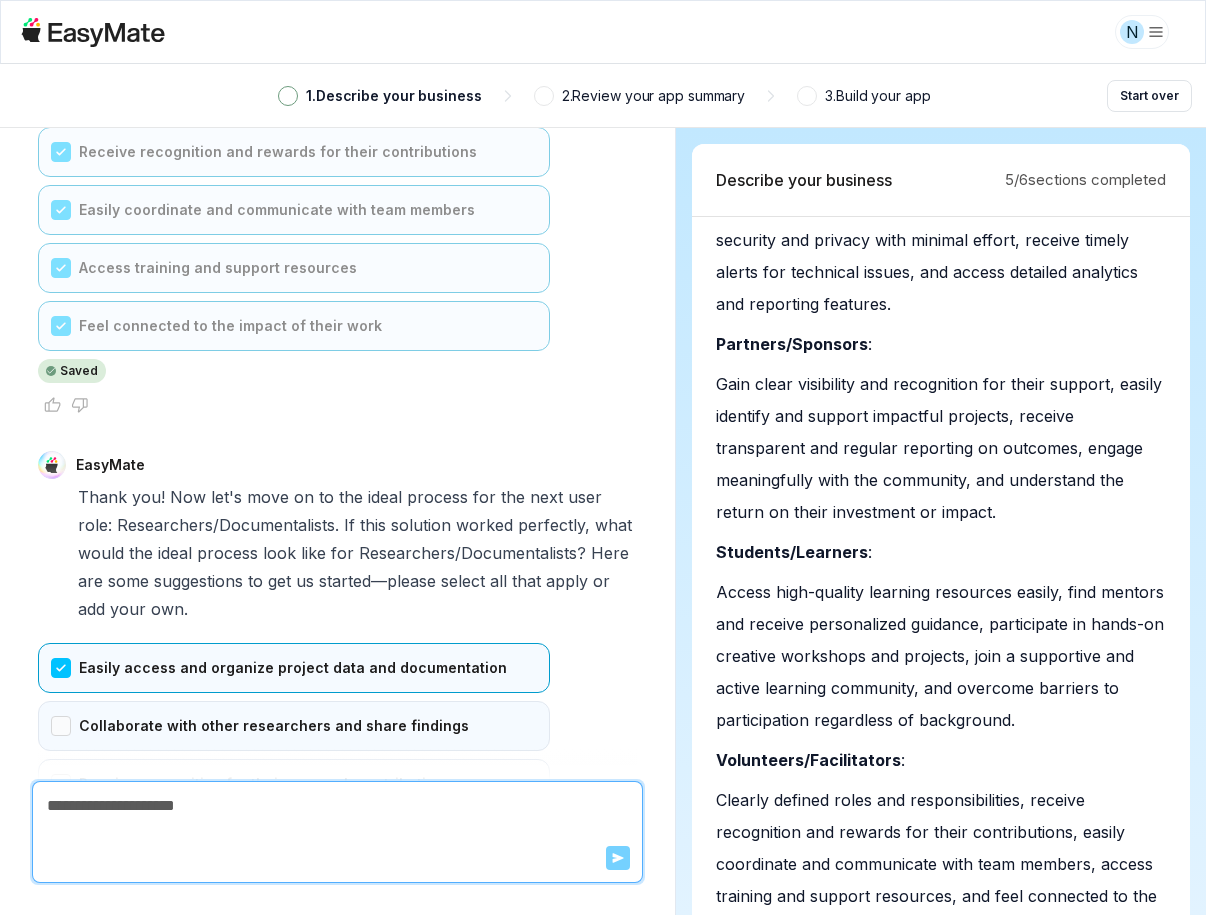 click on "Collaborate with other researchers and share findings" at bounding box center (294, 726) 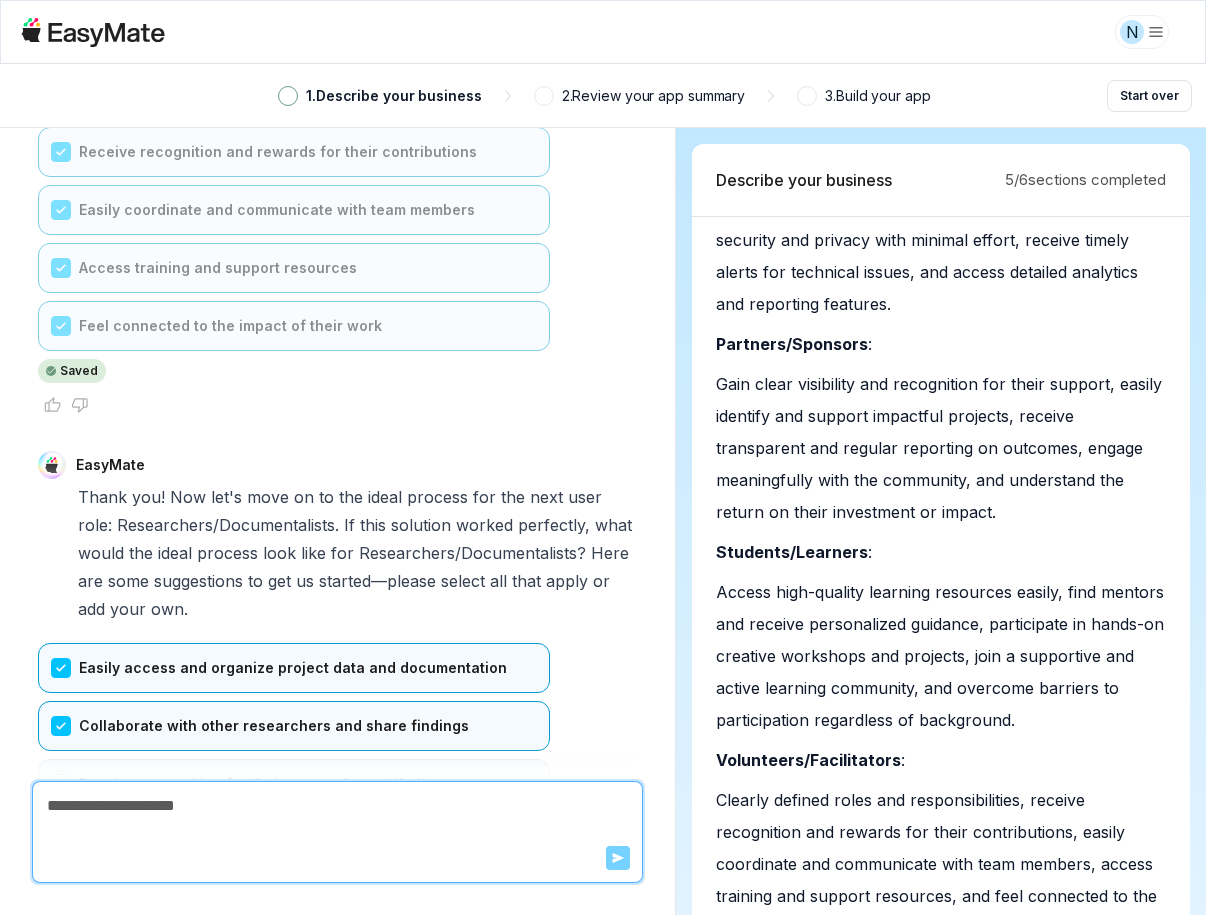click on "Receive recognition for their research contributions" at bounding box center (294, 784) 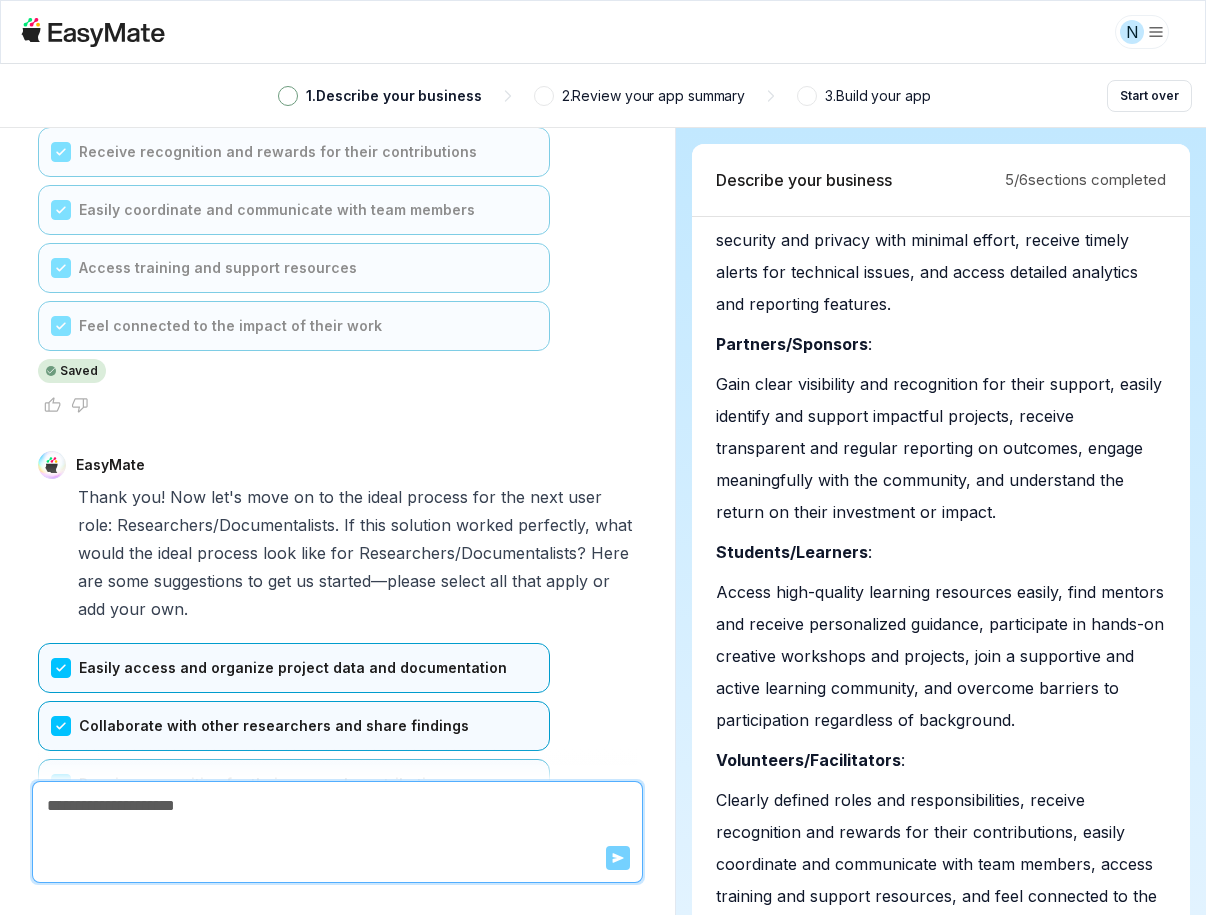 drag, startPoint x: 56, startPoint y: 553, endPoint x: 59, endPoint y: 603, distance: 50.08992 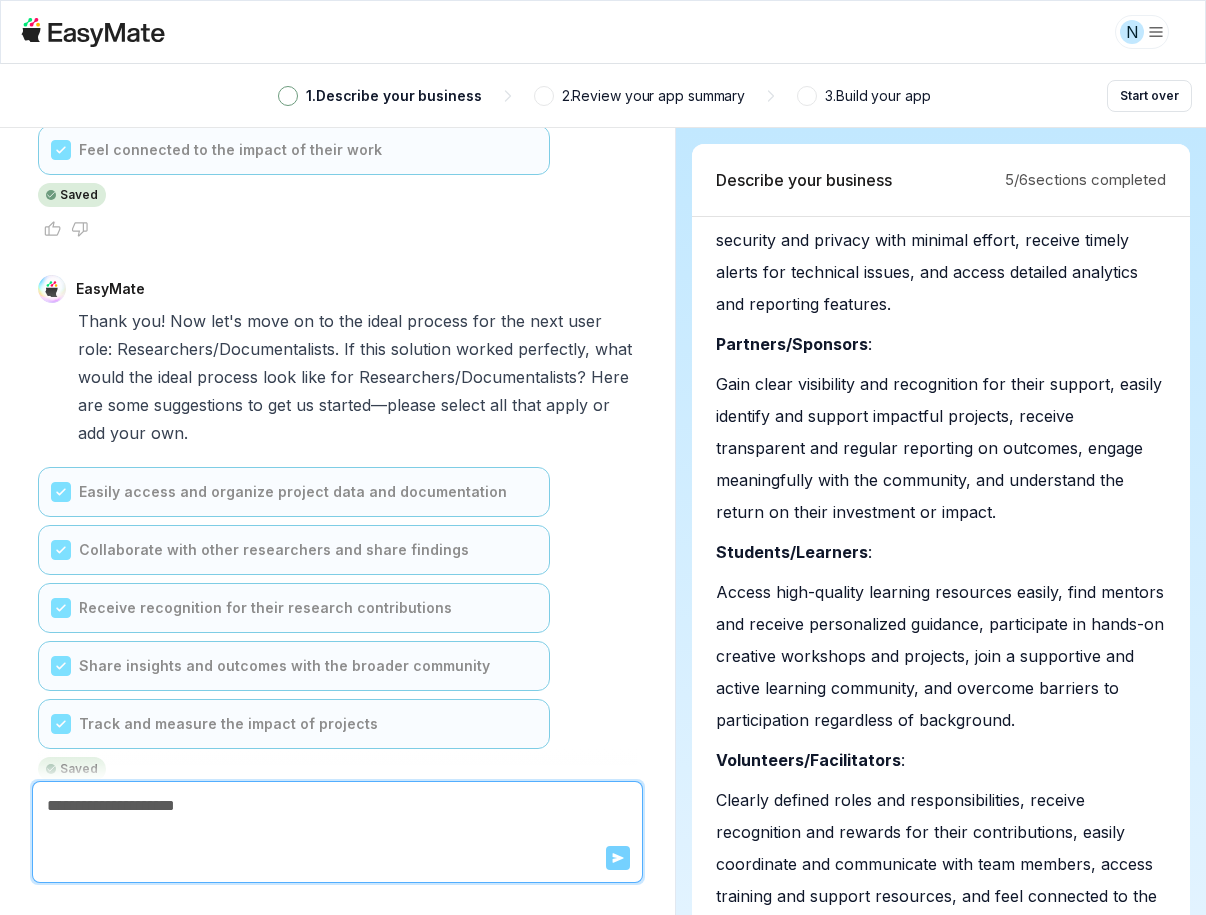scroll, scrollTop: 27427, scrollLeft: 0, axis: vertical 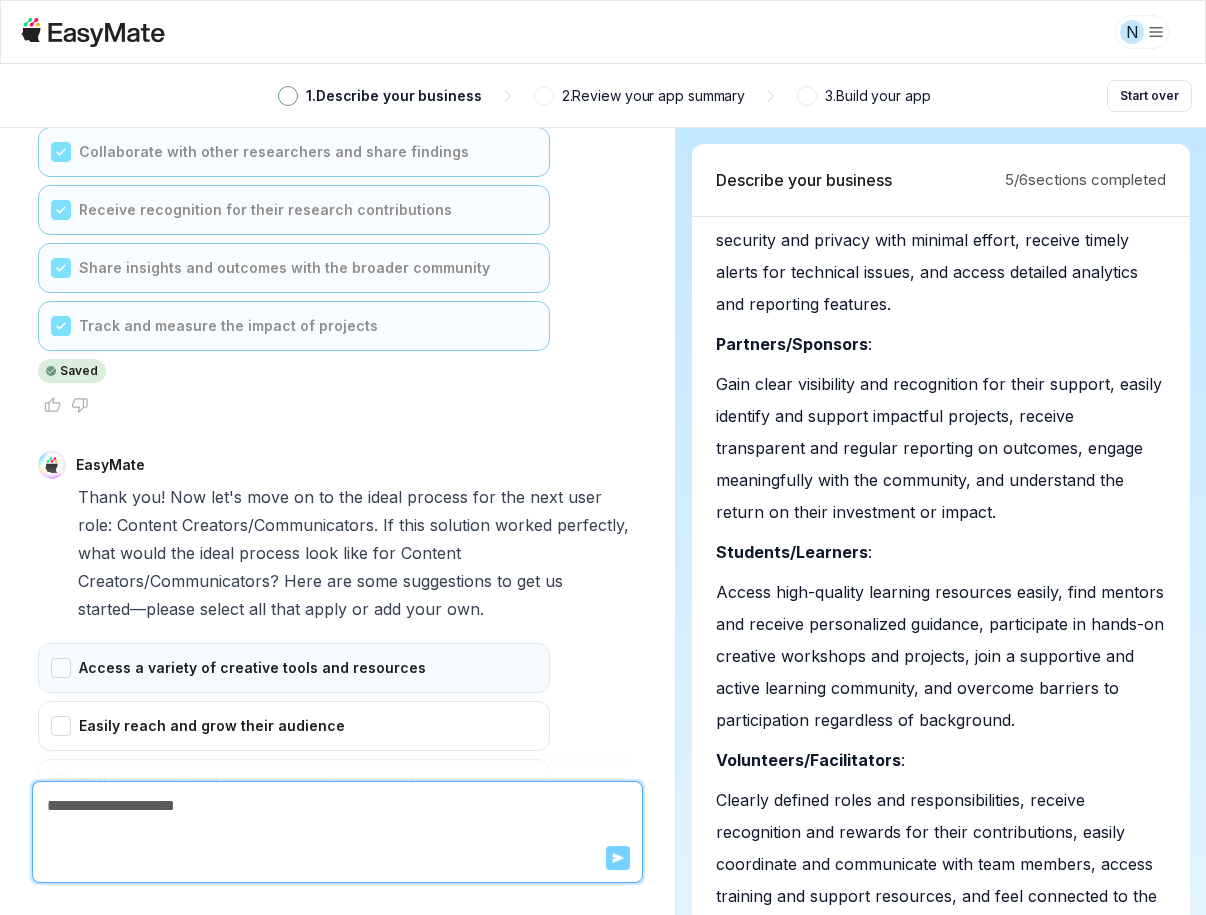 click on "Access a variety of creative tools and resources" at bounding box center (294, 668) 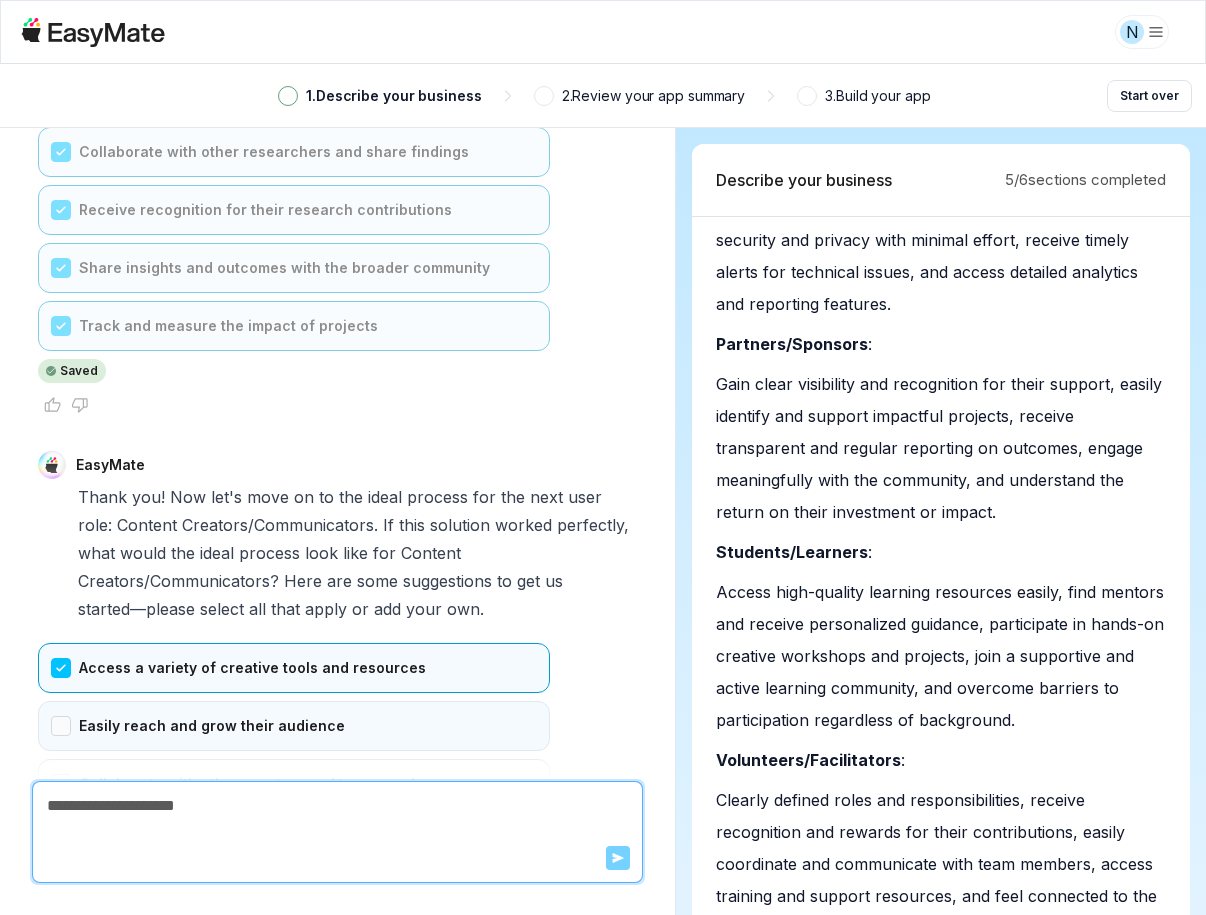click on "Easily reach and grow their audience" at bounding box center [294, 726] 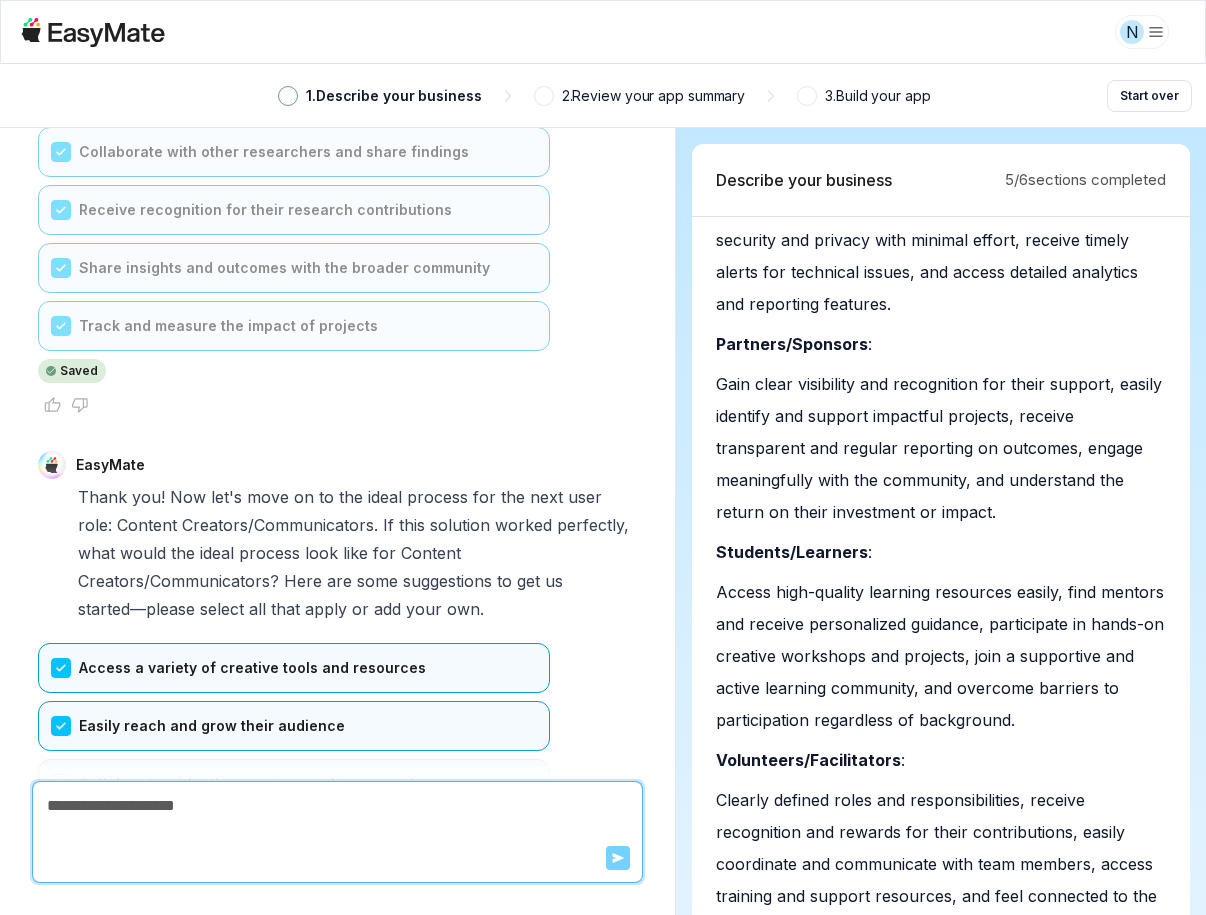 click on "Collaborate with other creators and team members" at bounding box center (294, 784) 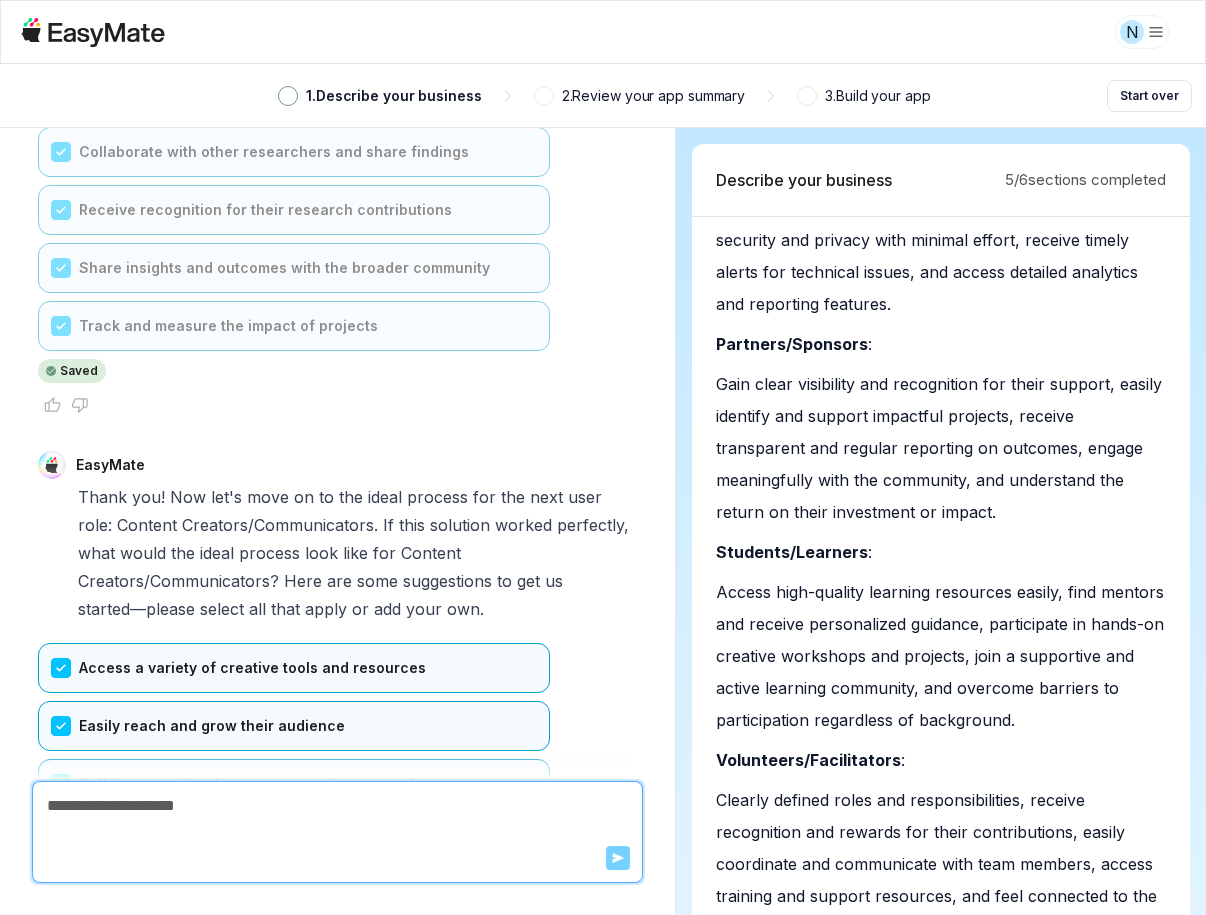 click on "Receive recognition and support for their content" at bounding box center (294, 842) 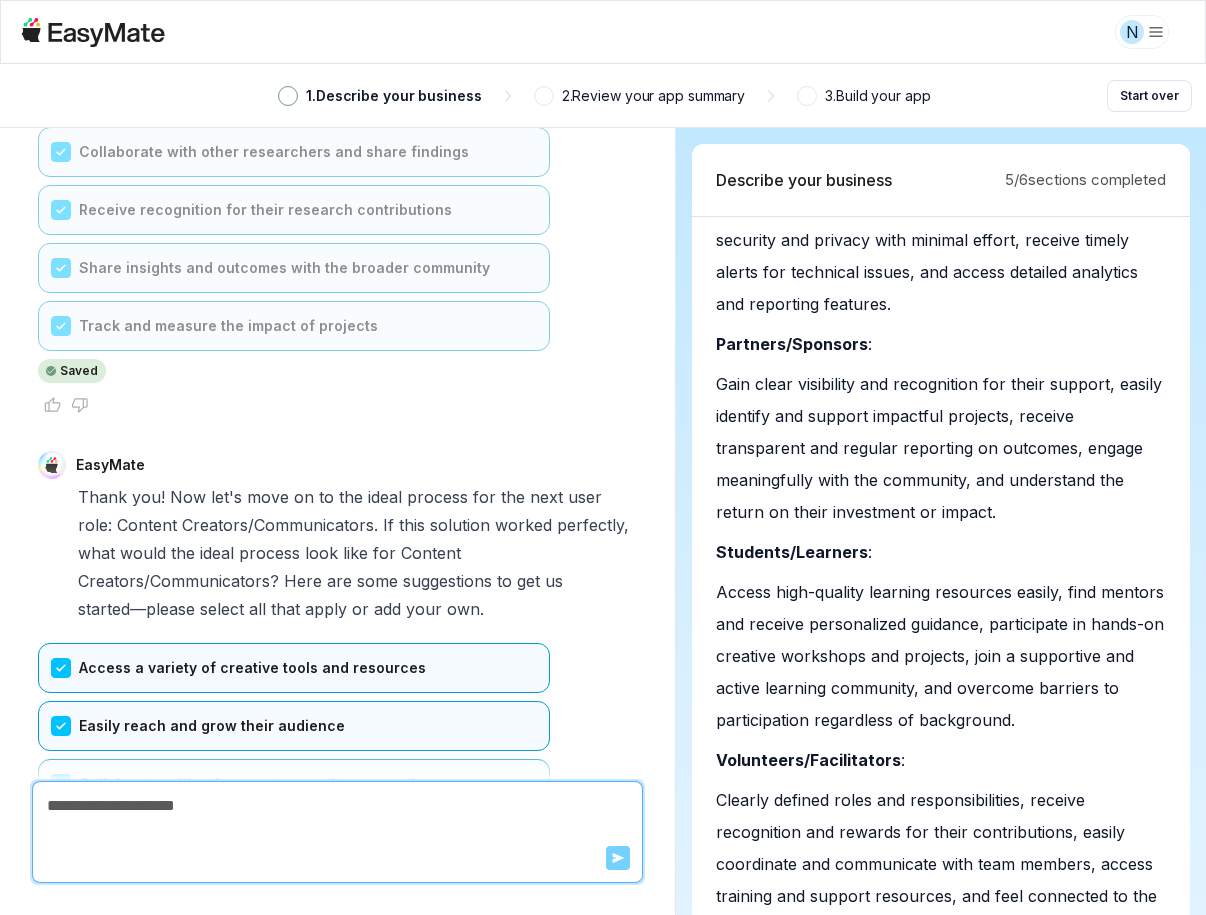 click on "EasyMate Thank   you!   Now   let's   move   on   to   the   ideal   process   for   the   next   user   role:   Content   Creators/Communicators.   If   this   solution   worked   perfectly,   what   would   the   ideal   process   look   like   for   Content   Creators/Communicators?   Here   are   some   suggestions   to   get   us   started—please   select   all   that   apply   or   add   your   own. Access a variety of creative tools and resources Easily reach and grow their audience Collaborate with other creators and team members Receive recognition and support for their content Distribute content seamlessly across multiple platforms Select none Confirm" at bounding box center [337, 746] 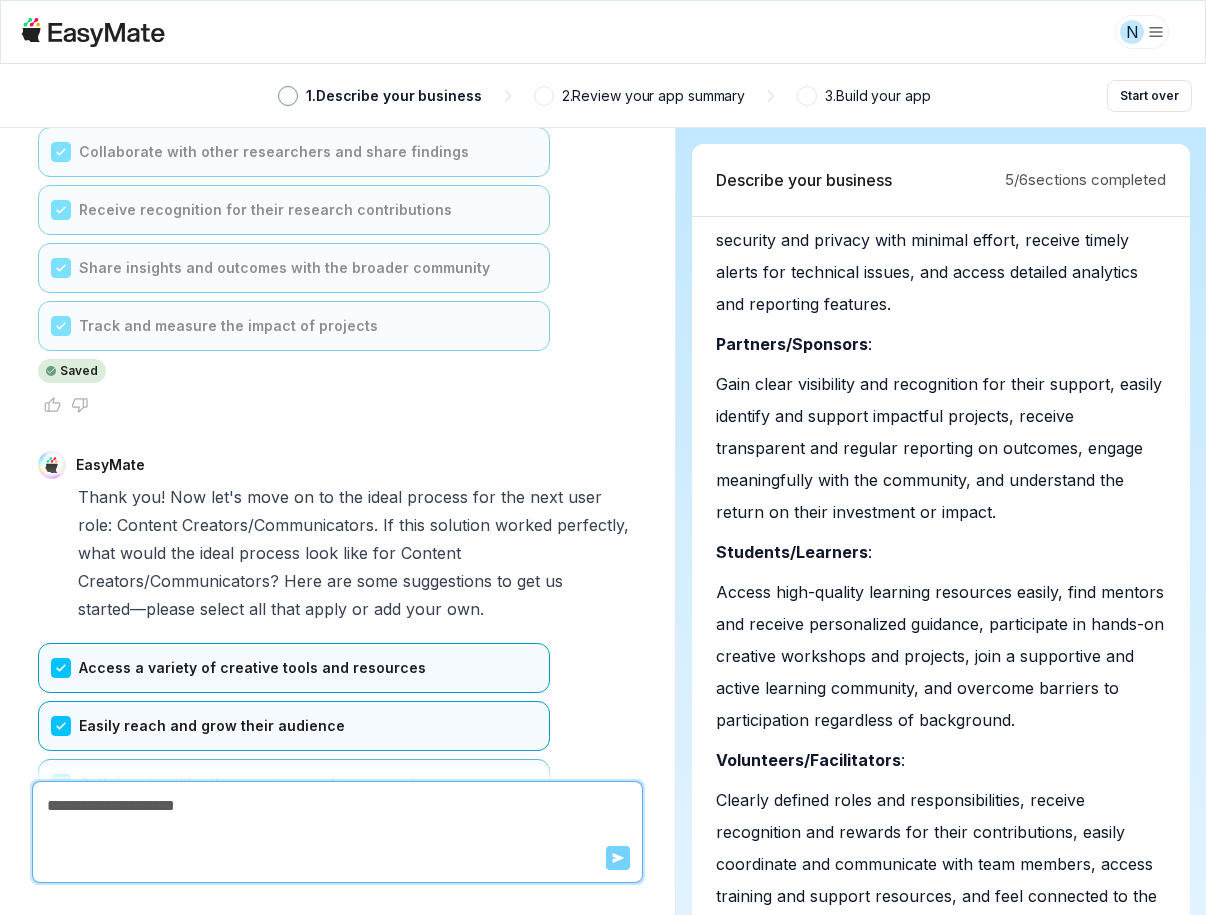 click on "Confirm" at bounding box center (73, 989) 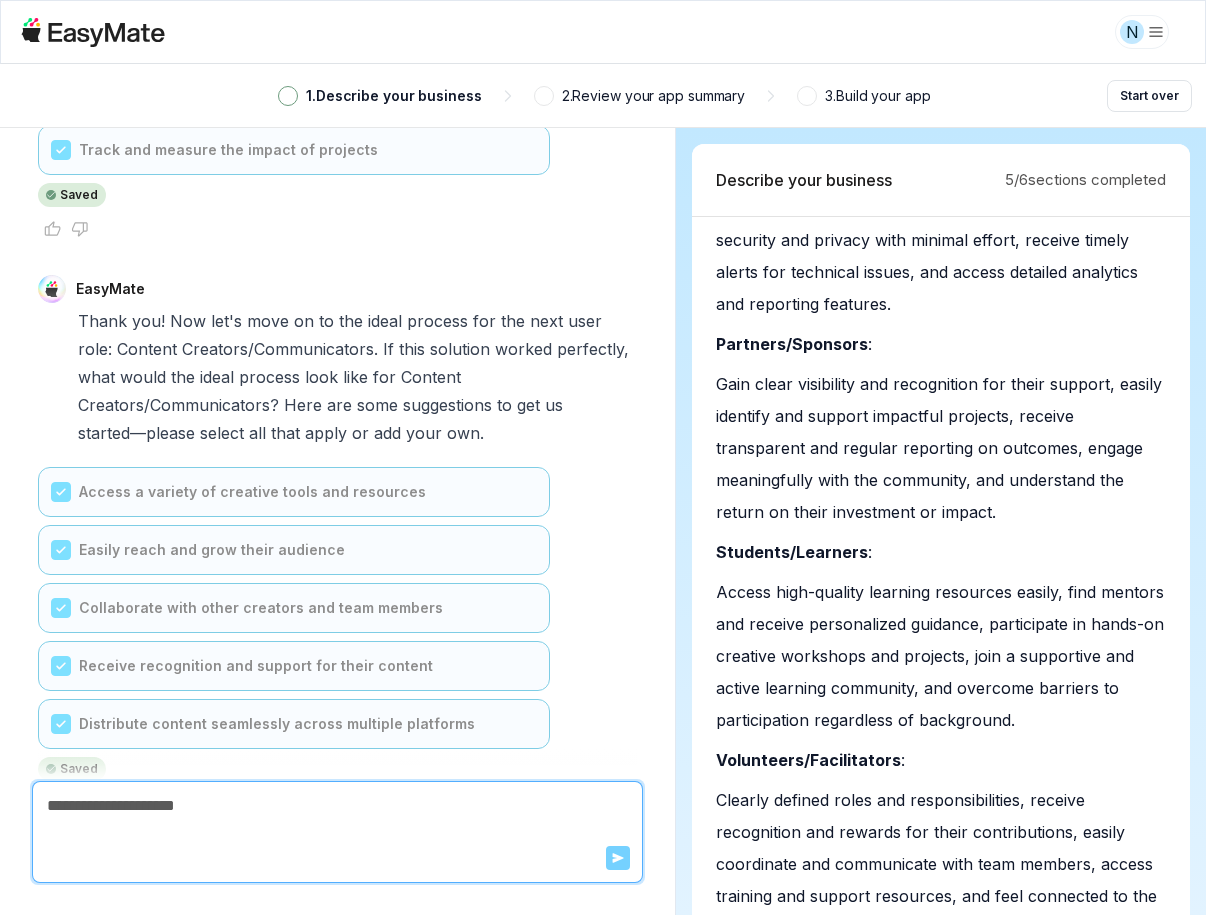 scroll, scrollTop: 28025, scrollLeft: 0, axis: vertical 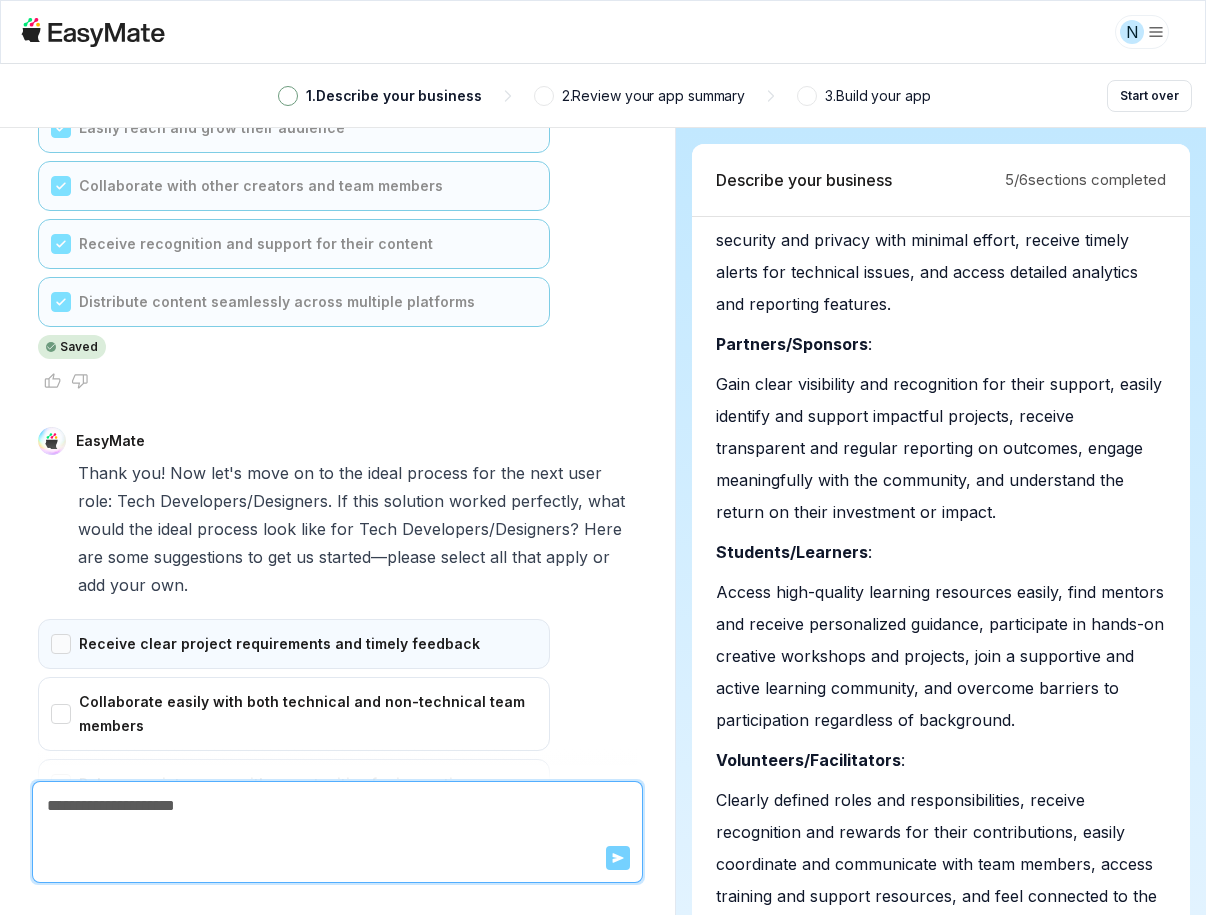 click on "Receive clear project requirements and timely feedback" at bounding box center (294, 644) 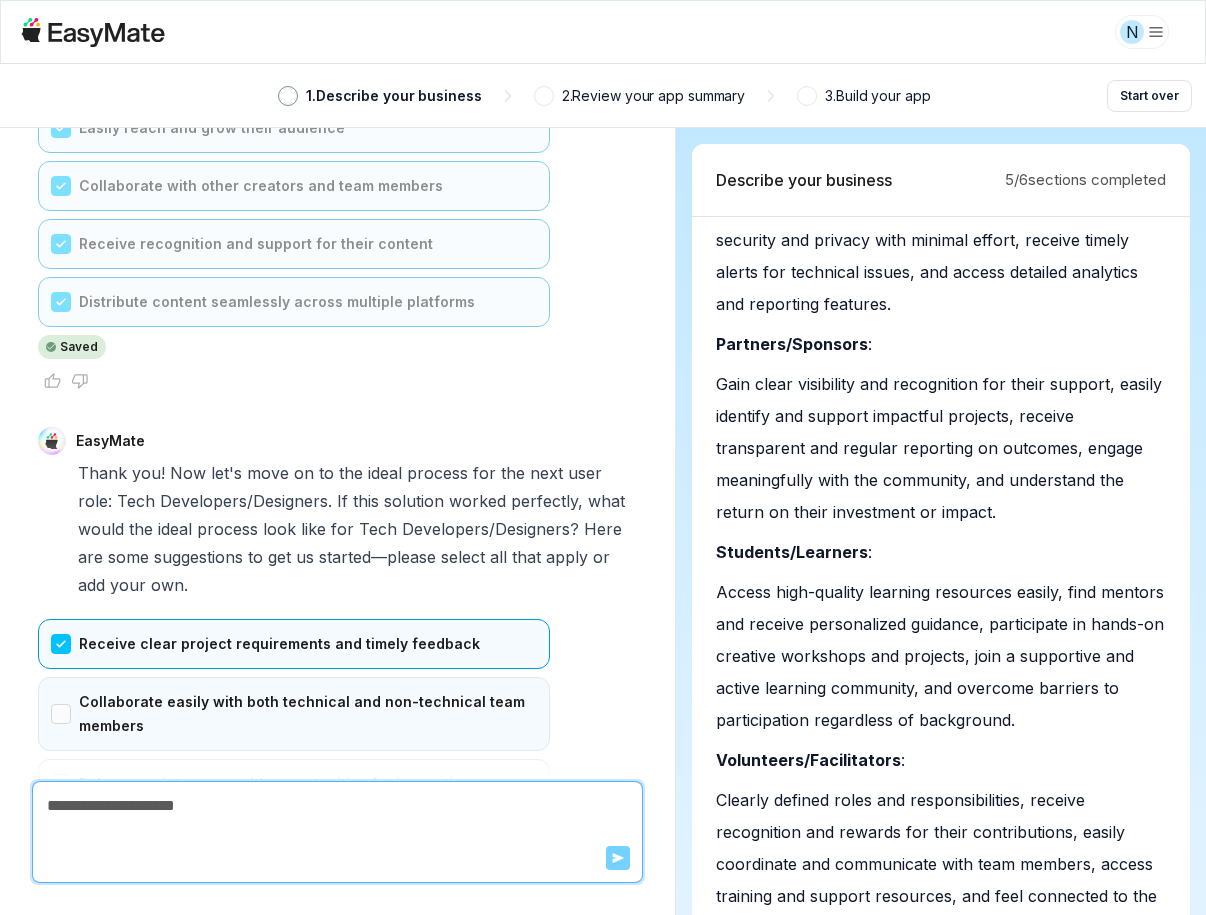click on "Collaborate easily with both technical and non-technical team members" at bounding box center [294, 714] 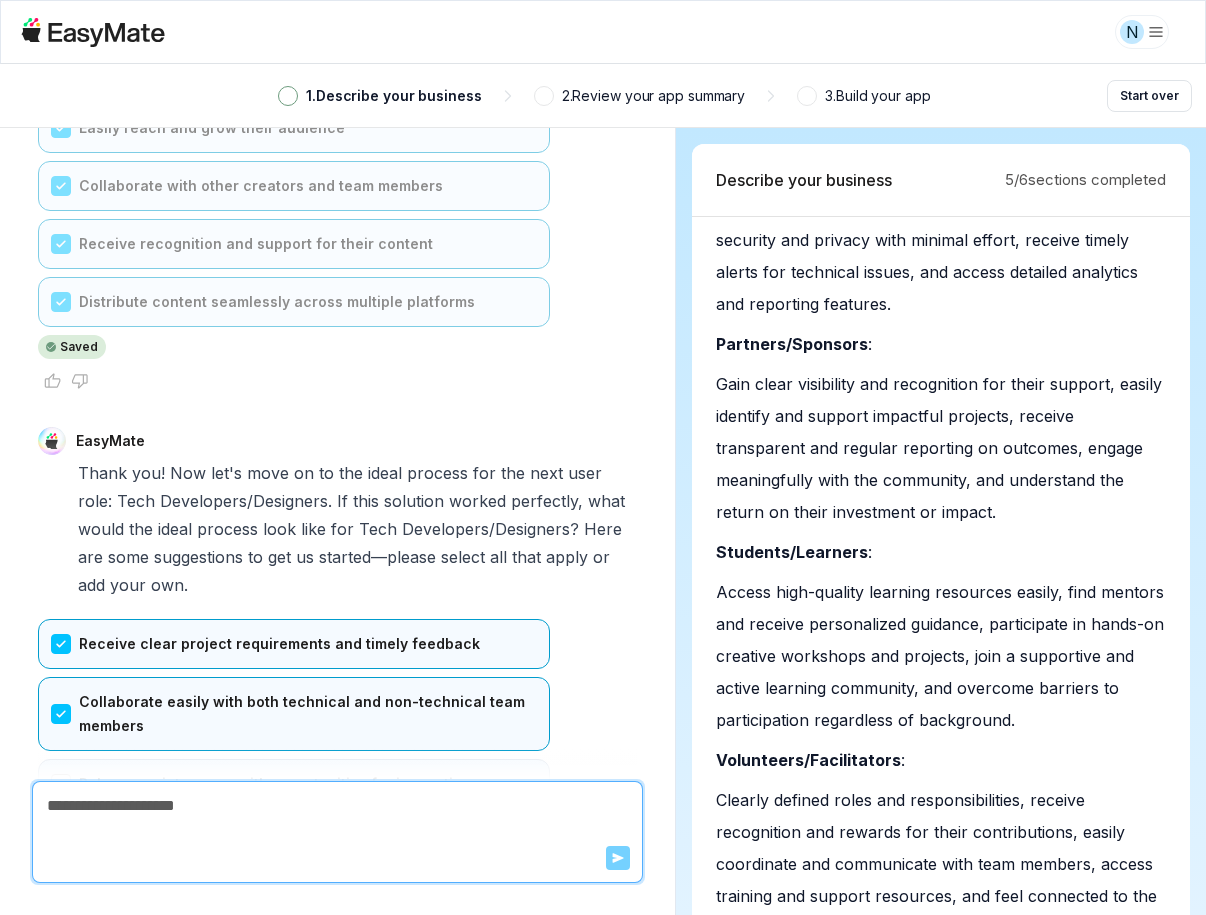 click on "Balance maintenance with opportunities for innovation" at bounding box center (294, 784) 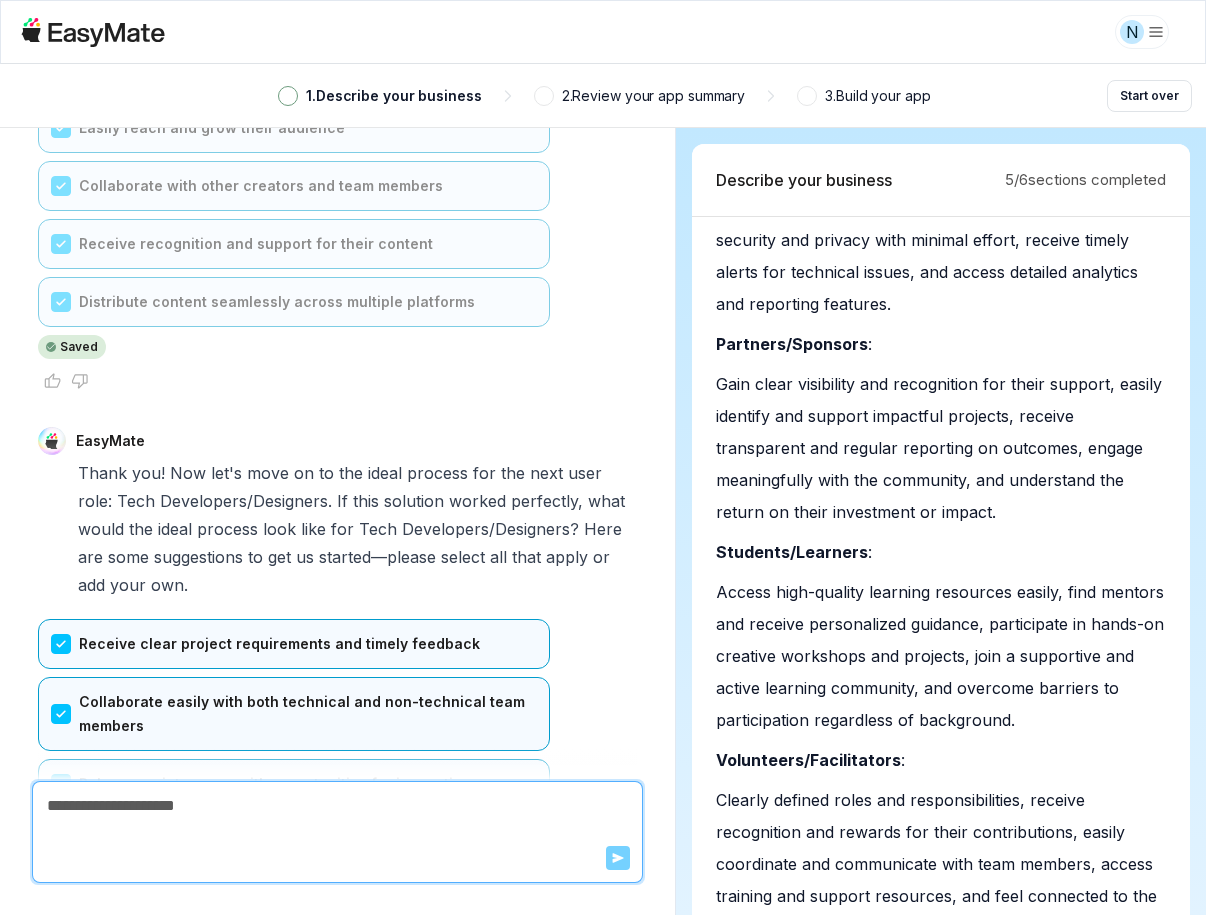 drag, startPoint x: 52, startPoint y: 548, endPoint x: 58, endPoint y: 596, distance: 48.373547 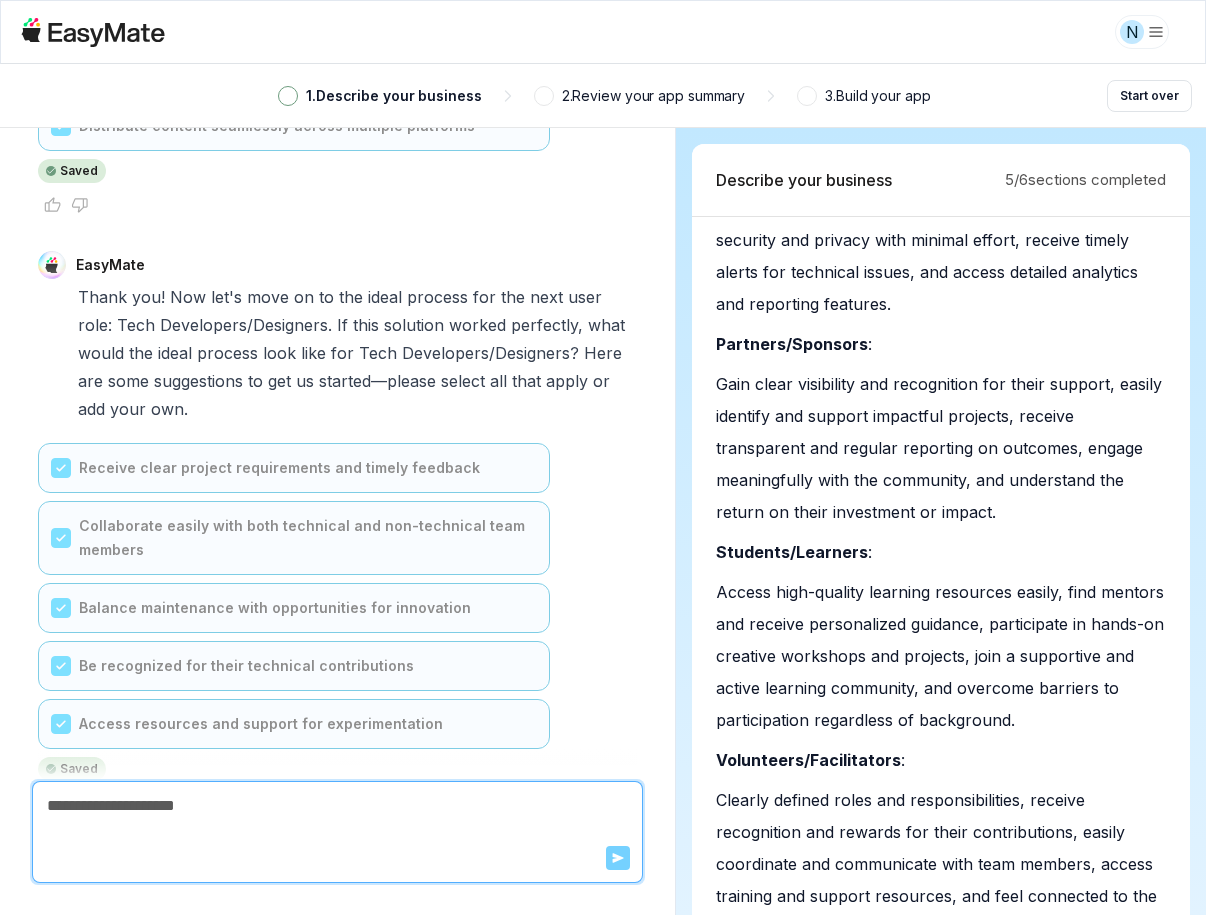 scroll, scrollTop: 28599, scrollLeft: 0, axis: vertical 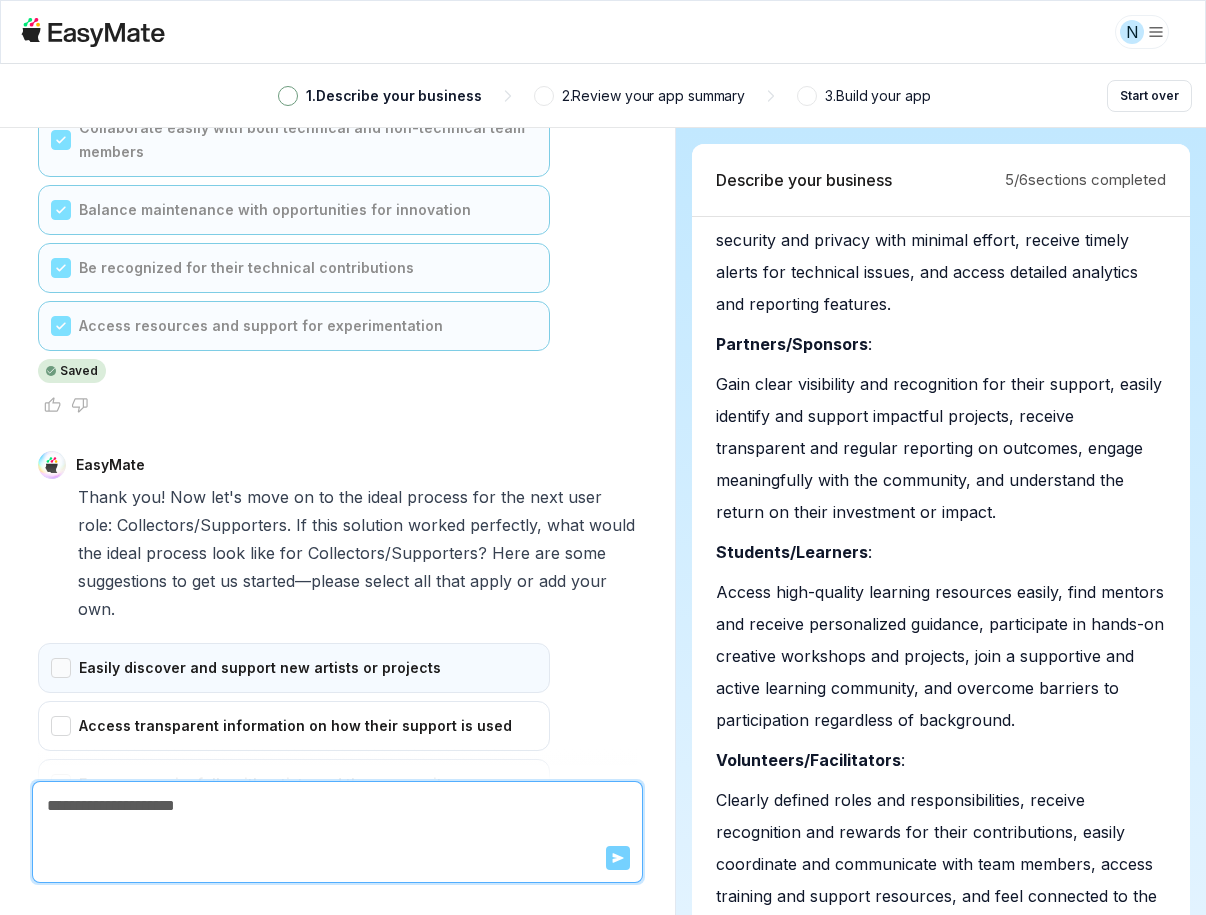 click on "Easily discover and support new artists or projects" at bounding box center [294, 668] 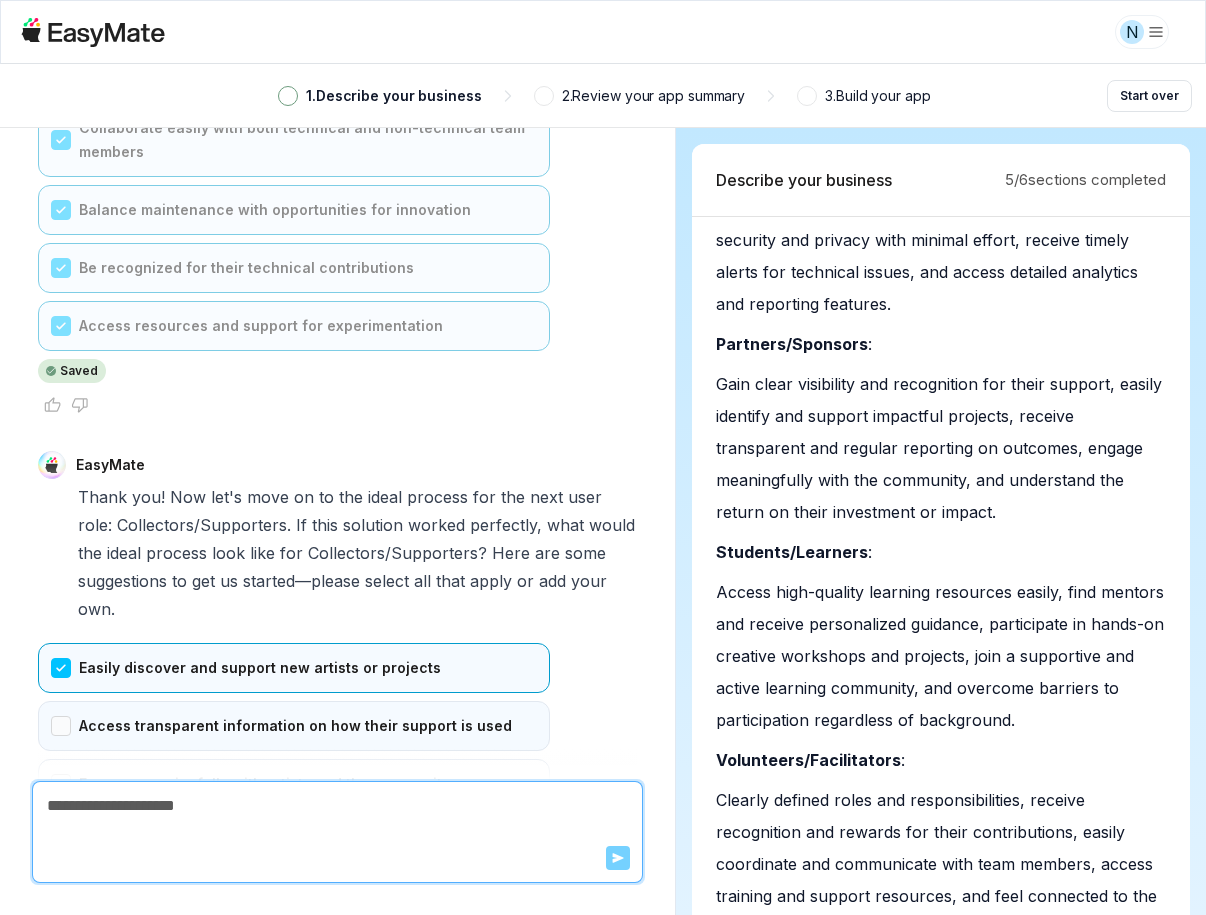 click on "Access transparent information on how their support is used" at bounding box center (294, 726) 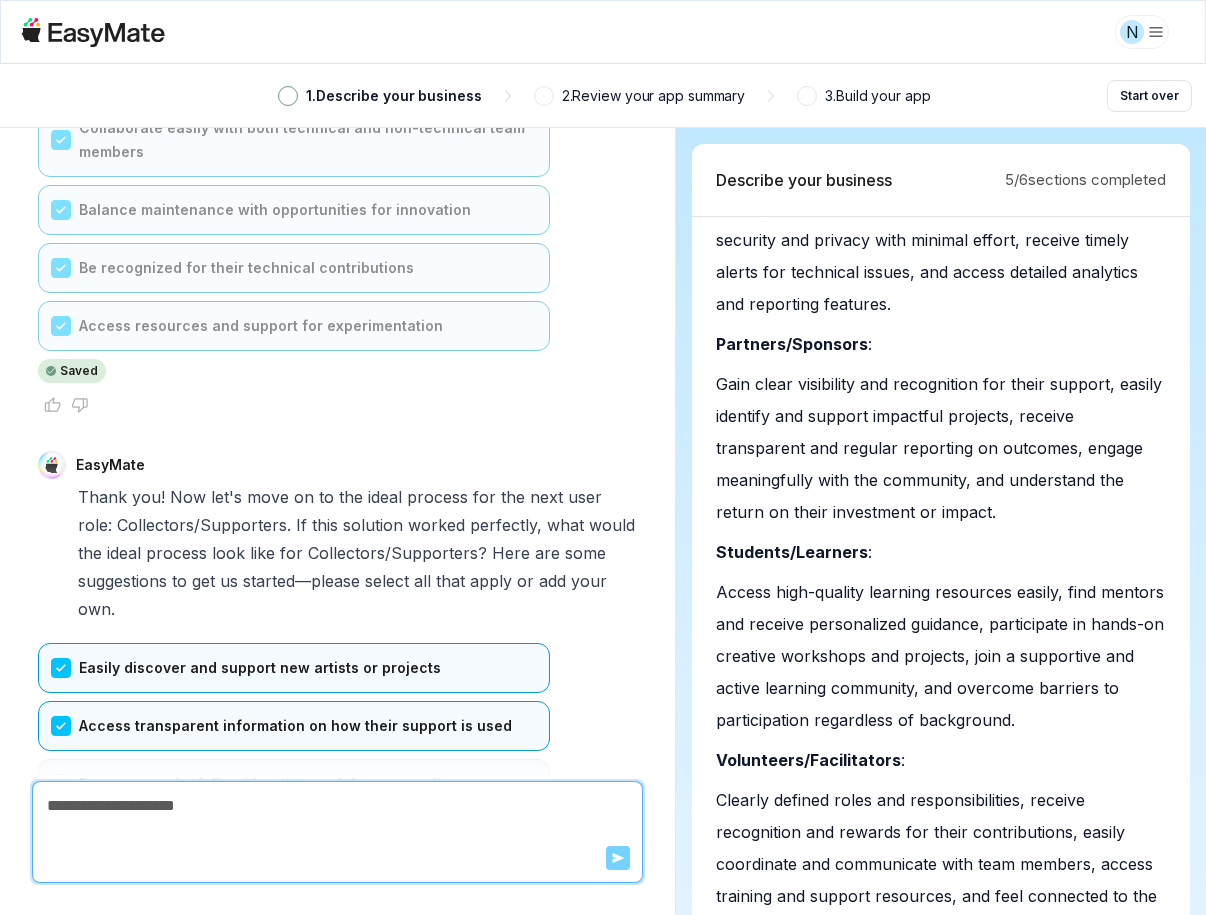 click on "Engage meaningfully with artists and the community" at bounding box center (294, 784) 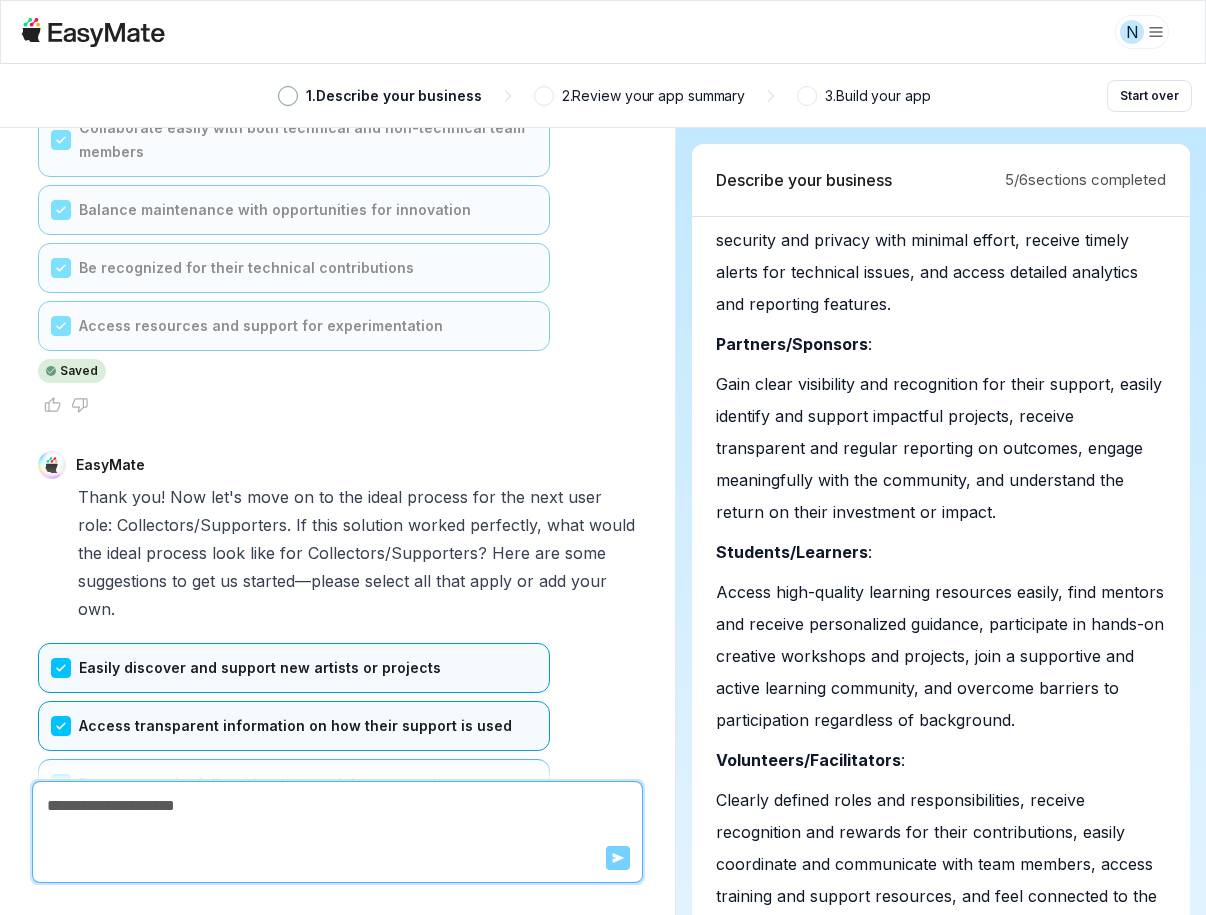 click on "Acquire art or support projects ethically and securely" at bounding box center [294, 842] 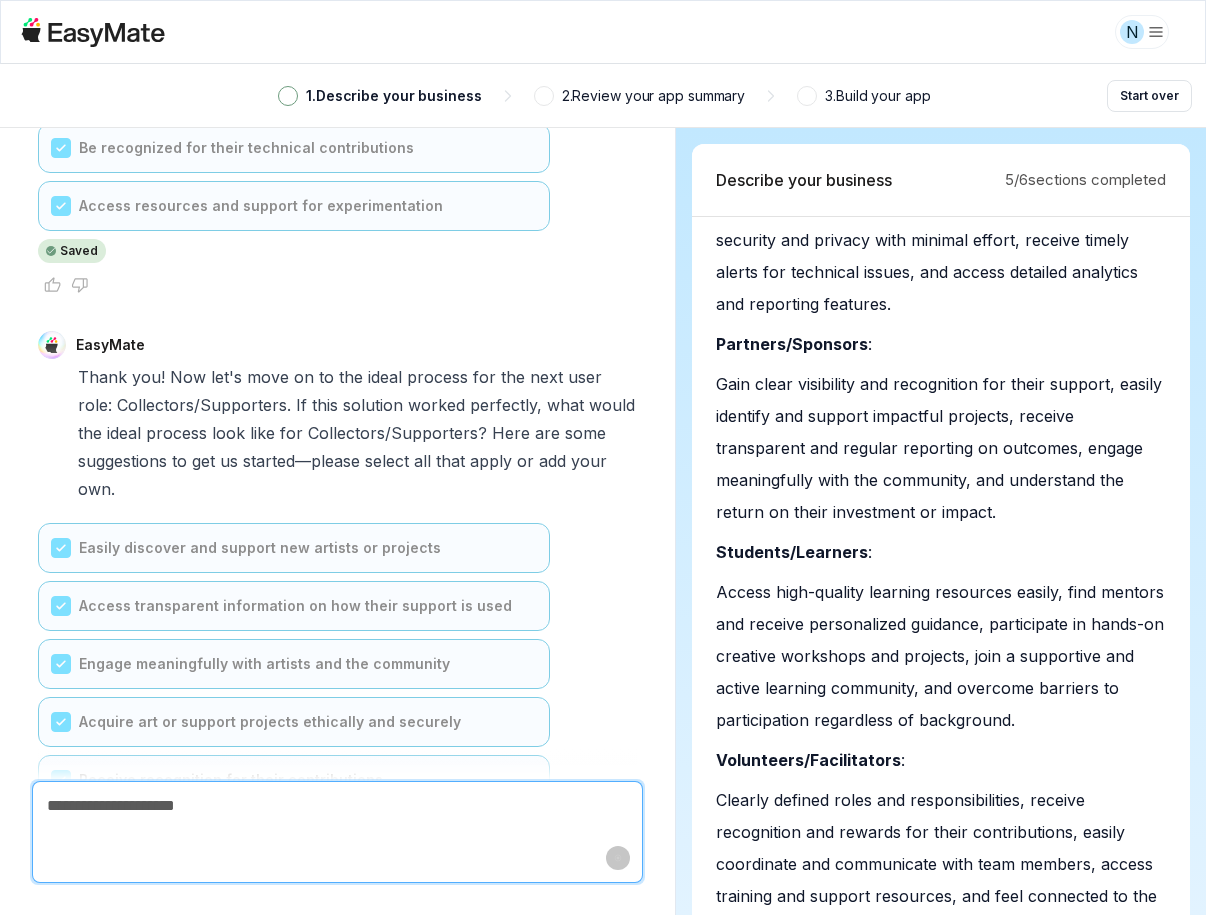 scroll, scrollTop: 28775, scrollLeft: 0, axis: vertical 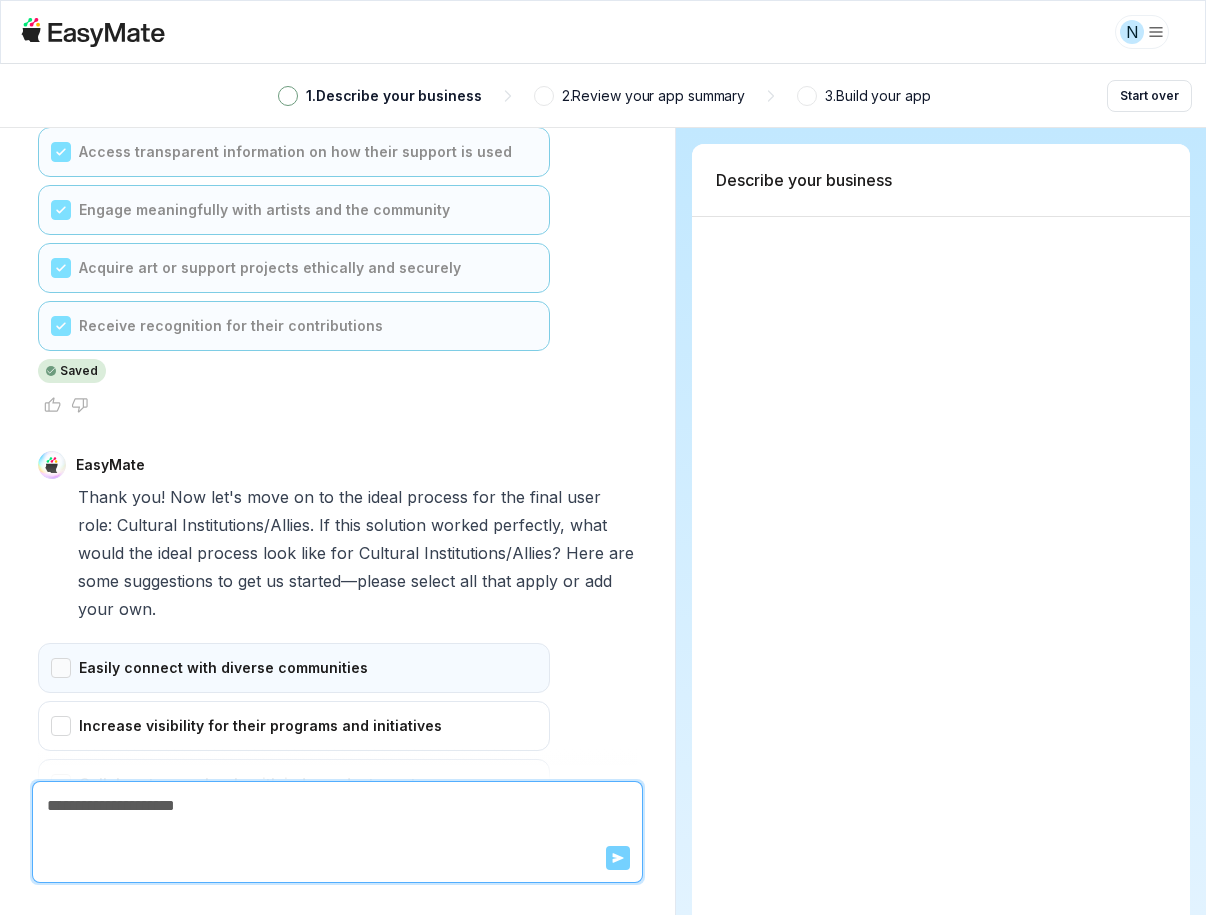 click on "Easily connect with diverse communities" at bounding box center (294, 668) 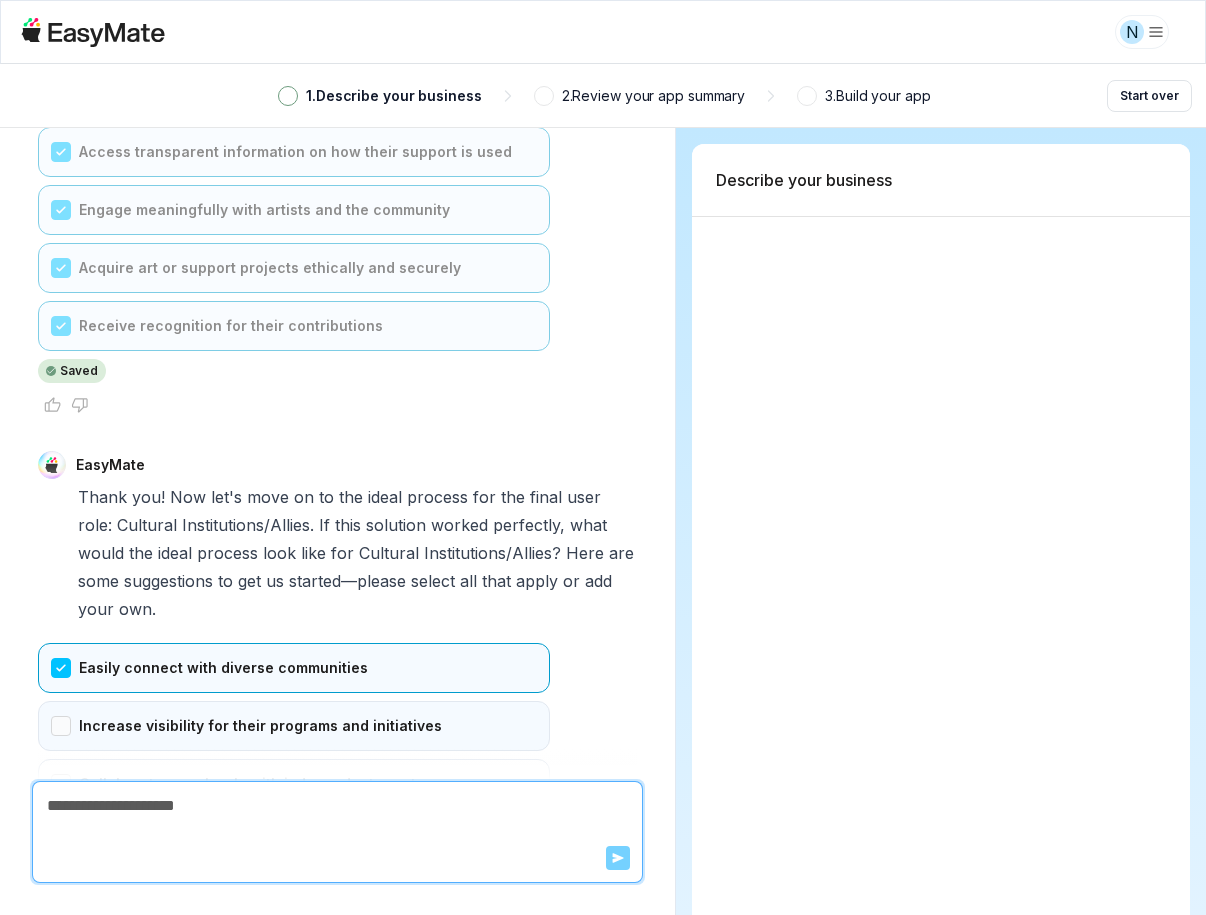 click on "Increase visibility for their programs and initiatives" at bounding box center [294, 726] 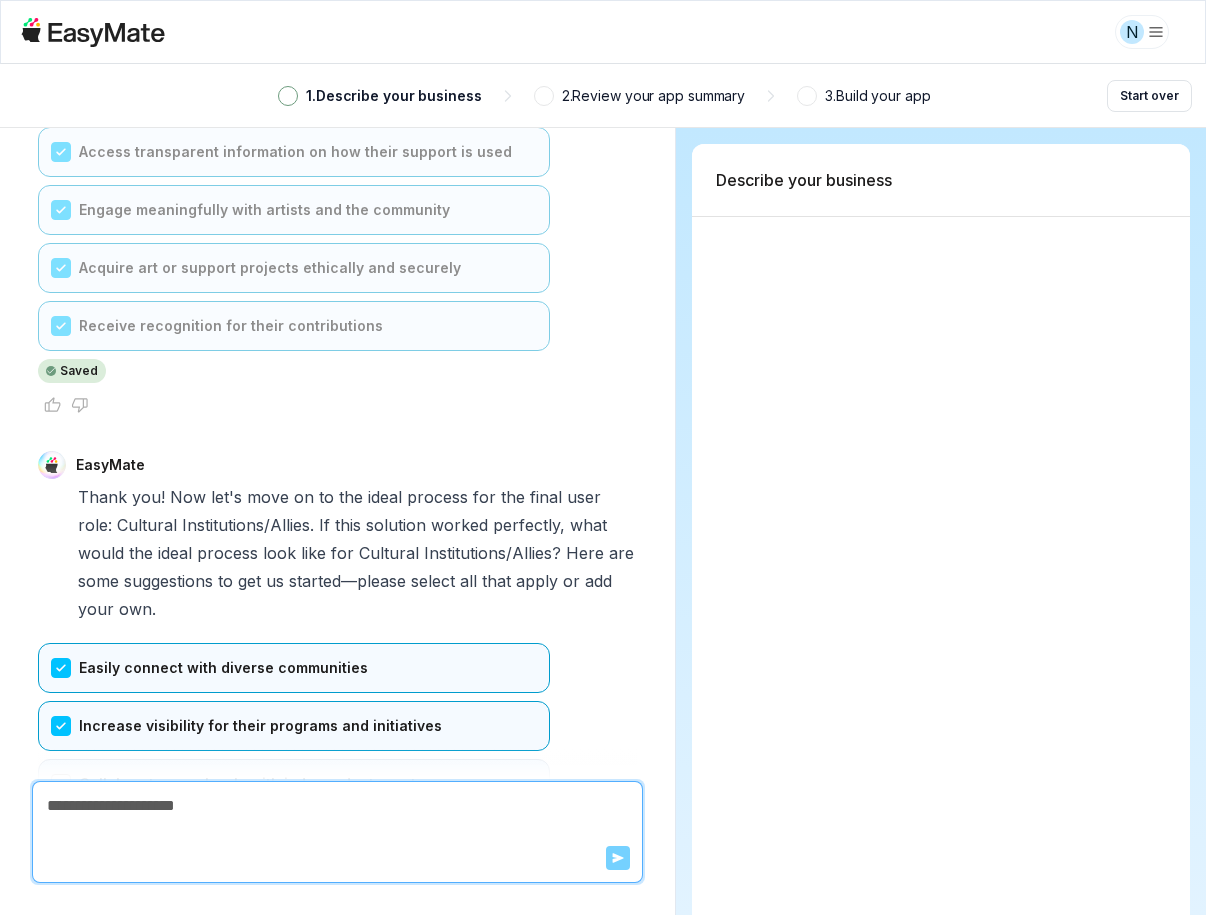 click on "Collaborate seamlessly with independent creators" at bounding box center [294, 784] 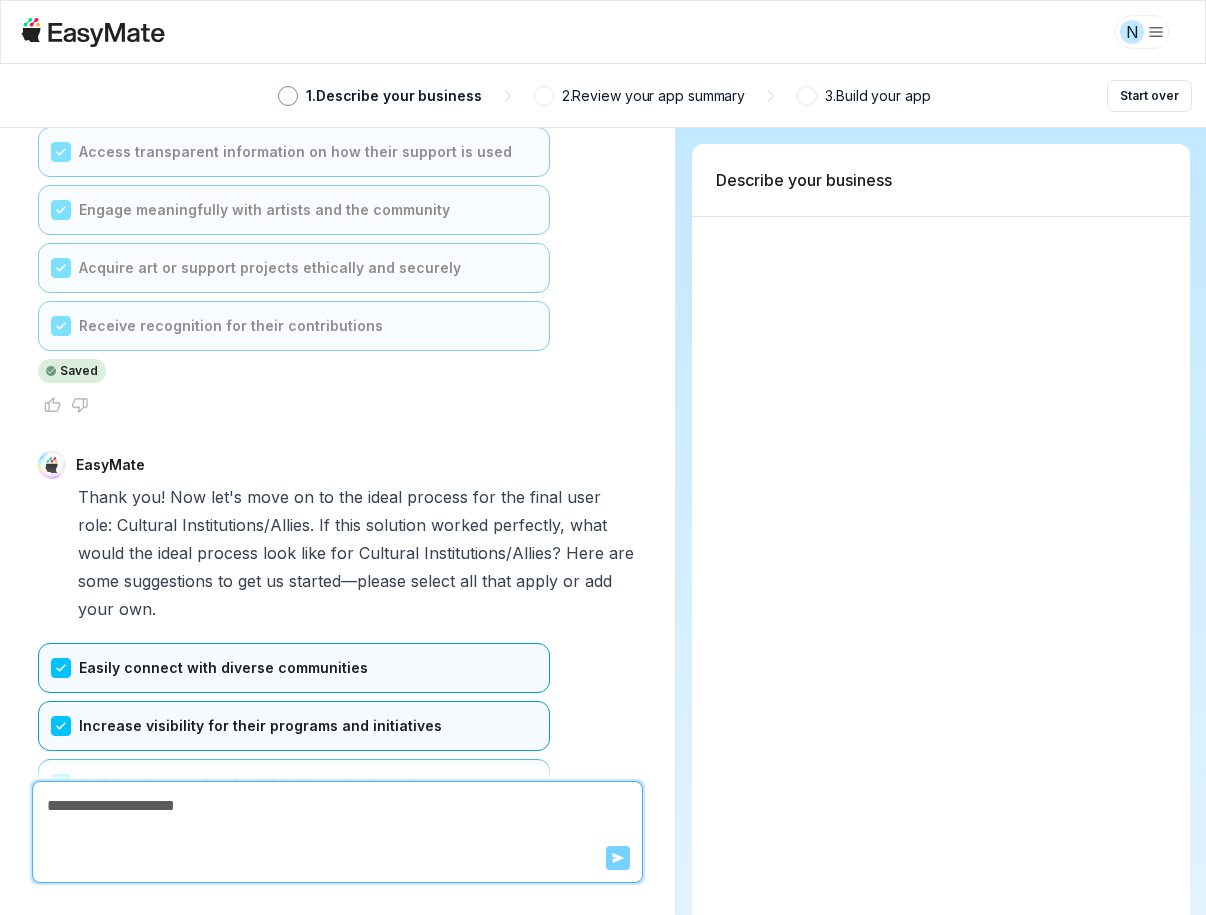 click on "Access clear data on community impact" at bounding box center [294, 842] 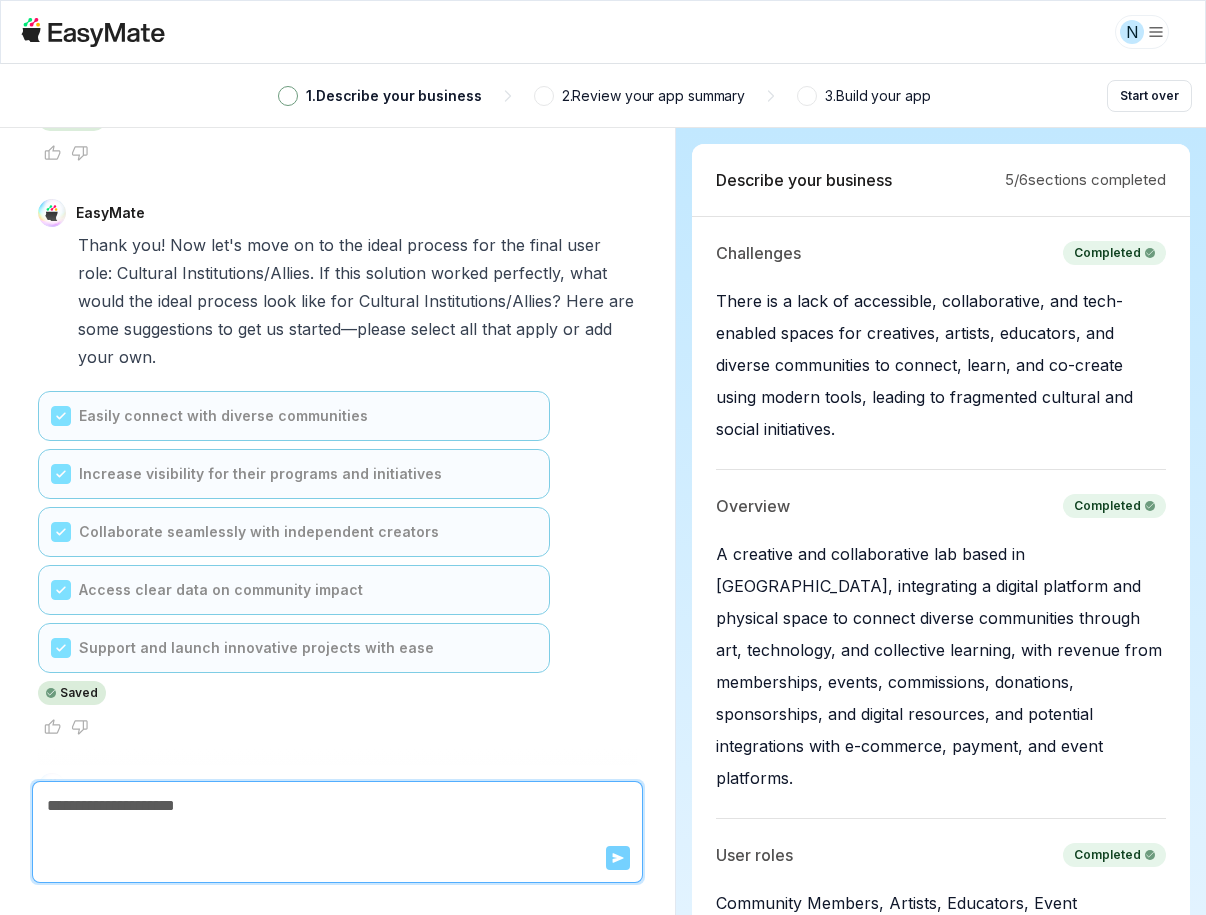 scroll, scrollTop: 30055, scrollLeft: 0, axis: vertical 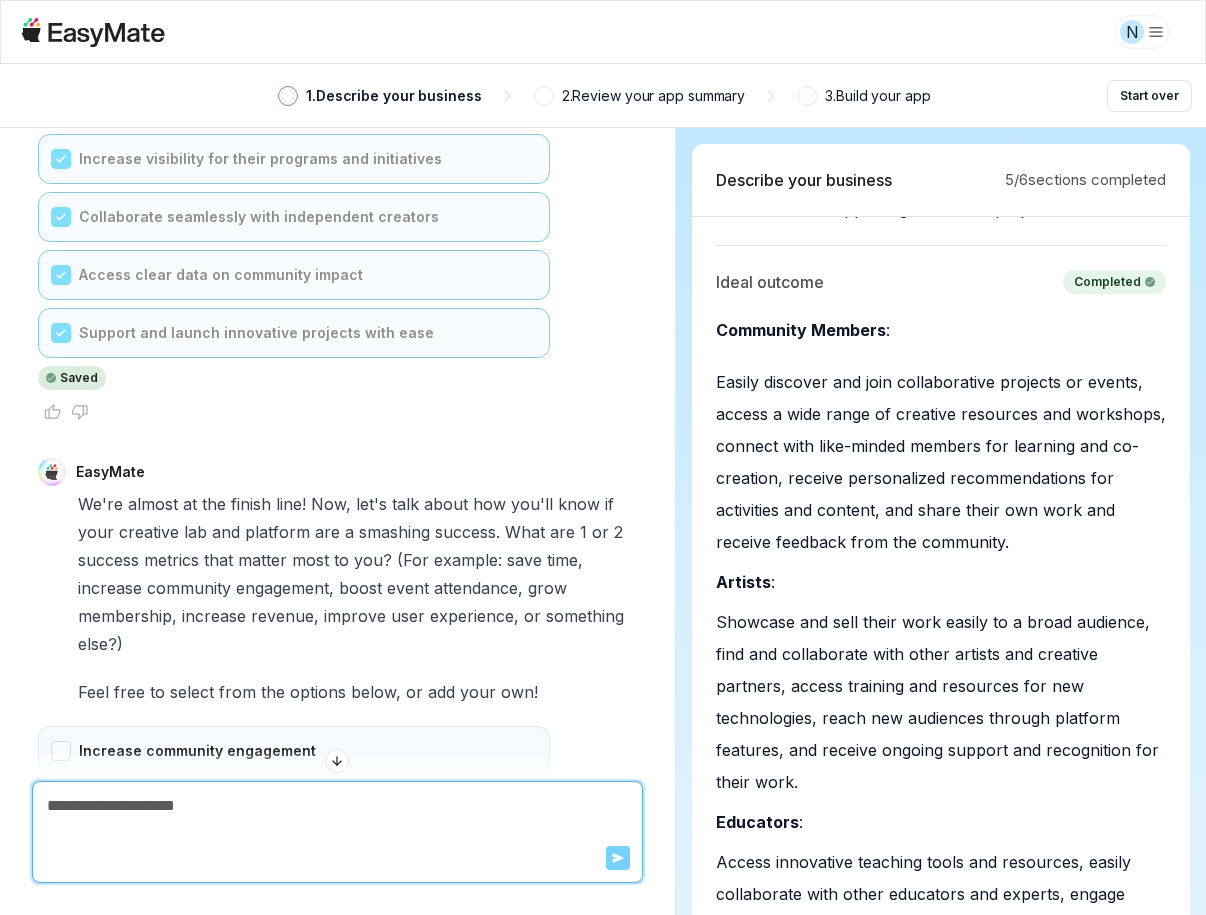 click on "Increase community engagement" at bounding box center [294, 751] 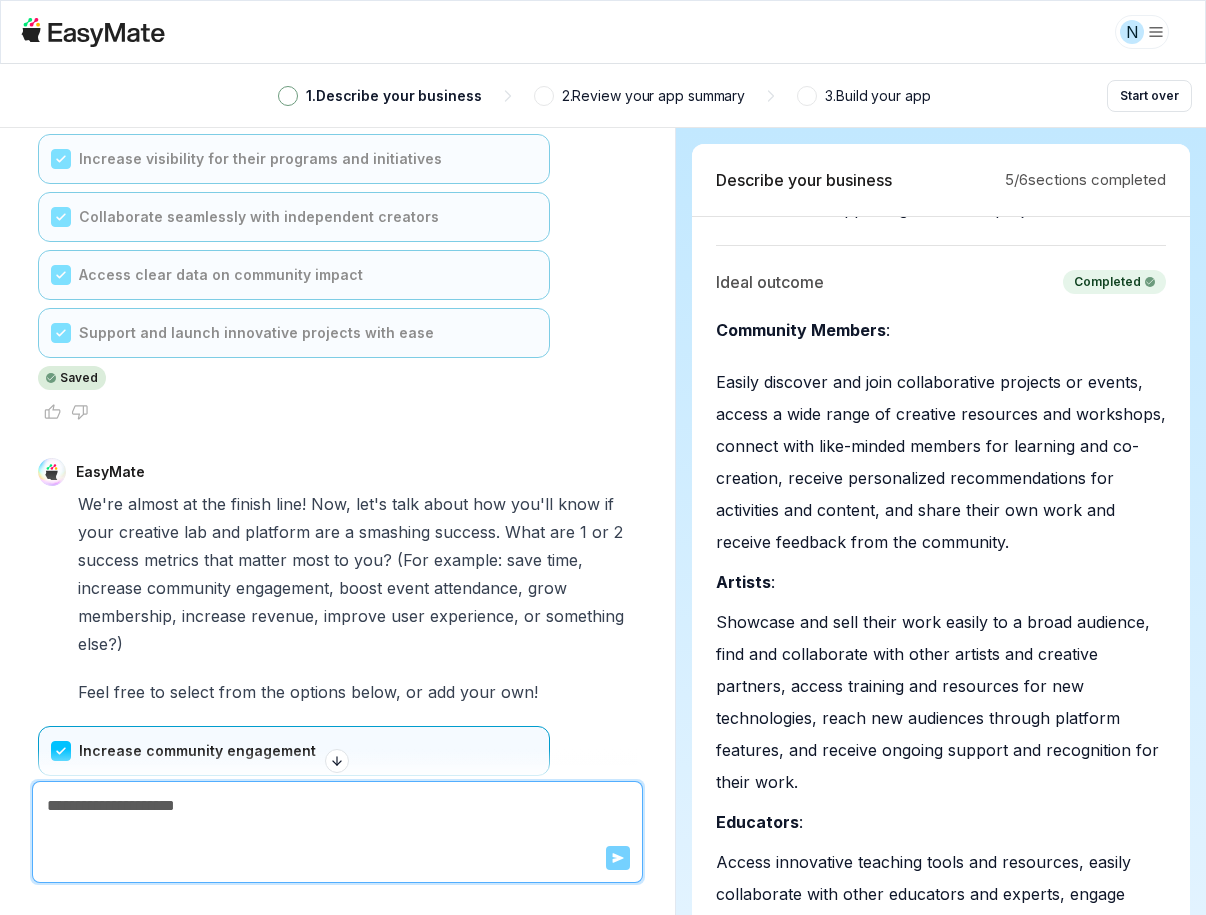 click on "Grow membership base" at bounding box center [294, 809] 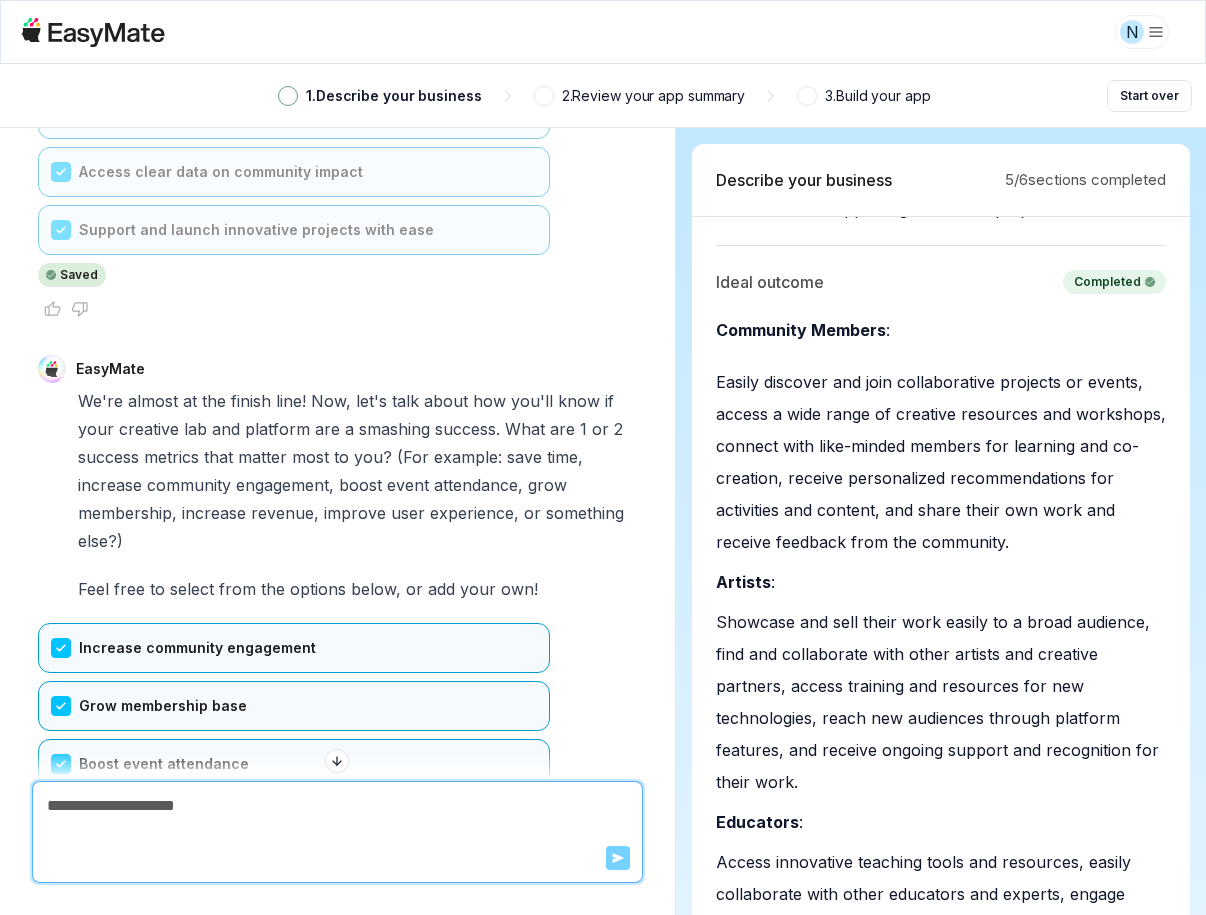 scroll, scrollTop: 29865, scrollLeft: 0, axis: vertical 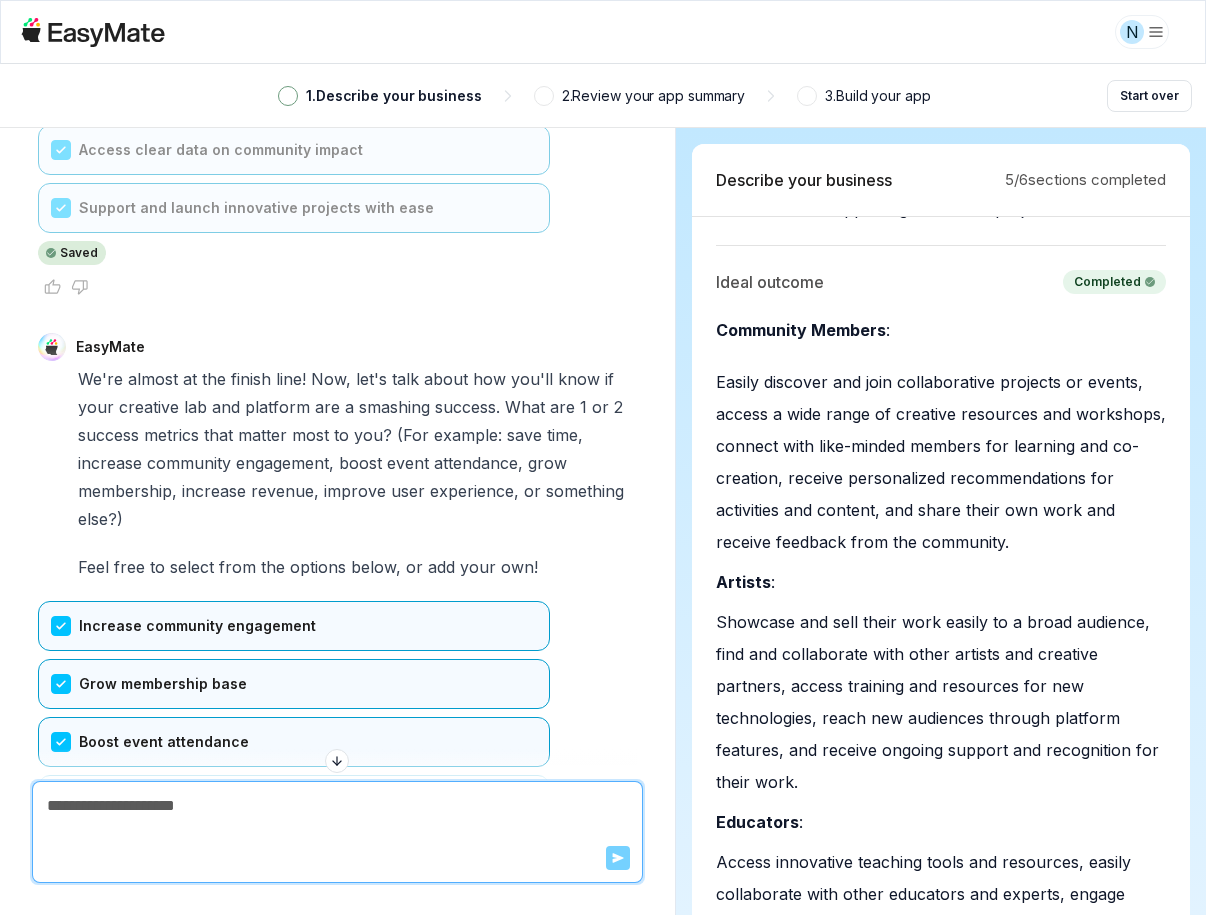 click on "Expand reach to underserved communities" at bounding box center [294, 916] 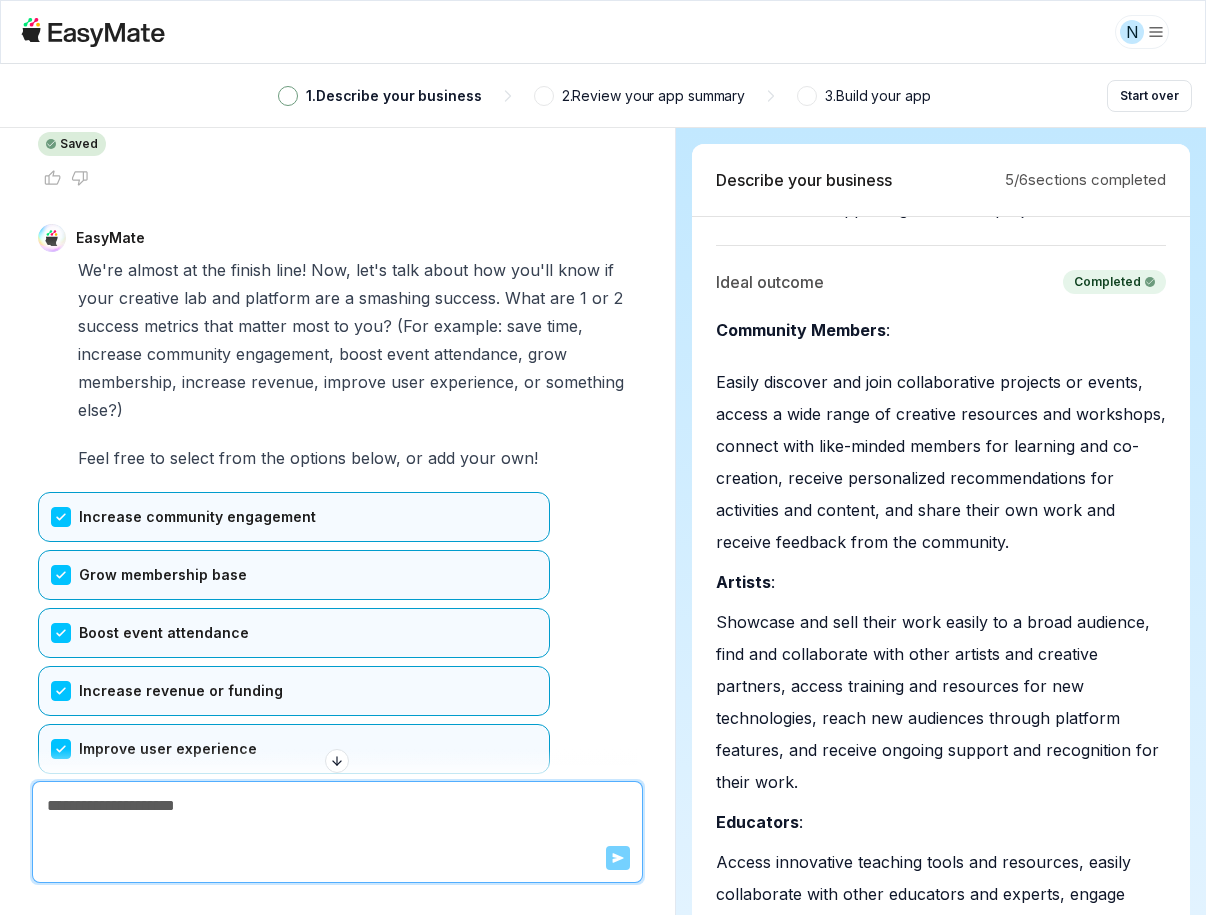 scroll, scrollTop: 29984, scrollLeft: 0, axis: vertical 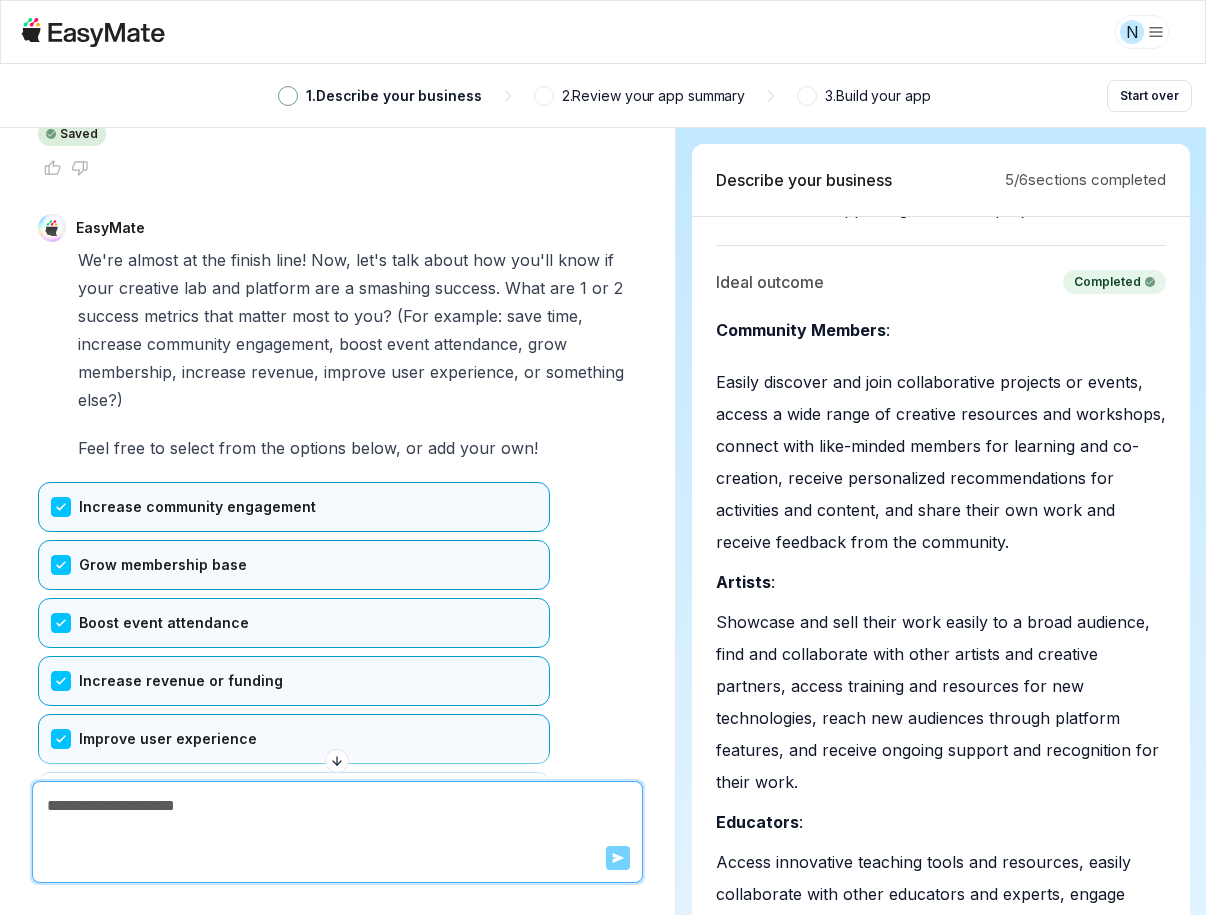 click on "Enhance collaboration between roles" at bounding box center [294, 855] 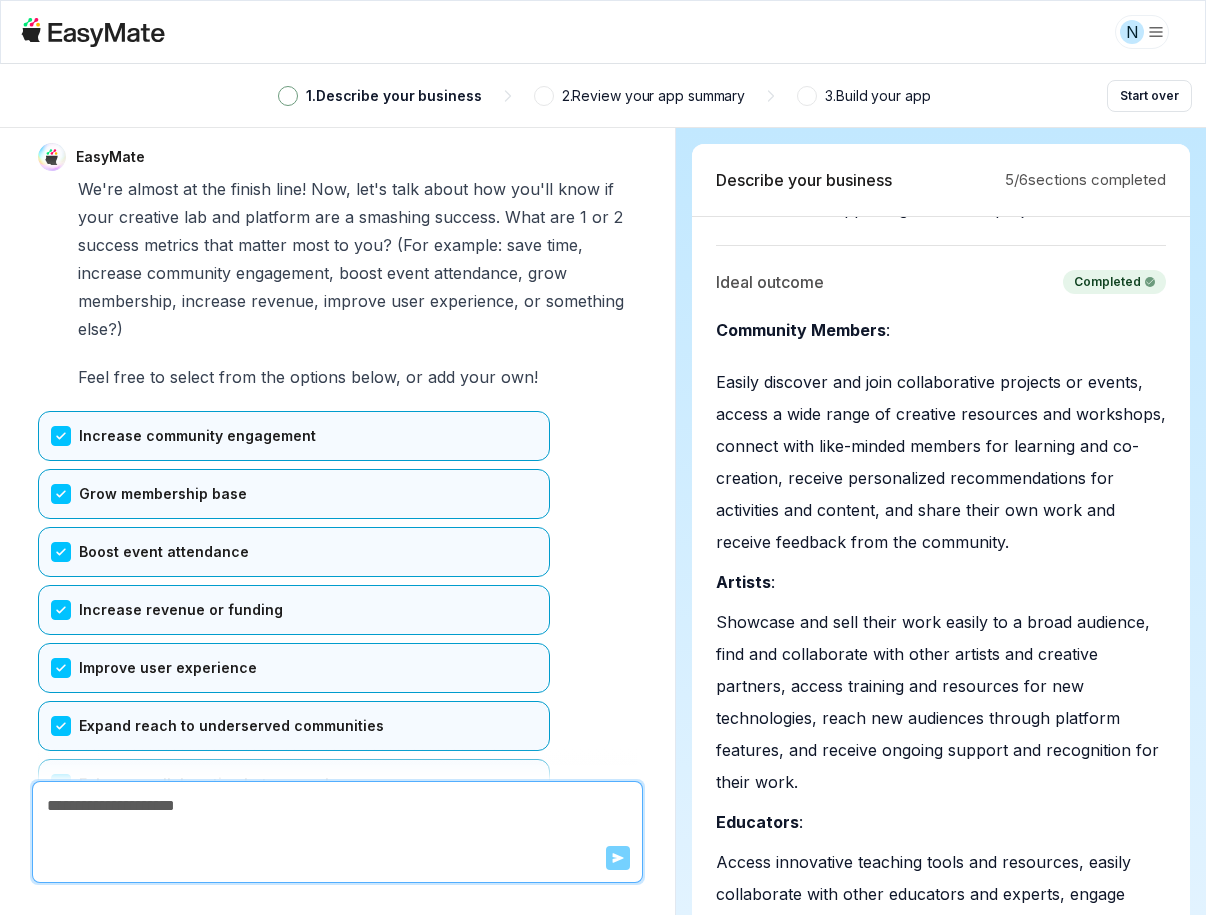 click on "Confirm" at bounding box center (73, 989) 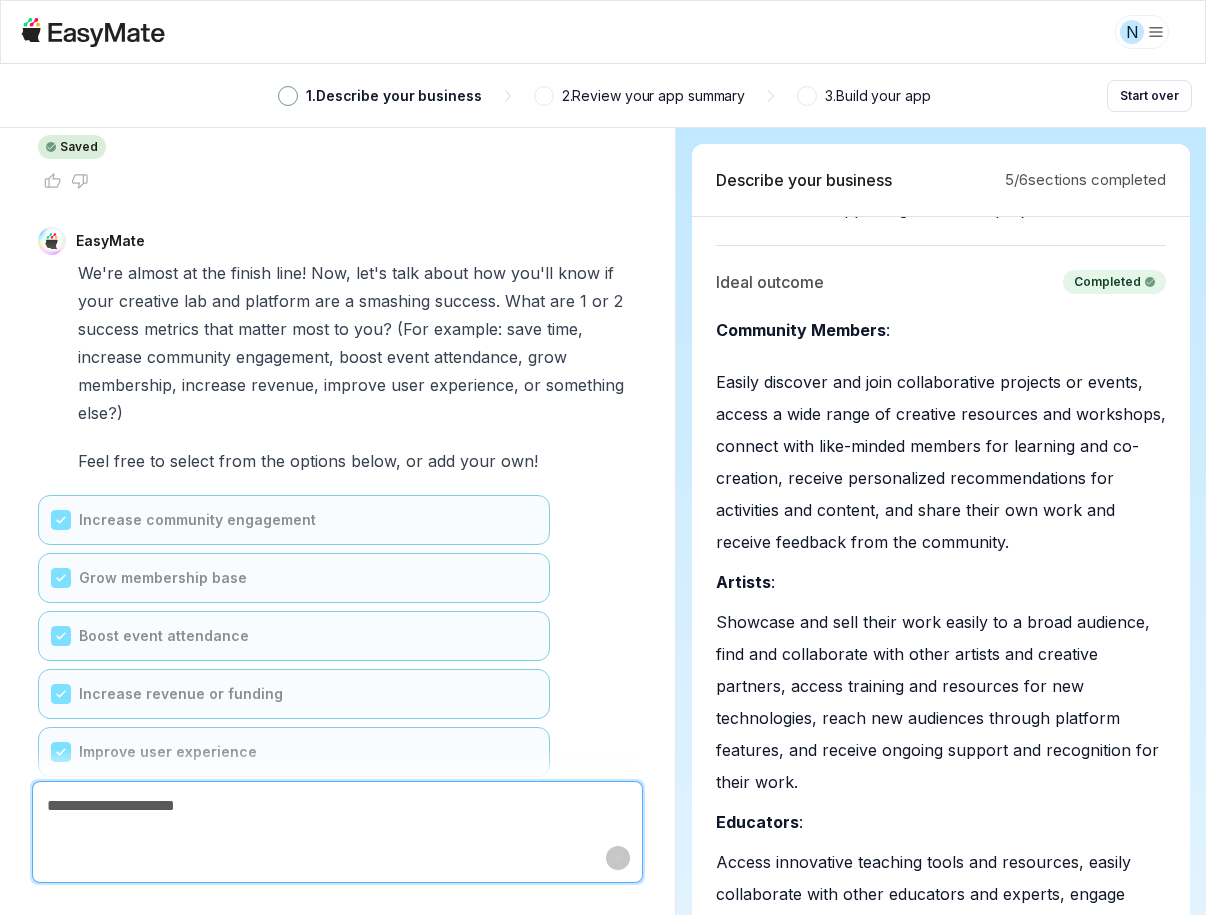scroll, scrollTop: 30111, scrollLeft: 0, axis: vertical 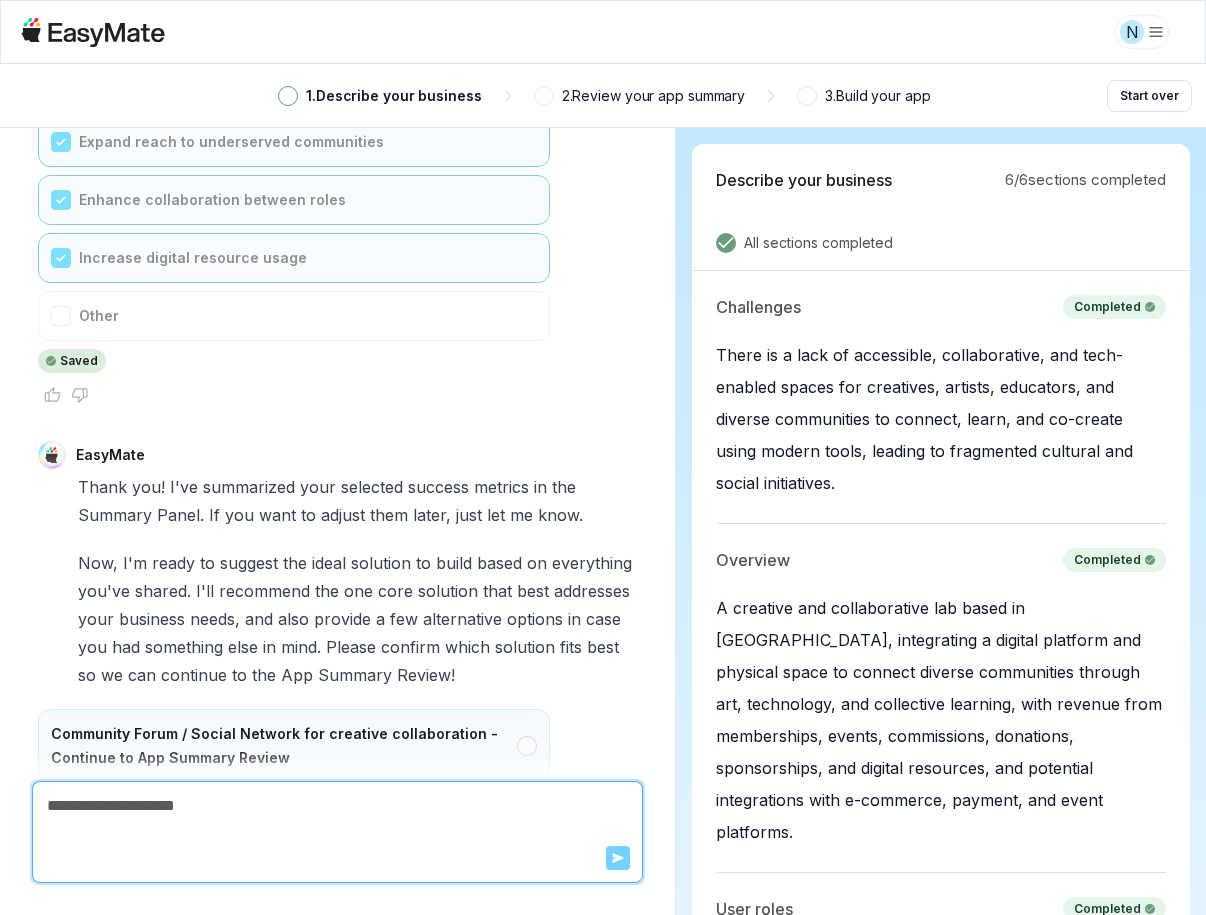 click on "Community Forum / Social Network for creative collaboration - Continue to App Summary Review" at bounding box center [294, 746] 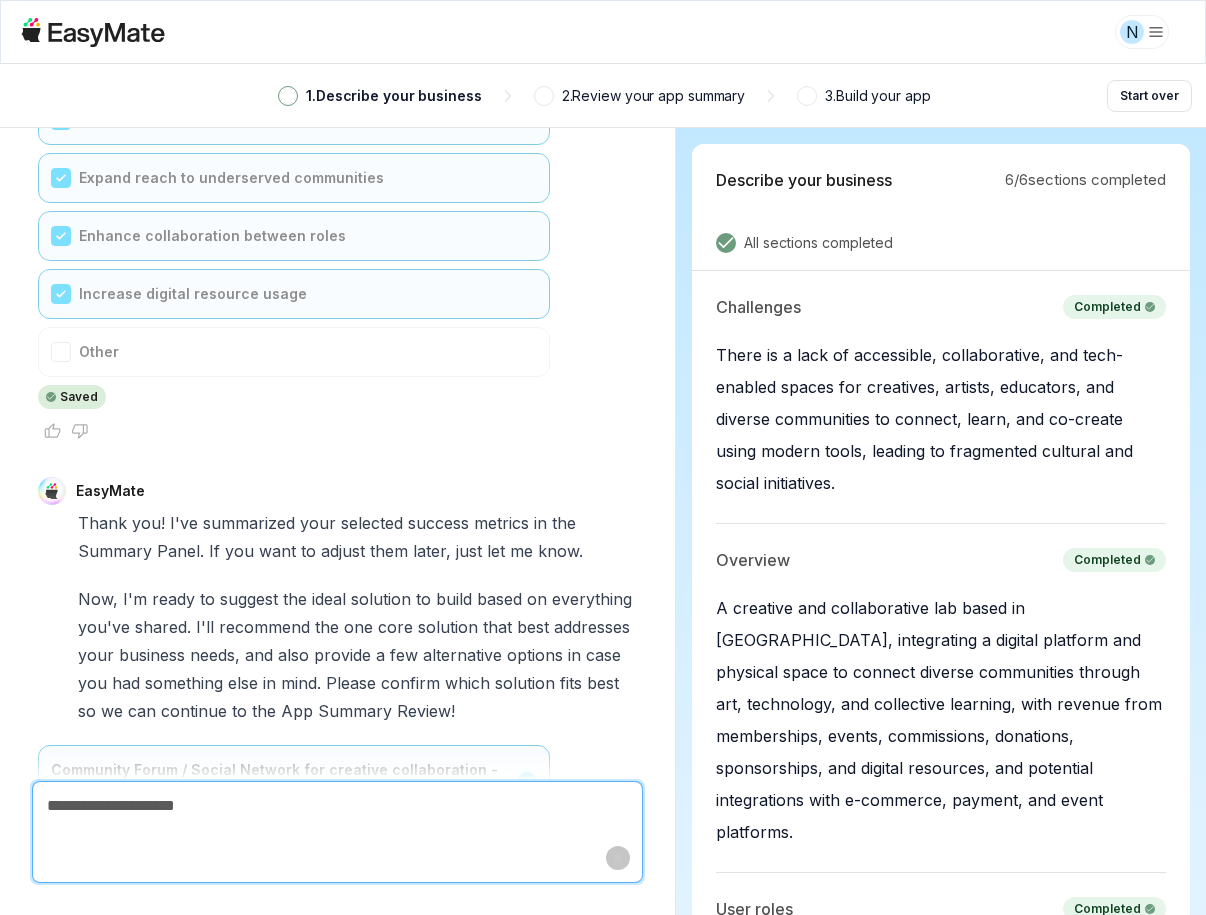 type on "*" 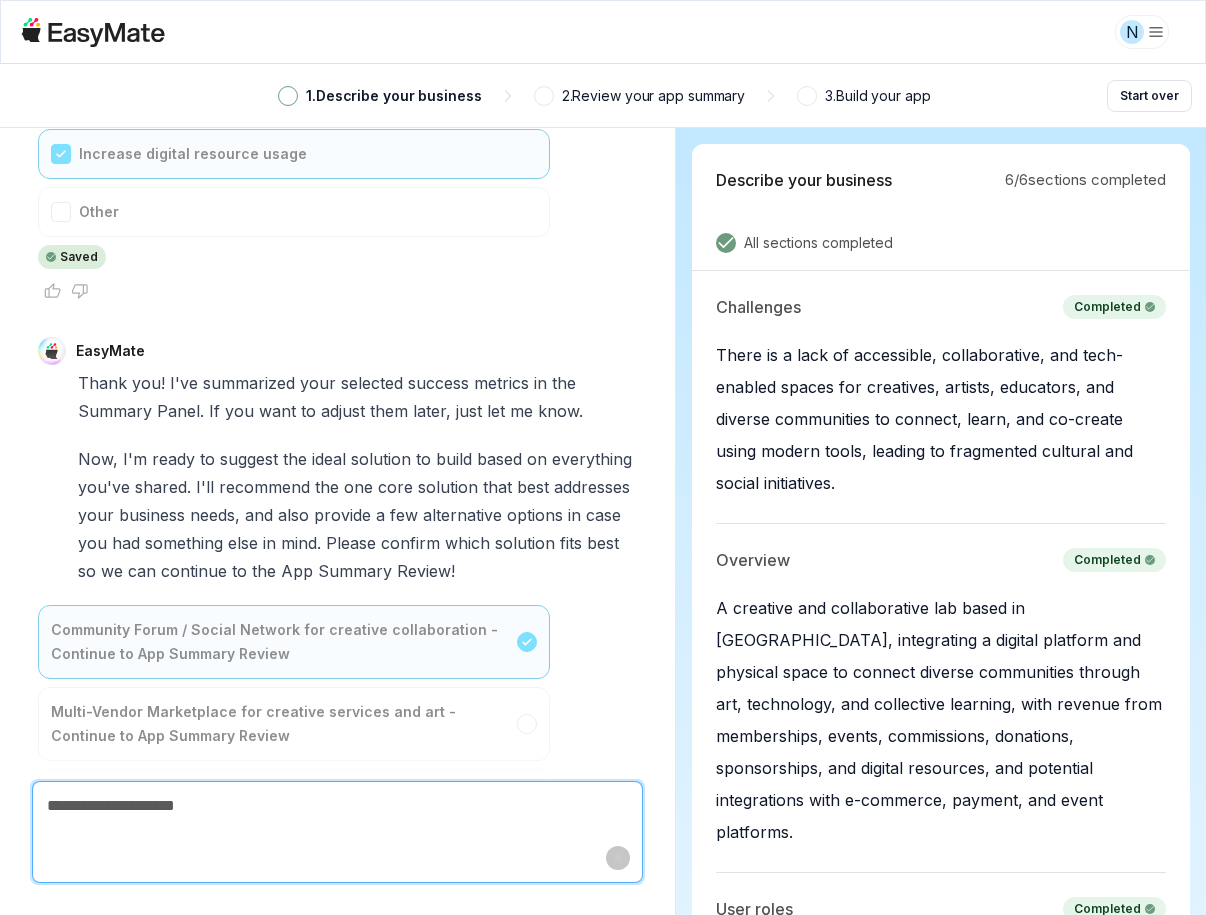 scroll, scrollTop: 30751, scrollLeft: 0, axis: vertical 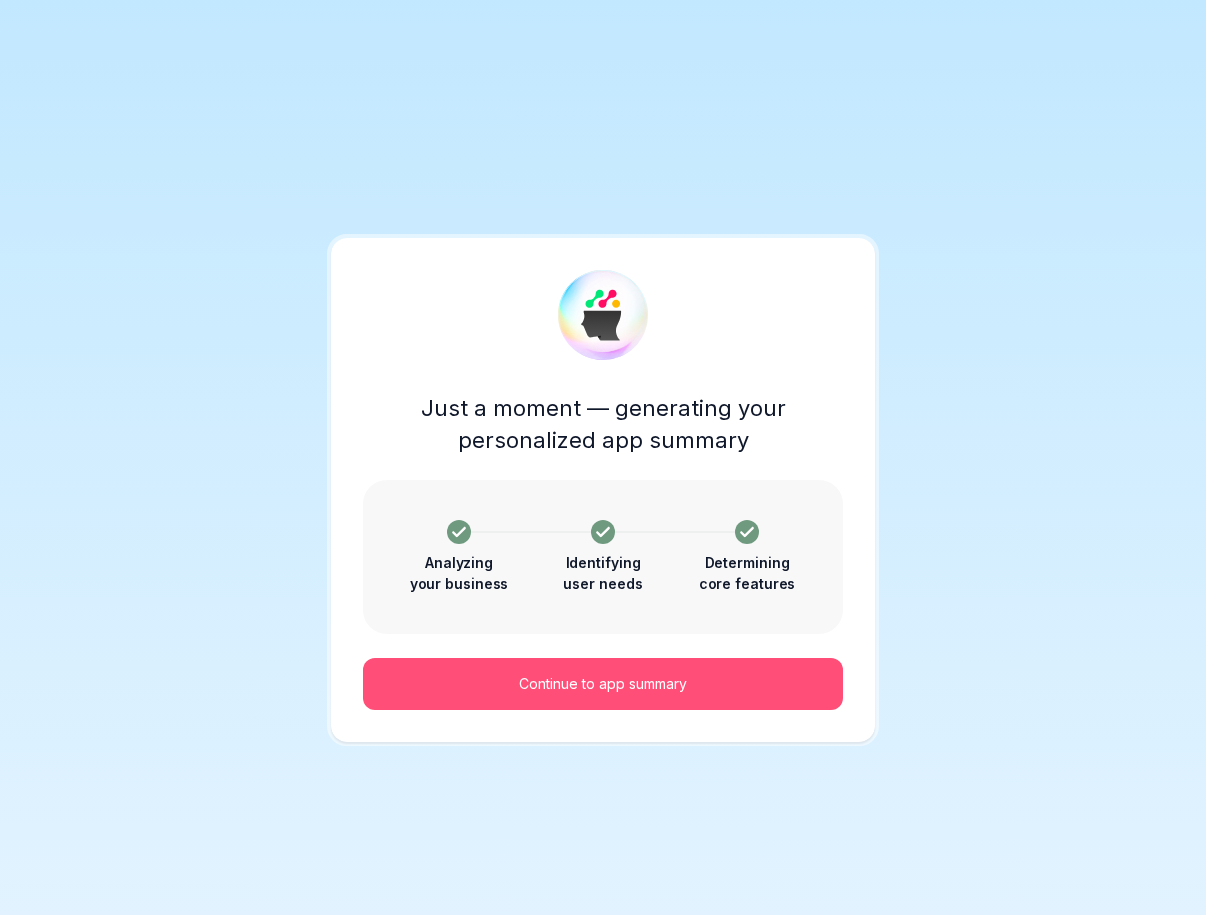 drag, startPoint x: 602, startPoint y: 711, endPoint x: 609, endPoint y: 700, distance: 13.038404 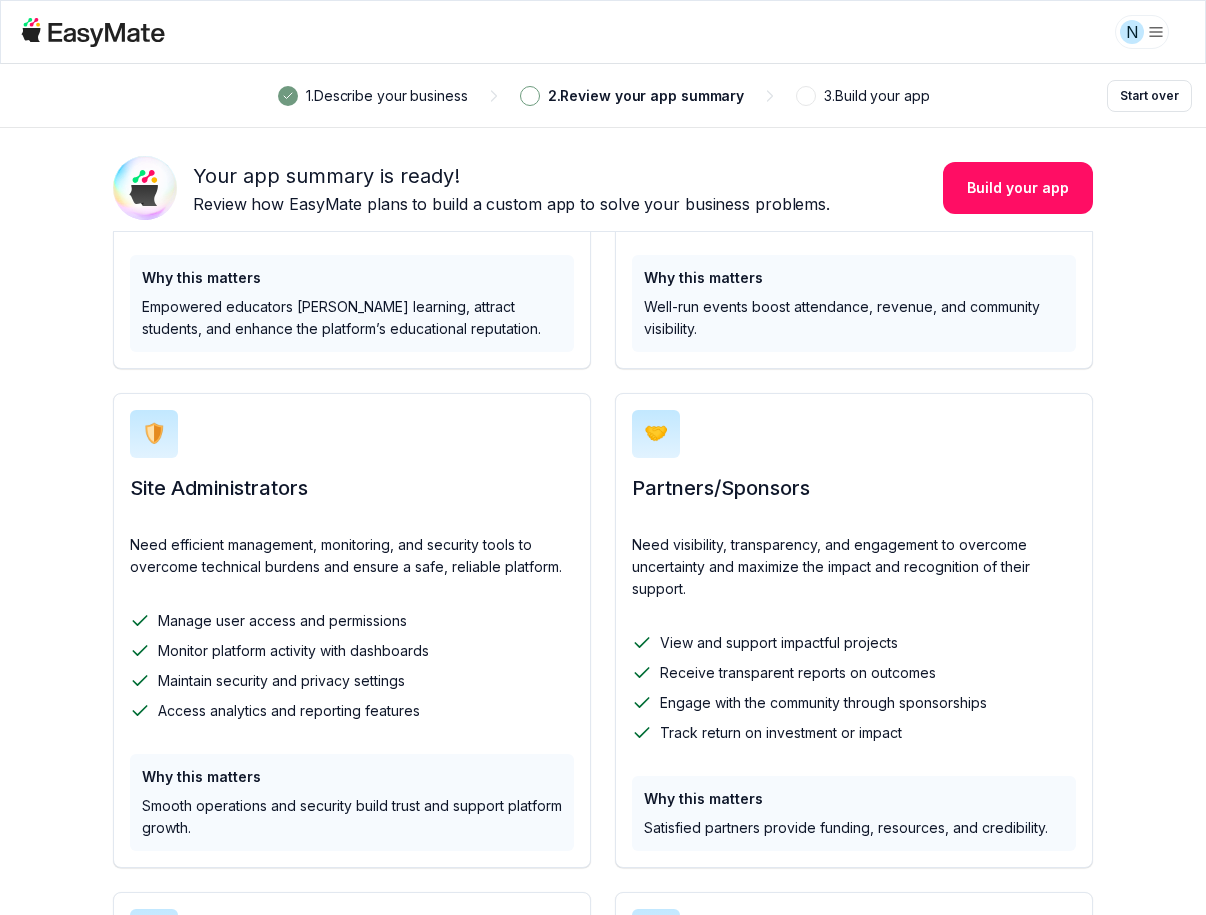 scroll, scrollTop: 1953, scrollLeft: 0, axis: vertical 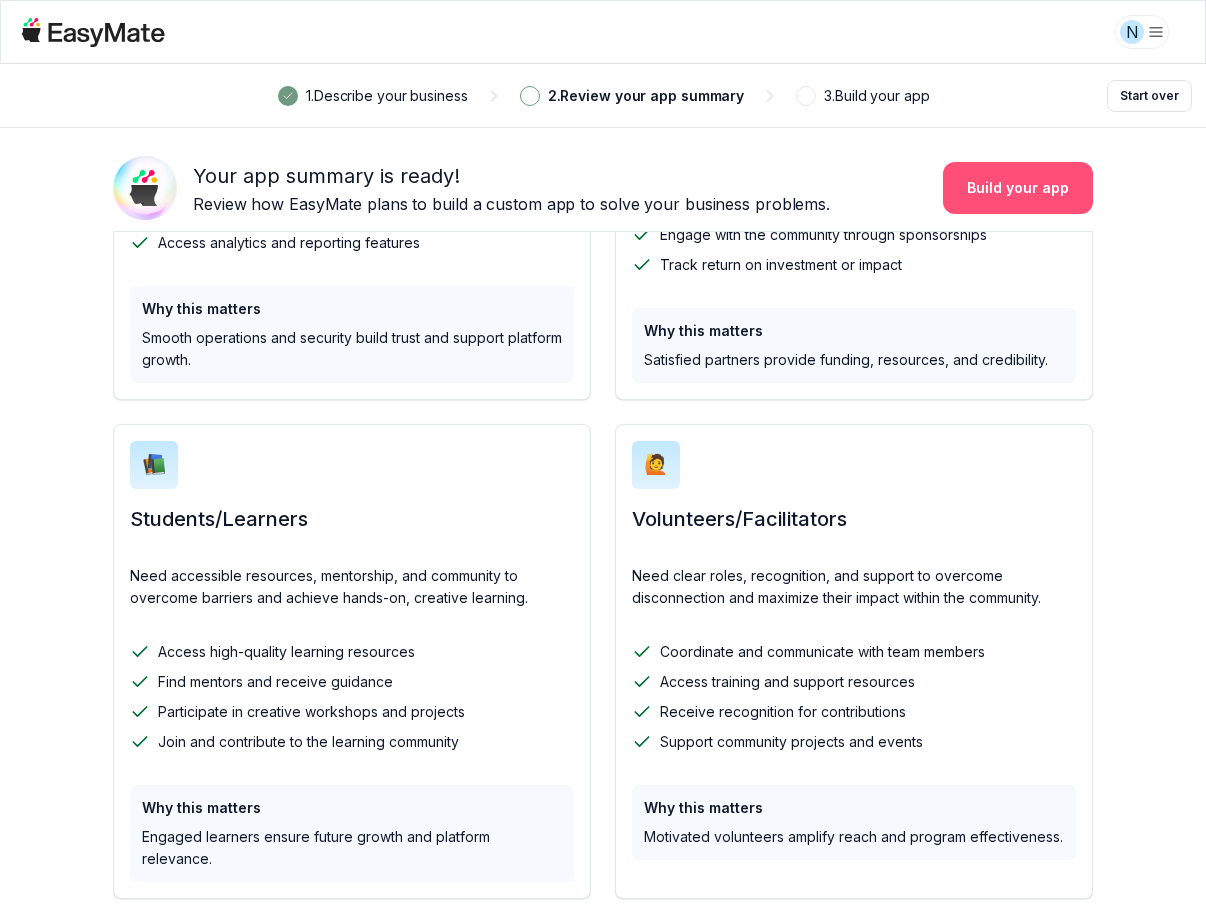 click on "Build your app" at bounding box center (1018, 188) 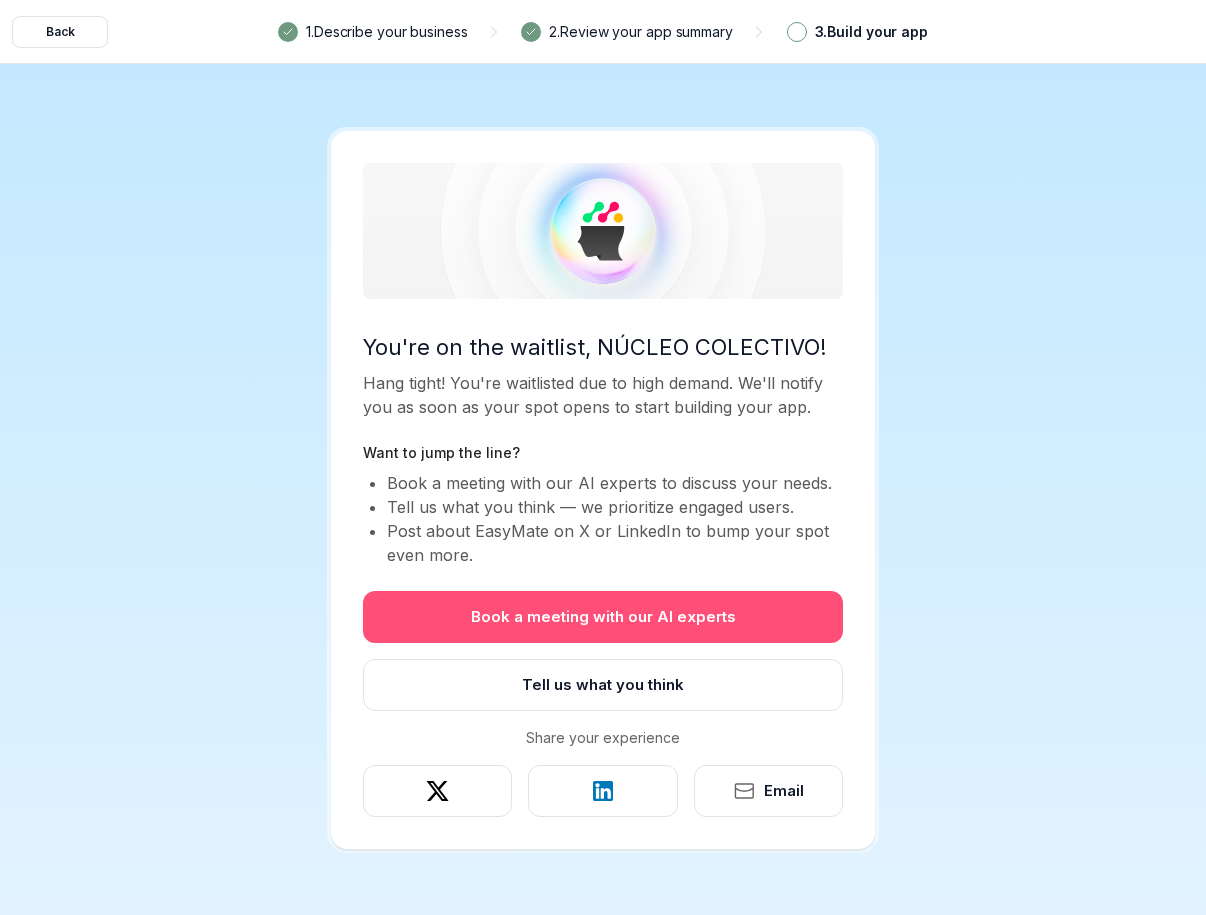 click on "Book a meeting with our AI experts" at bounding box center (603, 617) 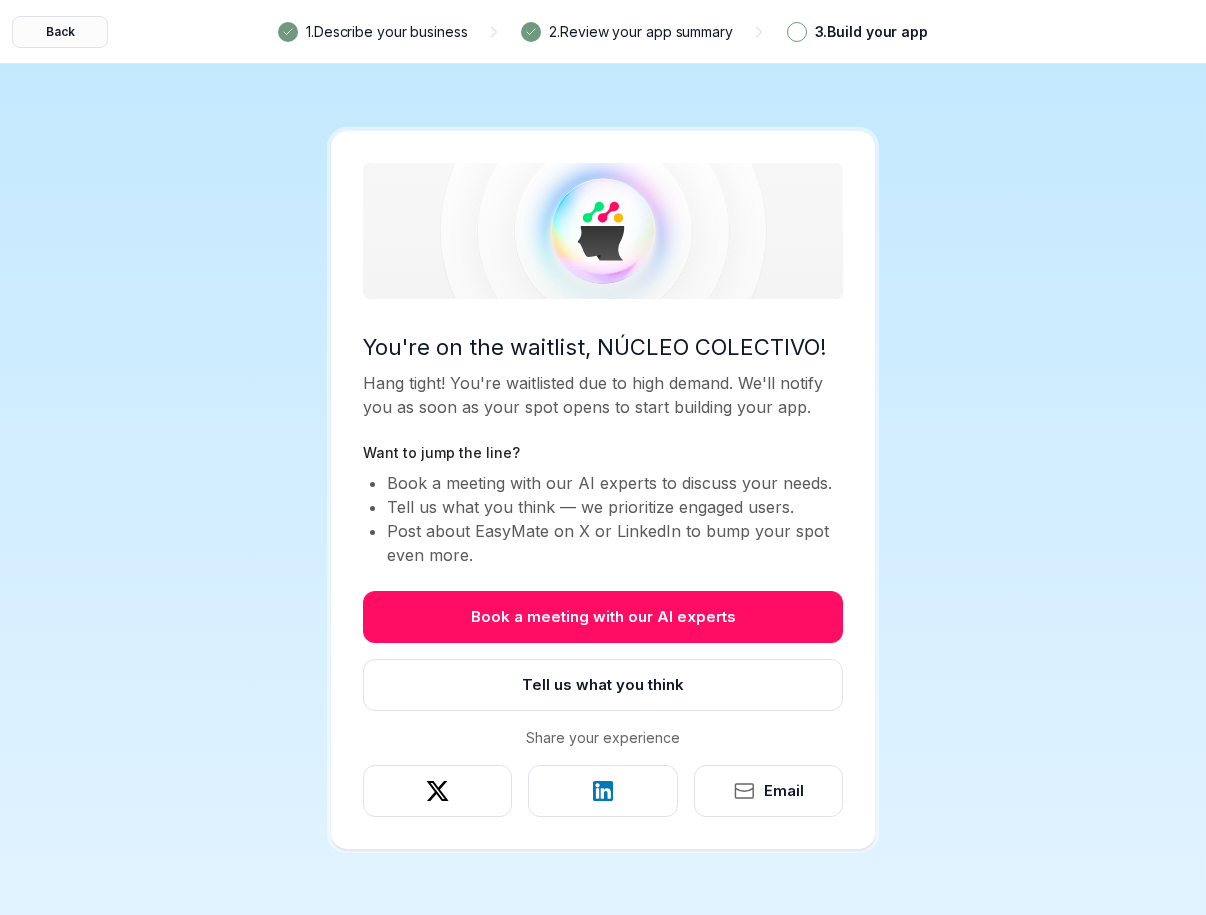 click on "Back" at bounding box center [60, 32] 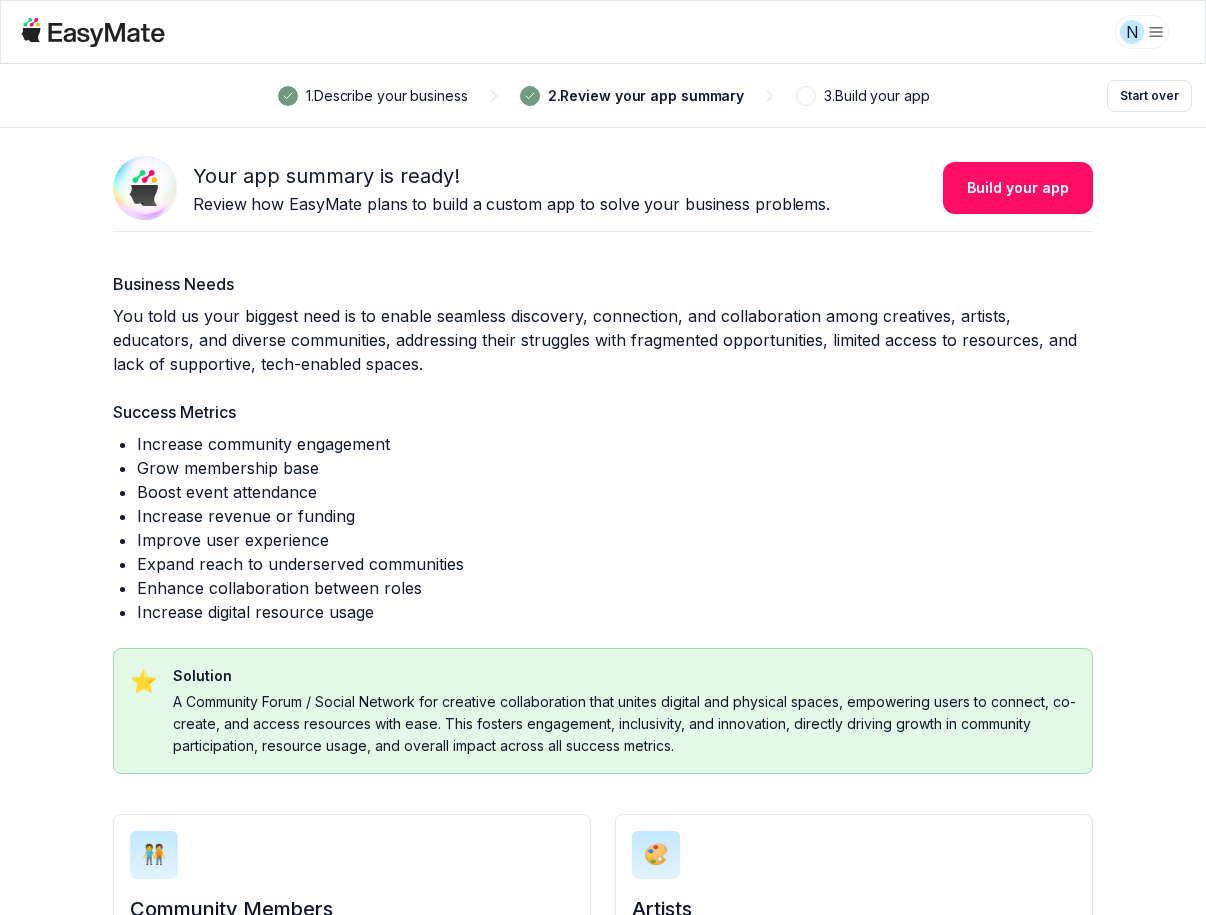 click 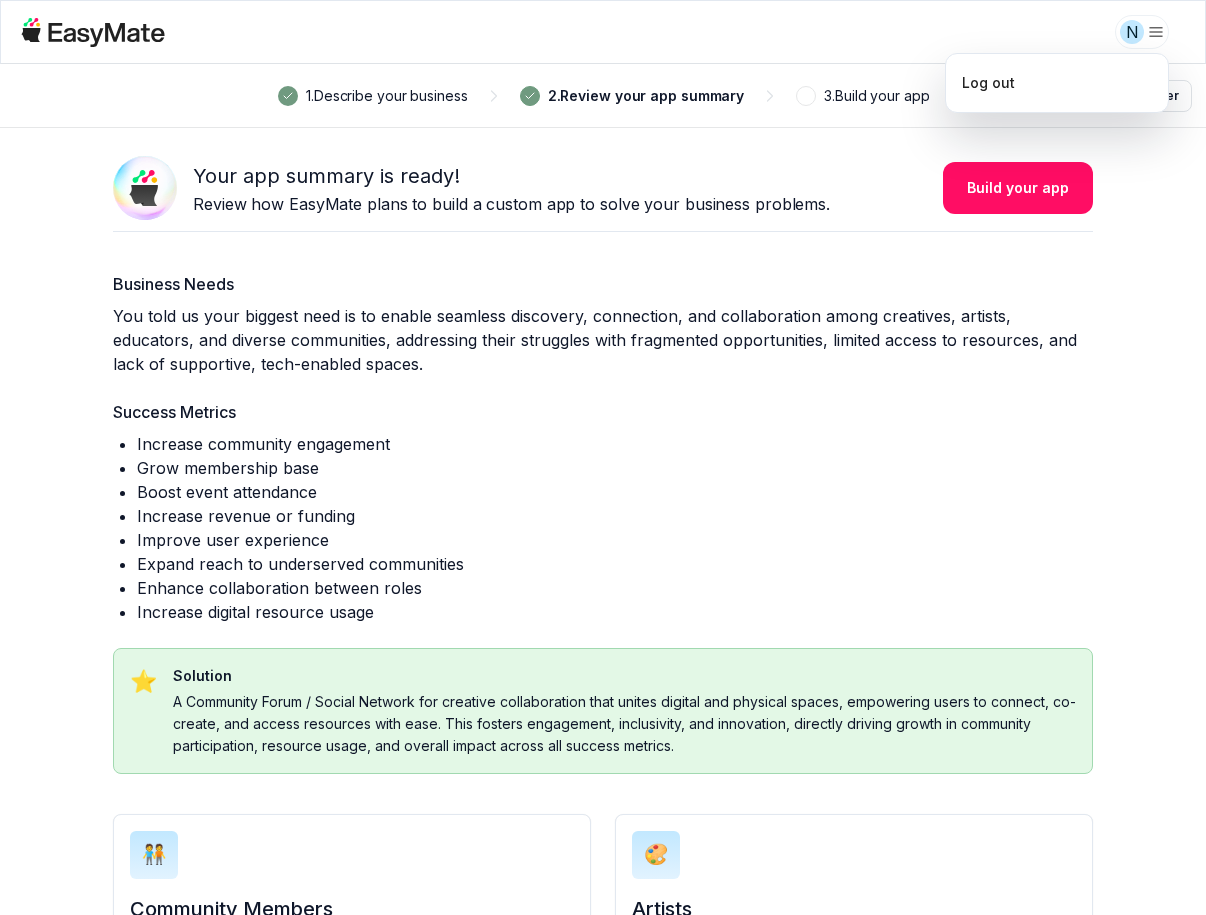 click on "N 1 .  Describe your business 2 .  Review your app summary 3 .  Build your app Start over Your app summary is ready! Review how EasyMate plans to build a custom app to solve your business problems. Build your app Business Needs You told us your biggest need is to enable seamless discovery, connection, and collaboration among creatives, artists, educators, and diverse communities, addressing their struggles with fragmented opportunities, limited access to resources, and lack of supportive, tech-enabled spaces. Success Metrics
Increase community engagement
Grow membership base
Boost event attendance
Increase revenue or funding
Improve user experience
Expand reach to underserved communities
Enhance collaboration between roles
Increase digital resource usage
⭐️ Solution 🧑‍🤝‍🧑 Community Members Need accessible, inclusive spaces and resources to connect, learn, and co-create, overcoming fragmentation and digital barriers to achieve meaningful participation and recognition. 🎨" at bounding box center (603, 457) 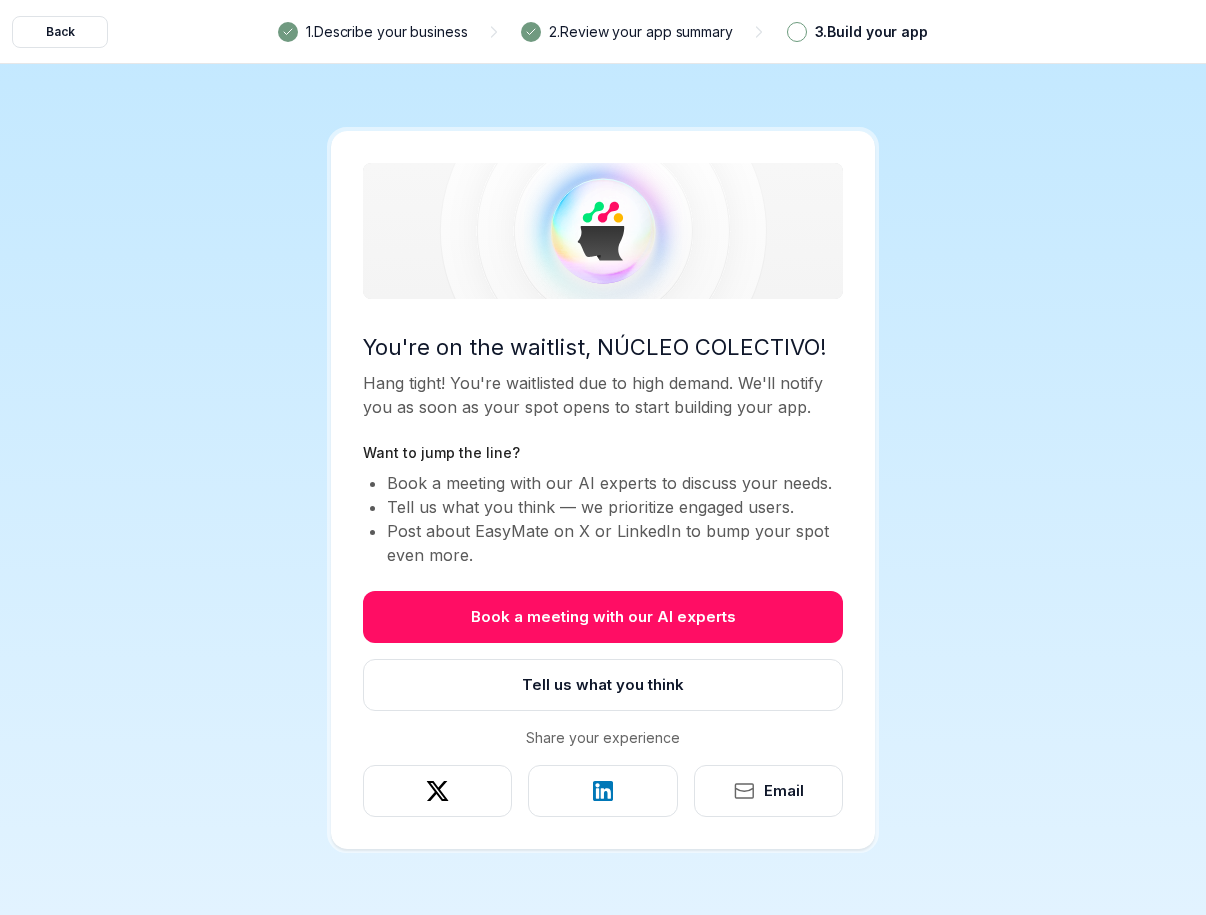 scroll, scrollTop: 0, scrollLeft: 0, axis: both 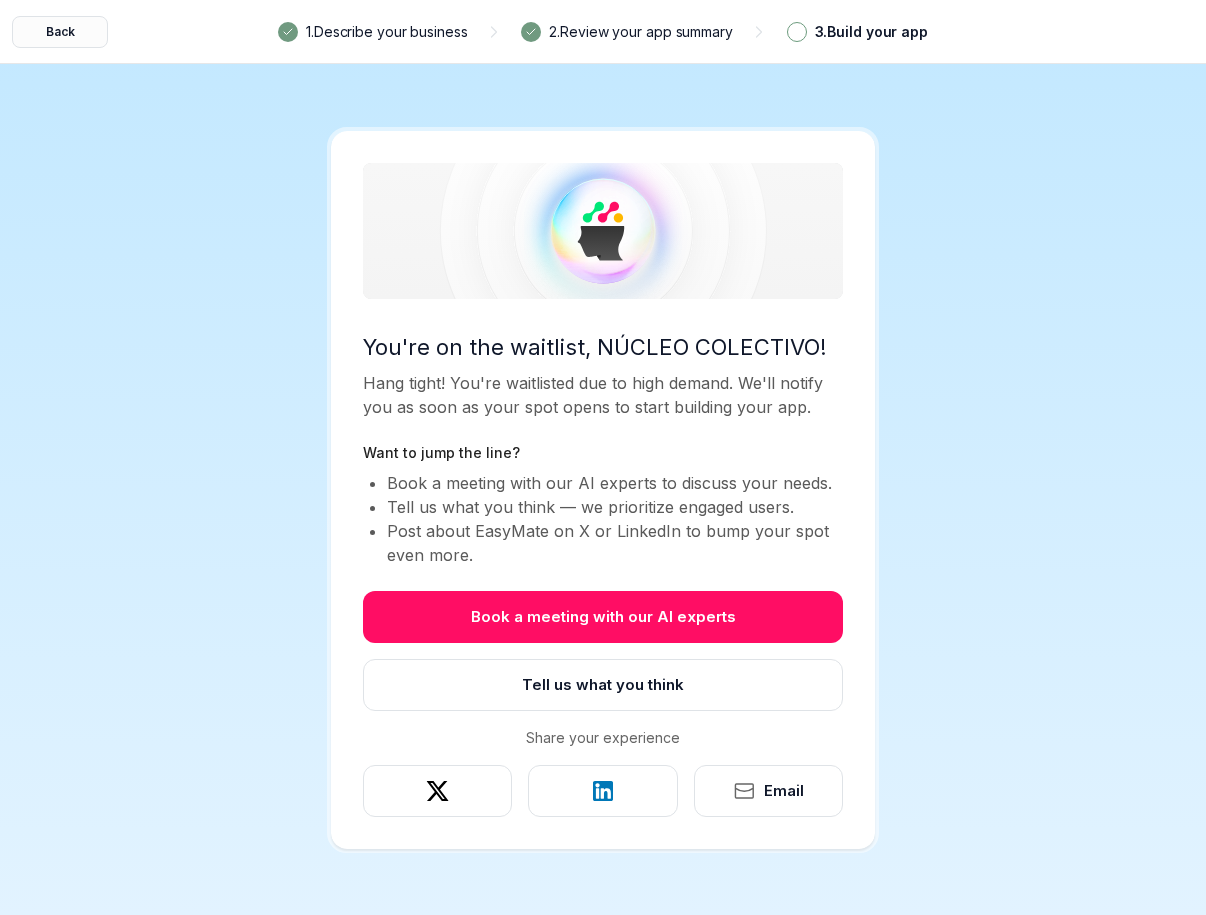 click on "Back" at bounding box center [60, 32] 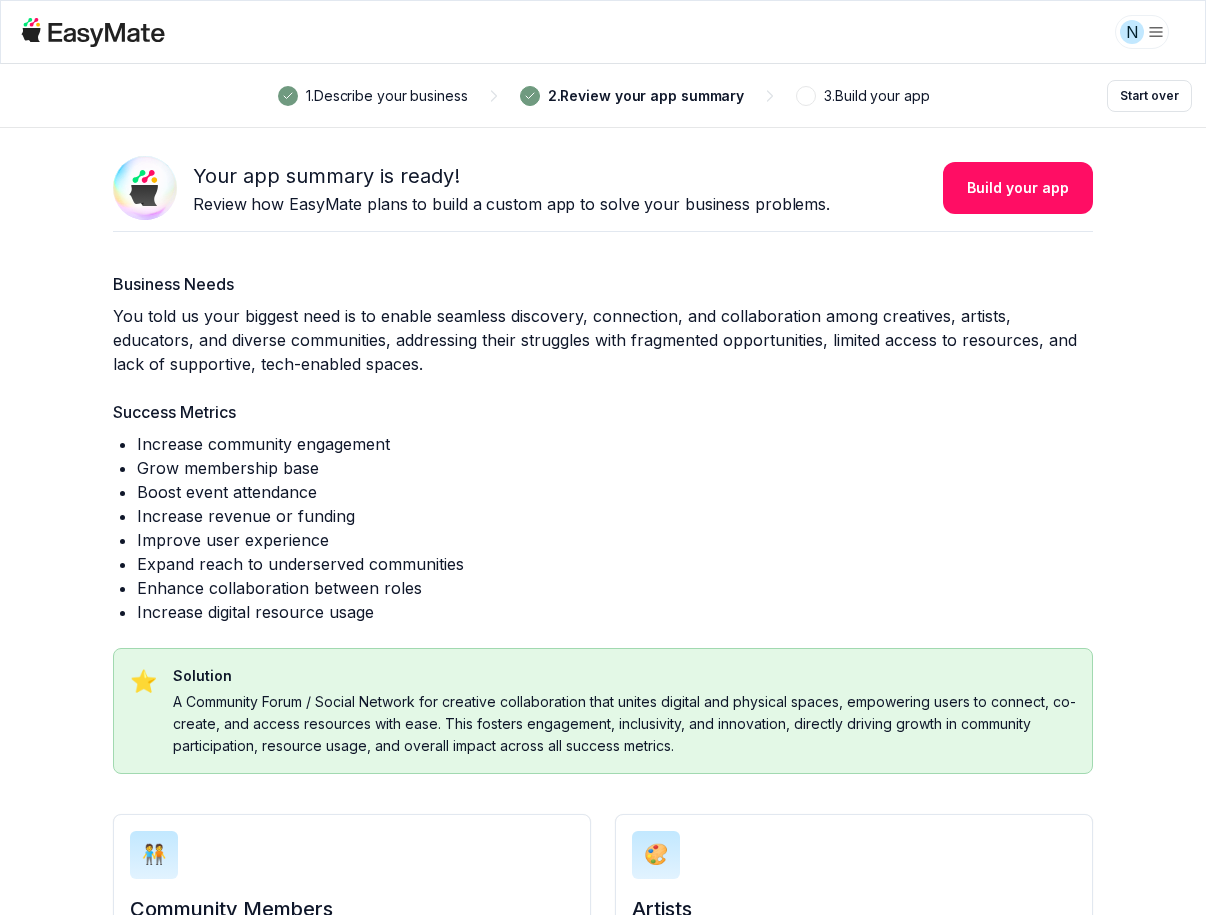 click 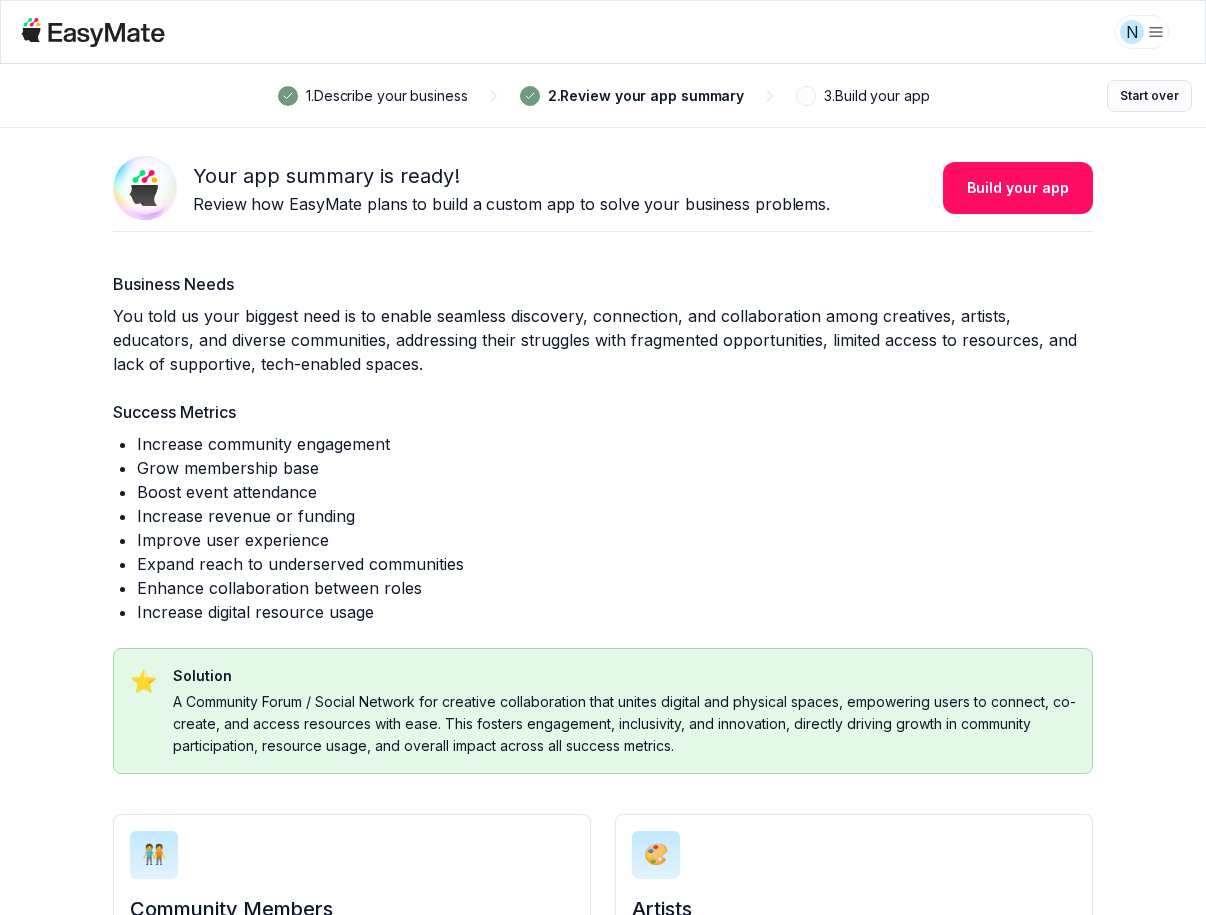 click on "Start over" at bounding box center (1149, 96) 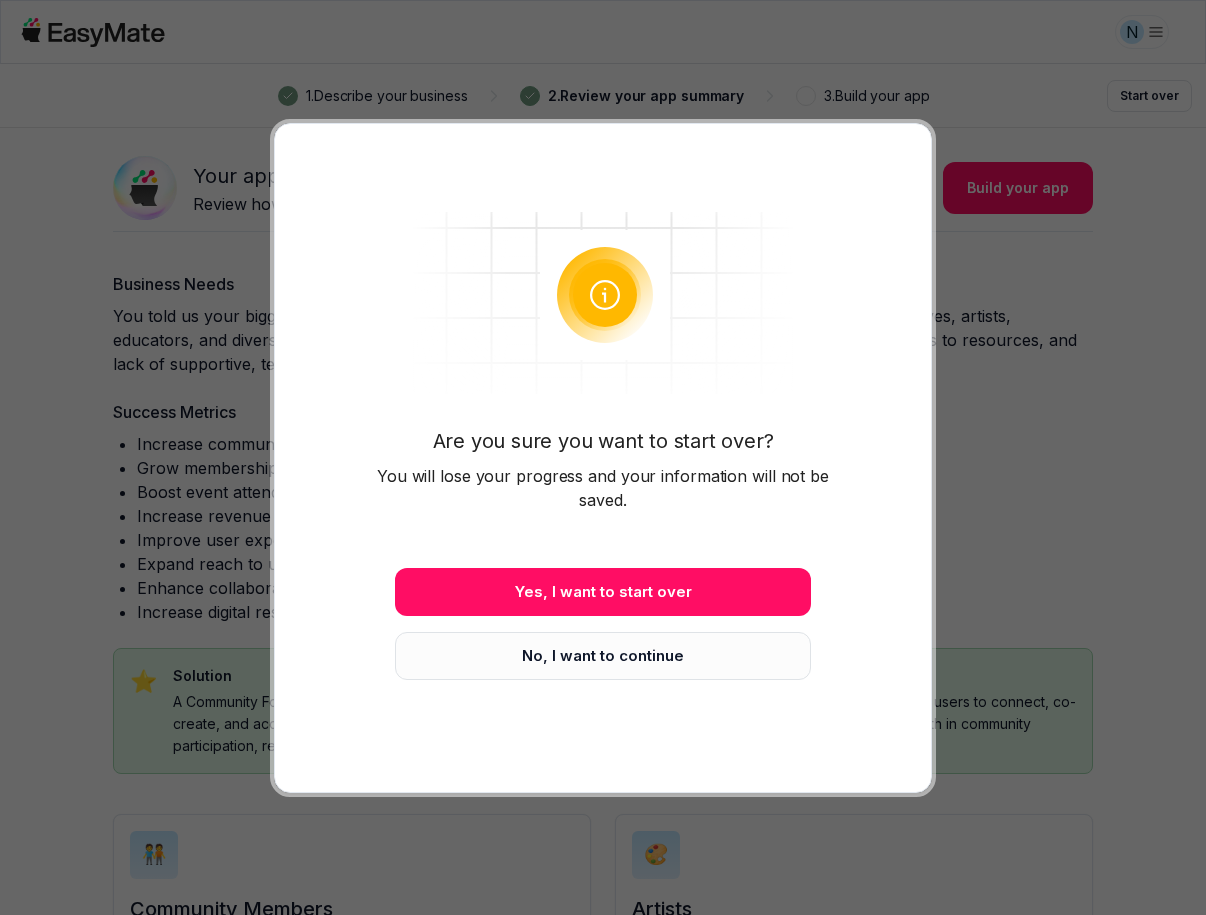 click on "No, I want to continue" at bounding box center [603, 656] 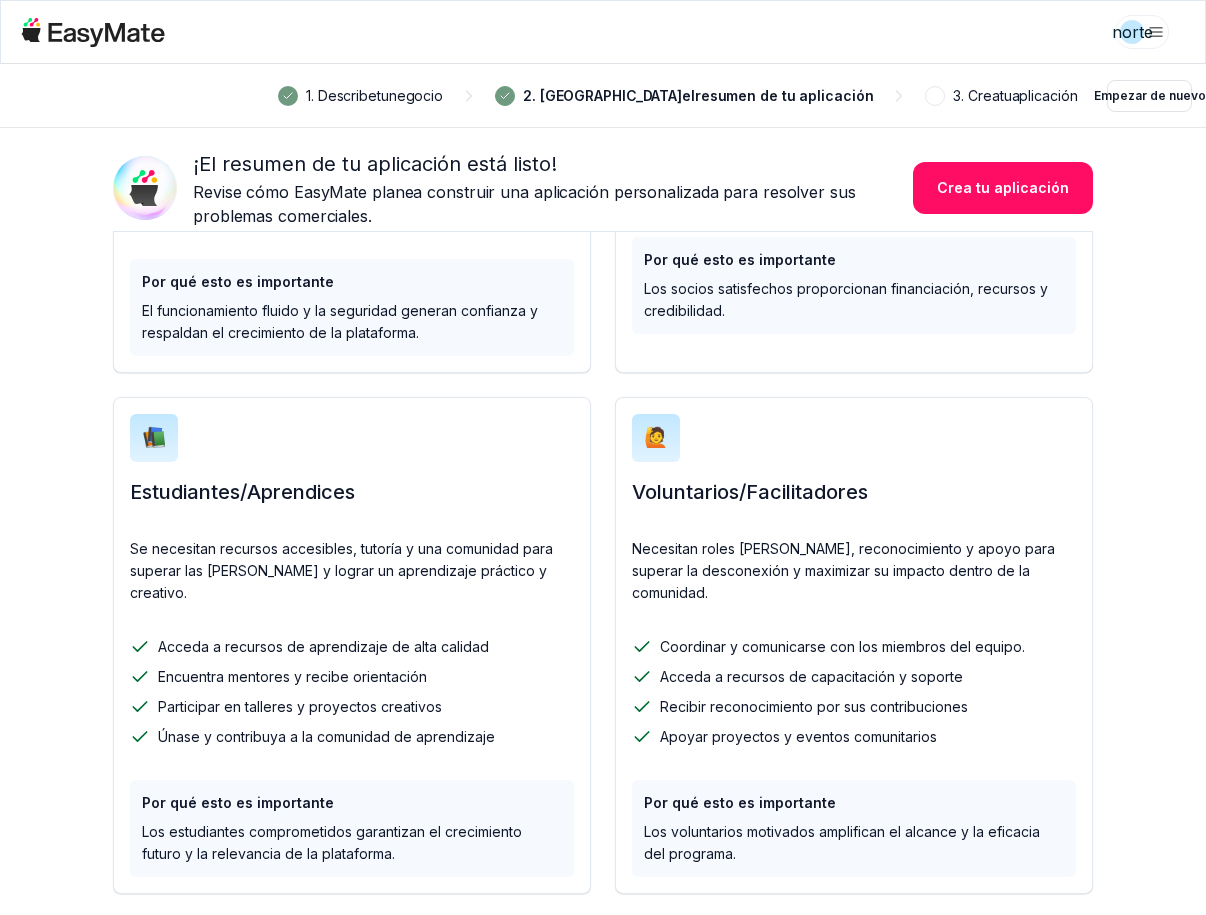 scroll, scrollTop: 2107, scrollLeft: 0, axis: vertical 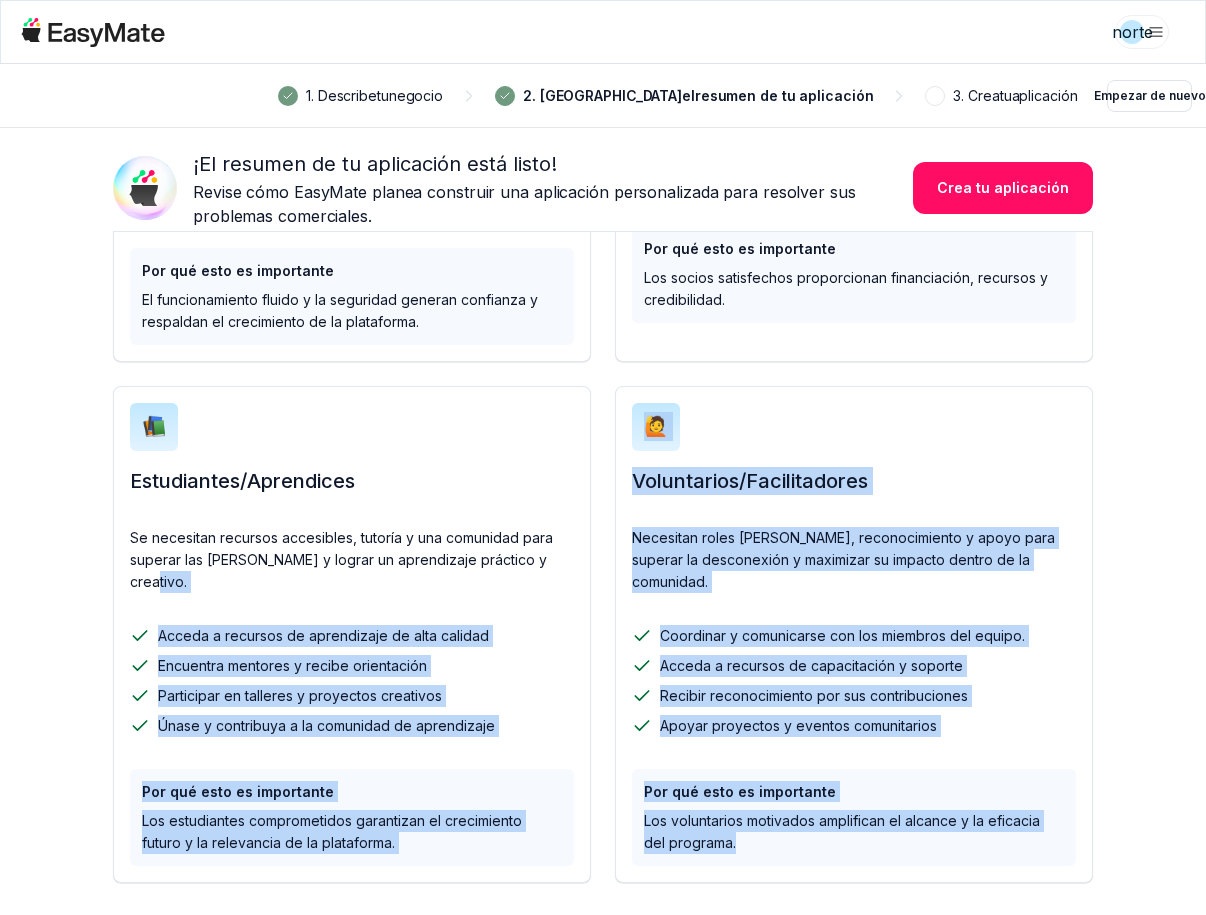 drag, startPoint x: 631, startPoint y: 801, endPoint x: 251, endPoint y: 608, distance: 426.203 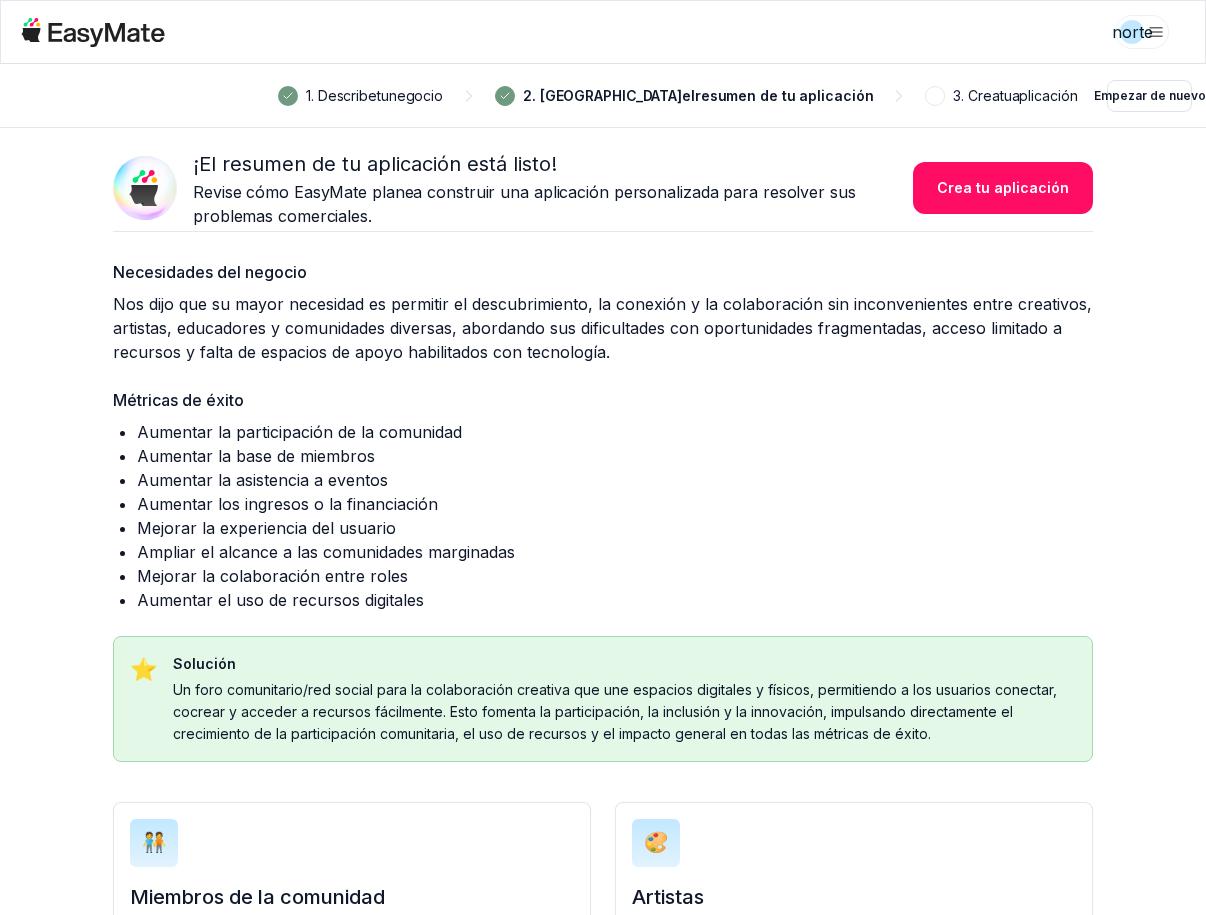scroll, scrollTop: 0, scrollLeft: 0, axis: both 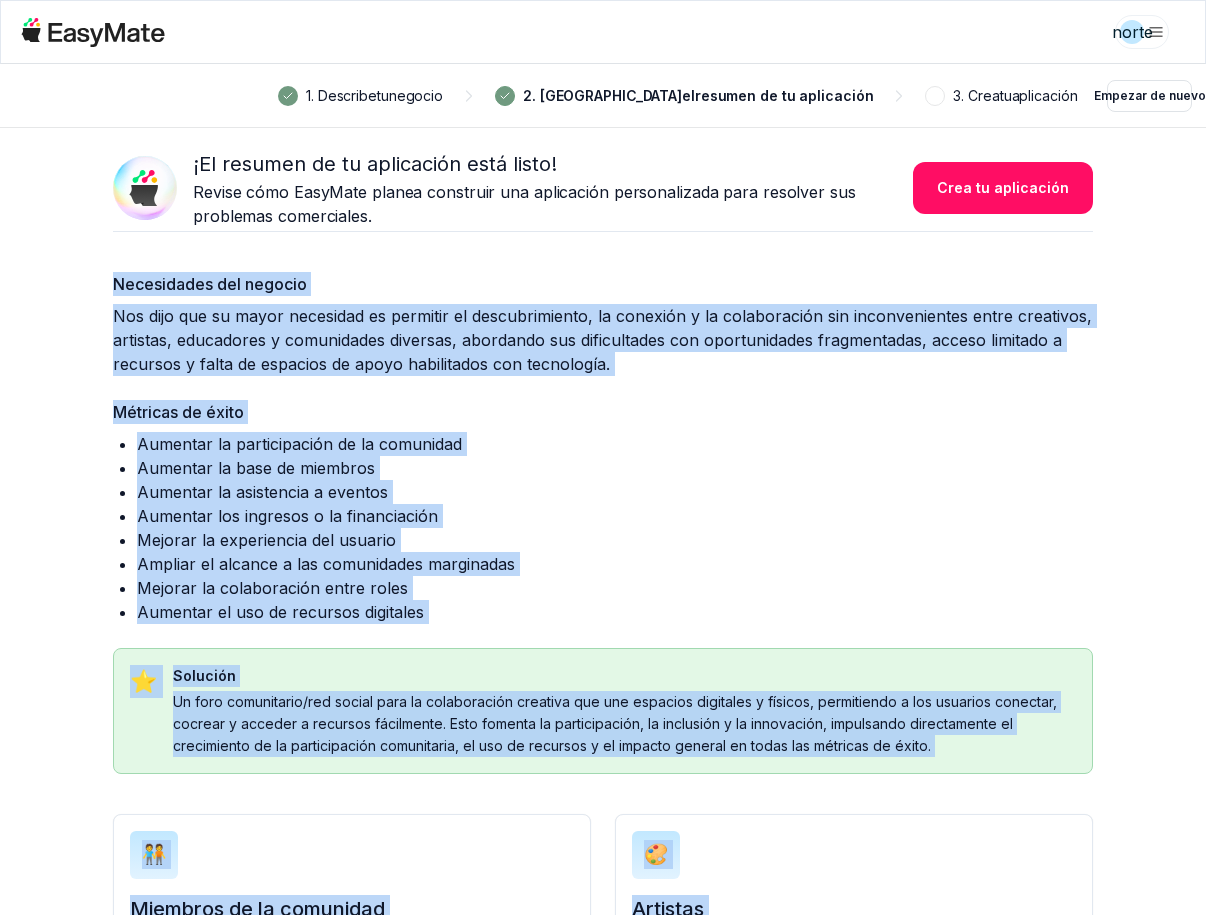 click on "Necesidades del negocio" at bounding box center [210, 284] 